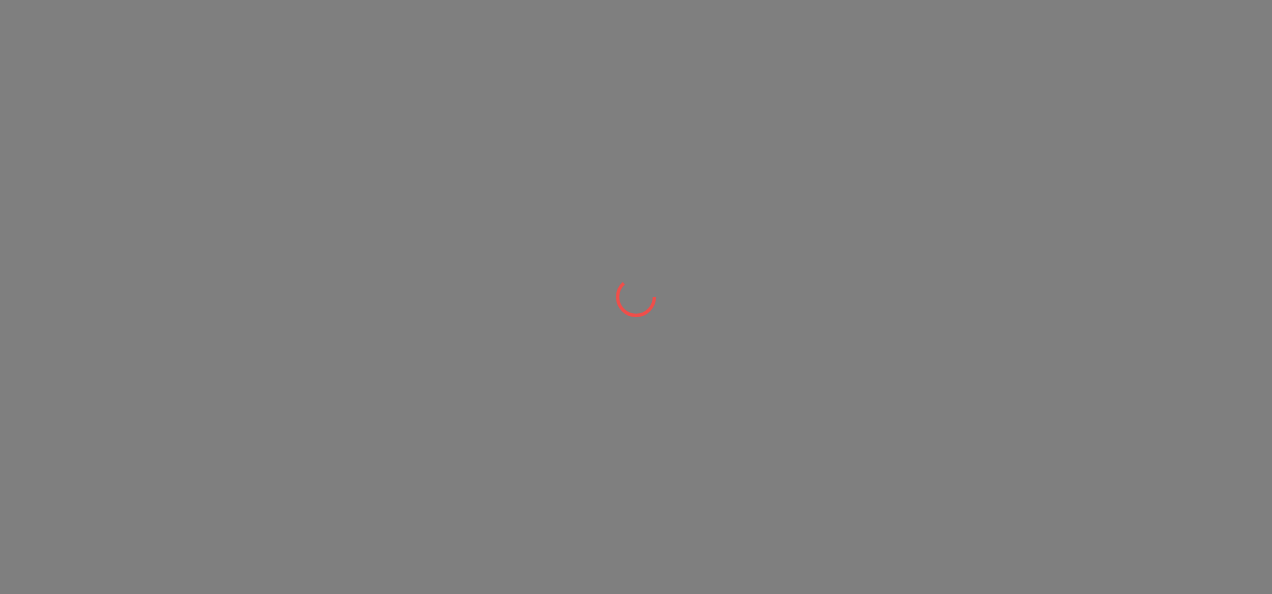 scroll, scrollTop: 0, scrollLeft: 0, axis: both 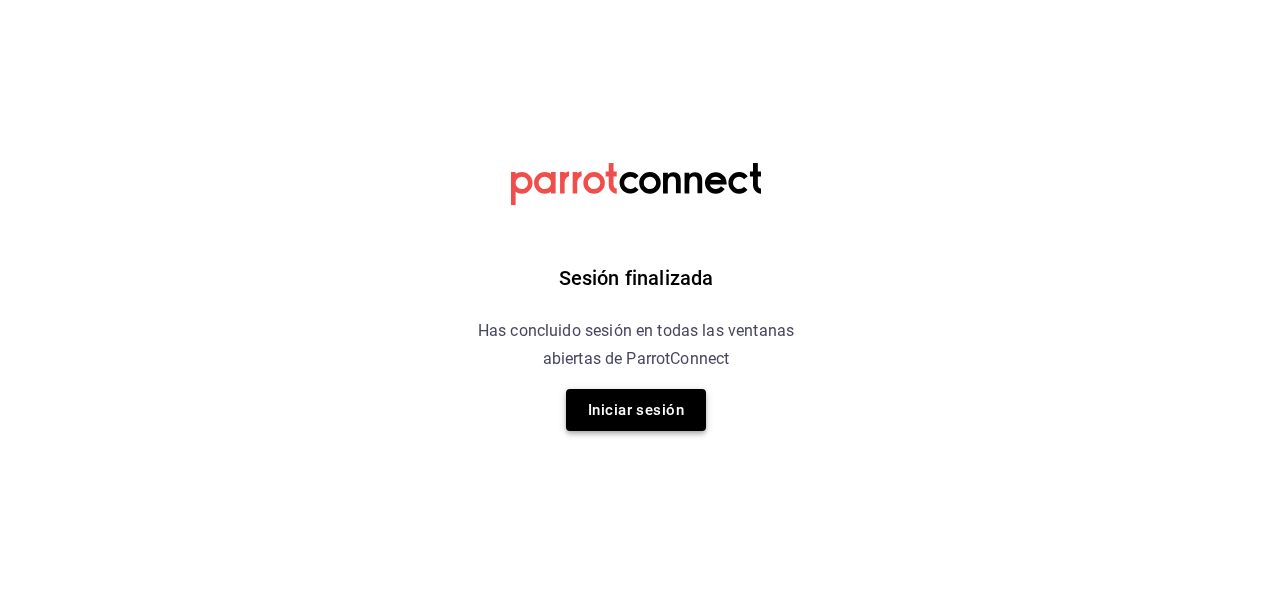 click on "Iniciar sesión" at bounding box center (636, 410) 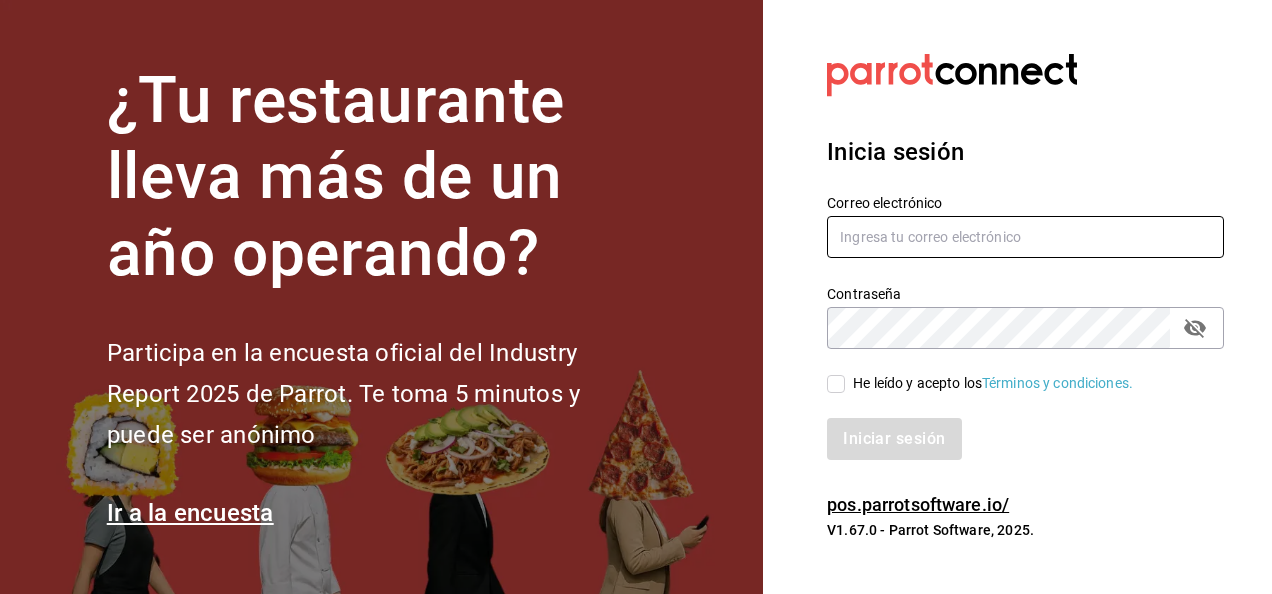 type on "multiuser@ceballos.com" 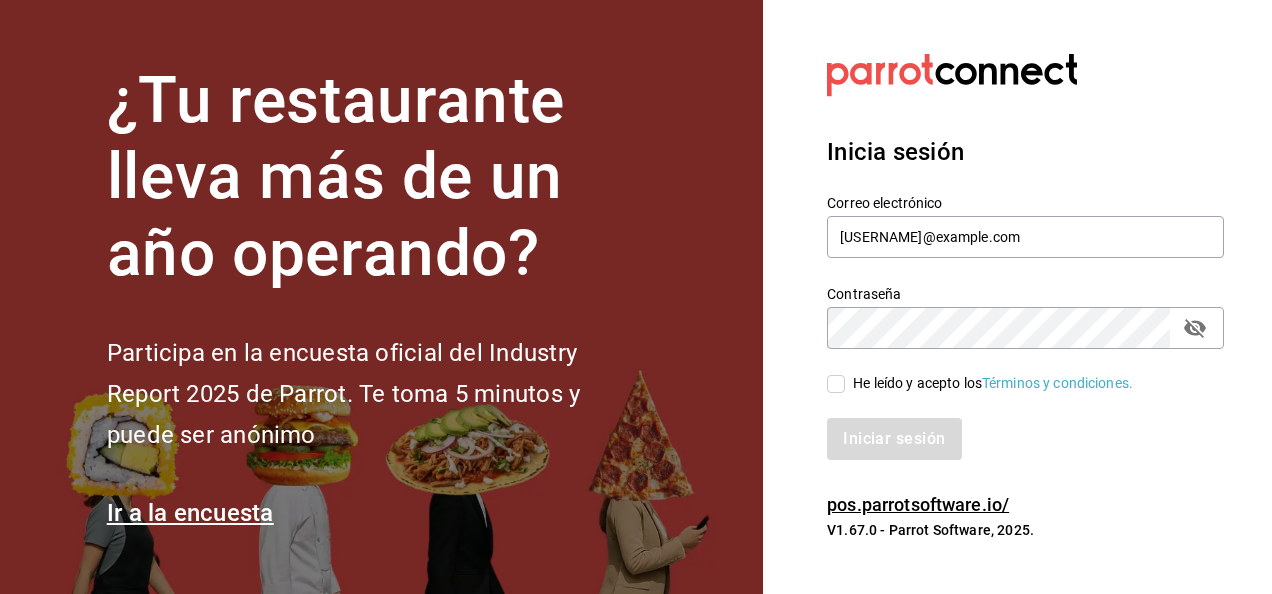 click on "He leído y acepto los  Términos y condiciones." at bounding box center [836, 384] 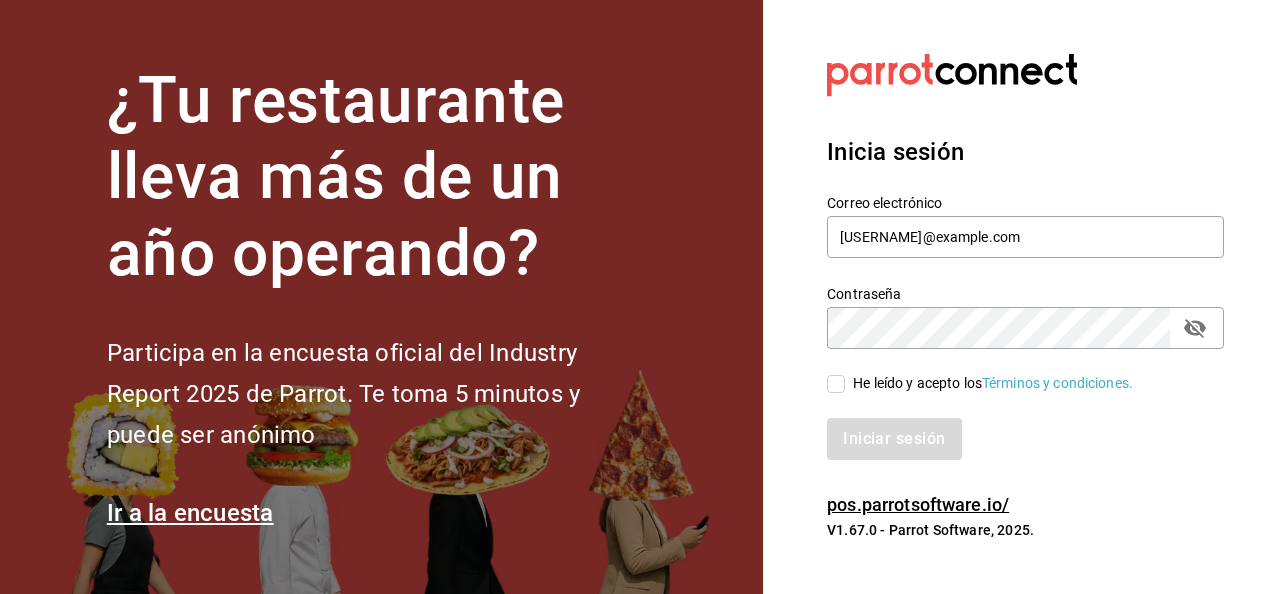 checkbox on "true" 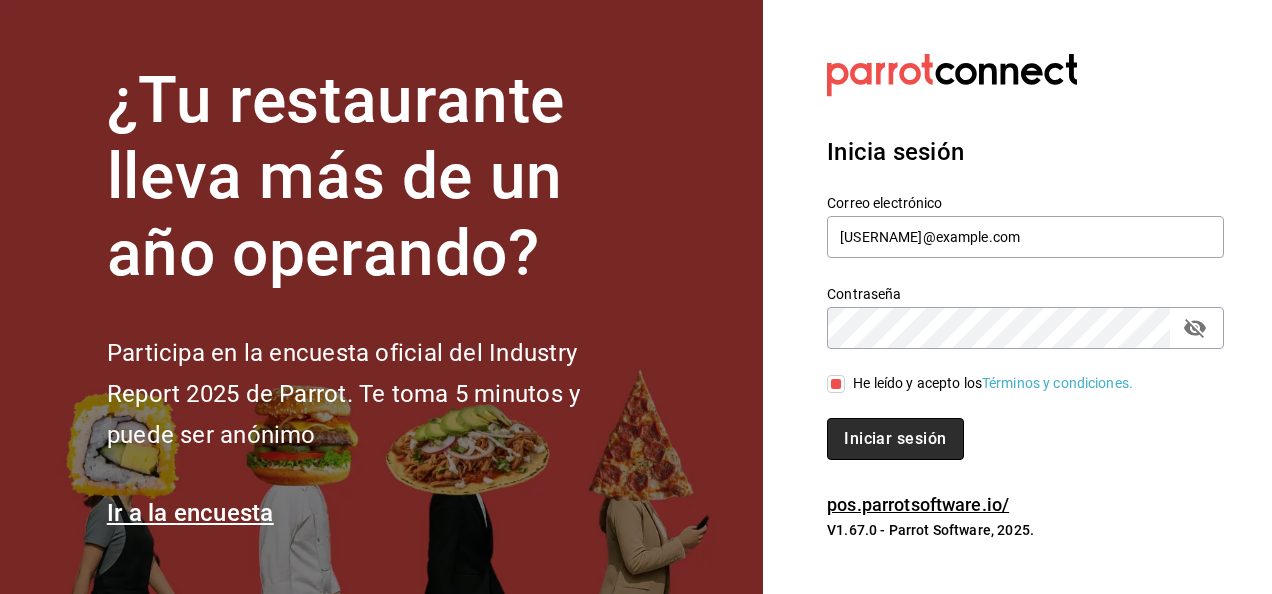 click on "Iniciar sesión" at bounding box center (895, 439) 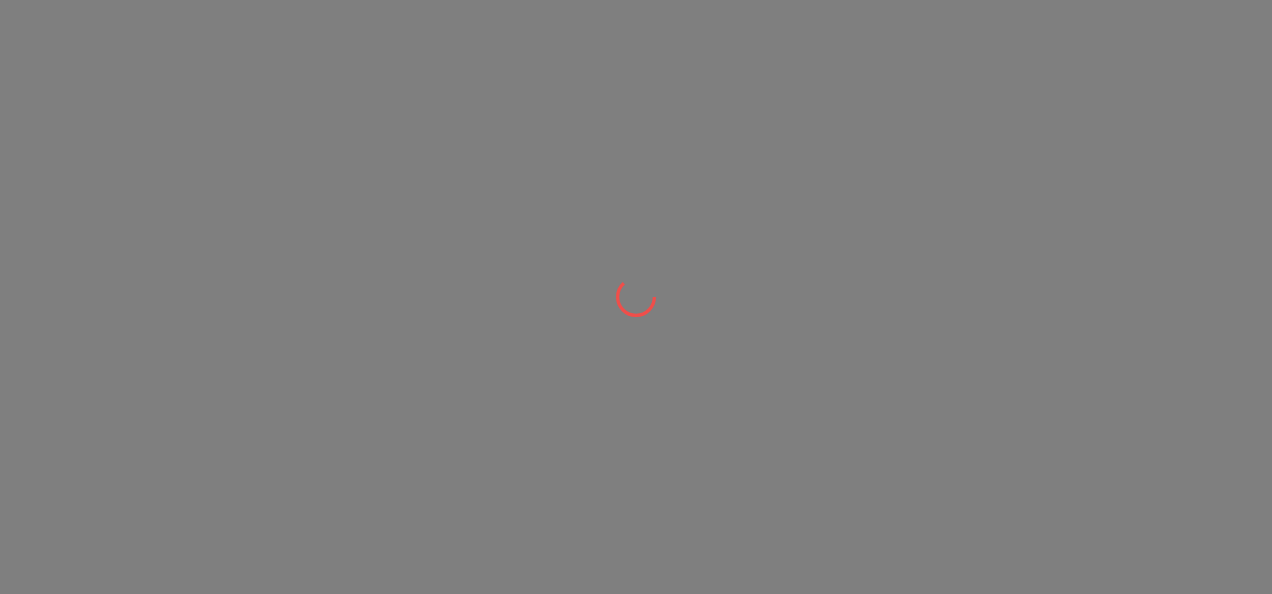 scroll, scrollTop: 0, scrollLeft: 0, axis: both 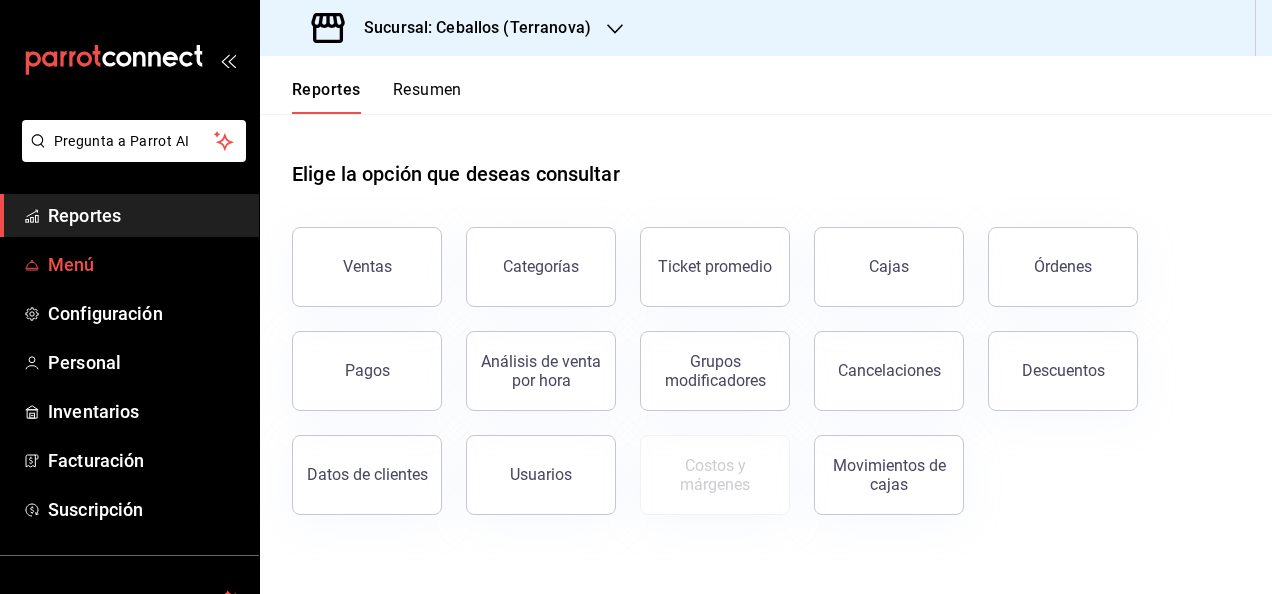 click on "Menú" at bounding box center [145, 264] 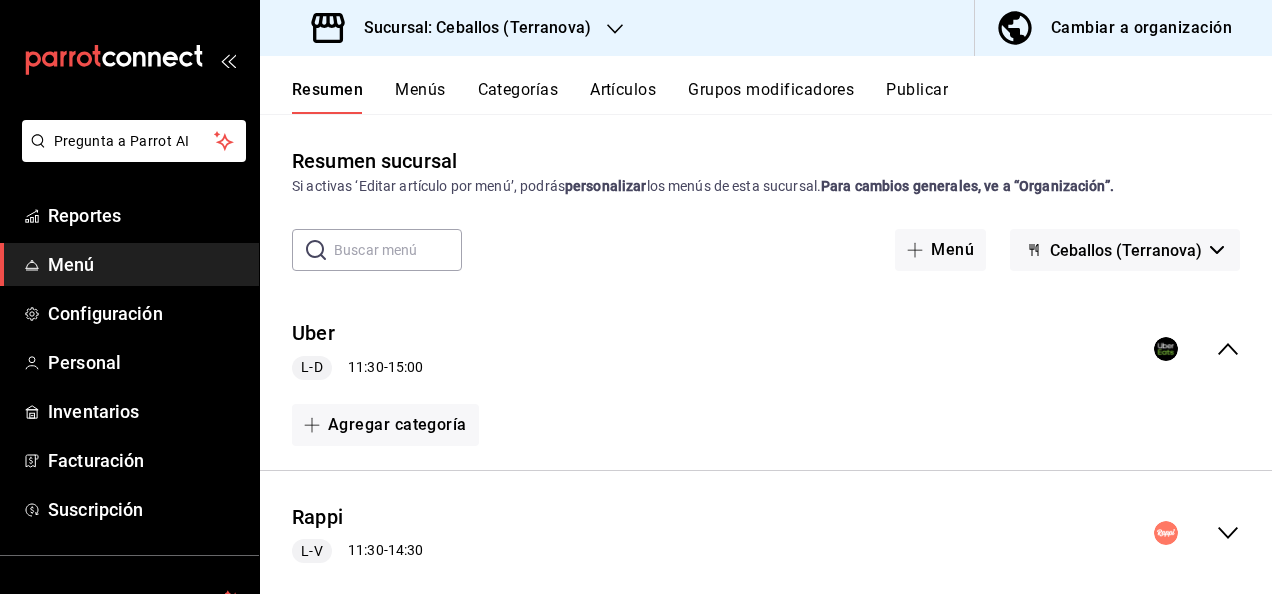 click 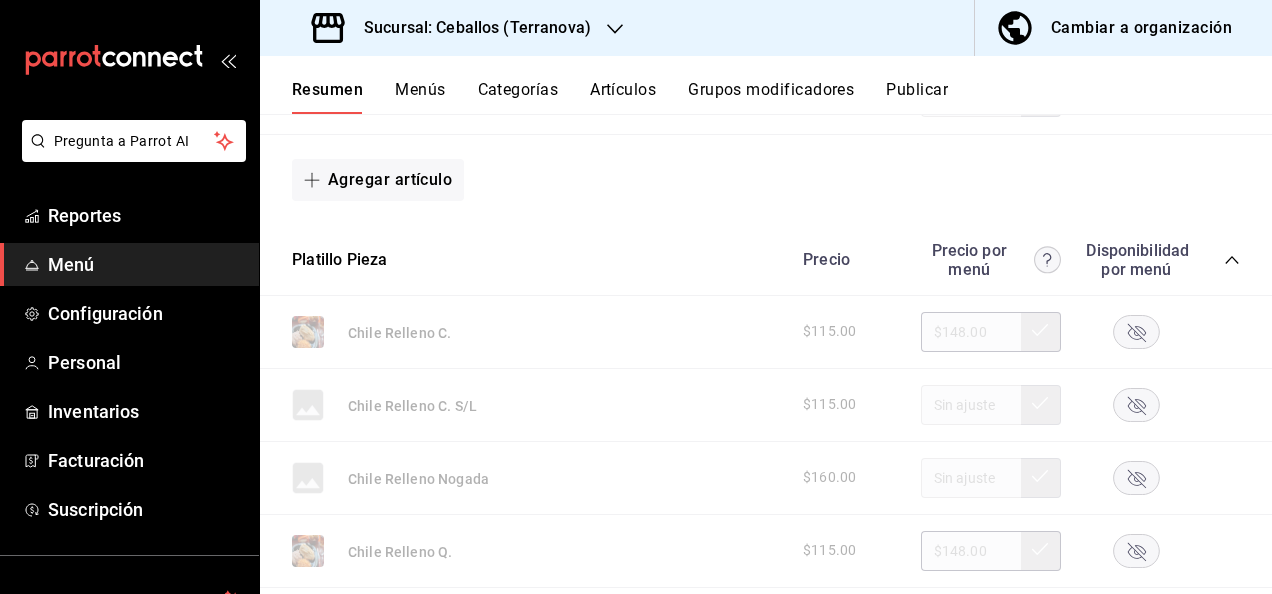 scroll, scrollTop: 933, scrollLeft: 0, axis: vertical 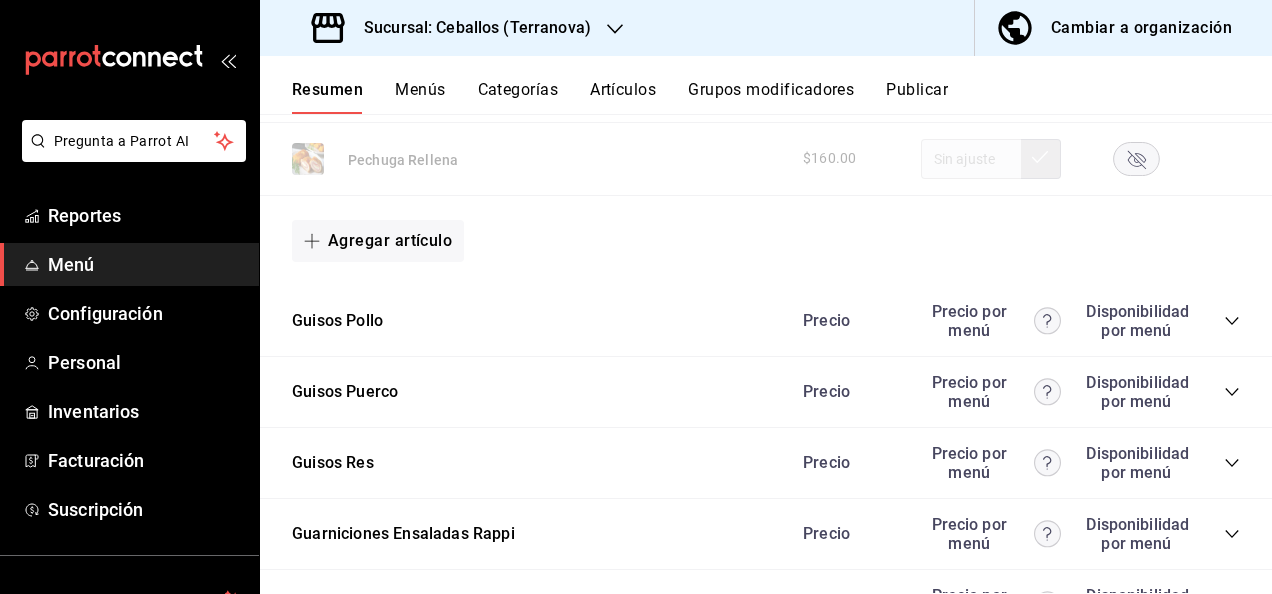 click 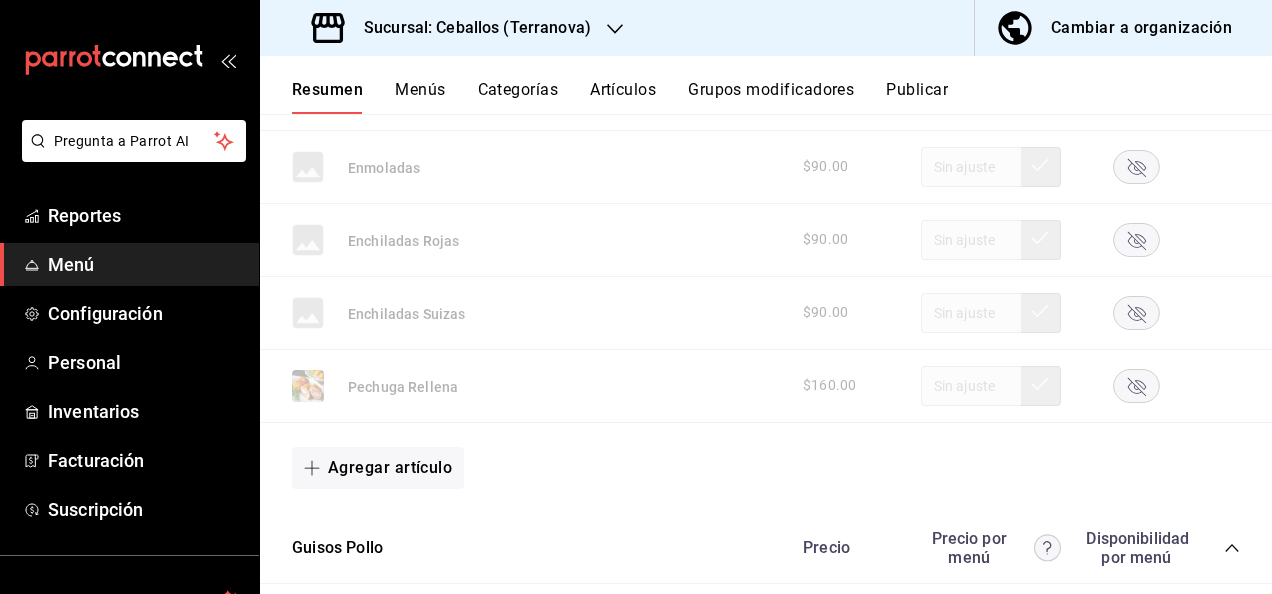 scroll, scrollTop: 2026, scrollLeft: 0, axis: vertical 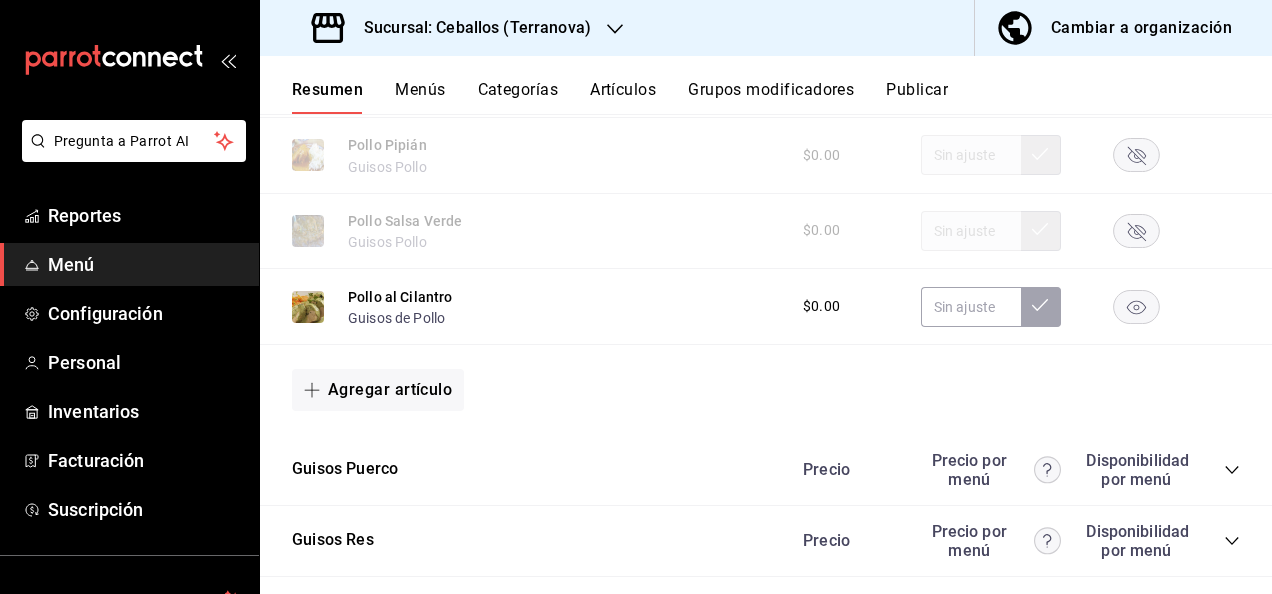 click 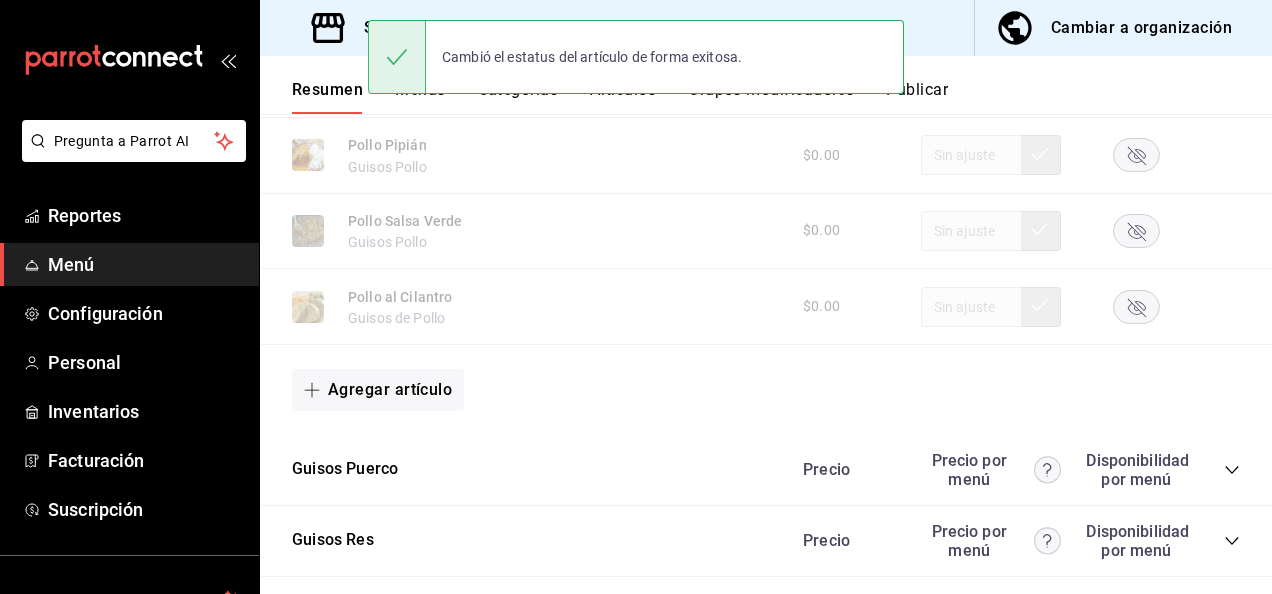 click 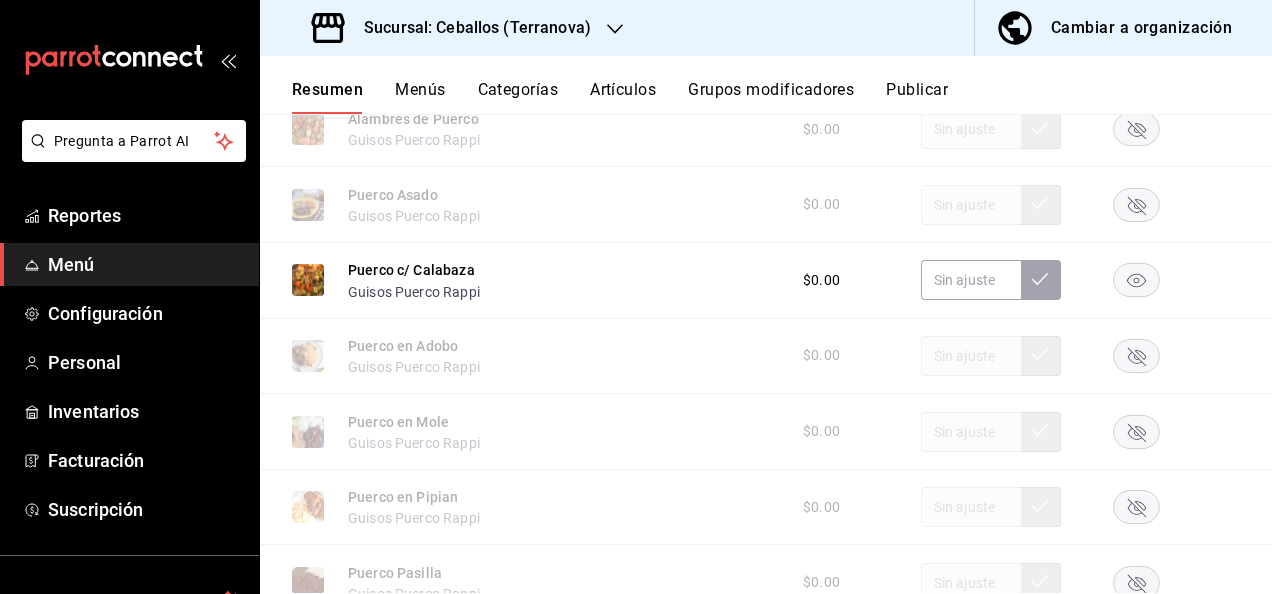 scroll, scrollTop: 3973, scrollLeft: 0, axis: vertical 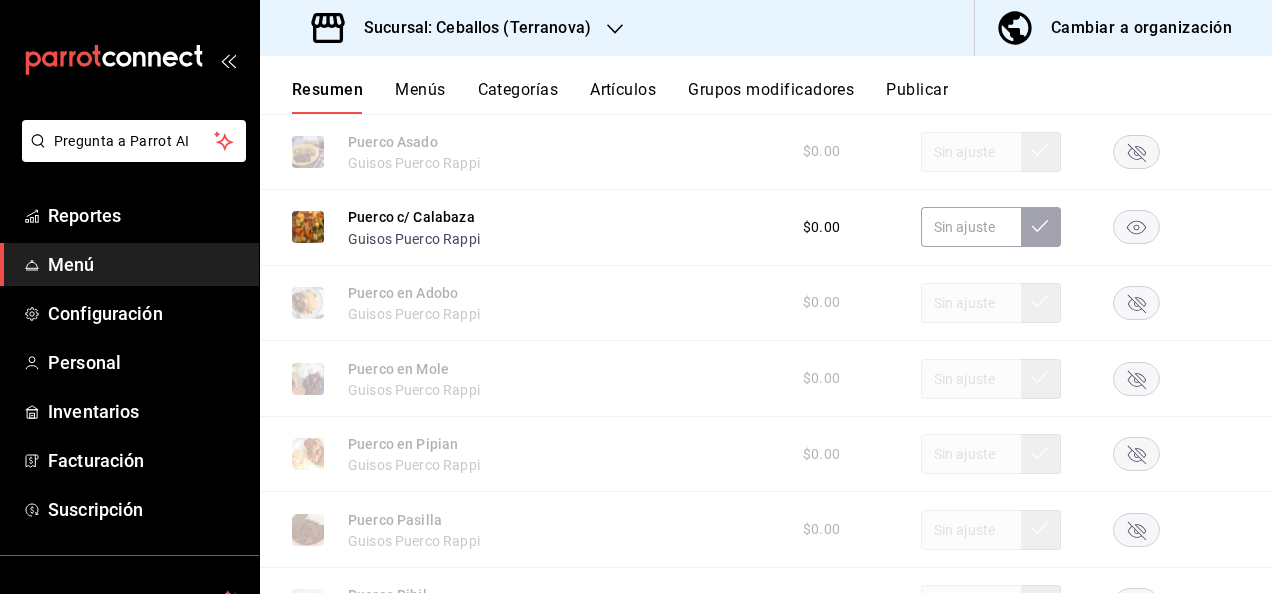 click 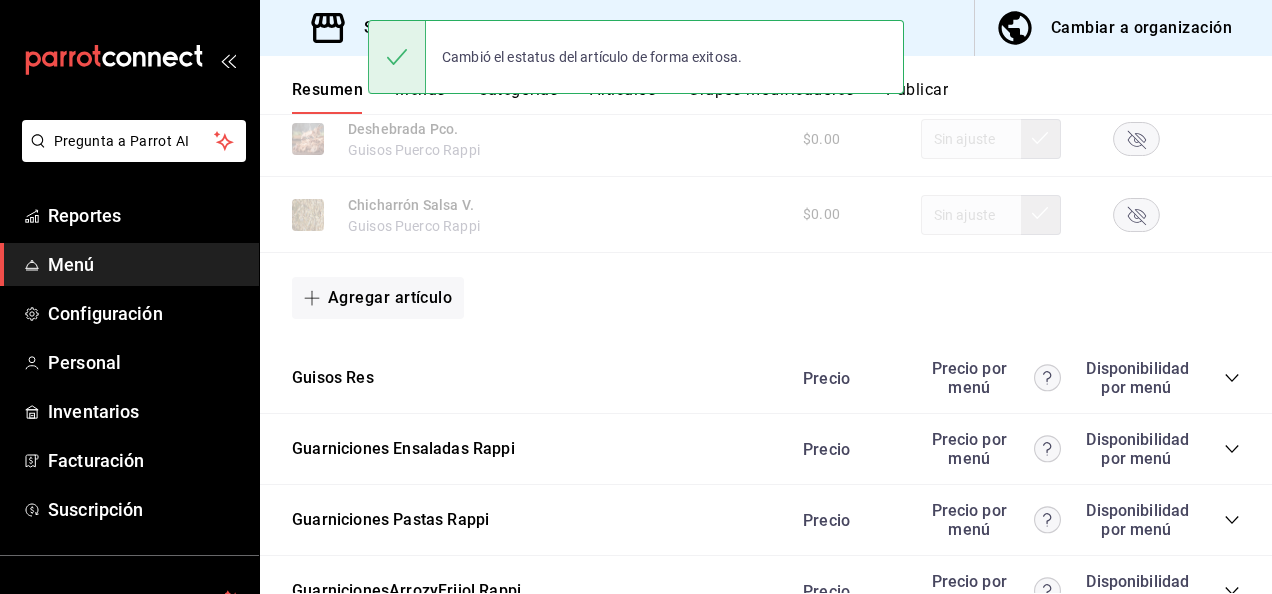 scroll, scrollTop: 4746, scrollLeft: 0, axis: vertical 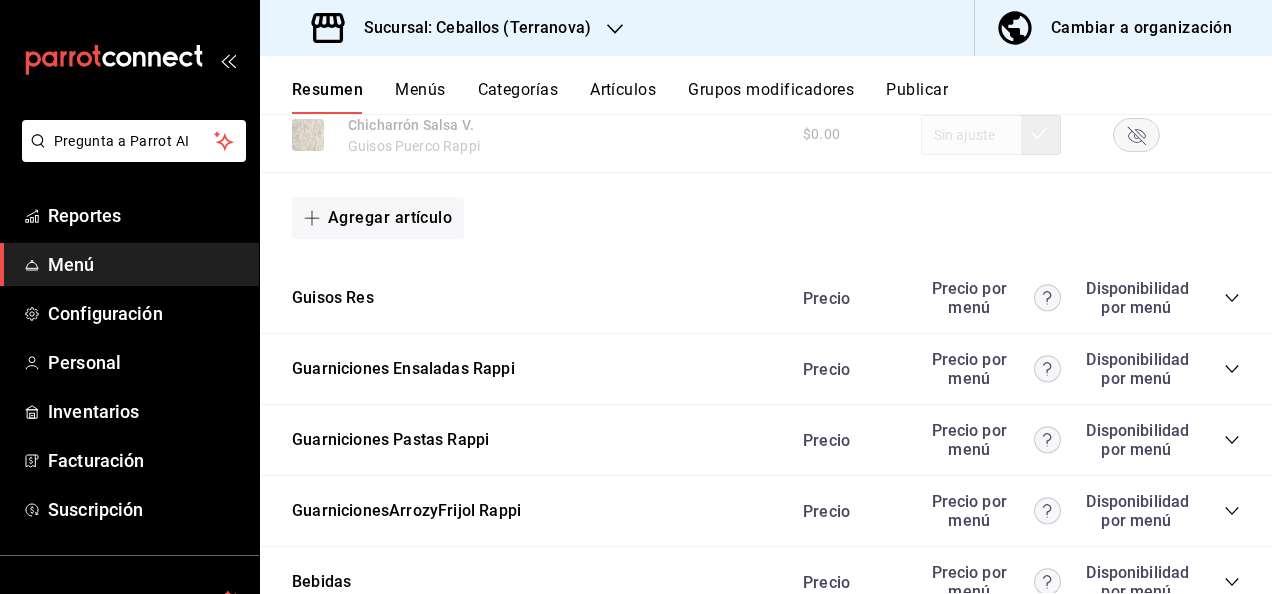 click 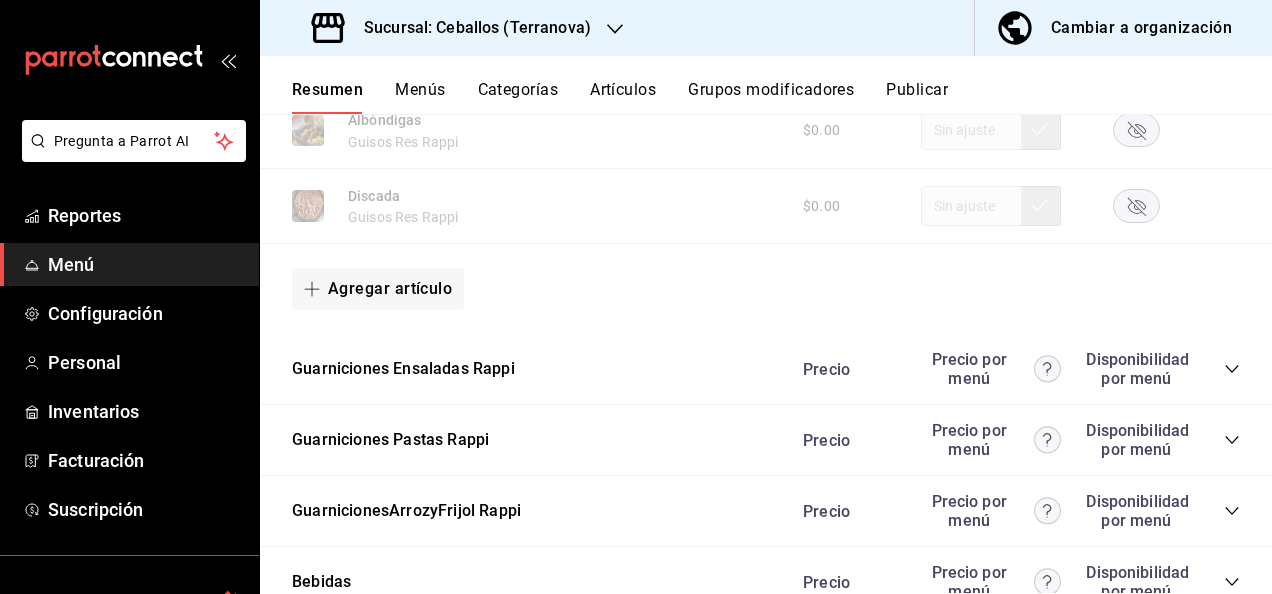 scroll, scrollTop: 5934, scrollLeft: 0, axis: vertical 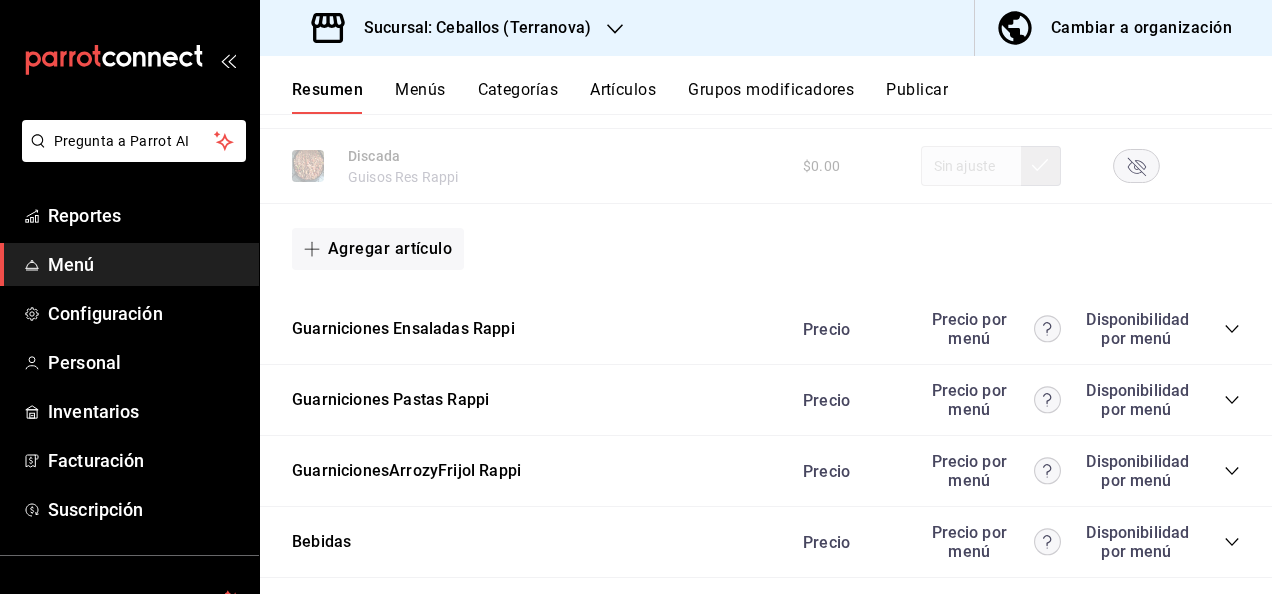 click 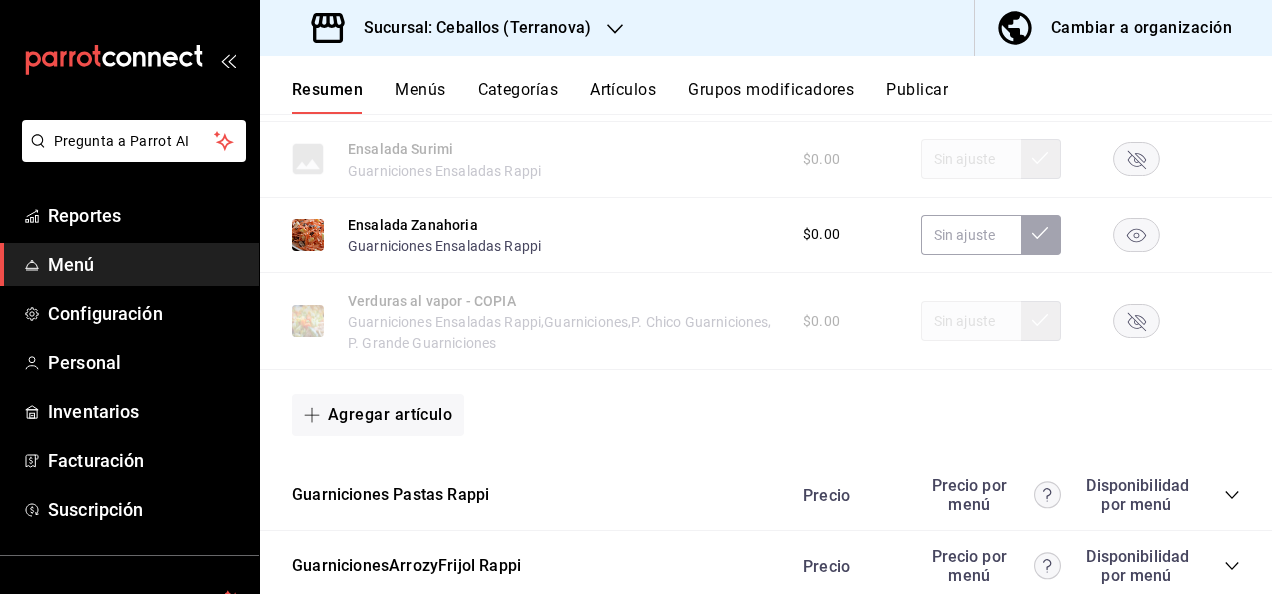 scroll, scrollTop: 7320, scrollLeft: 0, axis: vertical 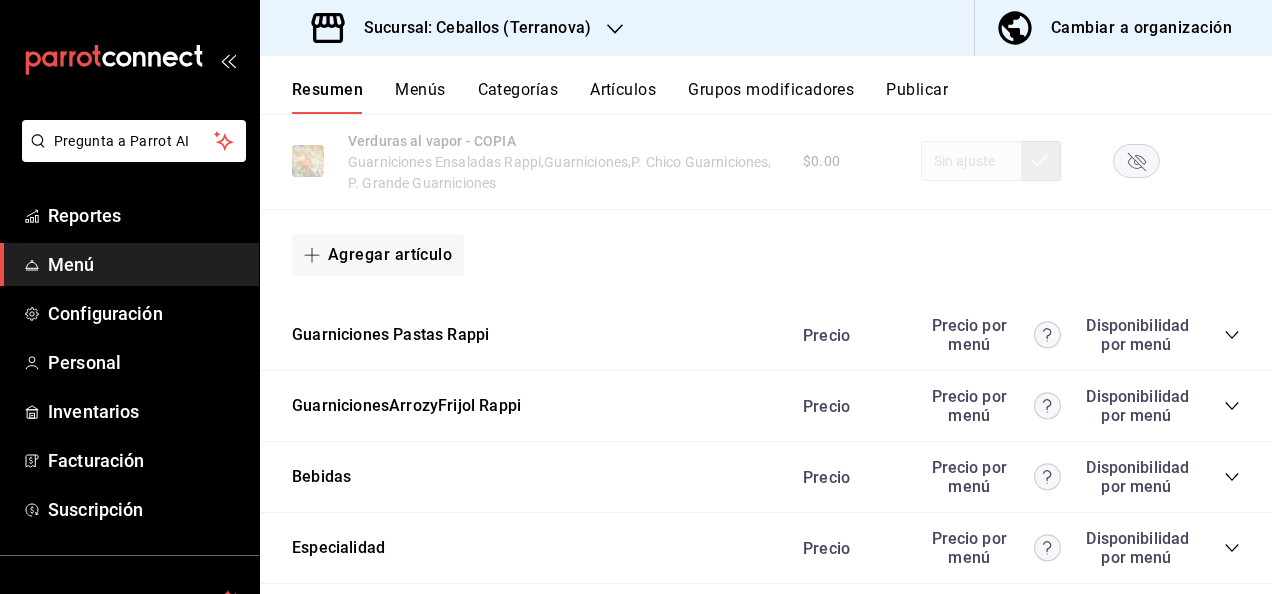 click on "Precio Precio por menú   Disponibilidad por menú" at bounding box center (1011, 335) 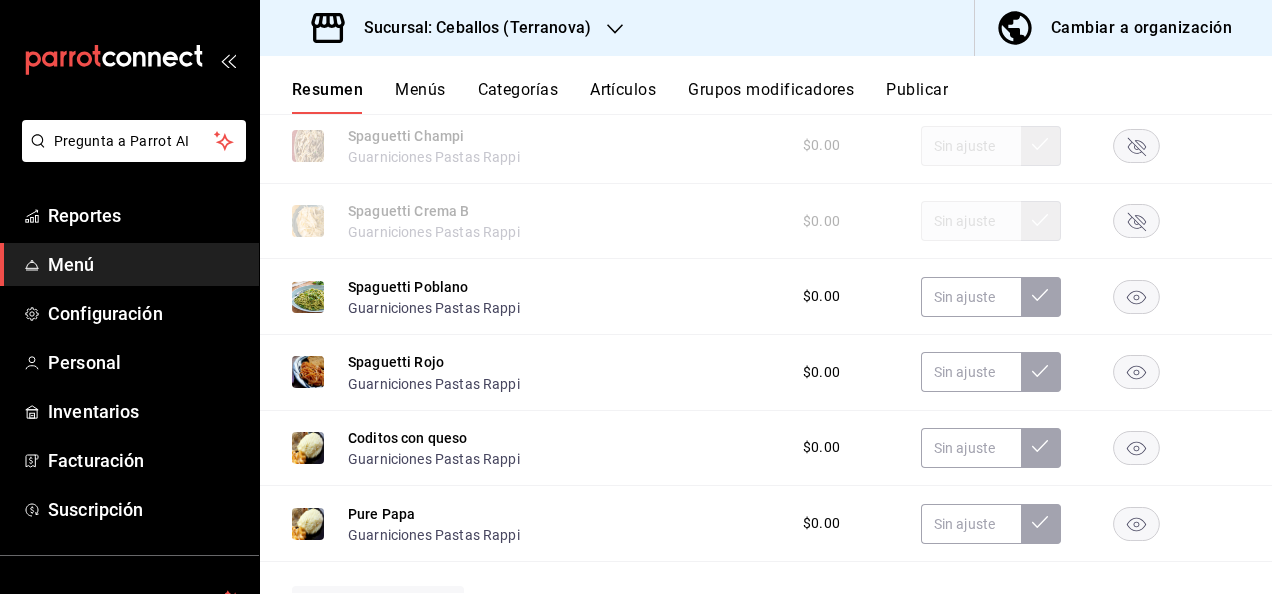 scroll, scrollTop: 7814, scrollLeft: 0, axis: vertical 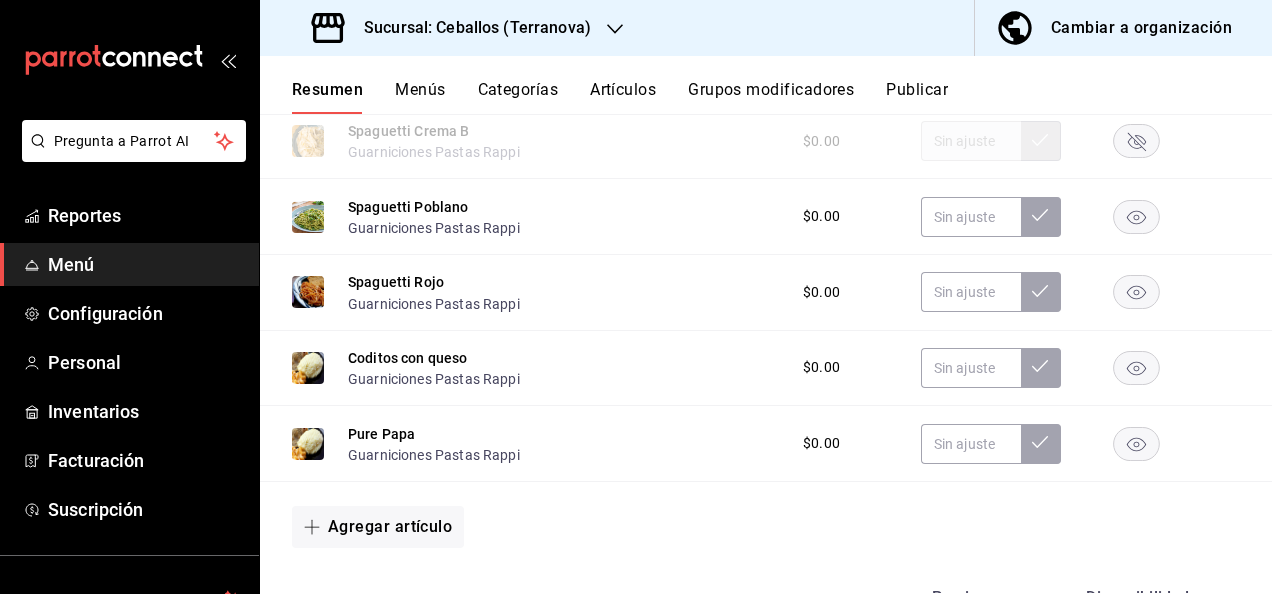 click 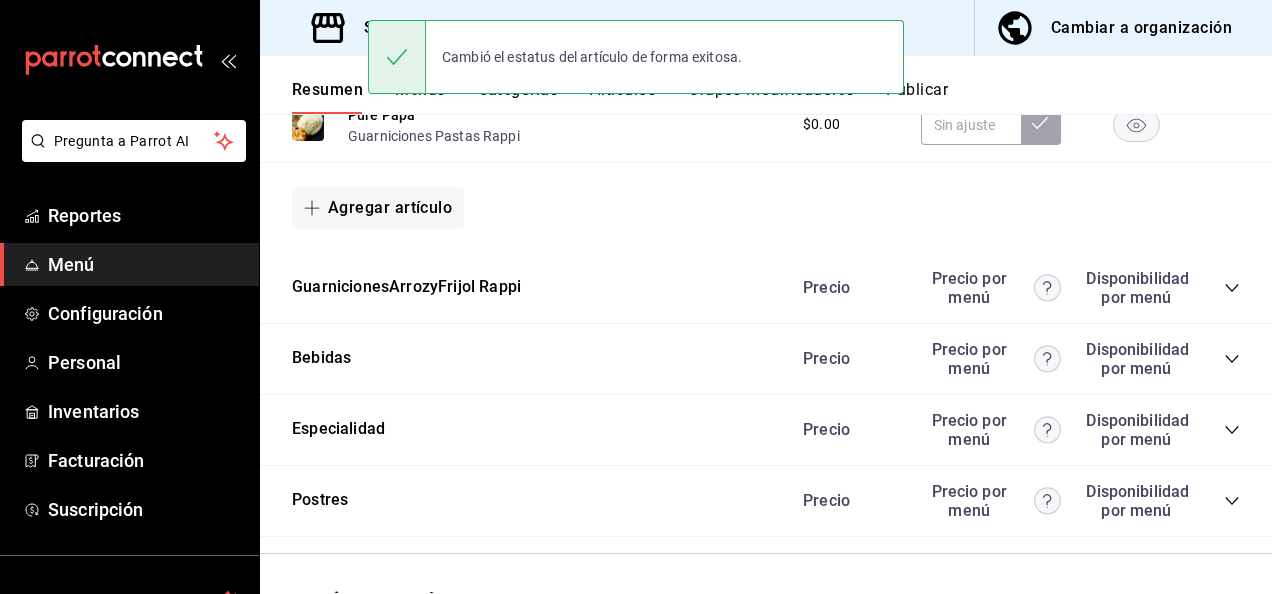 scroll, scrollTop: 8200, scrollLeft: 0, axis: vertical 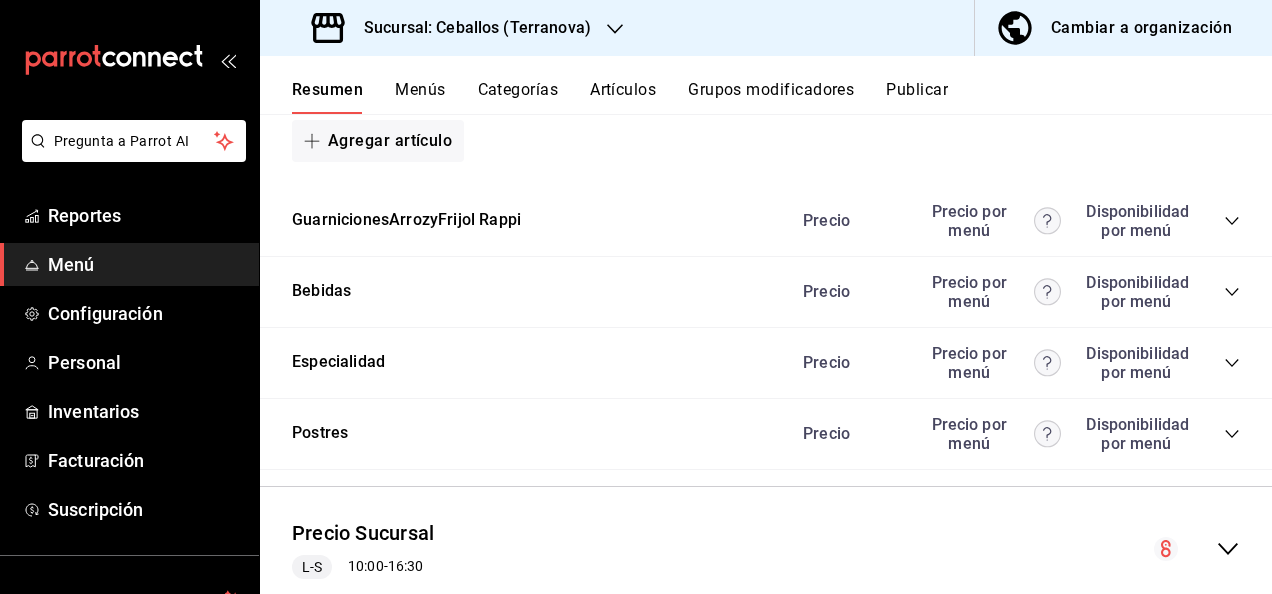 click 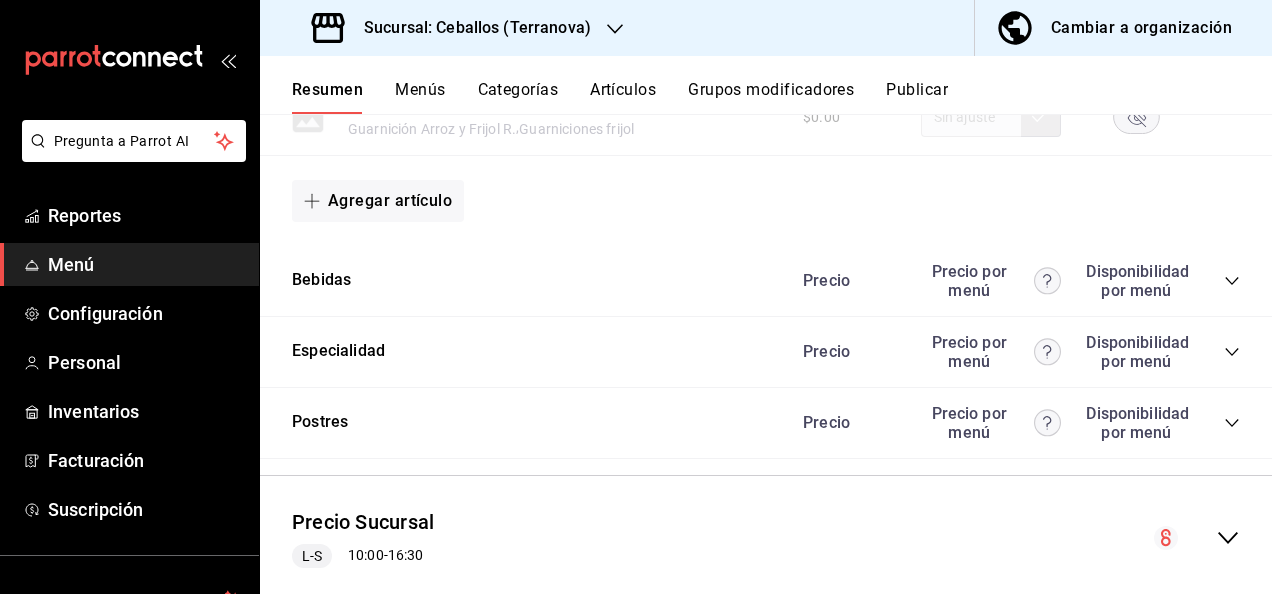 scroll, scrollTop: 8976, scrollLeft: 0, axis: vertical 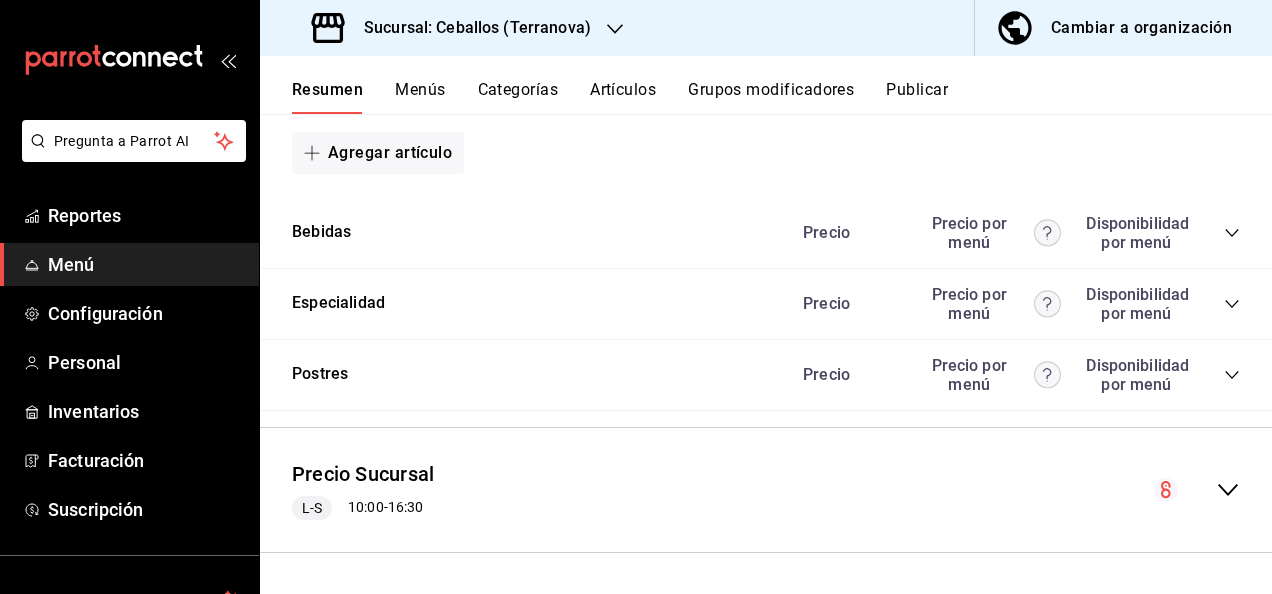 click on "Publicar" at bounding box center (917, 97) 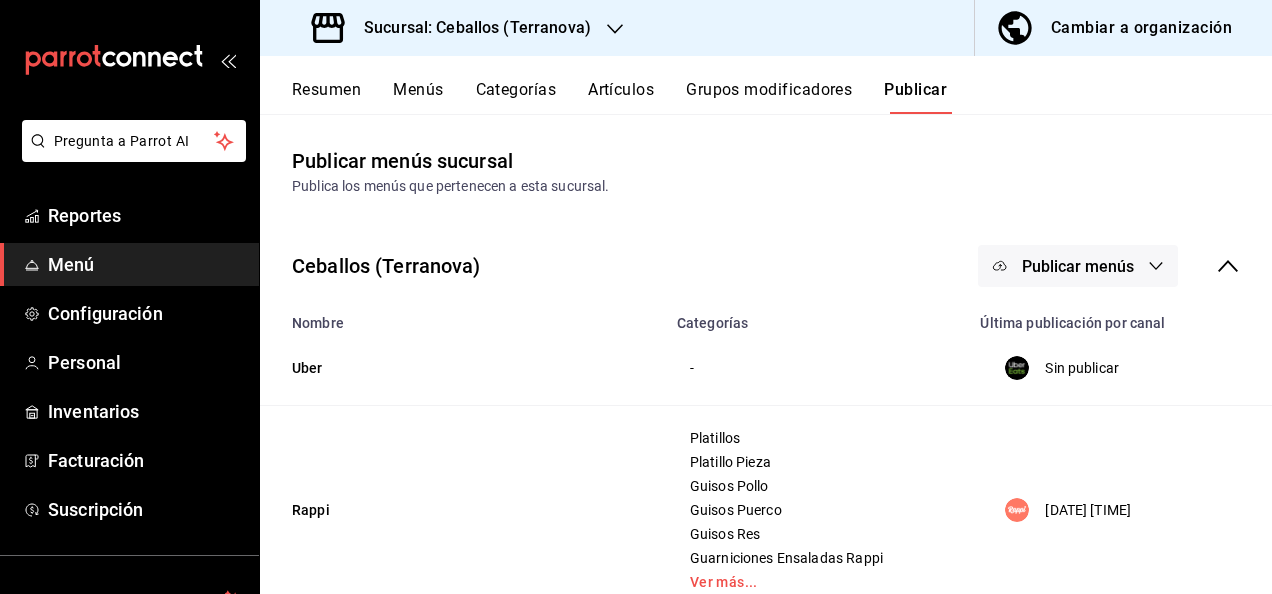 click on "Publicar menús" at bounding box center [1078, 266] 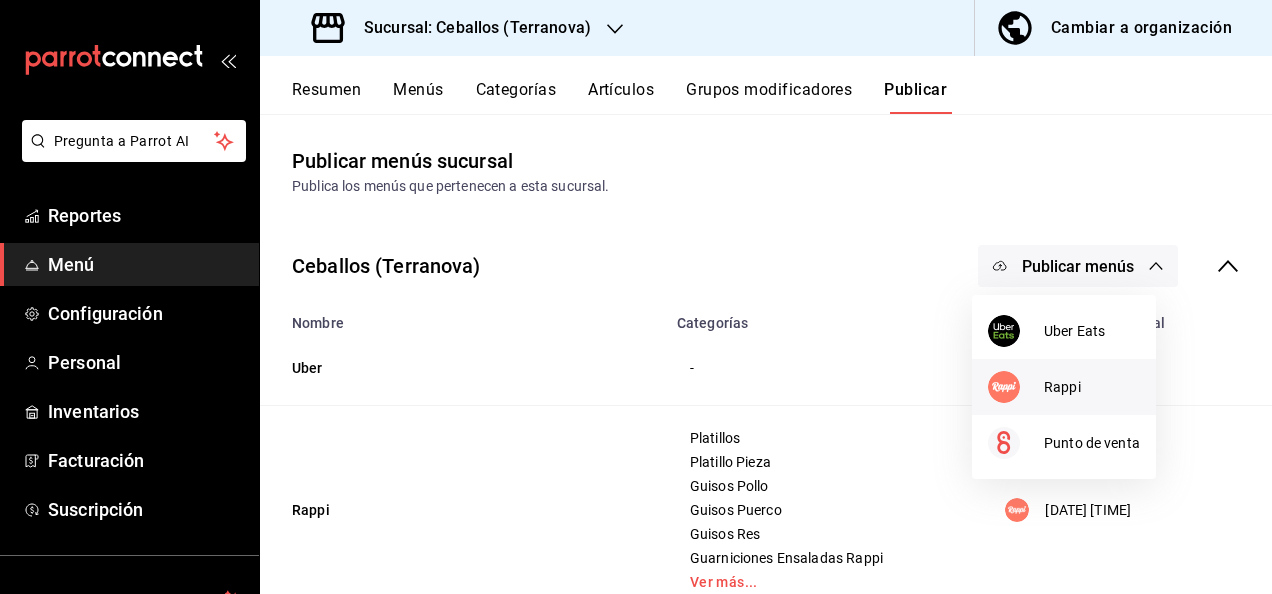 click at bounding box center (1004, 387) 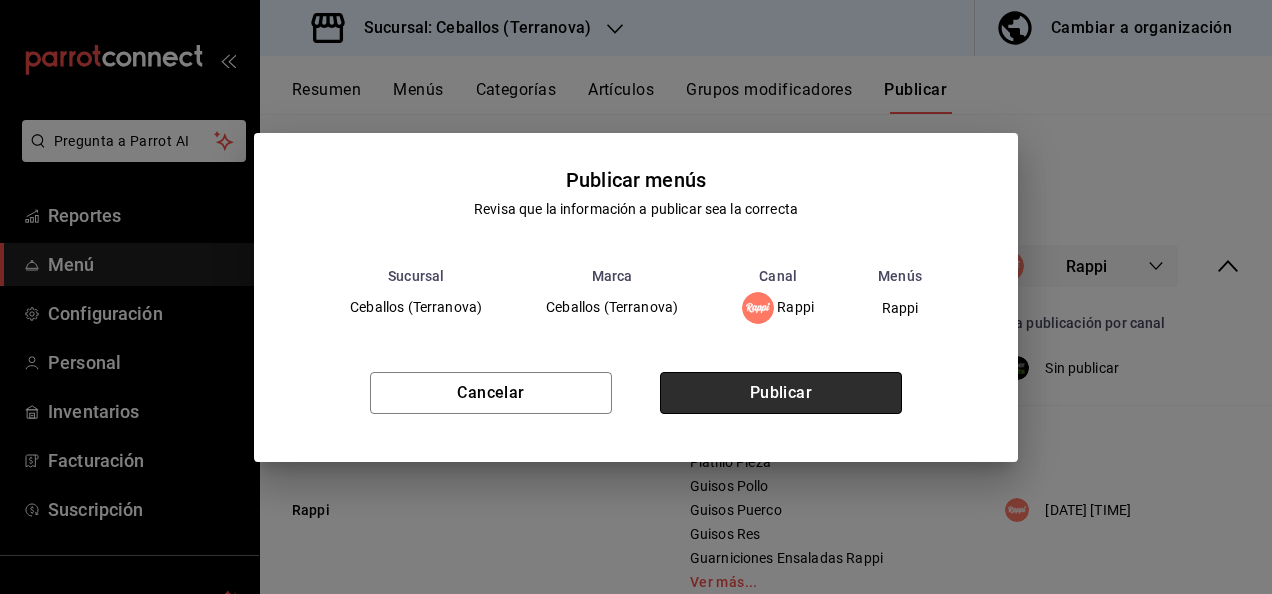 click on "Publicar" at bounding box center [781, 393] 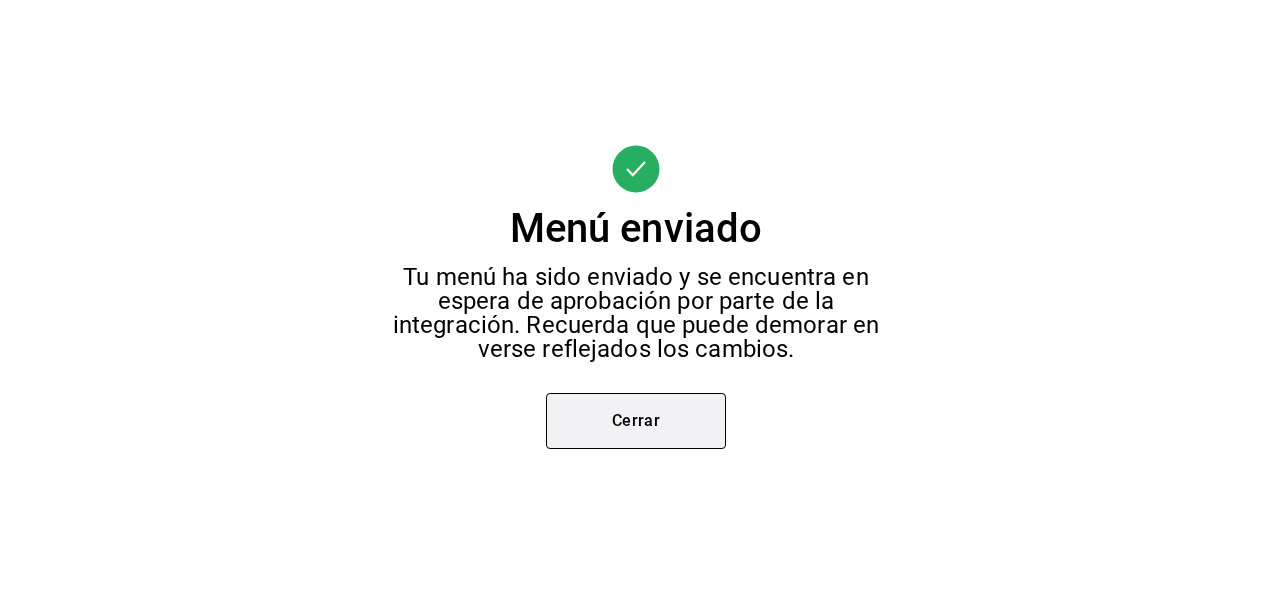 click on "Cerrar" at bounding box center (636, 421) 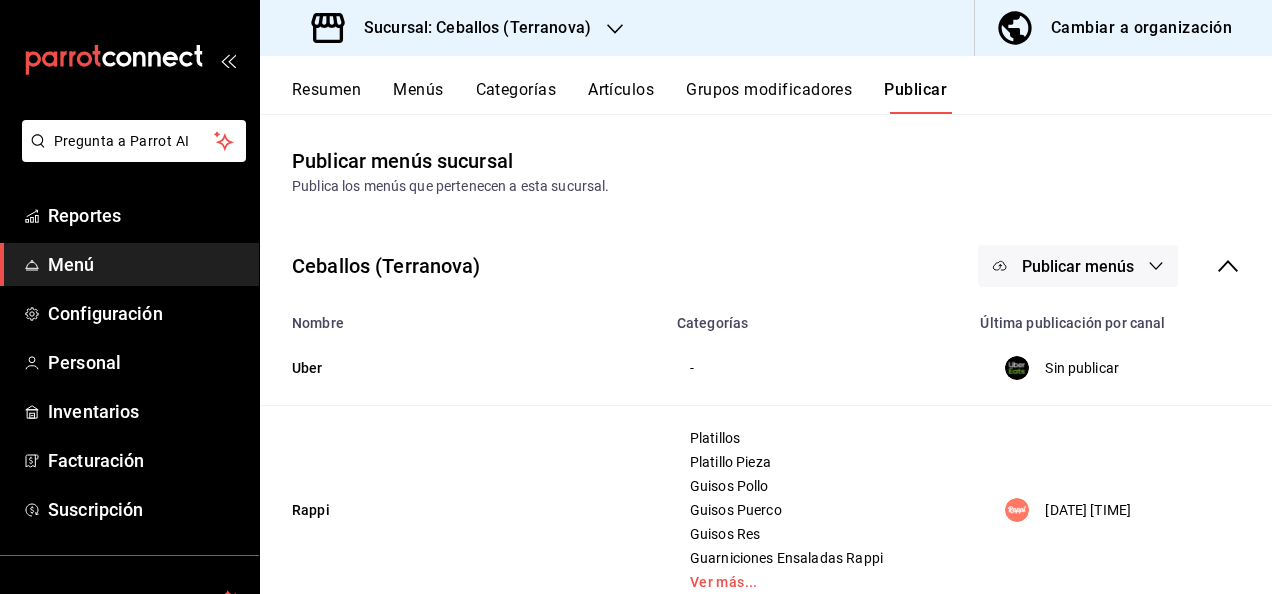 click on "Sucursal: Ceballos (Terranova)" at bounding box center [469, 28] 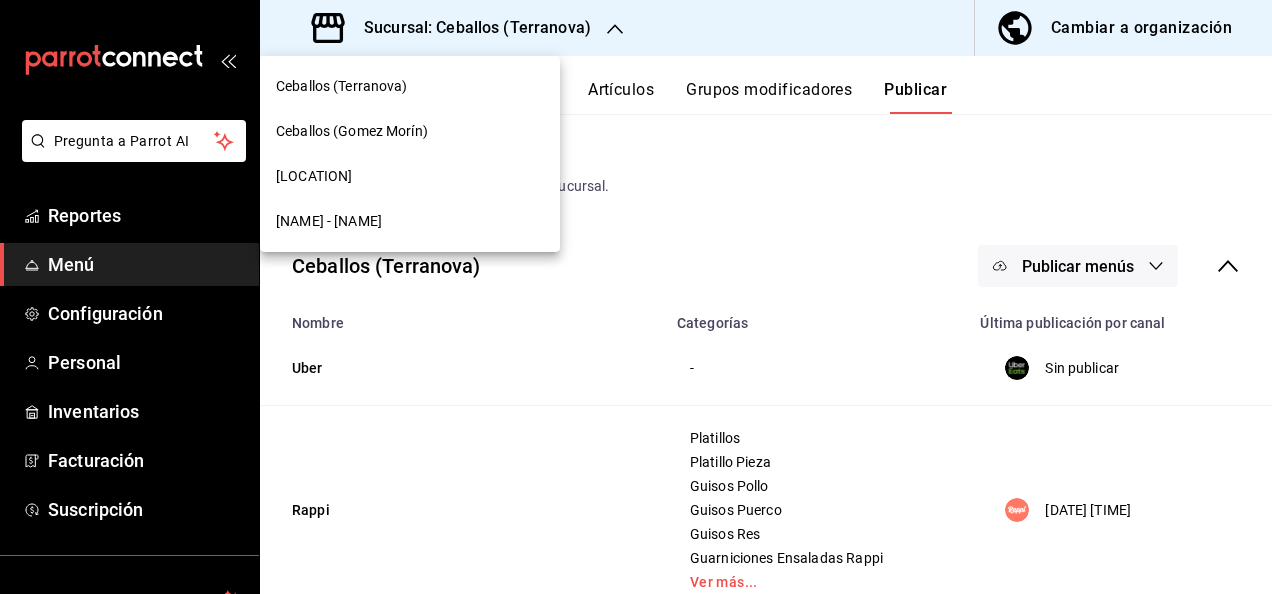 click on "[NAME] - [NAME]" at bounding box center [329, 221] 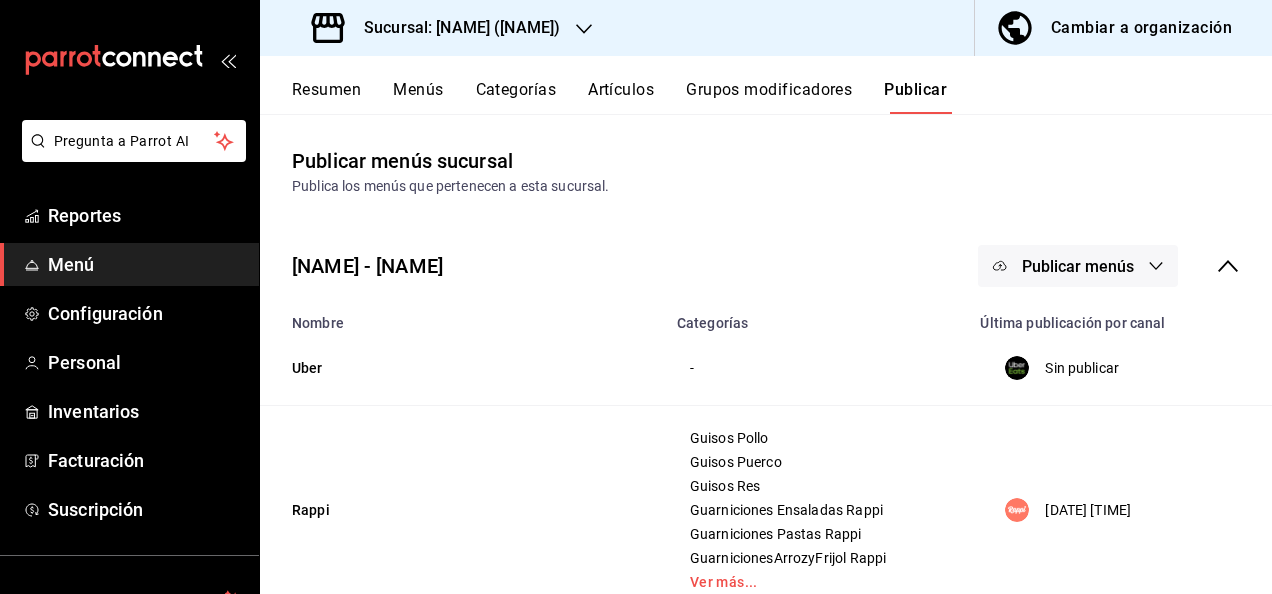 click on "Resumen" at bounding box center [326, 97] 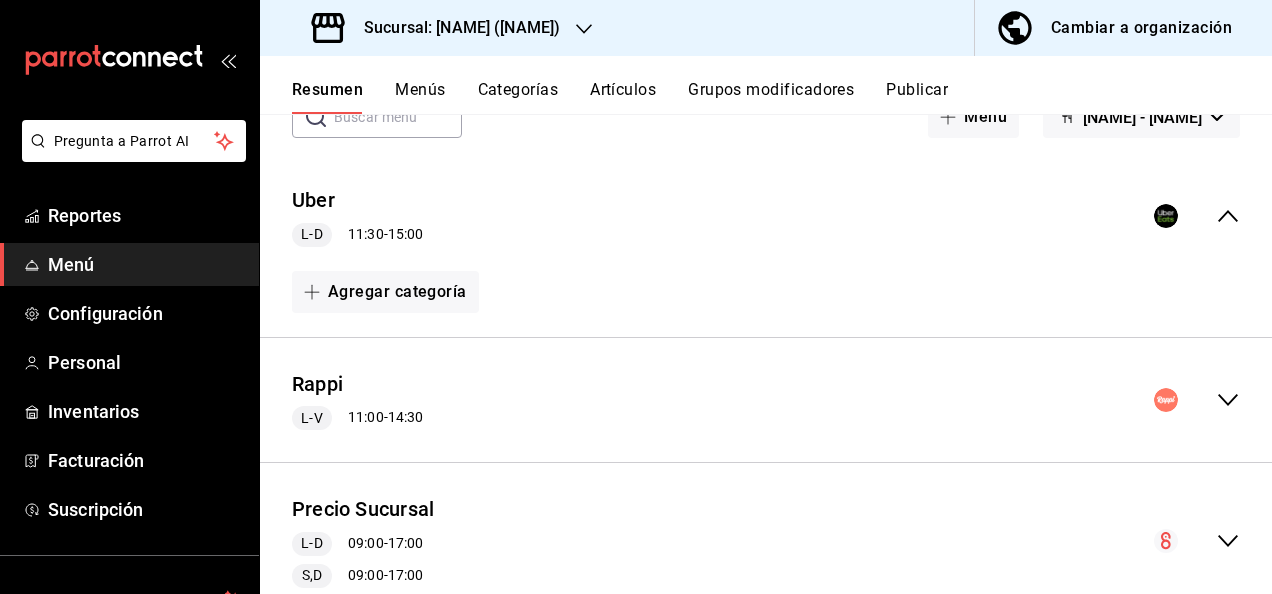 scroll, scrollTop: 173, scrollLeft: 0, axis: vertical 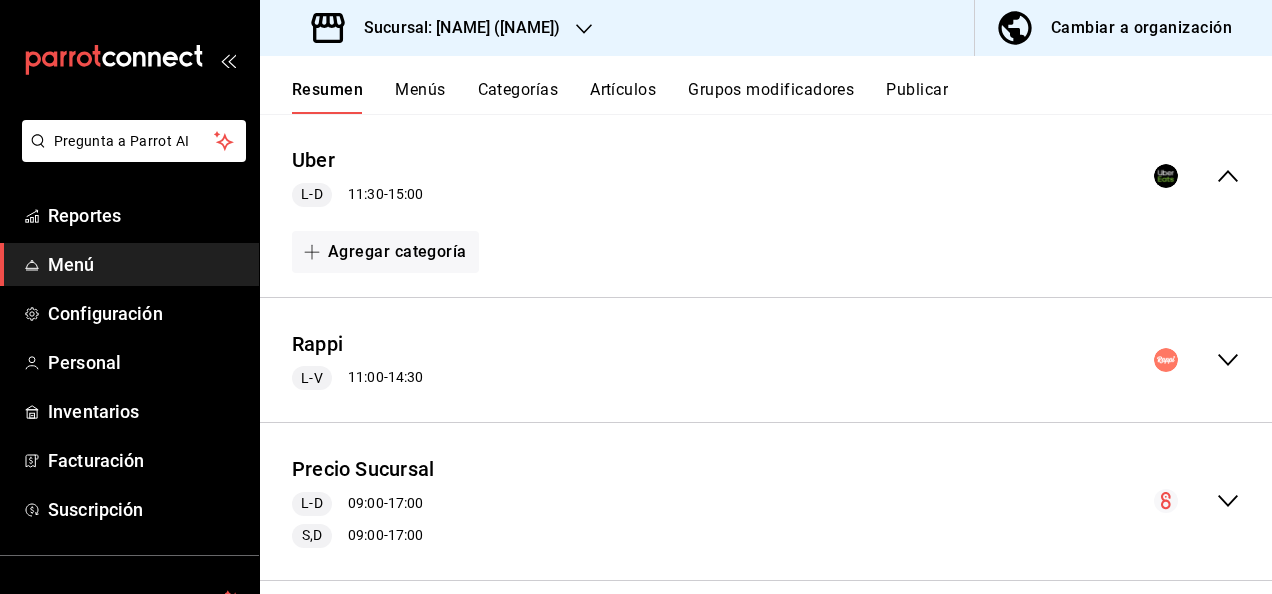 click 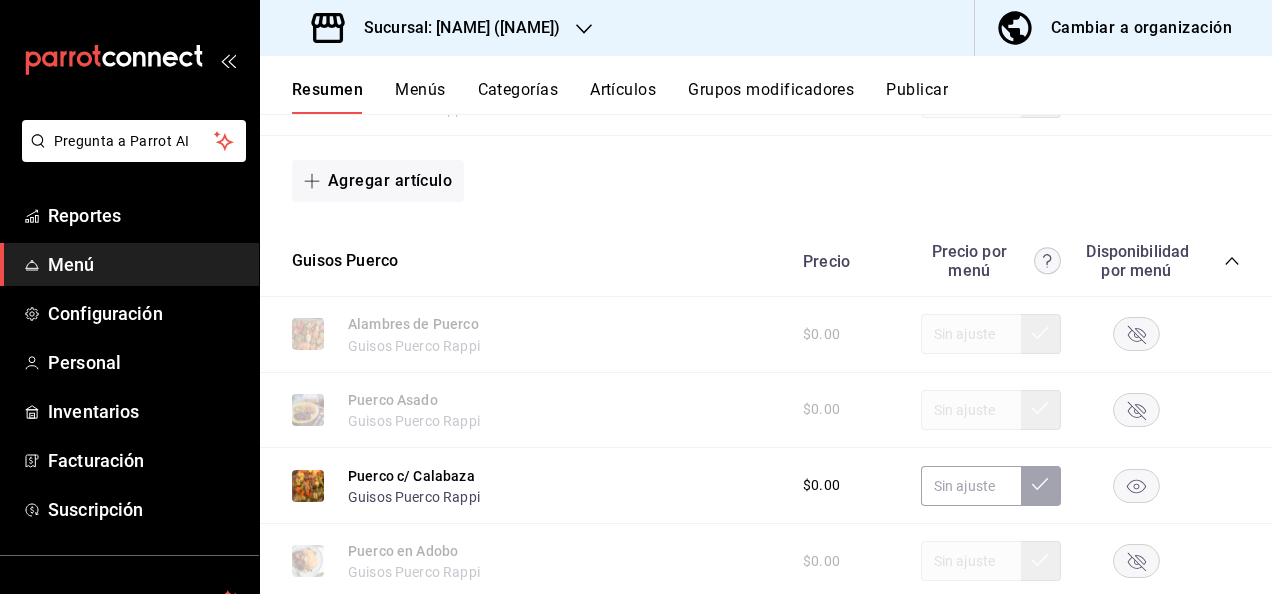scroll, scrollTop: 1773, scrollLeft: 0, axis: vertical 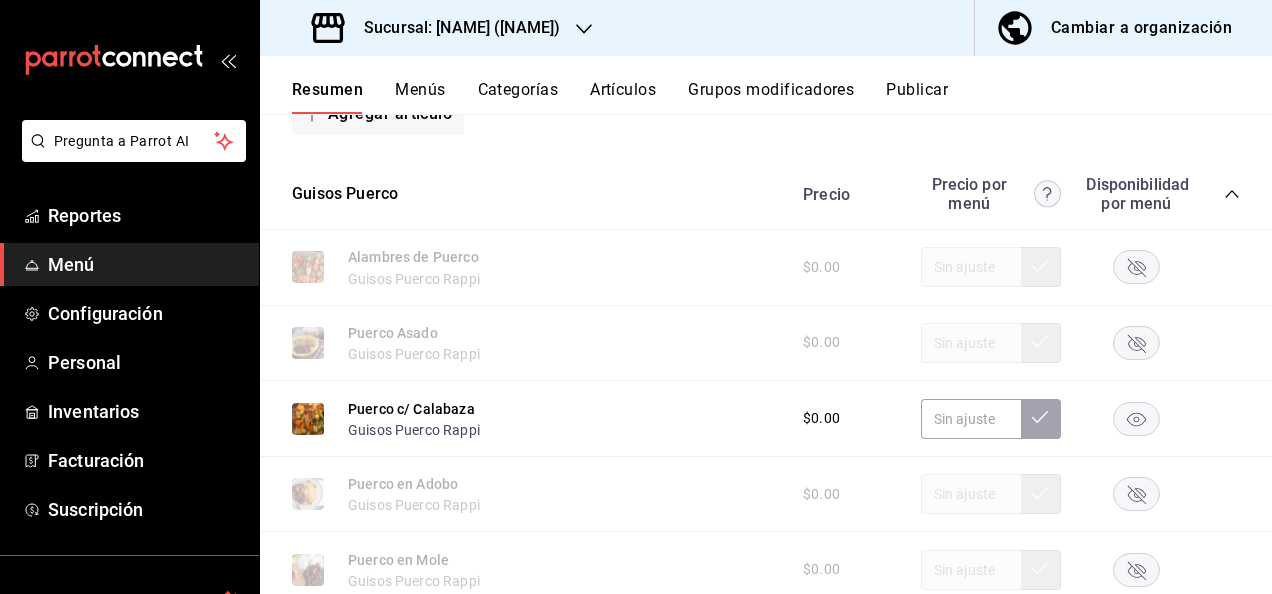 click 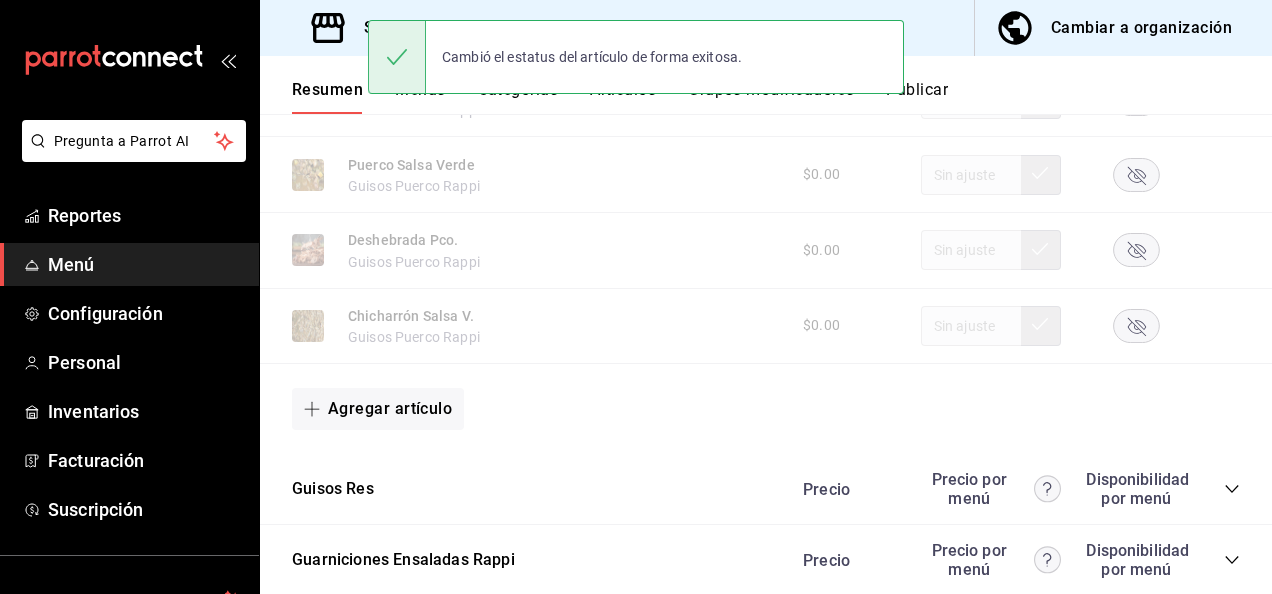 scroll, scrollTop: 2640, scrollLeft: 0, axis: vertical 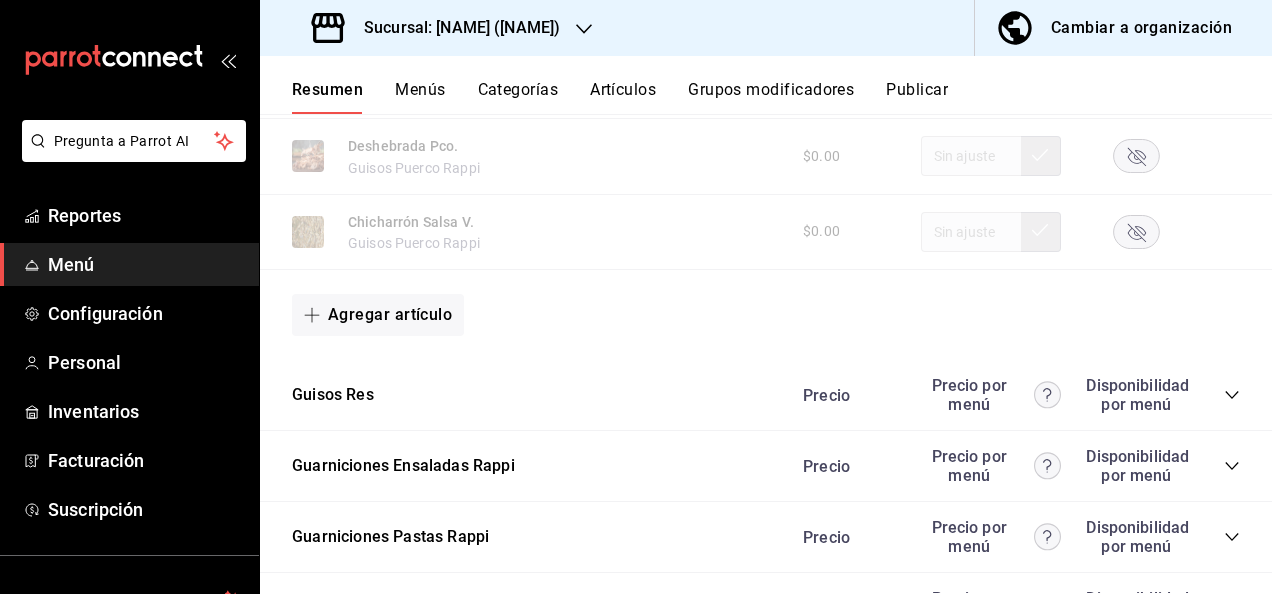 click 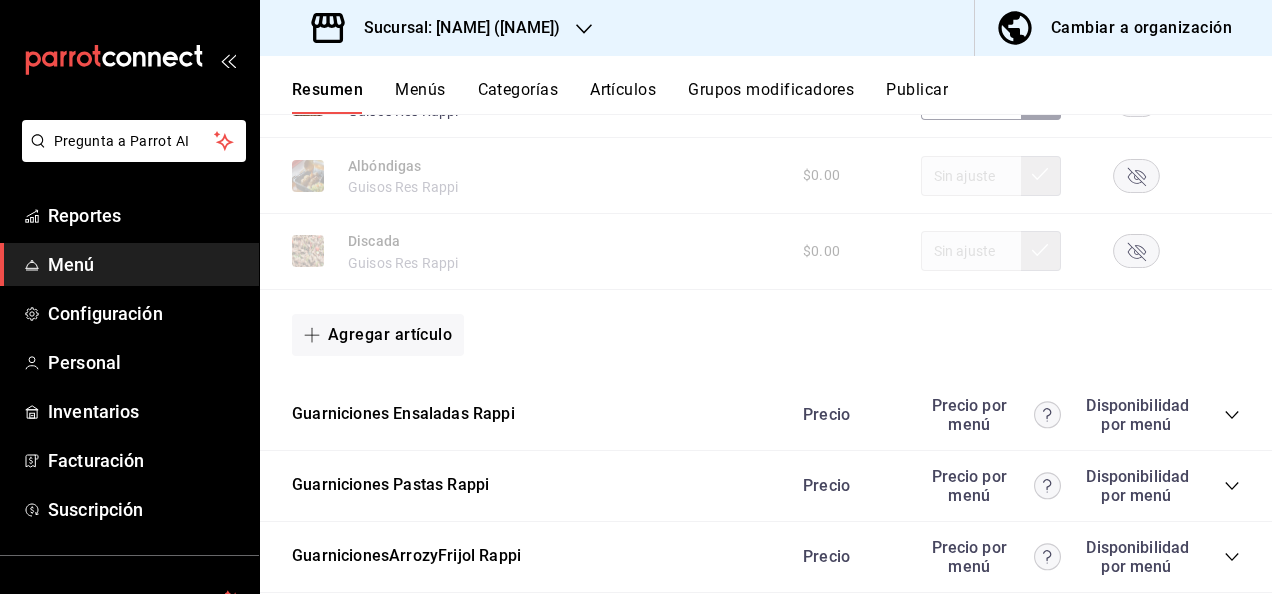 scroll, scrollTop: 3933, scrollLeft: 0, axis: vertical 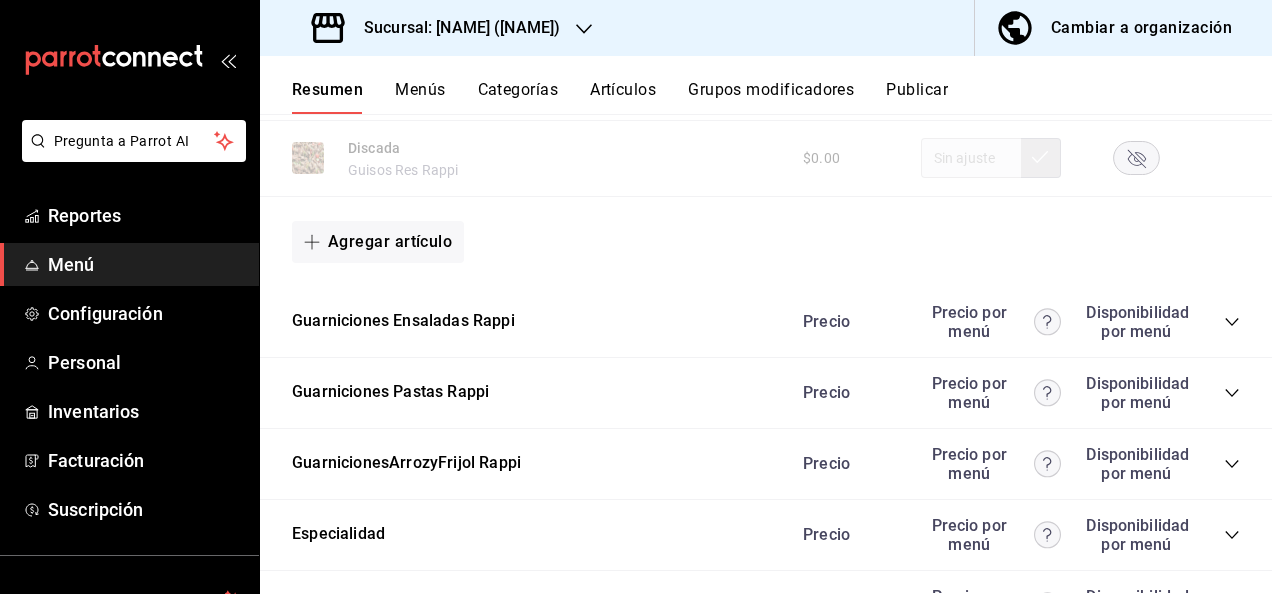 click 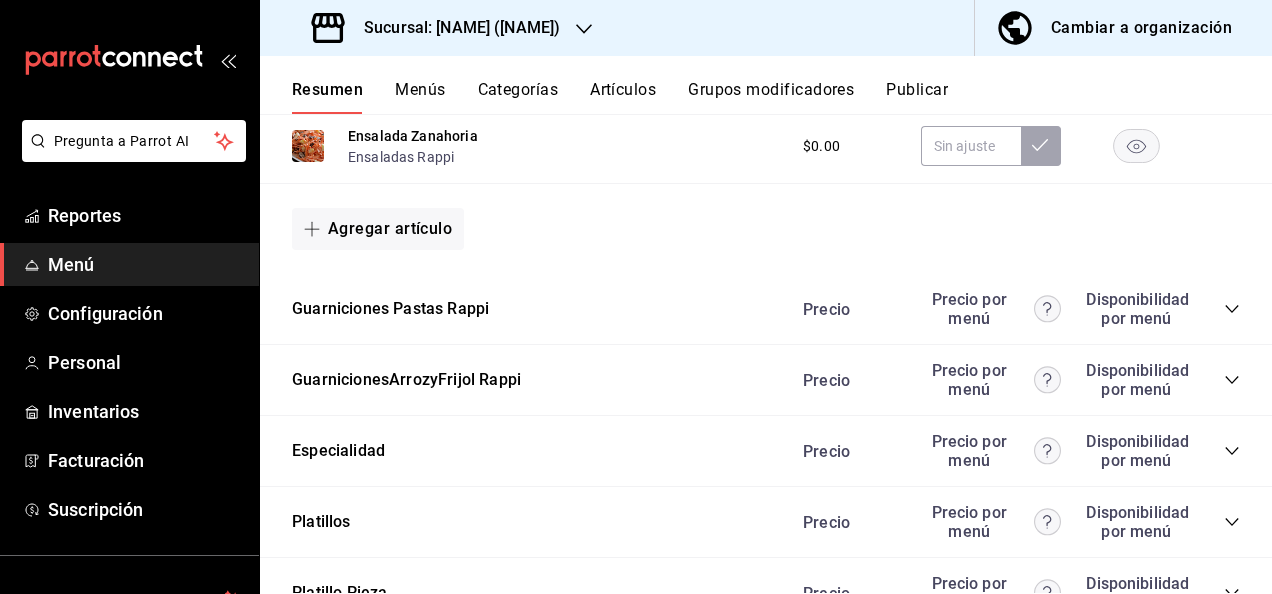 scroll, scrollTop: 5320, scrollLeft: 0, axis: vertical 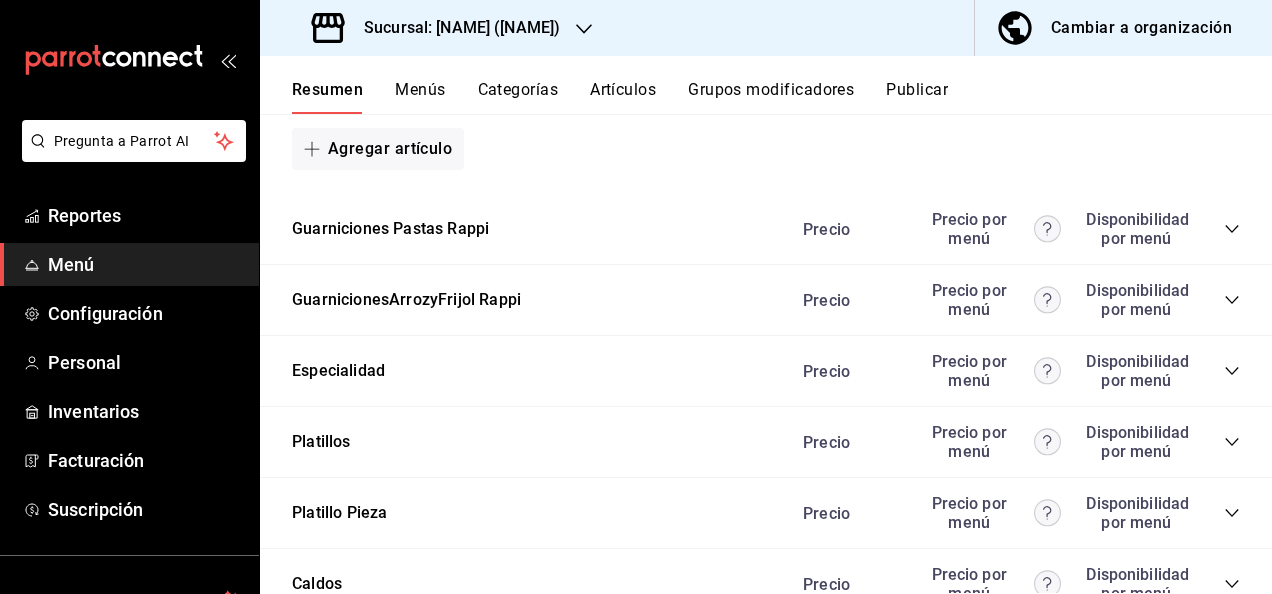 click 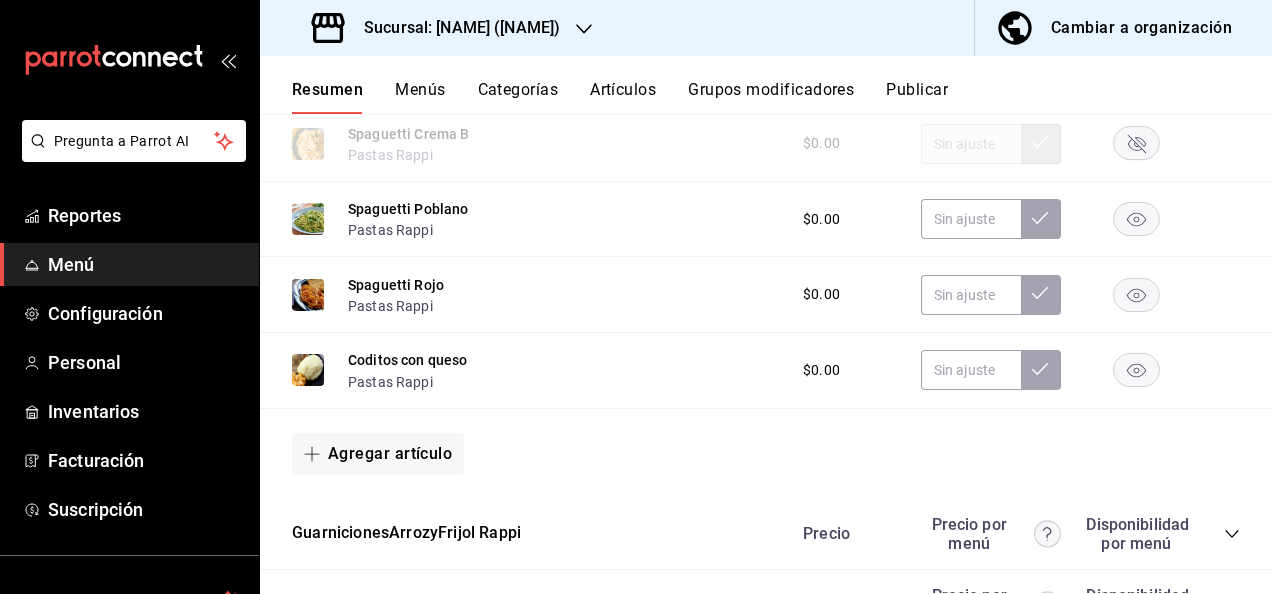 scroll, scrollTop: 5733, scrollLeft: 0, axis: vertical 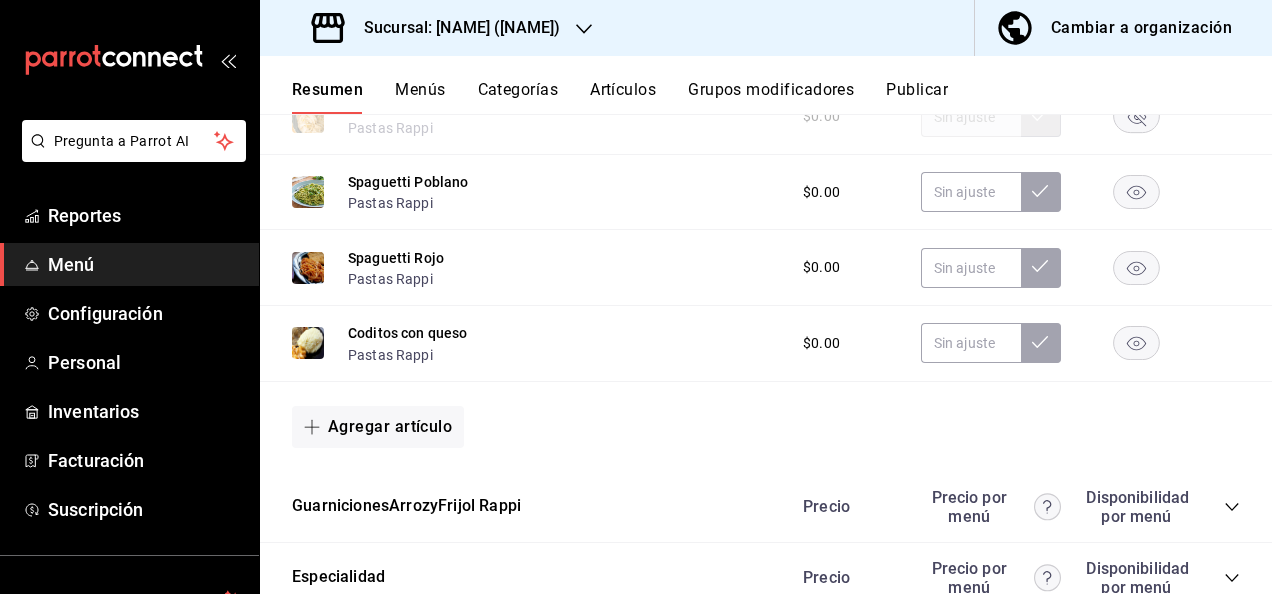 click 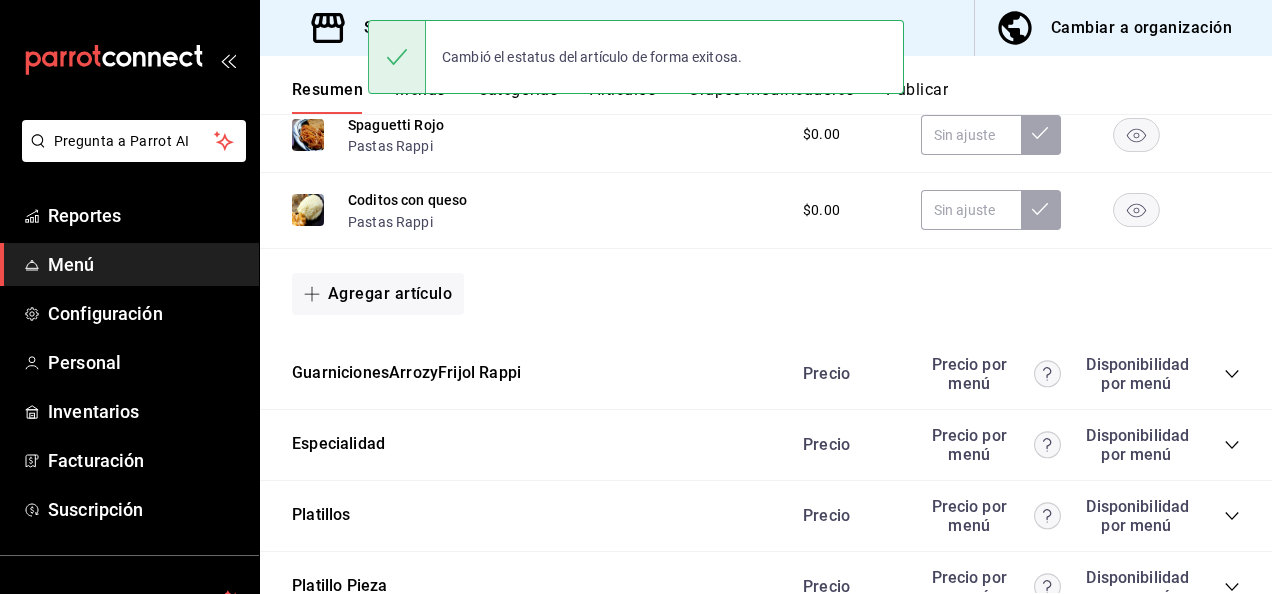 scroll, scrollTop: 5960, scrollLeft: 0, axis: vertical 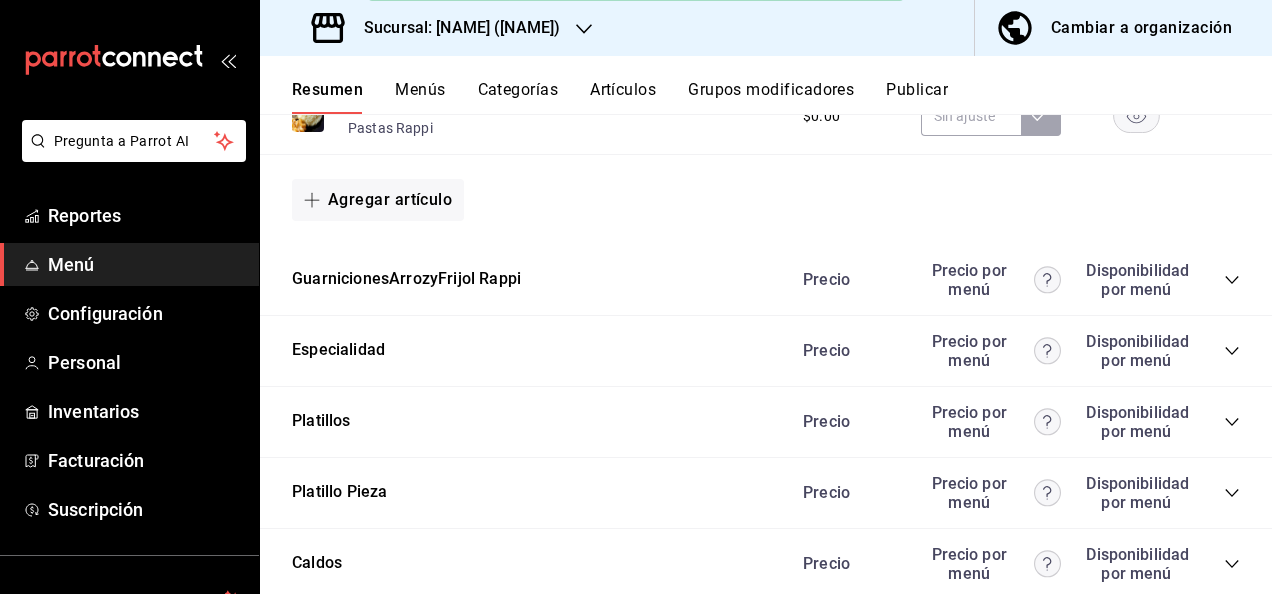 click 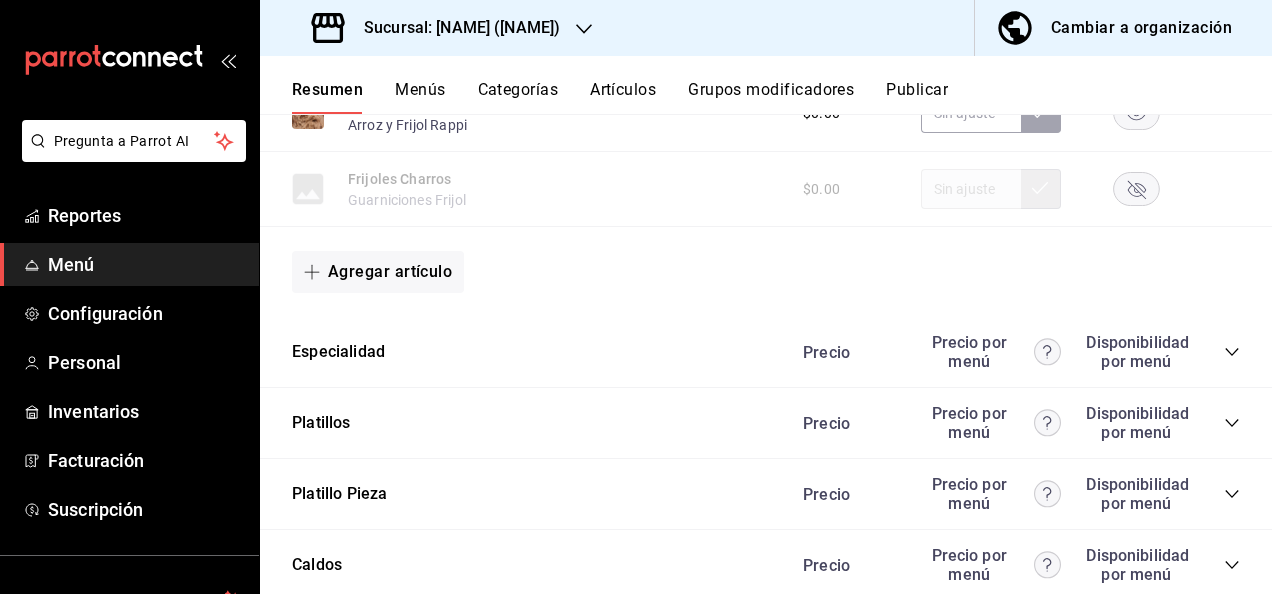 scroll, scrollTop: 6693, scrollLeft: 0, axis: vertical 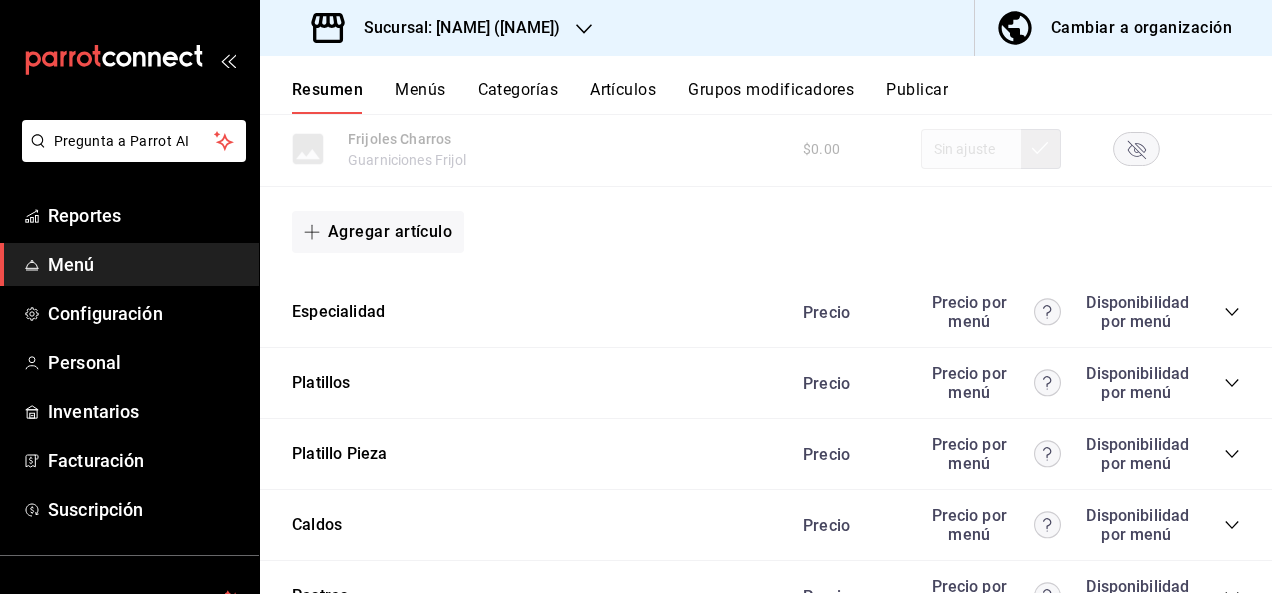 click 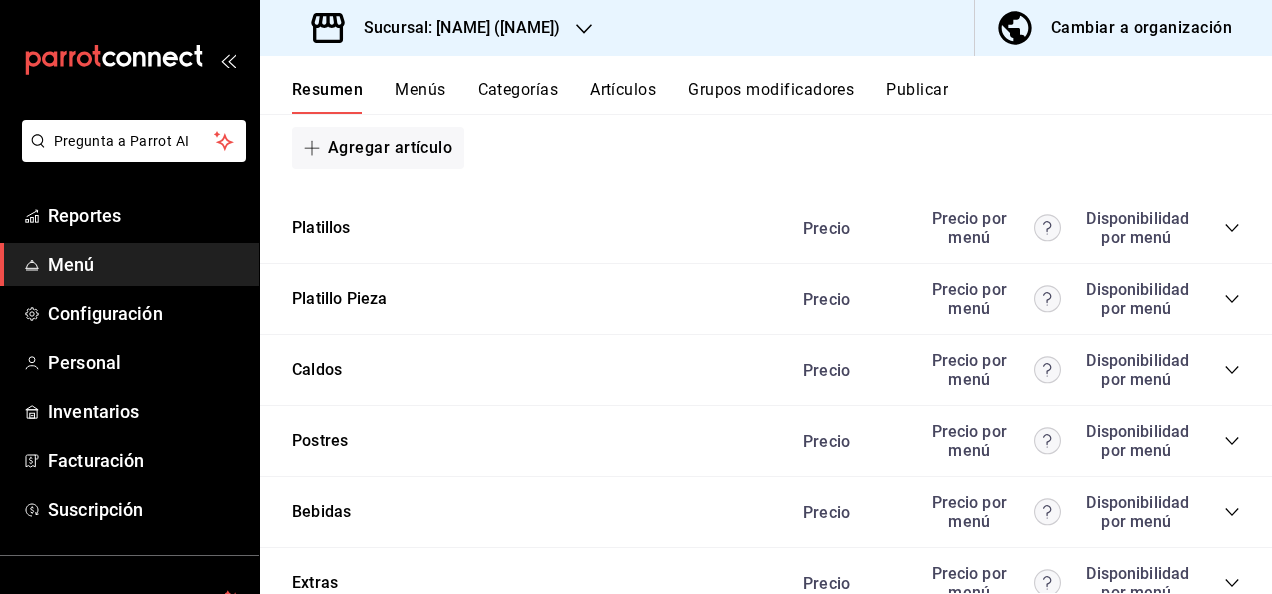 scroll, scrollTop: 8000, scrollLeft: 0, axis: vertical 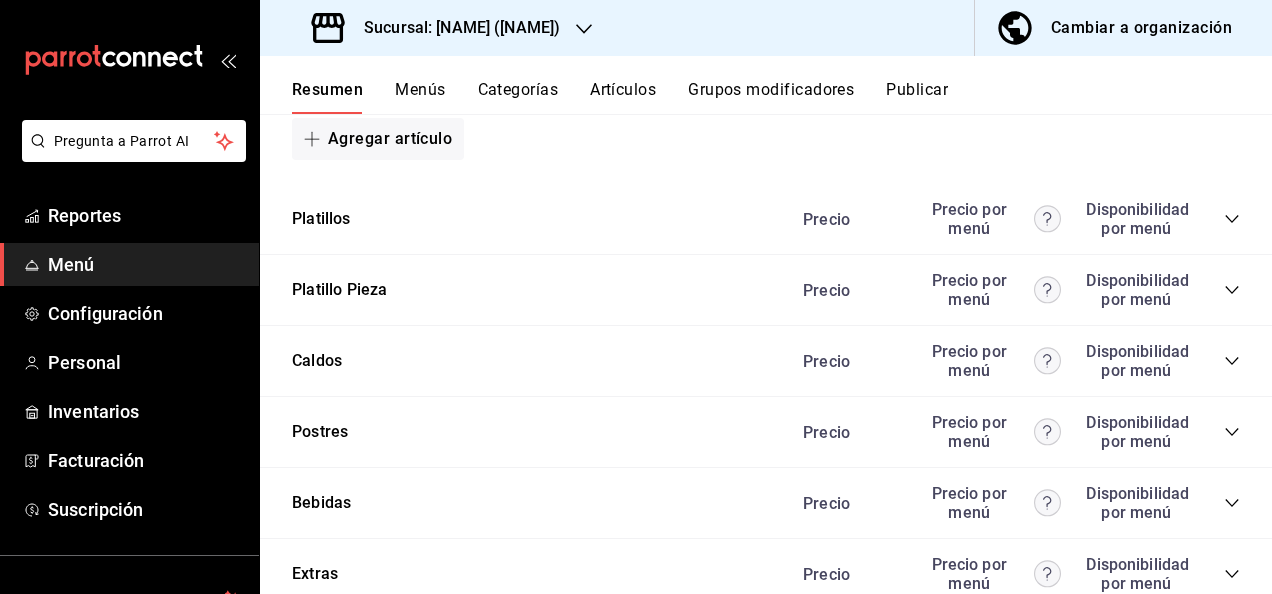 click 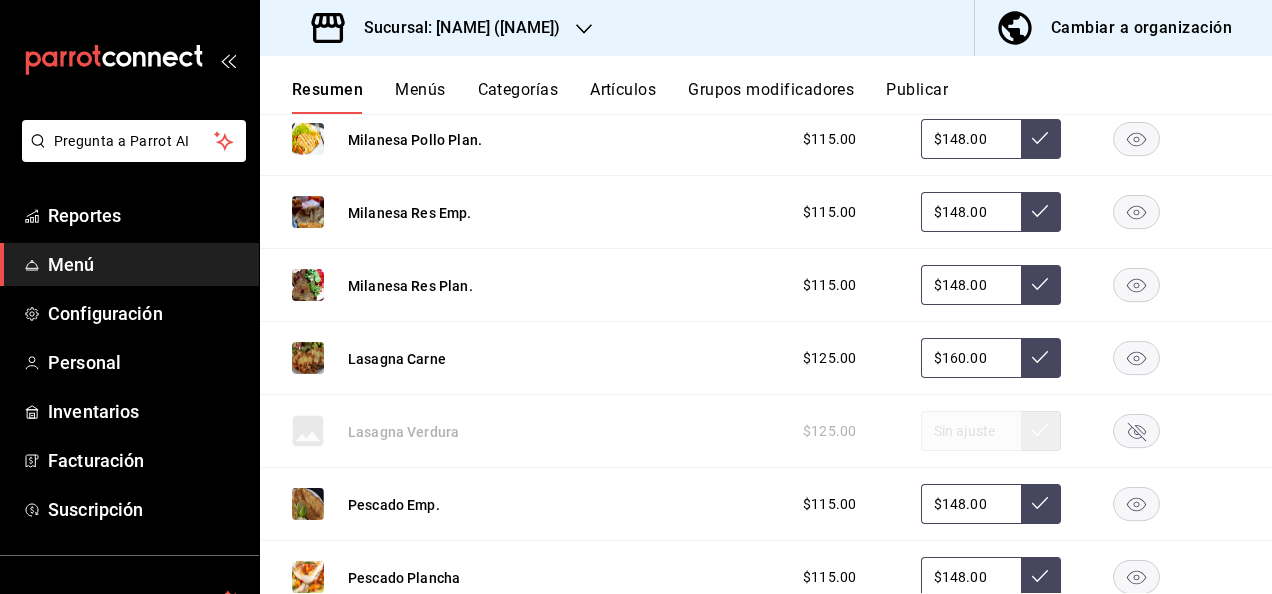 scroll, scrollTop: 8907, scrollLeft: 0, axis: vertical 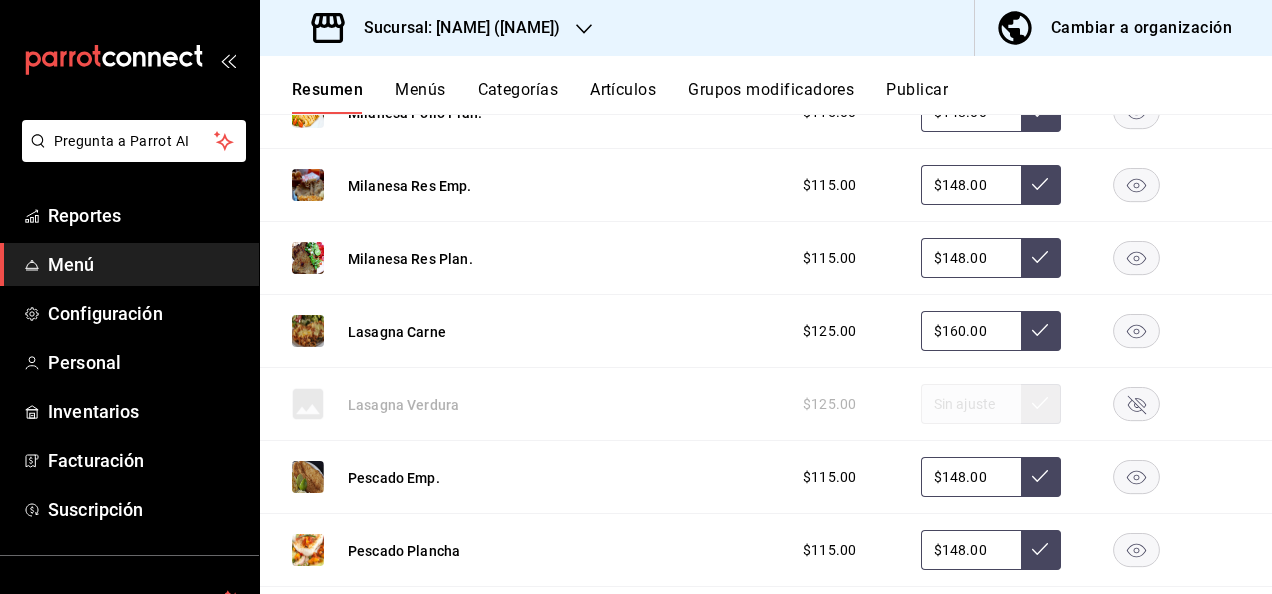 click 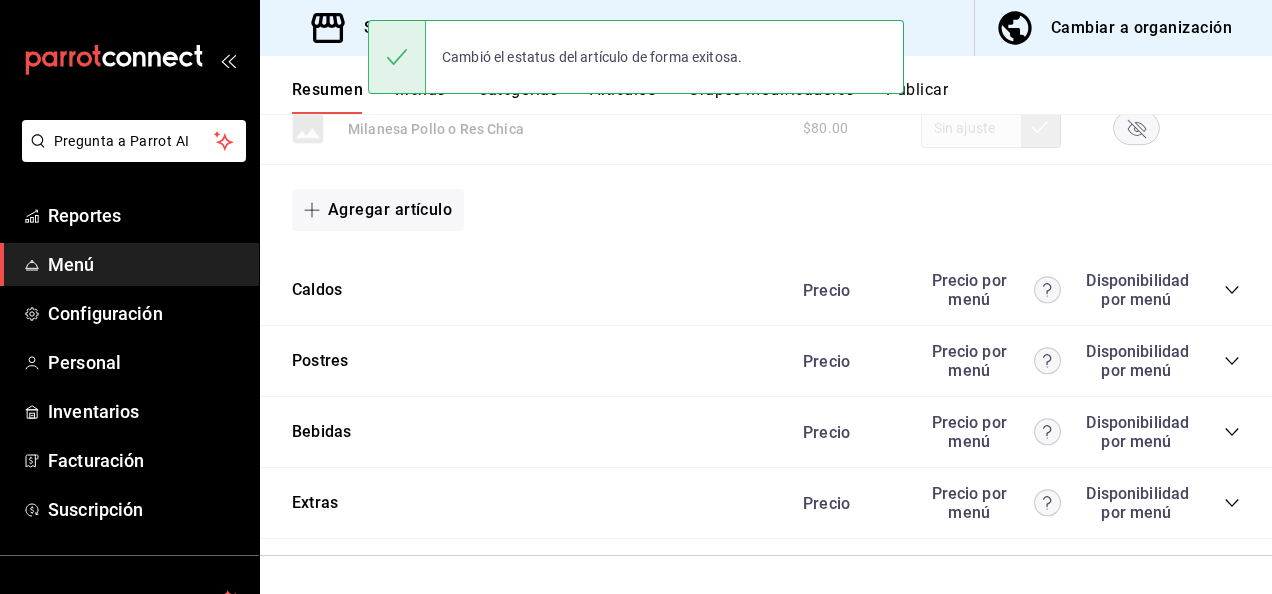 scroll, scrollTop: 9800, scrollLeft: 0, axis: vertical 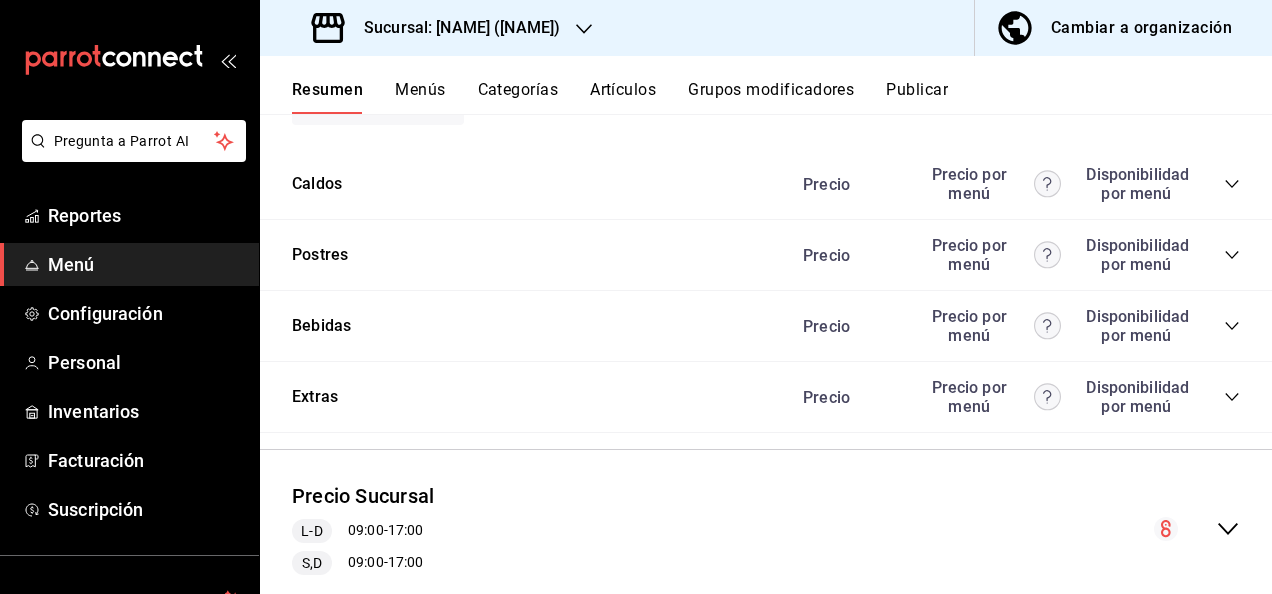 click on "Publicar" at bounding box center (917, 97) 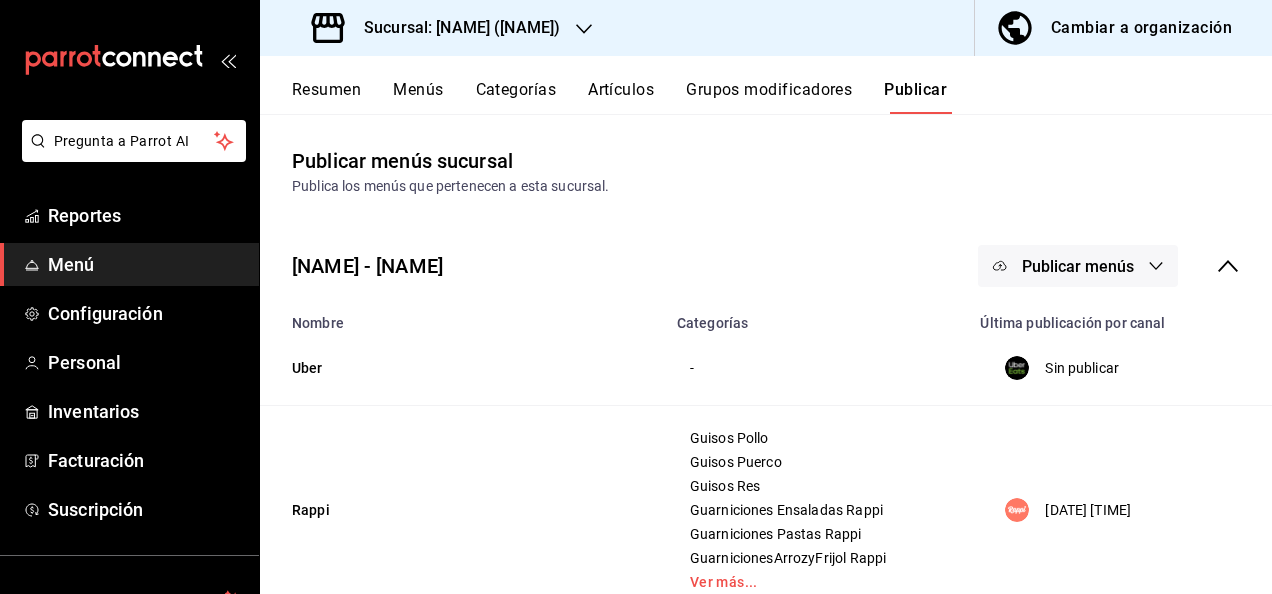 click on "Publicar menús" at bounding box center (1078, 266) 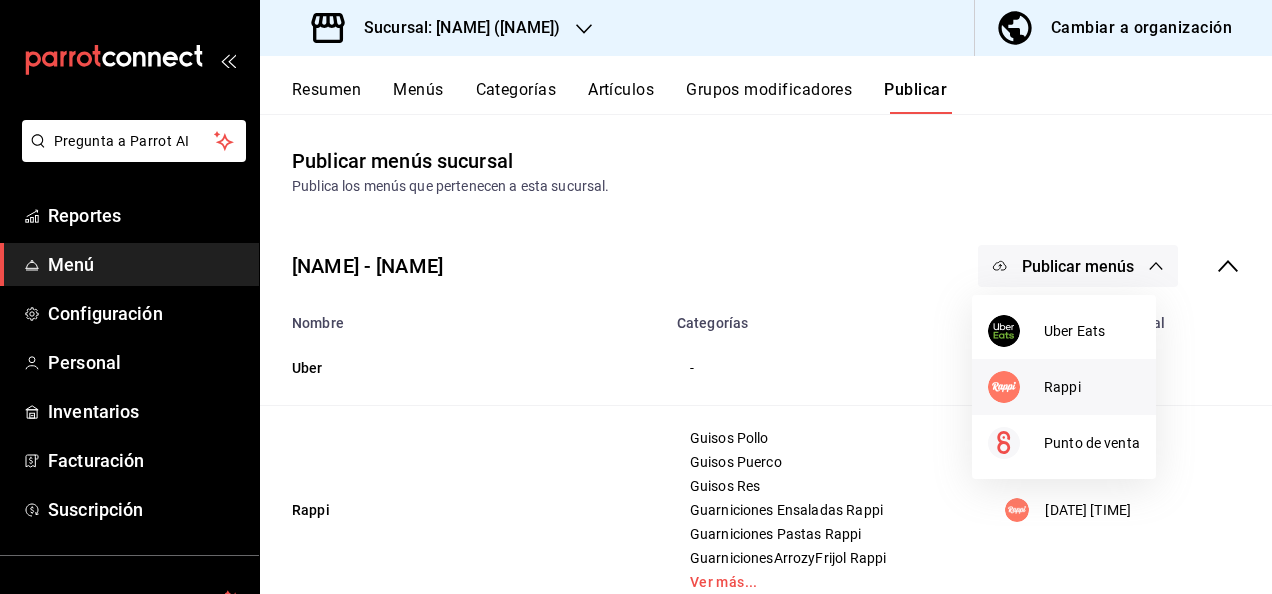 click on "Rappi" at bounding box center (1092, 387) 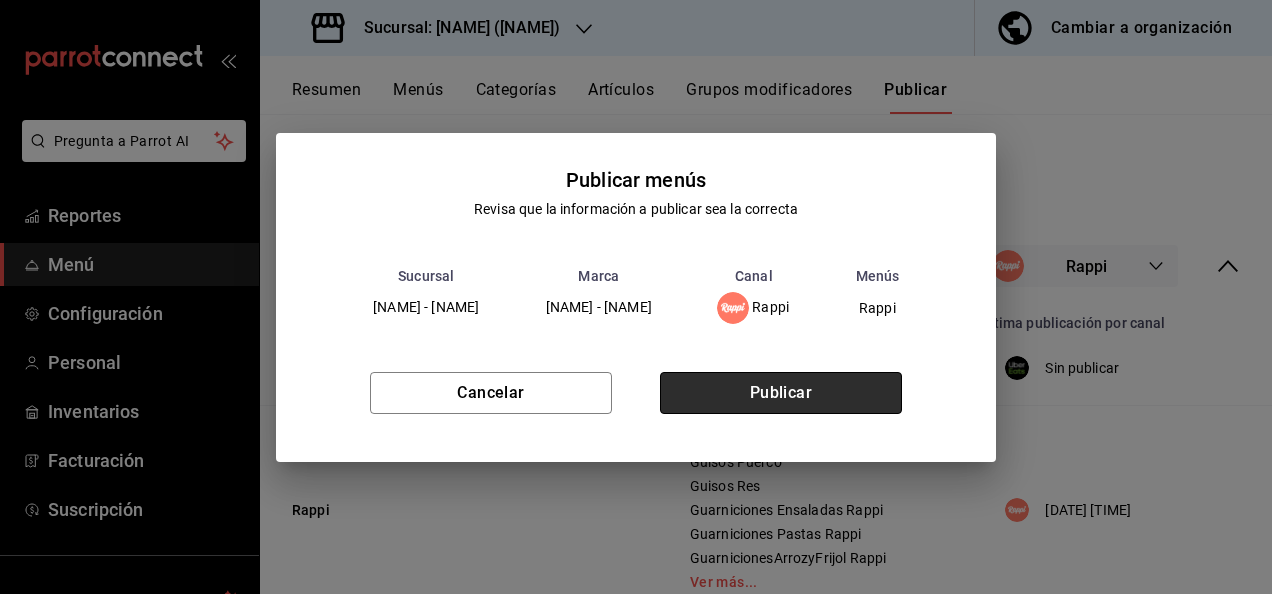 click on "Publicar" at bounding box center (781, 393) 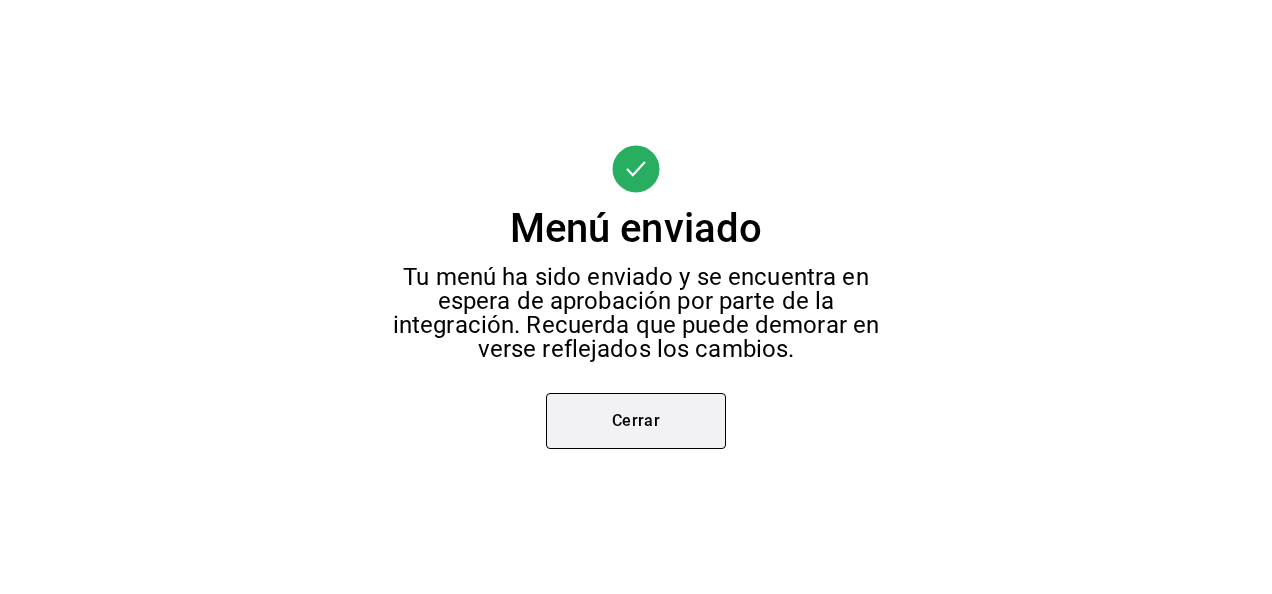 click on "Cerrar" at bounding box center [636, 421] 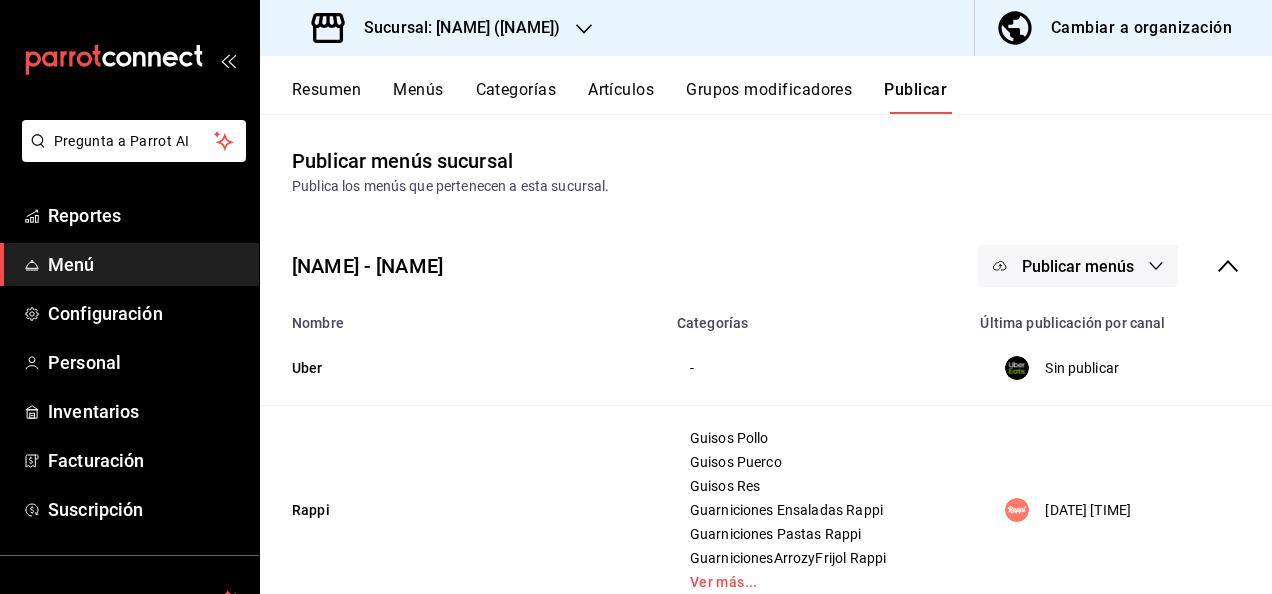 click on "Sucursal: [NAME] ([NAME])" at bounding box center [454, 28] 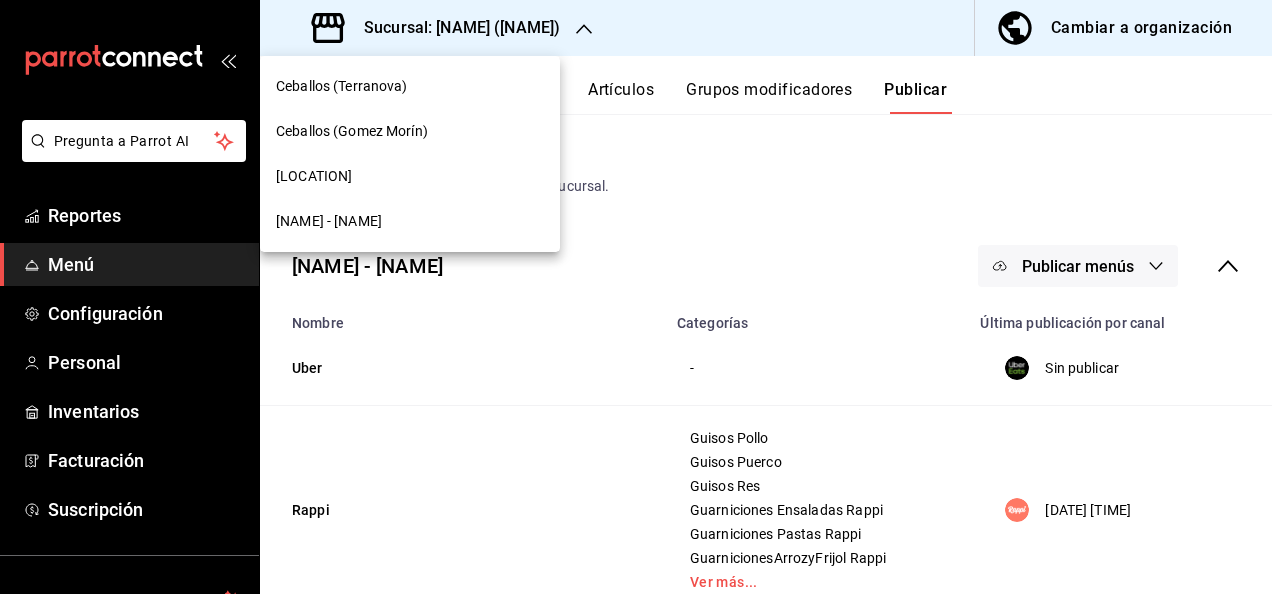 click on "[LOCATION]" at bounding box center (314, 176) 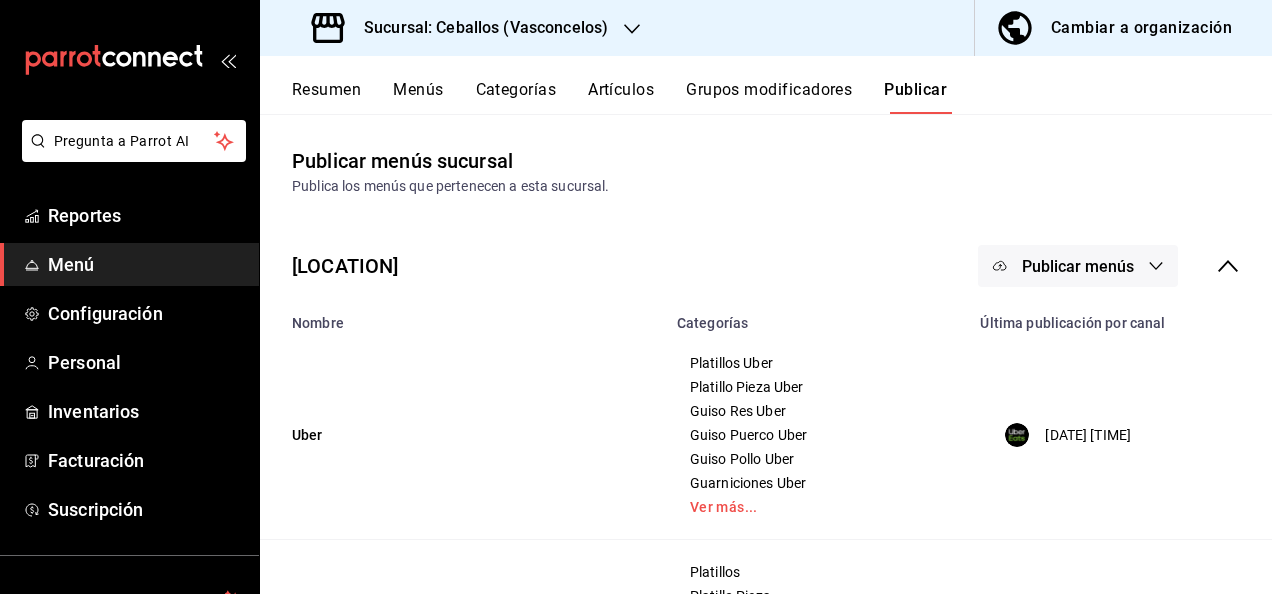 click on "Resumen" at bounding box center [326, 97] 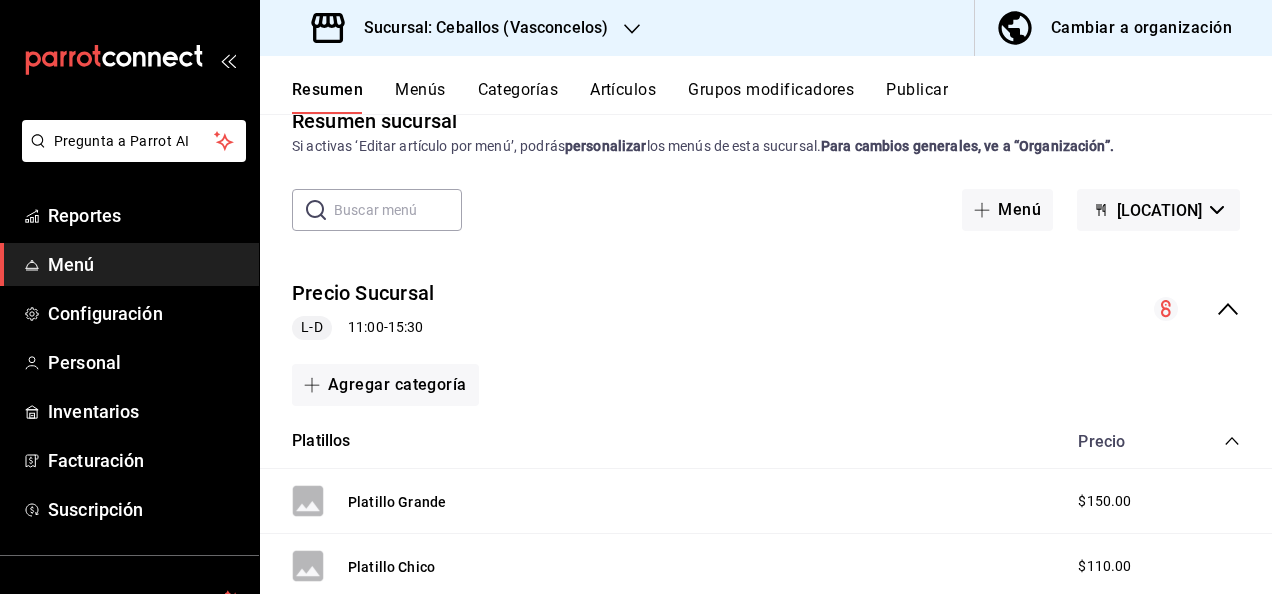 scroll, scrollTop: 80, scrollLeft: 0, axis: vertical 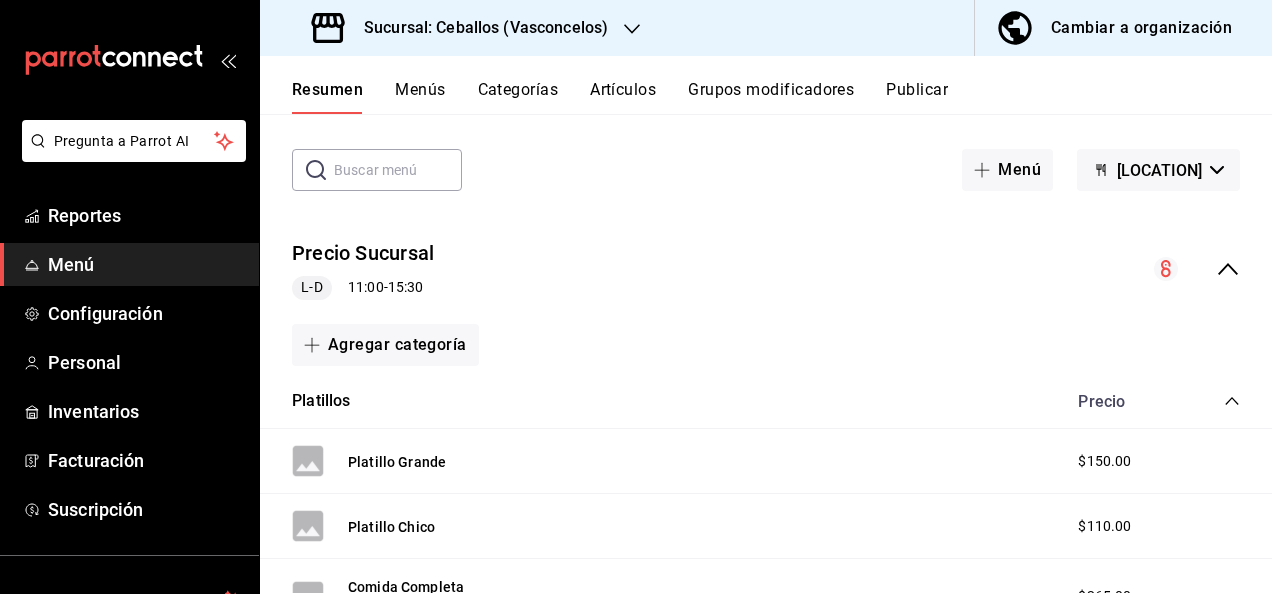 click 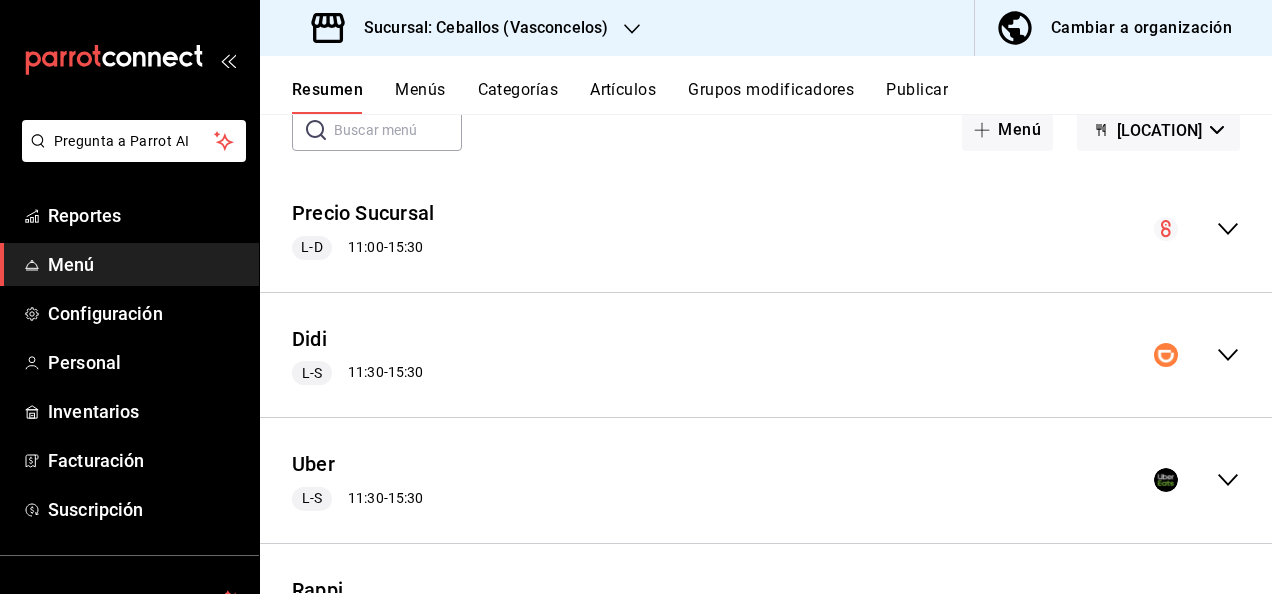 scroll, scrollTop: 234, scrollLeft: 0, axis: vertical 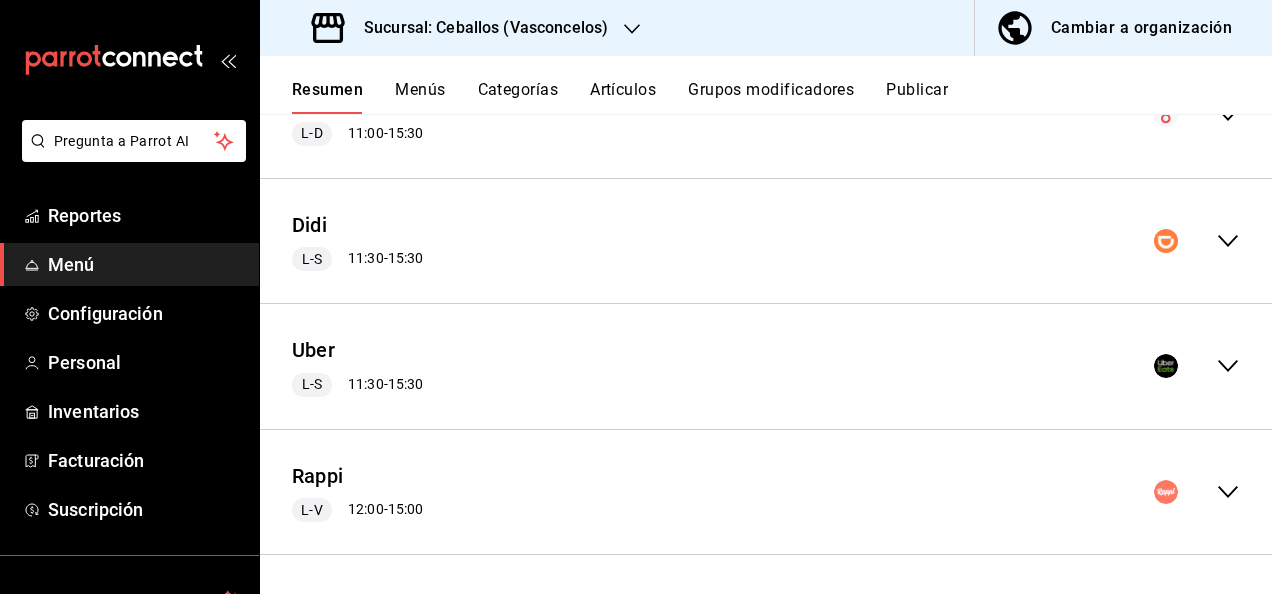 click 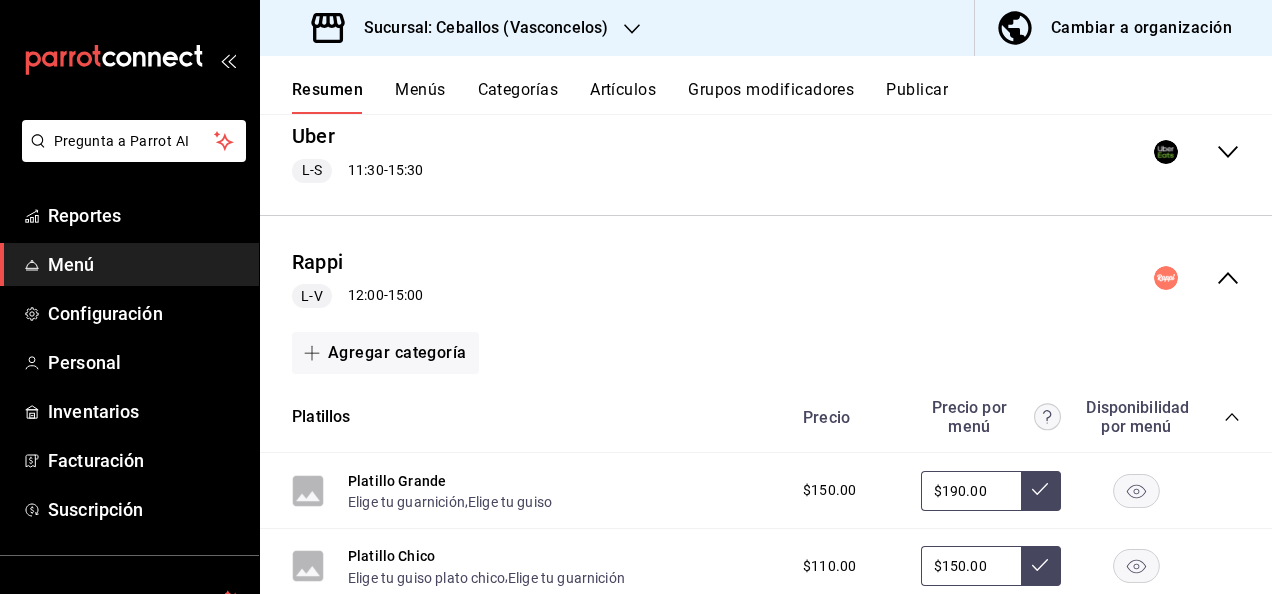 scroll, scrollTop: 501, scrollLeft: 0, axis: vertical 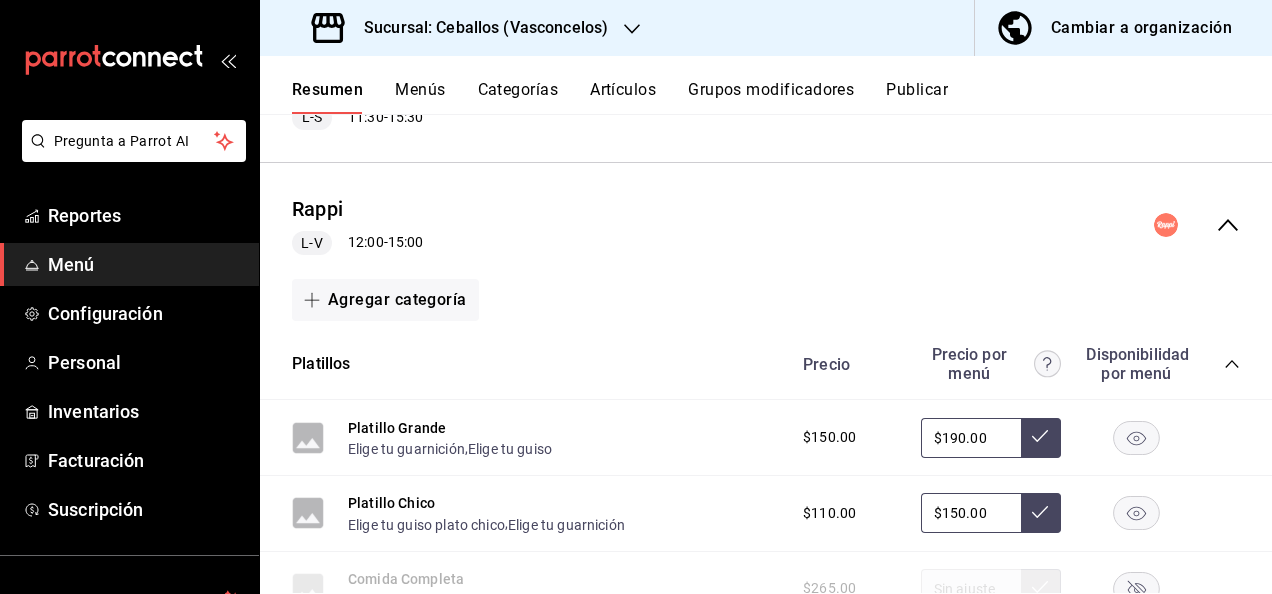 click 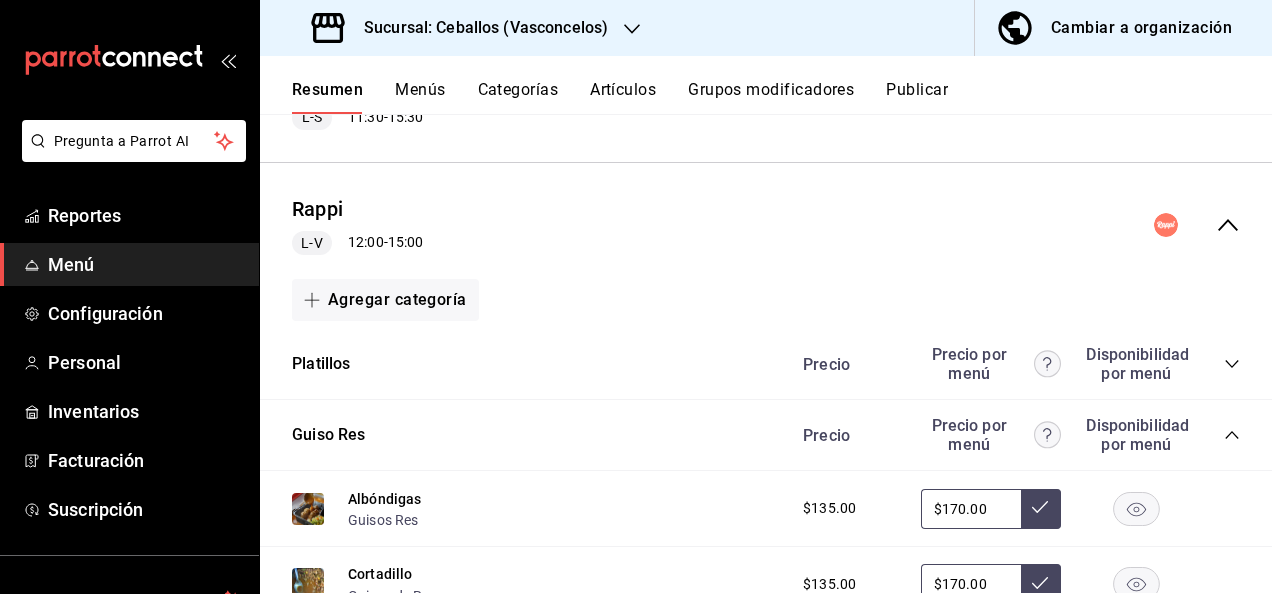 click 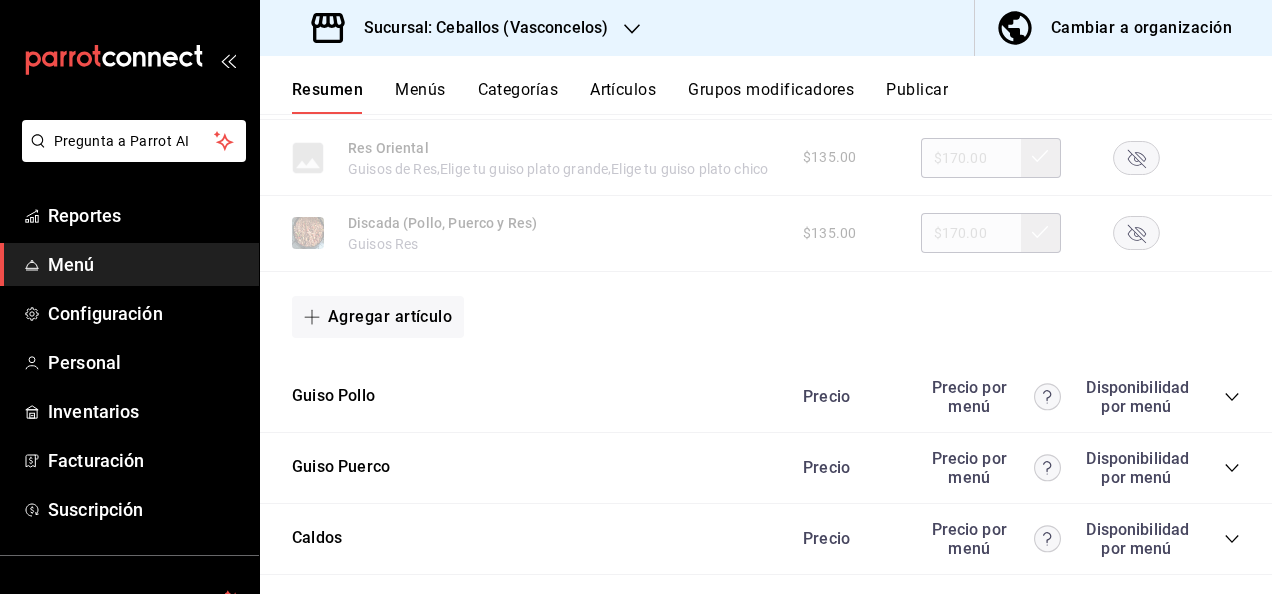 scroll, scrollTop: 1648, scrollLeft: 0, axis: vertical 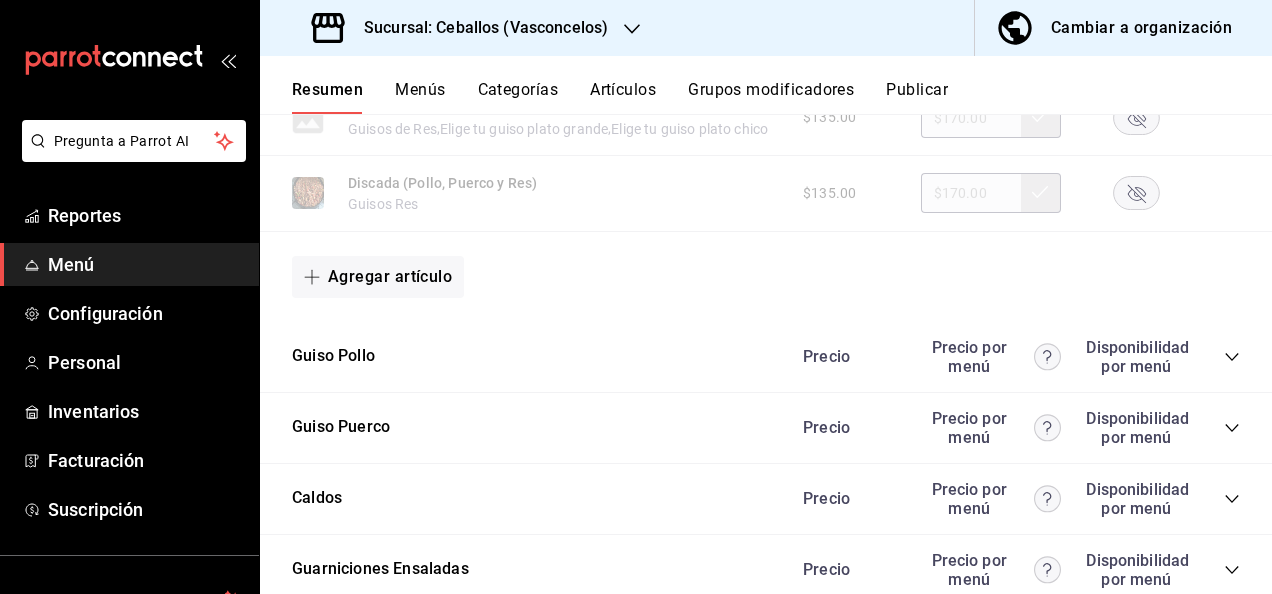 click 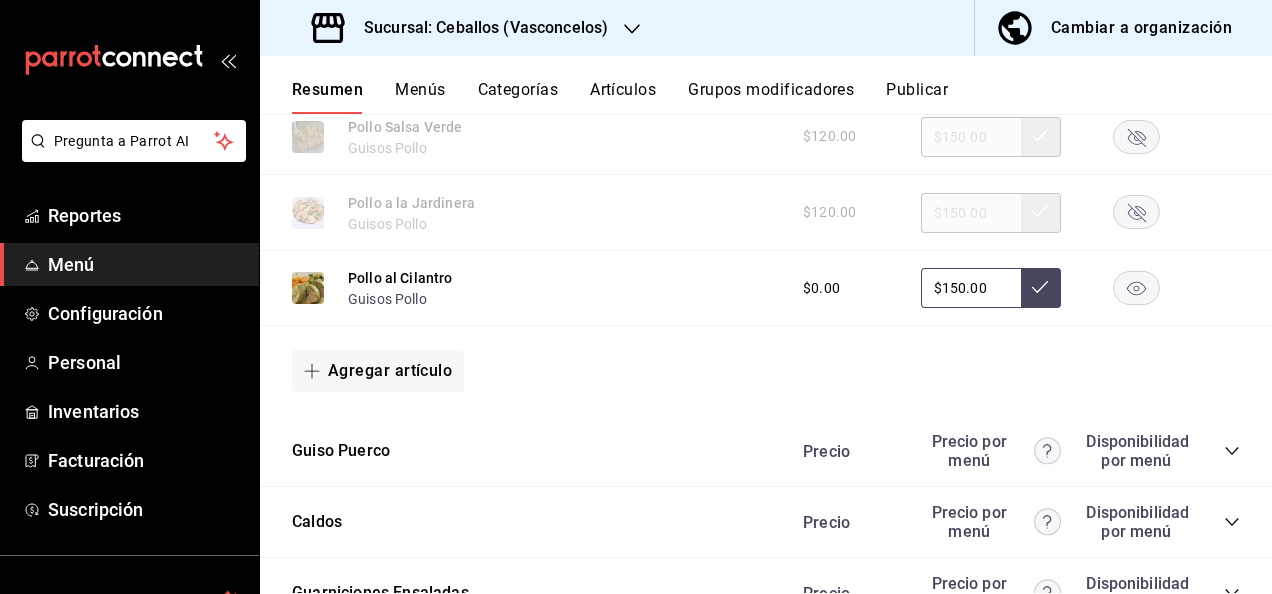 scroll, scrollTop: 2928, scrollLeft: 0, axis: vertical 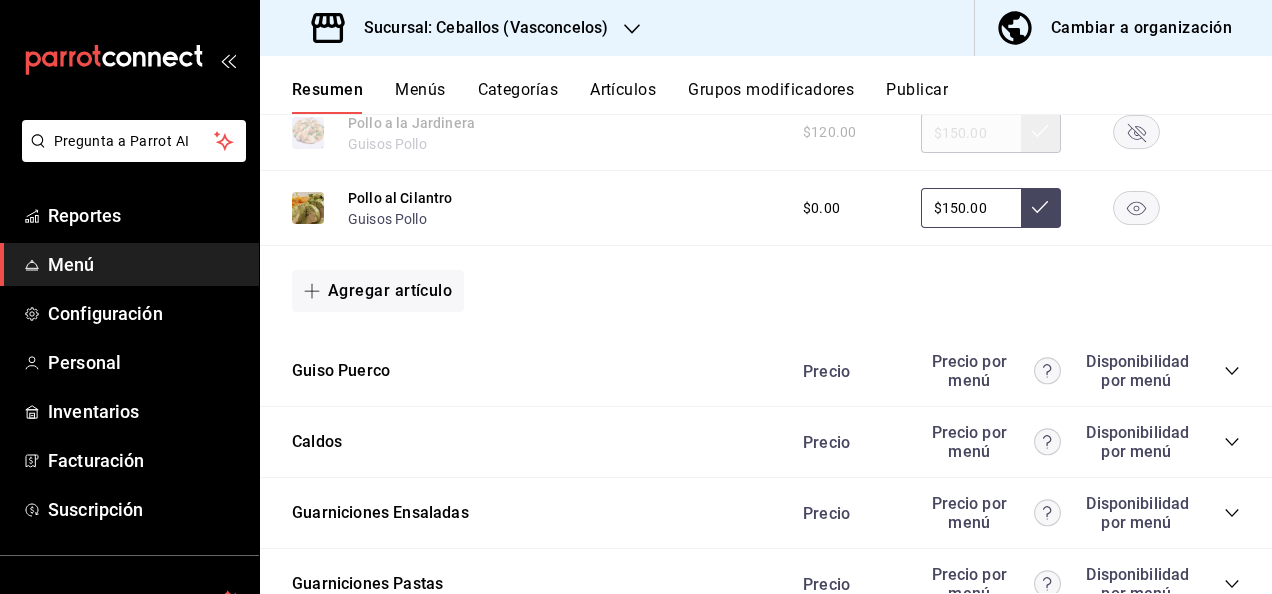 click 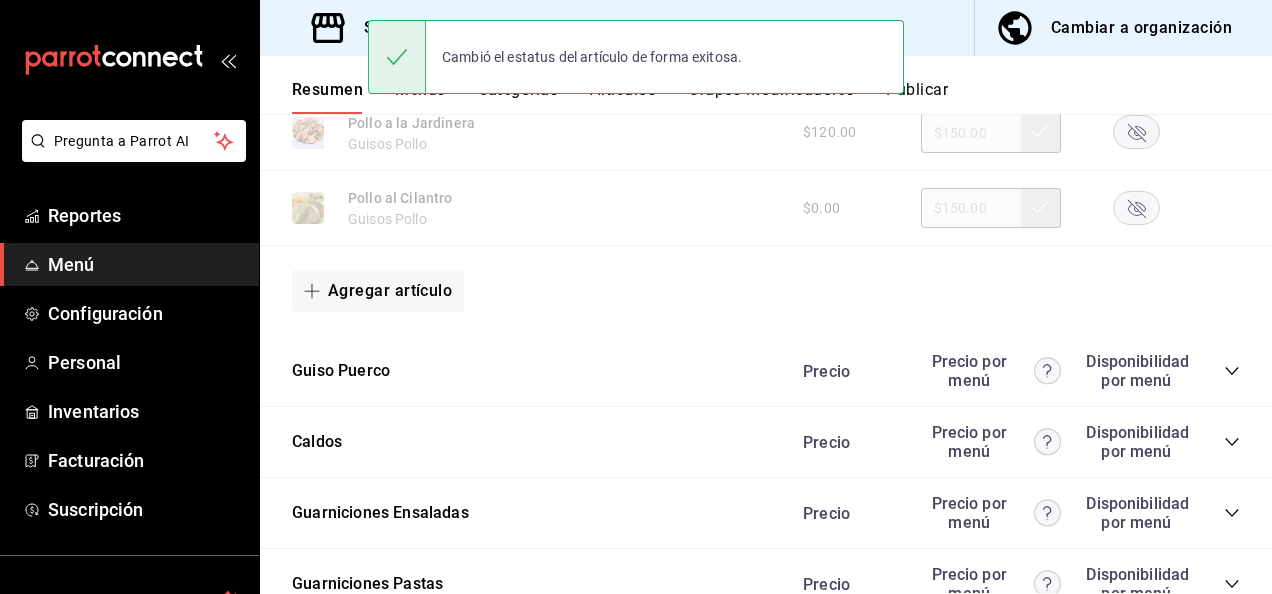 click 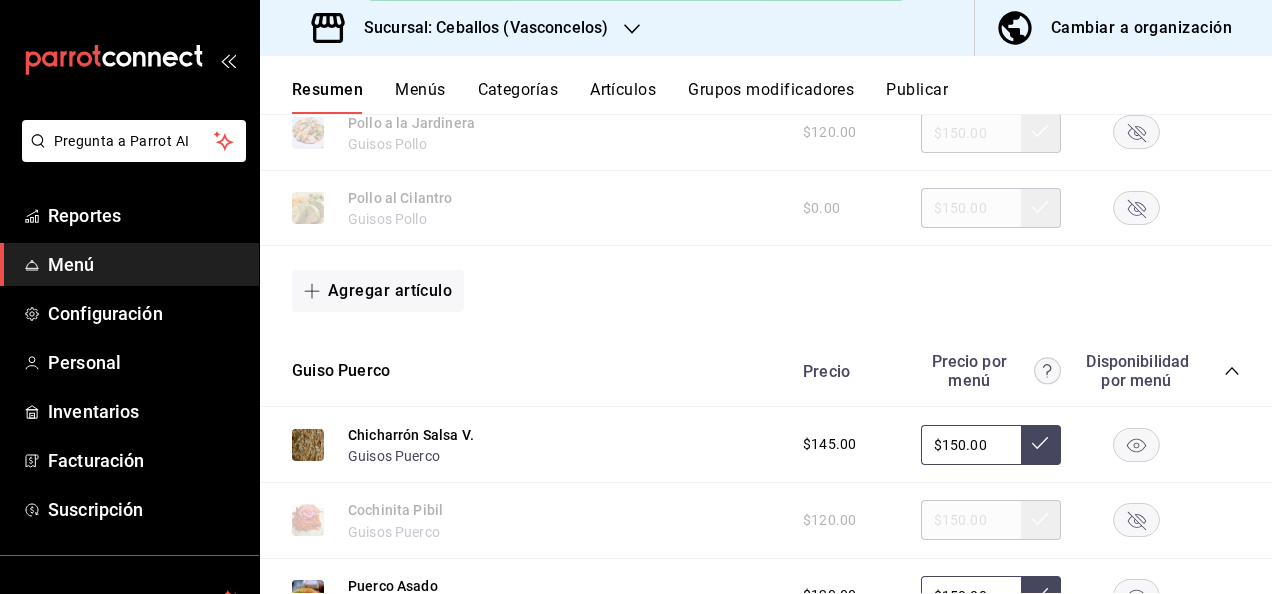 click 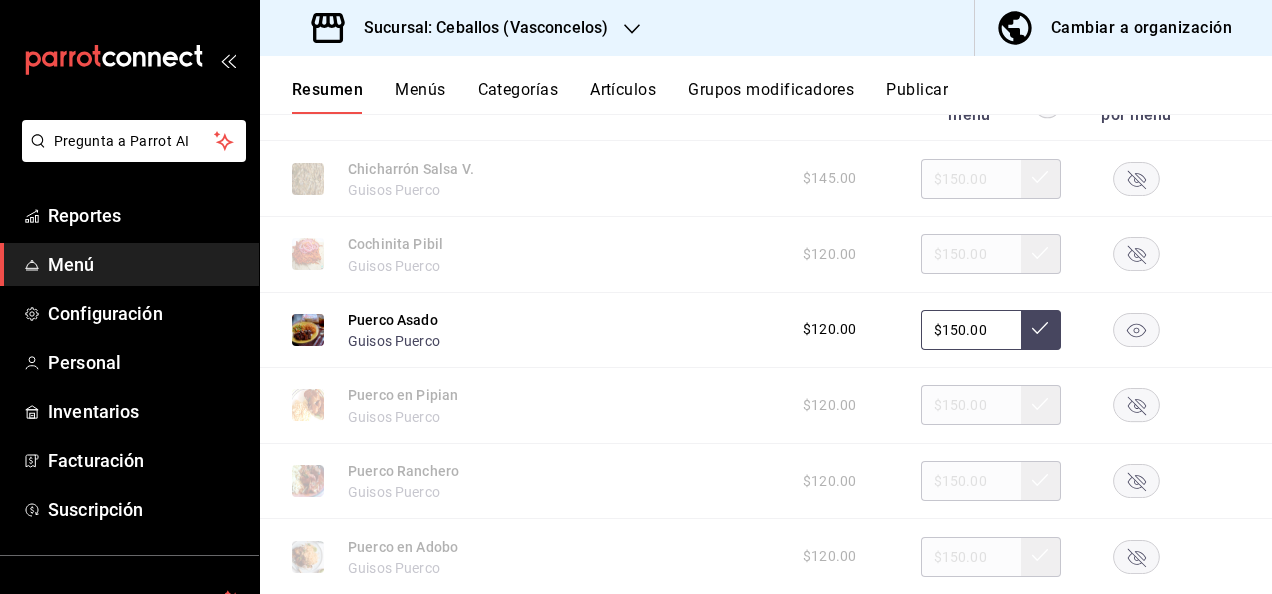 scroll, scrollTop: 3301, scrollLeft: 0, axis: vertical 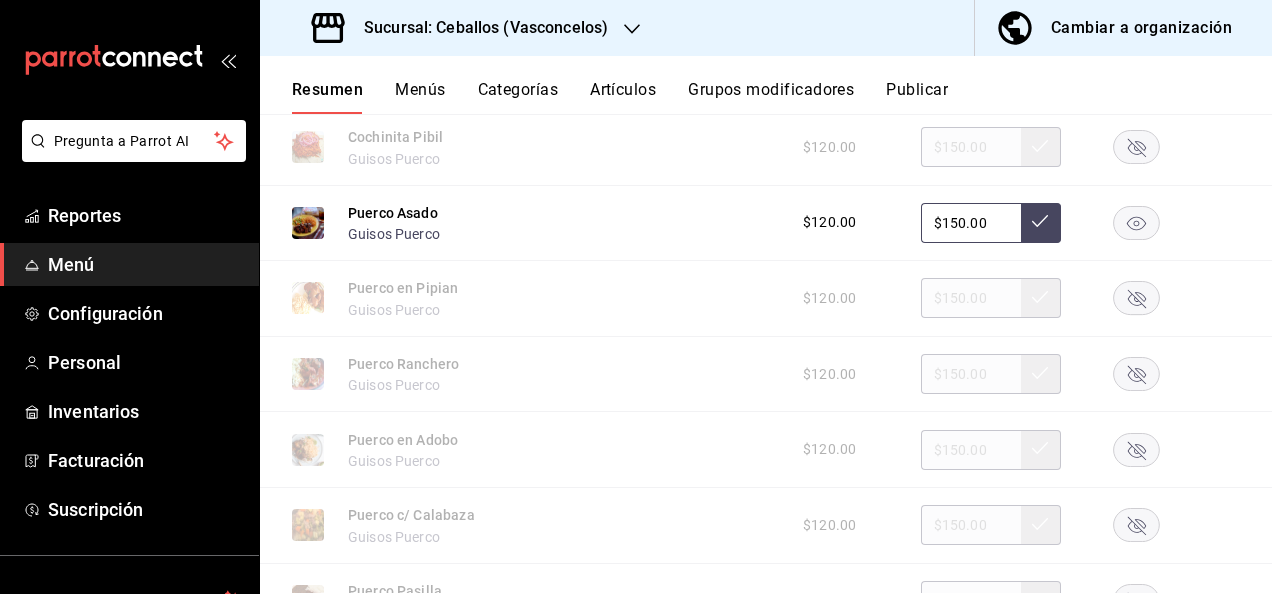 click 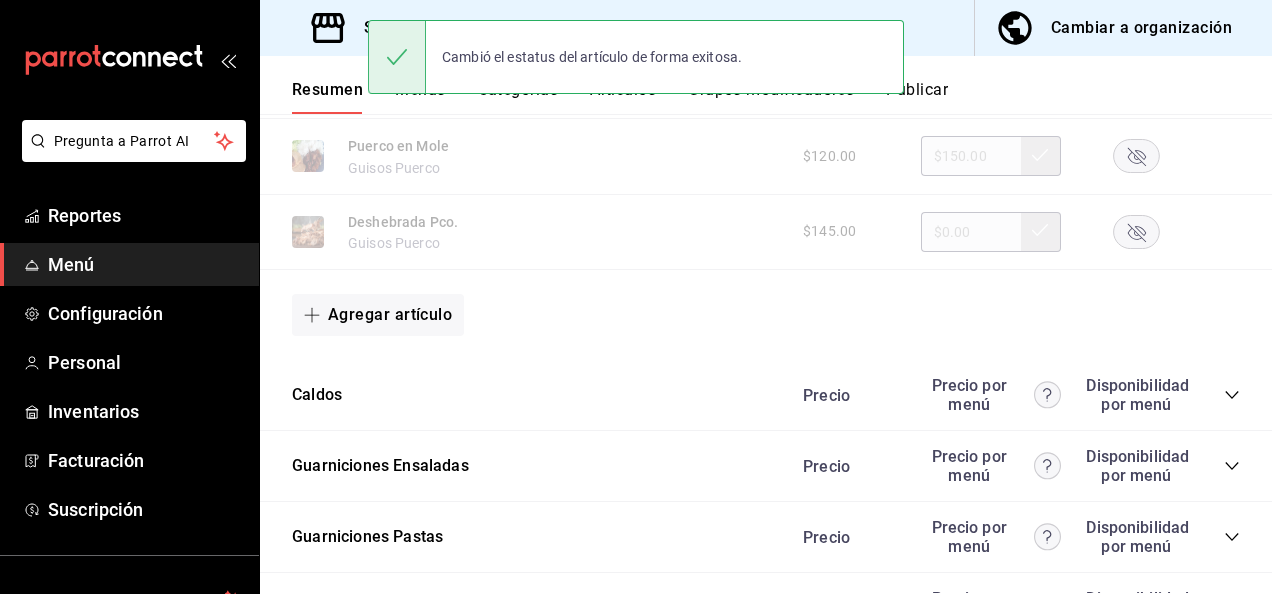 scroll, scrollTop: 4168, scrollLeft: 0, axis: vertical 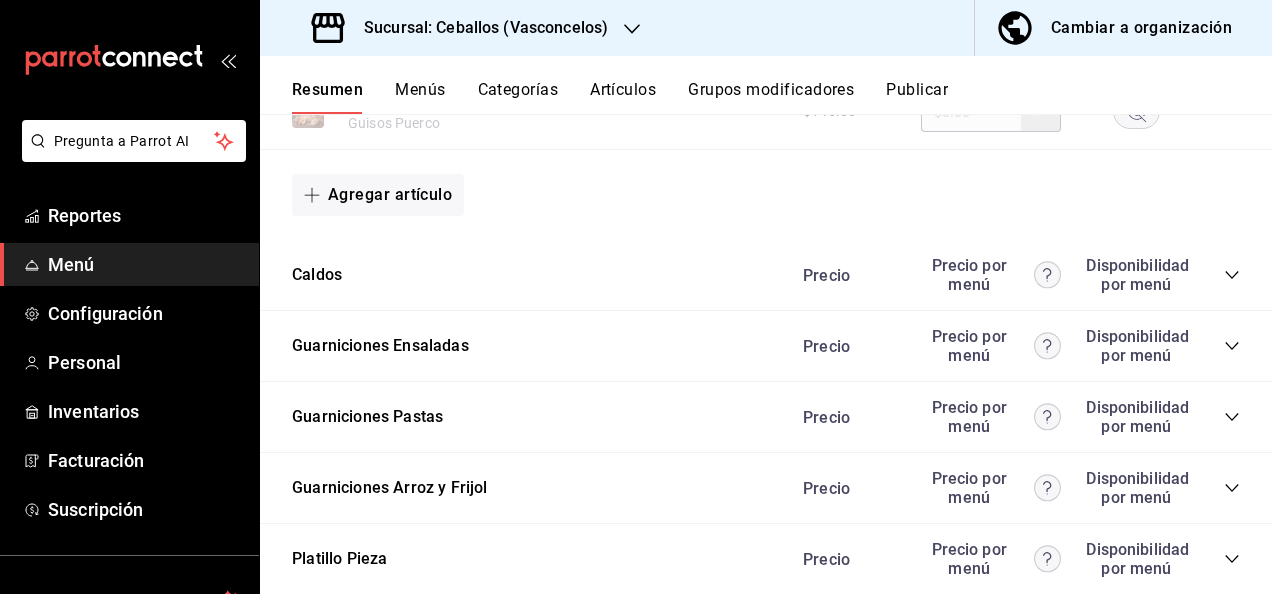click on "Caldos Precio Precio por menú   Disponibilidad por menú" at bounding box center [766, 275] 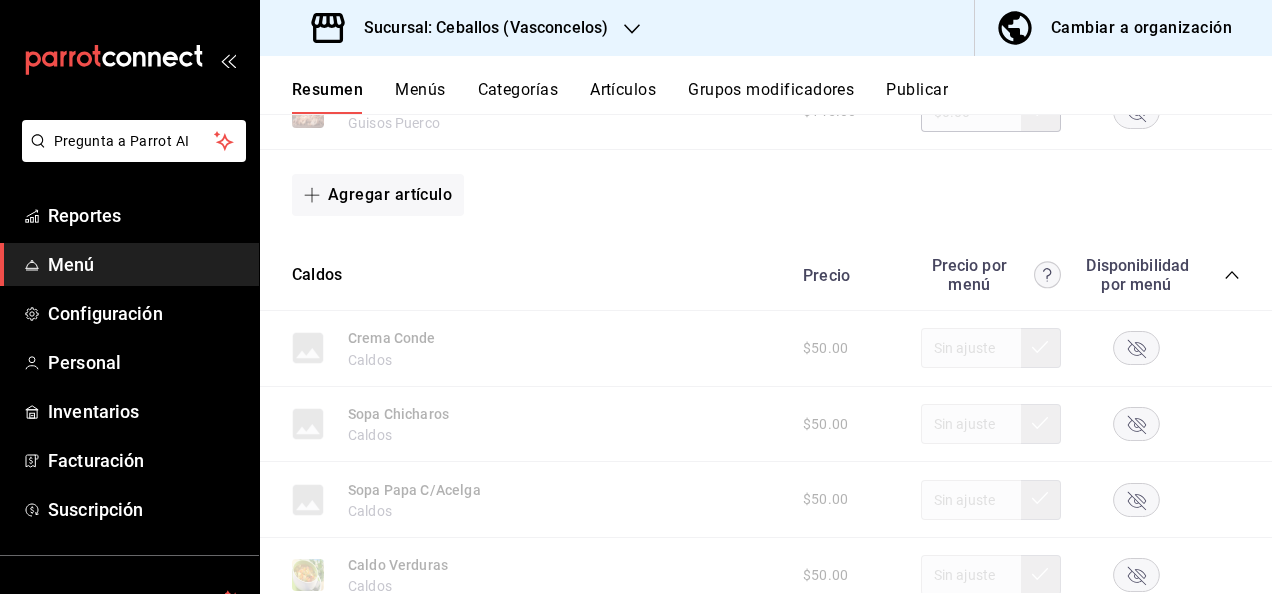 click 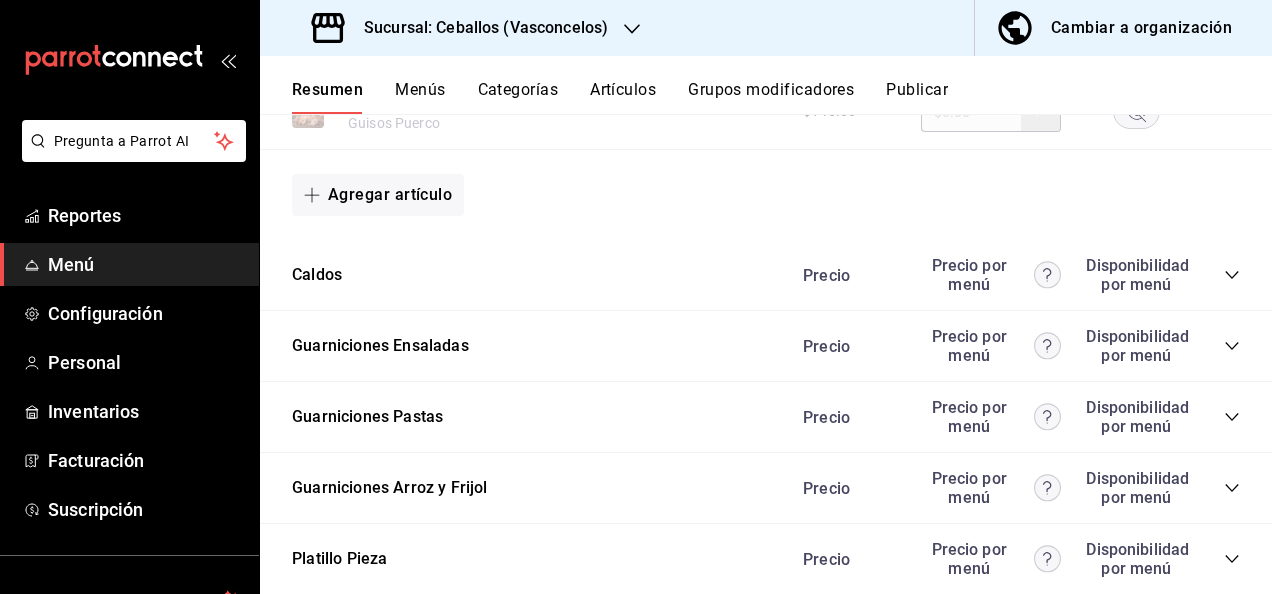 click 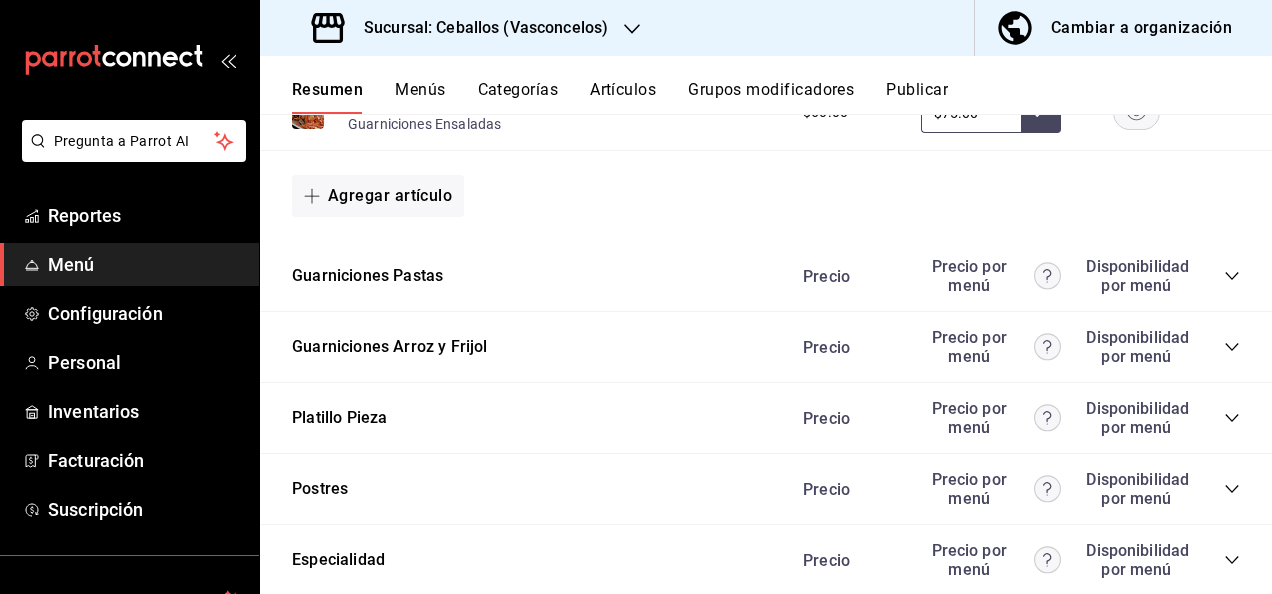 scroll, scrollTop: 5008, scrollLeft: 0, axis: vertical 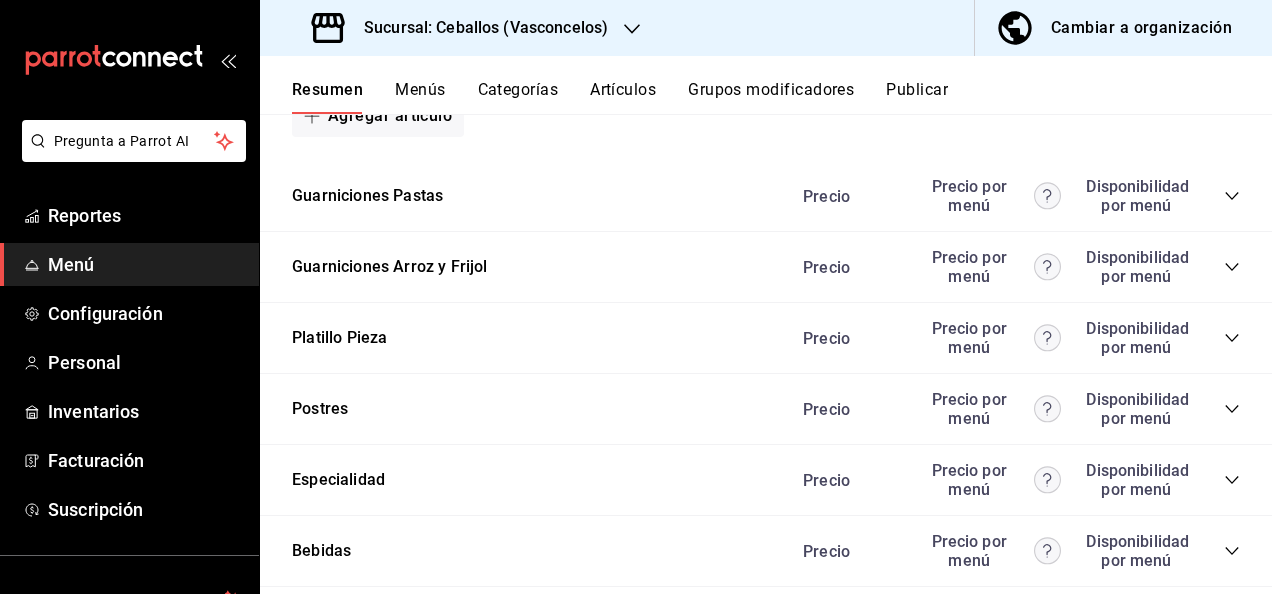 click 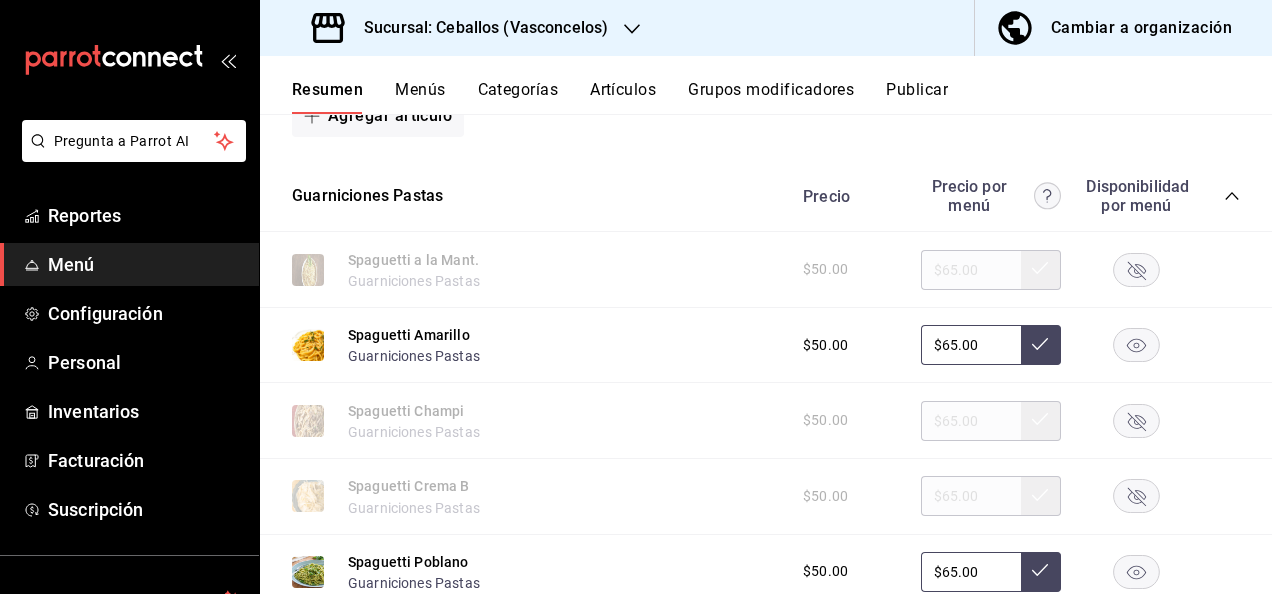 click 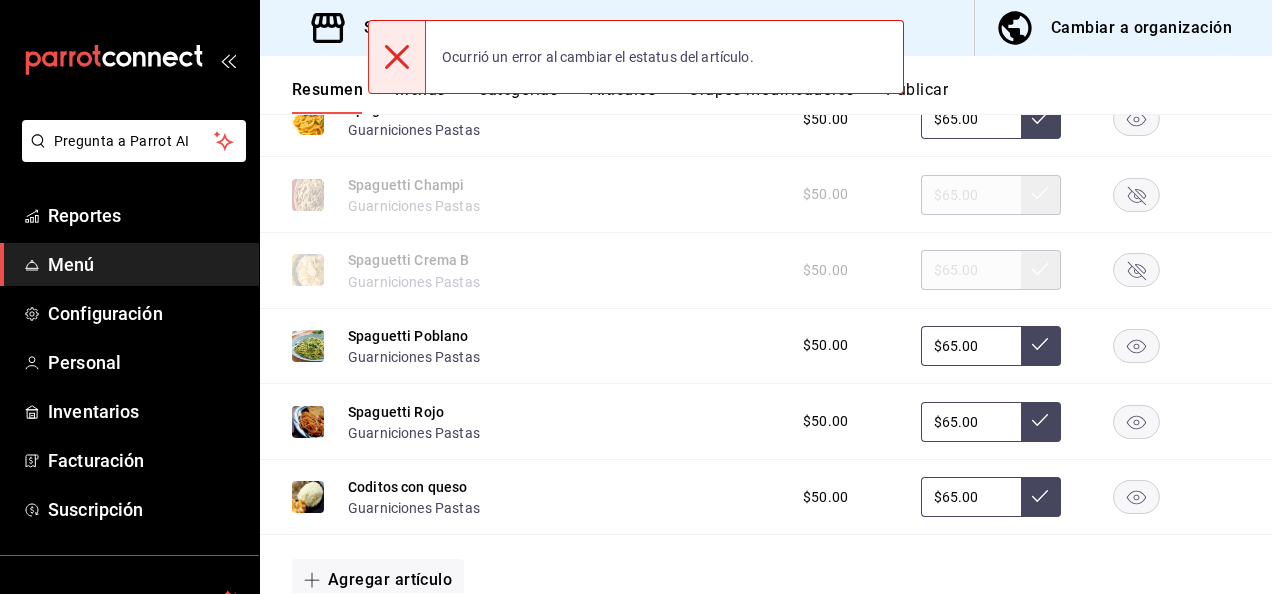 scroll, scrollTop: 5301, scrollLeft: 0, axis: vertical 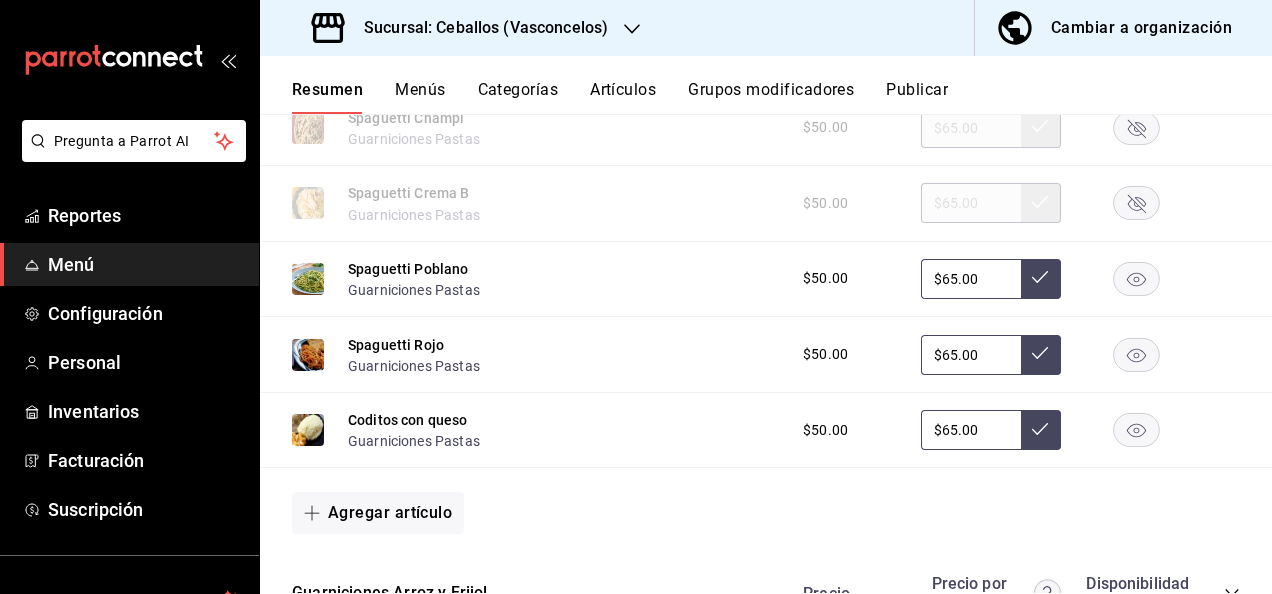 click 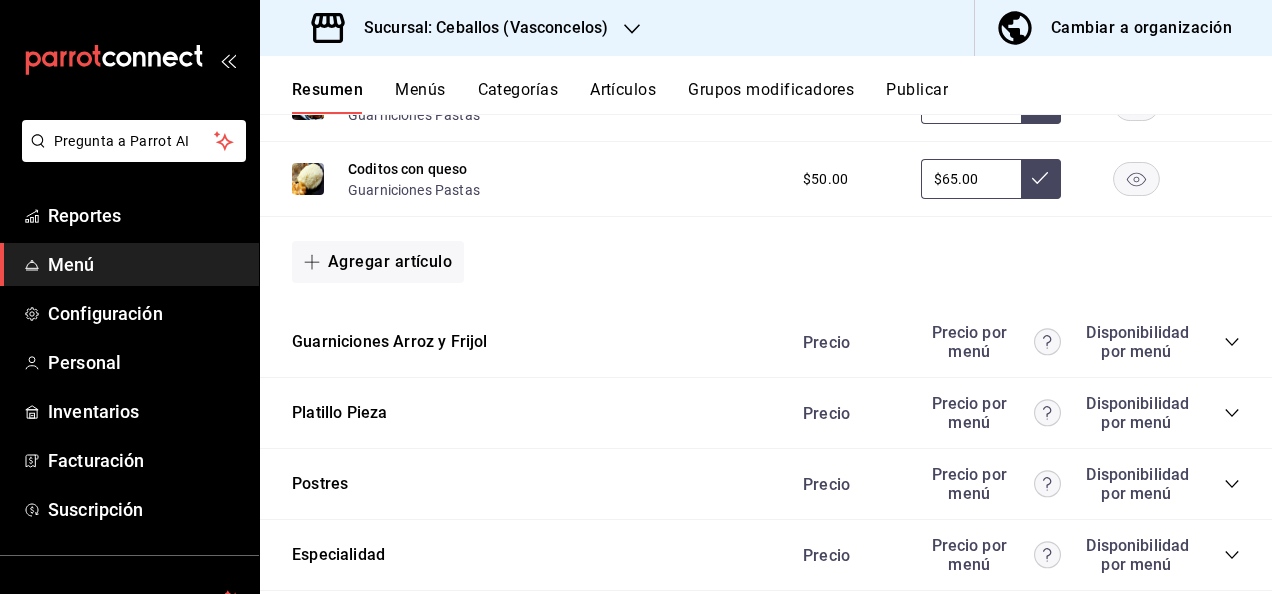 scroll, scrollTop: 5581, scrollLeft: 0, axis: vertical 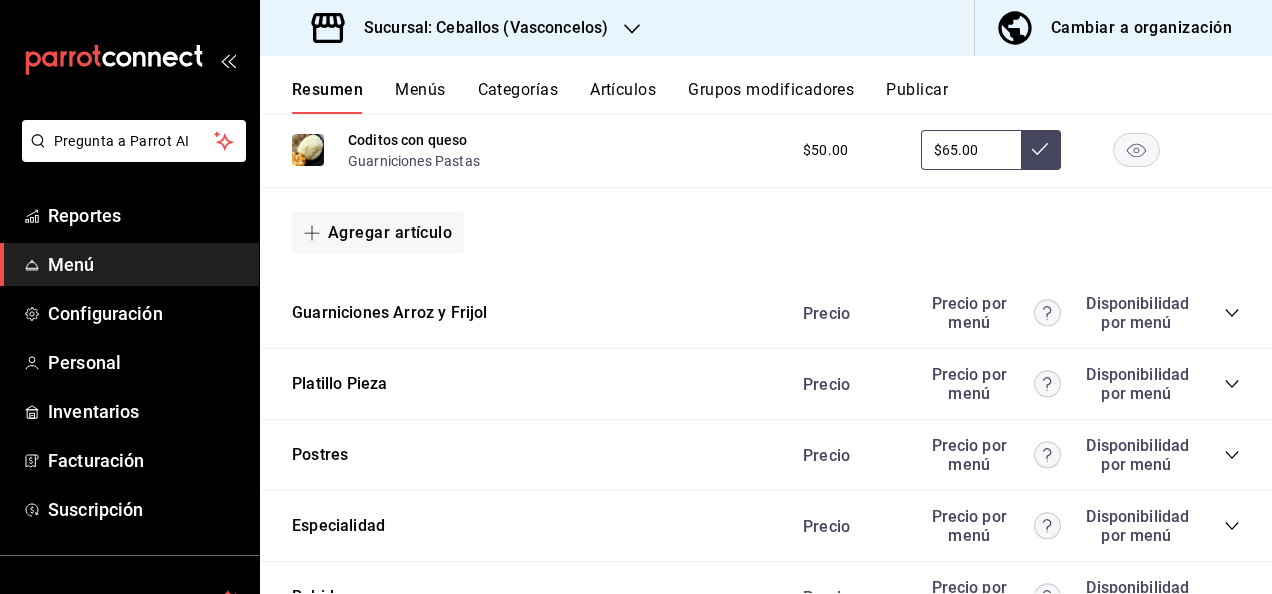 click 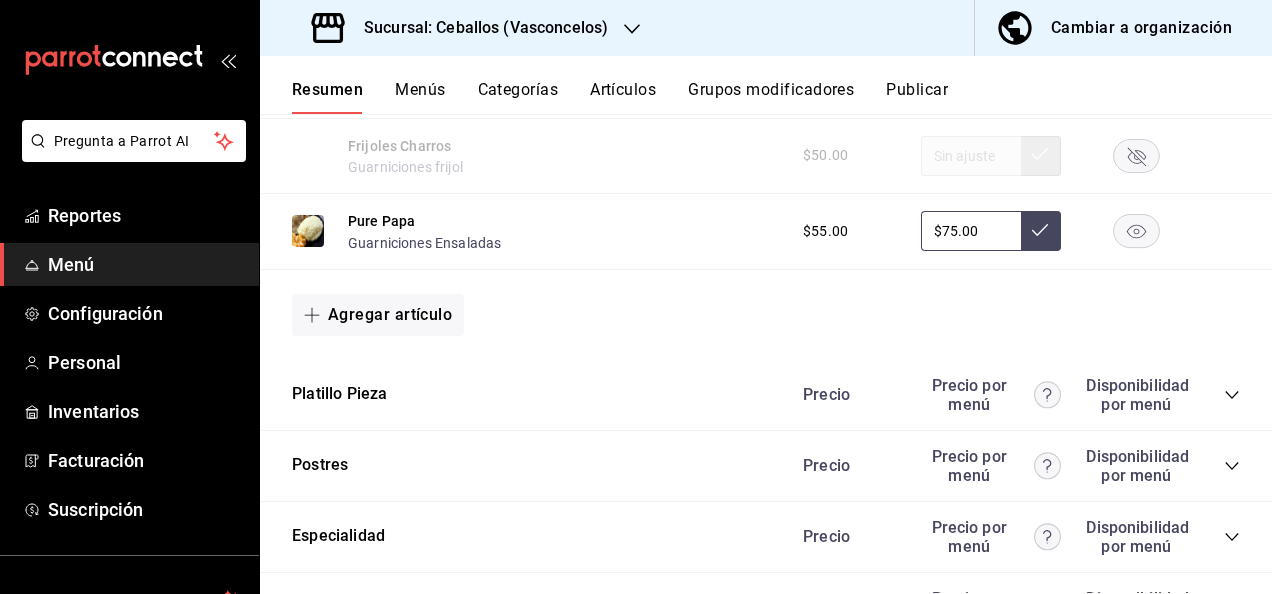 scroll, scrollTop: 6461, scrollLeft: 0, axis: vertical 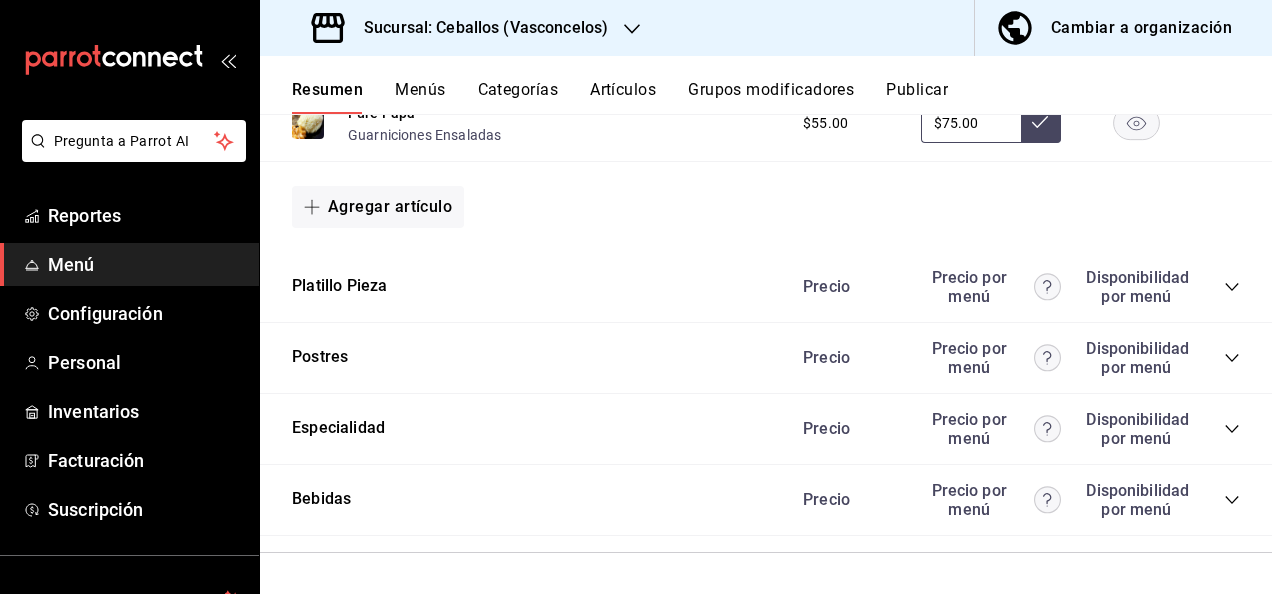 click 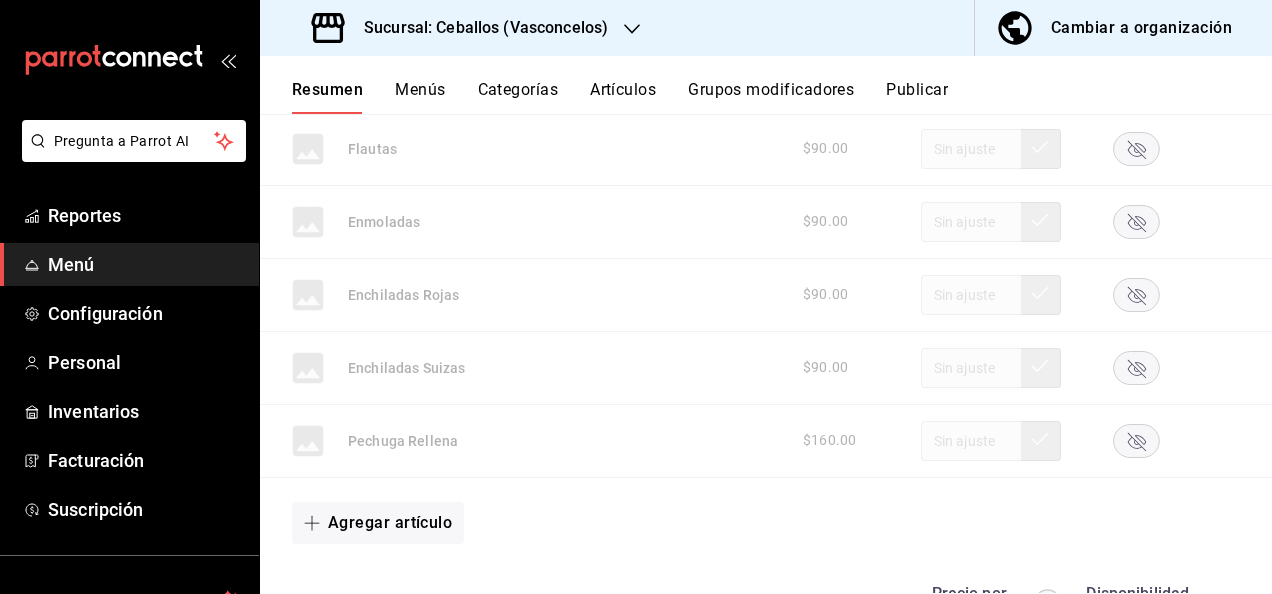scroll, scrollTop: 8038, scrollLeft: 0, axis: vertical 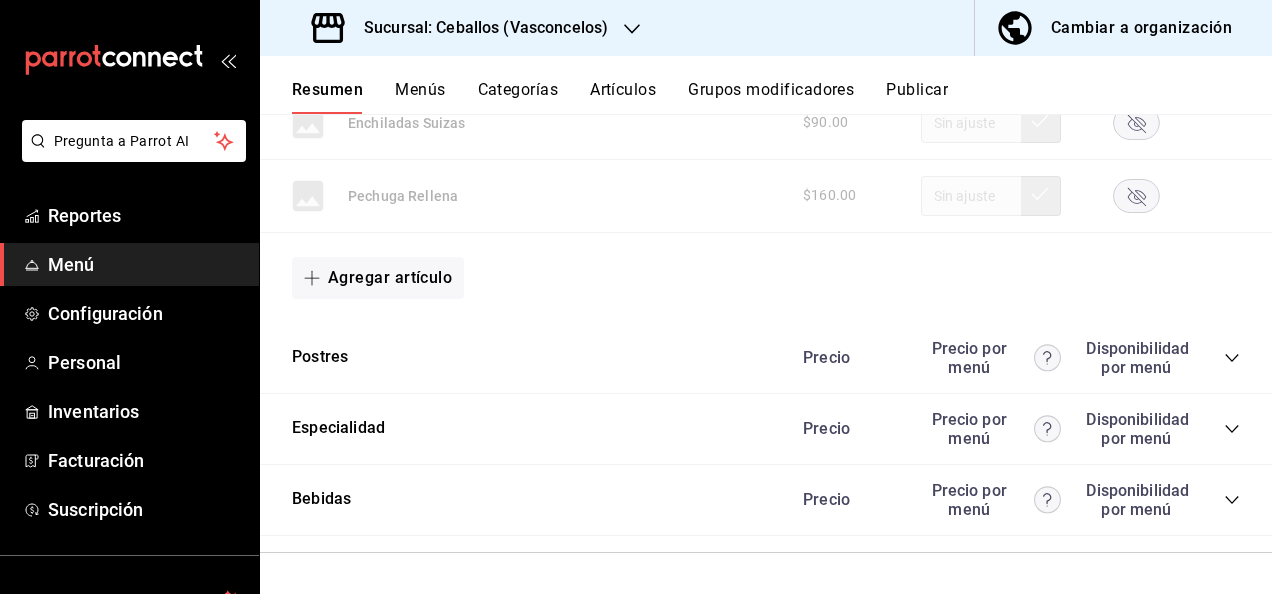 click 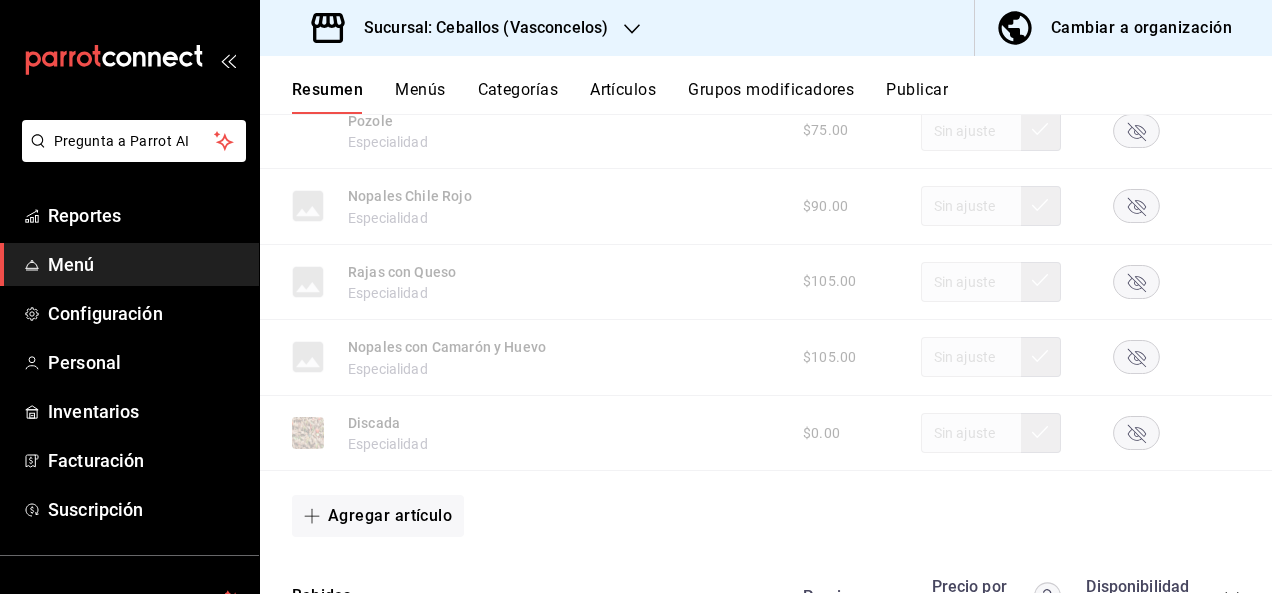 scroll, scrollTop: 8963, scrollLeft: 0, axis: vertical 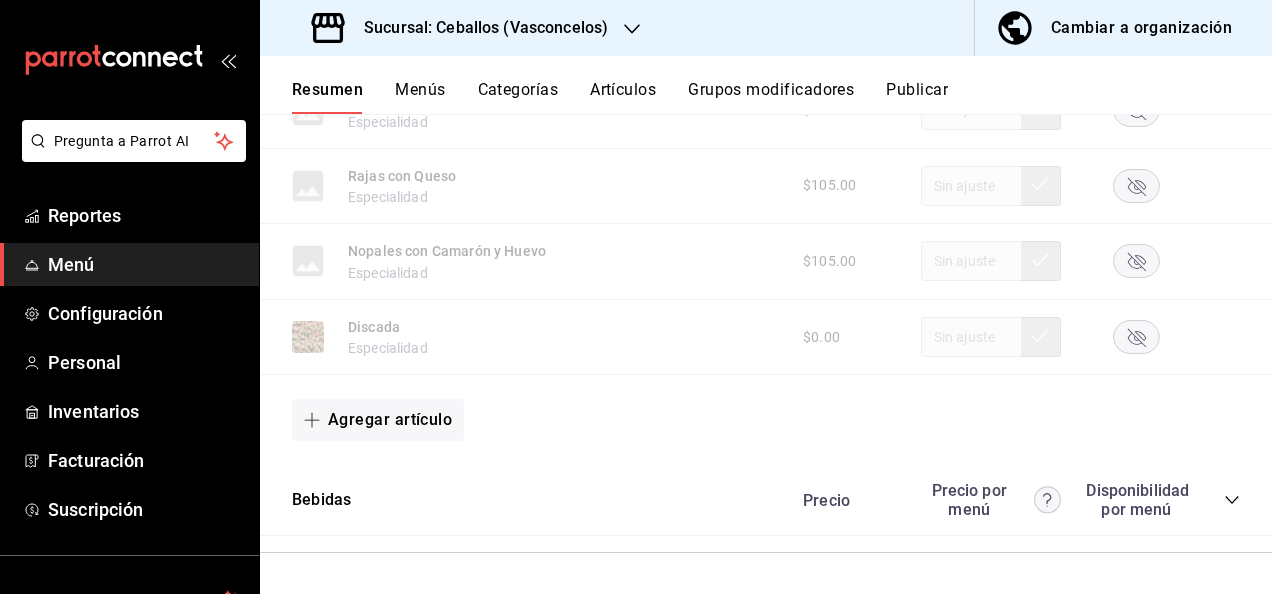click on "Publicar" at bounding box center (917, 97) 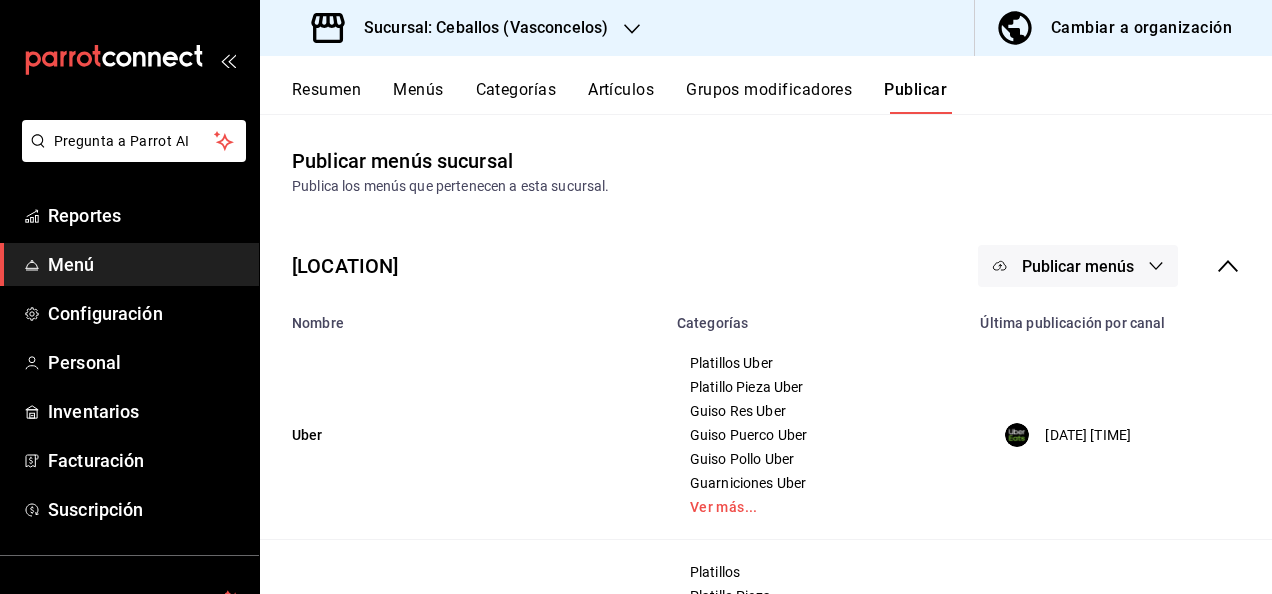 click on "Publicar menús" at bounding box center [1078, 266] 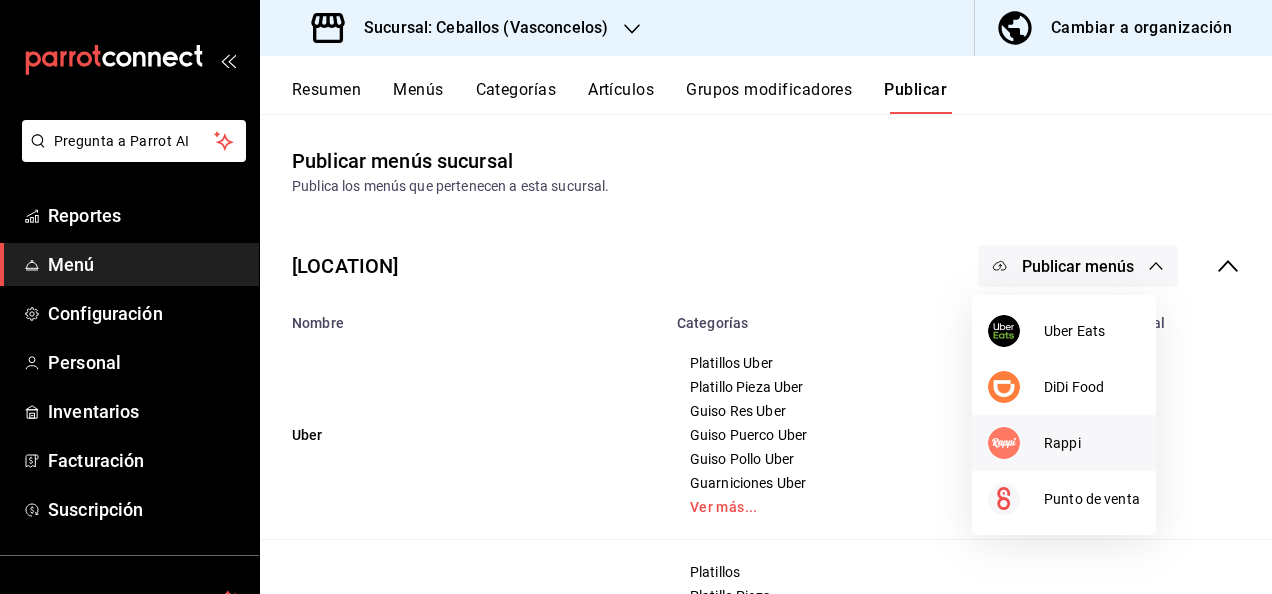 click on "Rappi" at bounding box center [1092, 443] 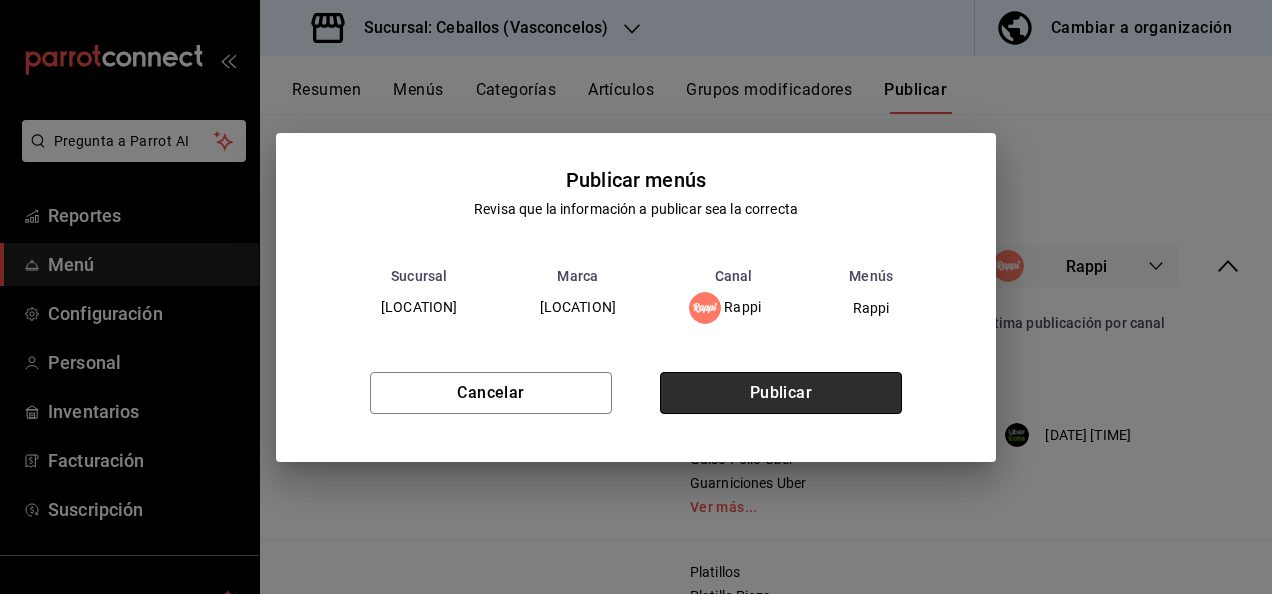 click on "Publicar" at bounding box center [781, 393] 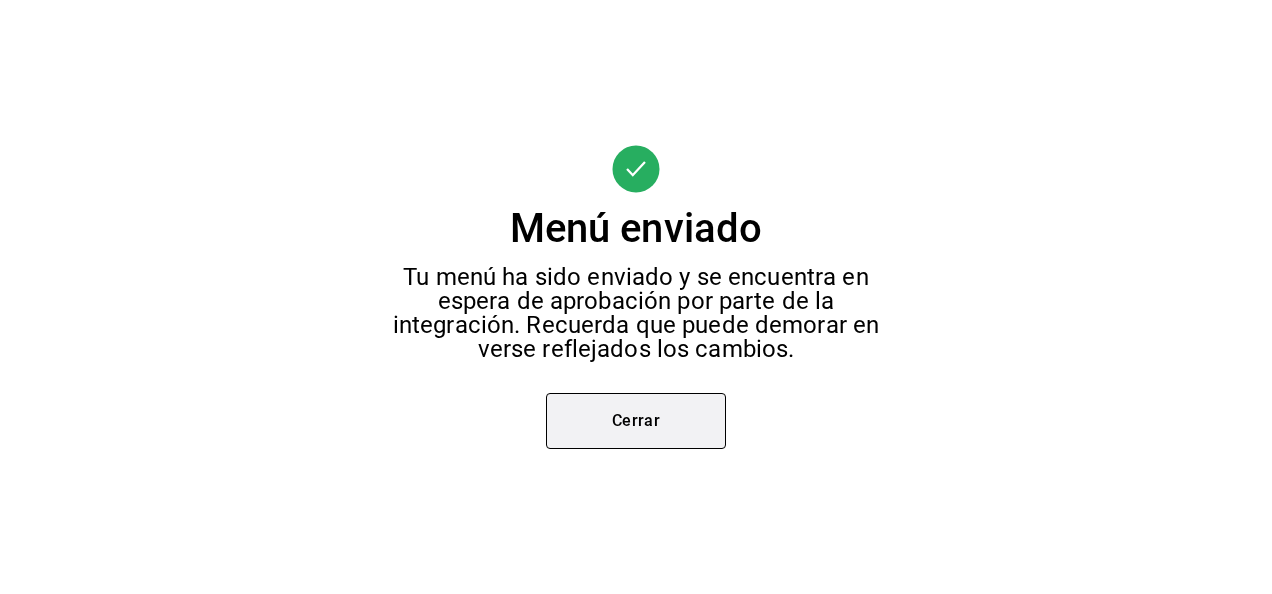 click on "Cerrar" at bounding box center (636, 421) 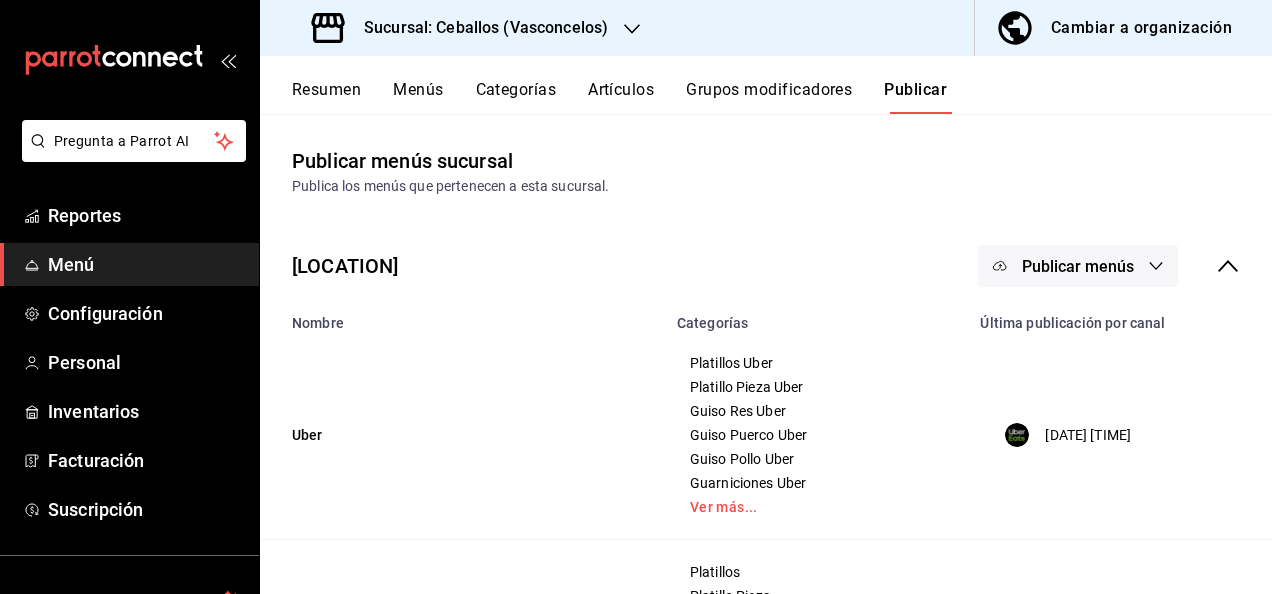 click on "Resumen" at bounding box center [326, 97] 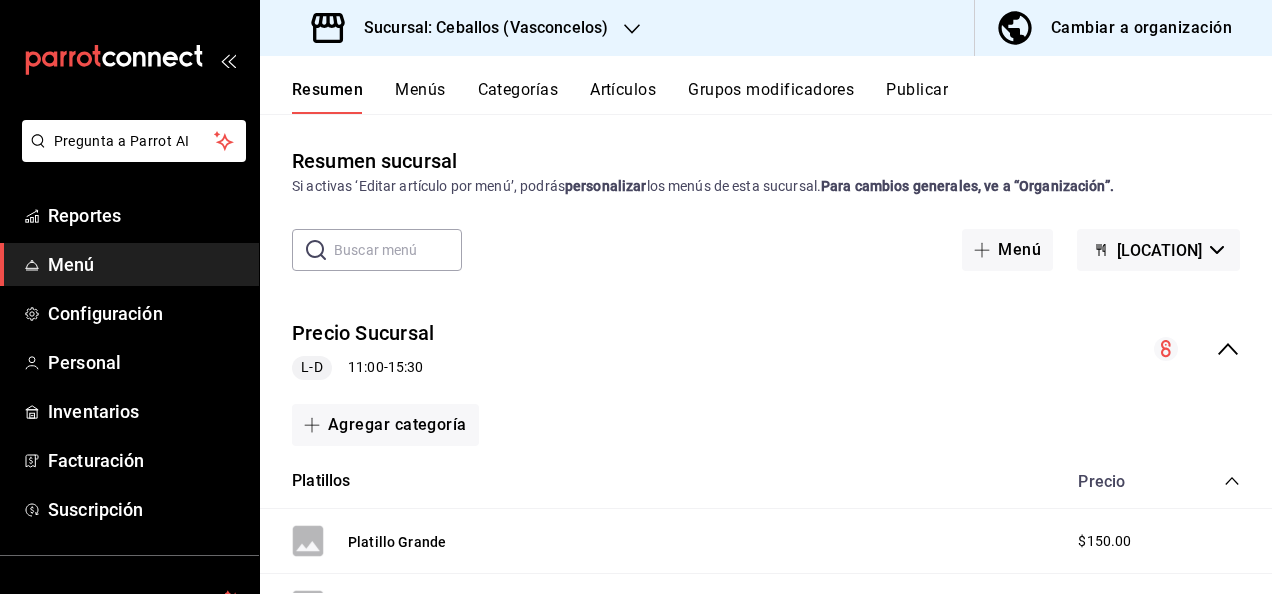 click at bounding box center (1197, 349) 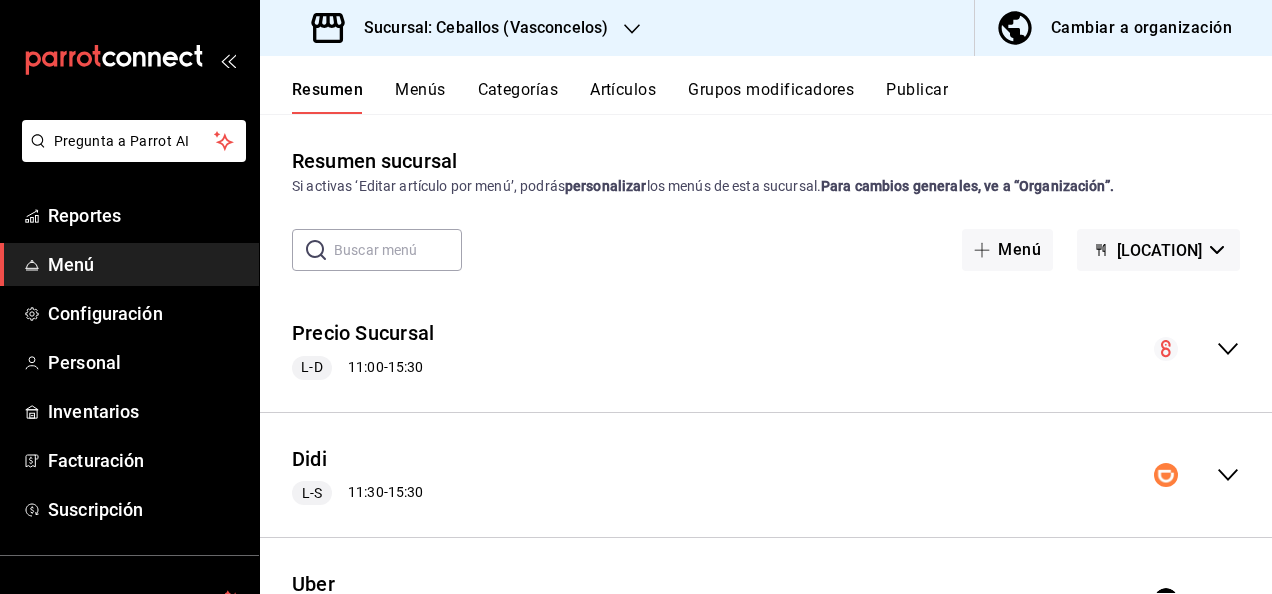click 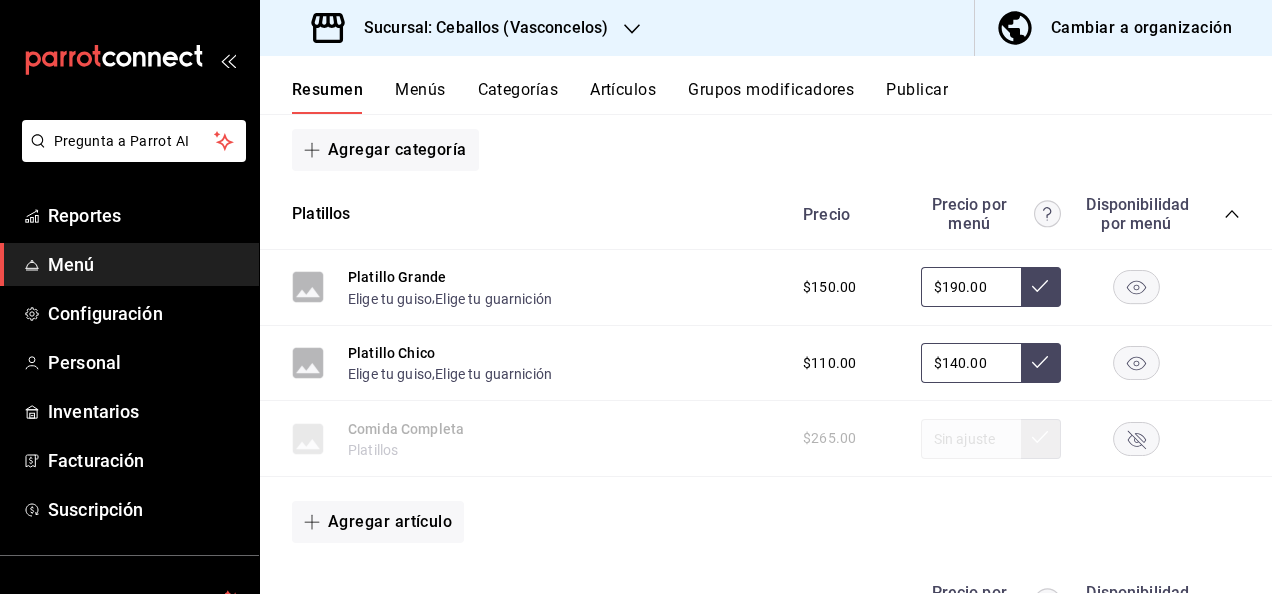 scroll, scrollTop: 413, scrollLeft: 0, axis: vertical 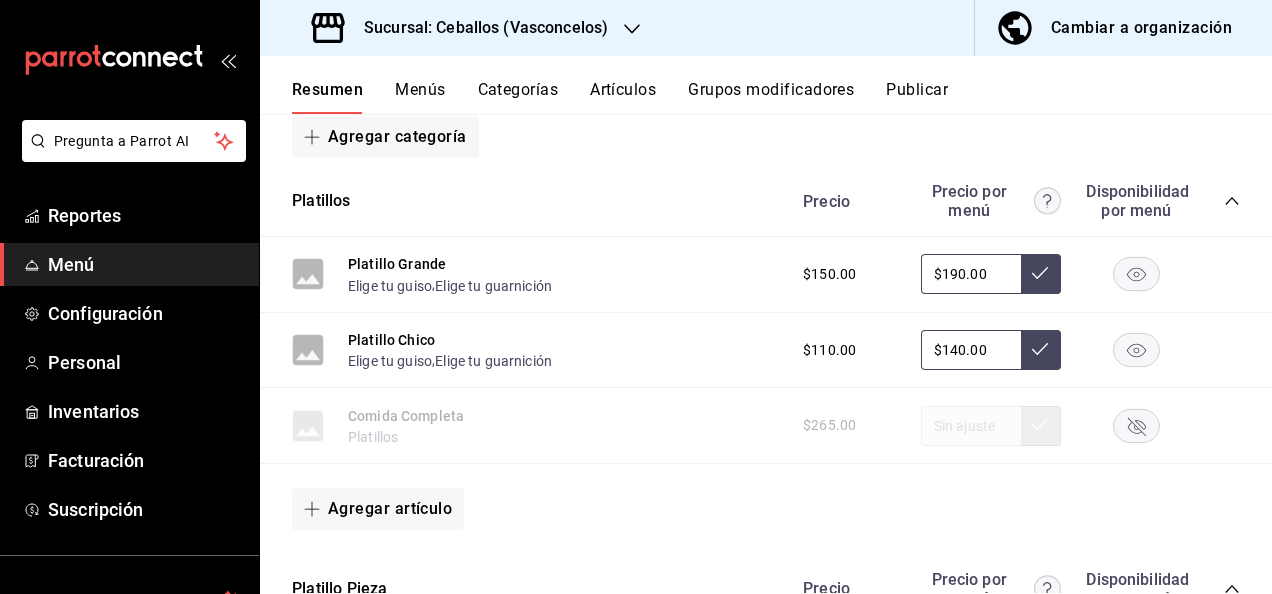 click 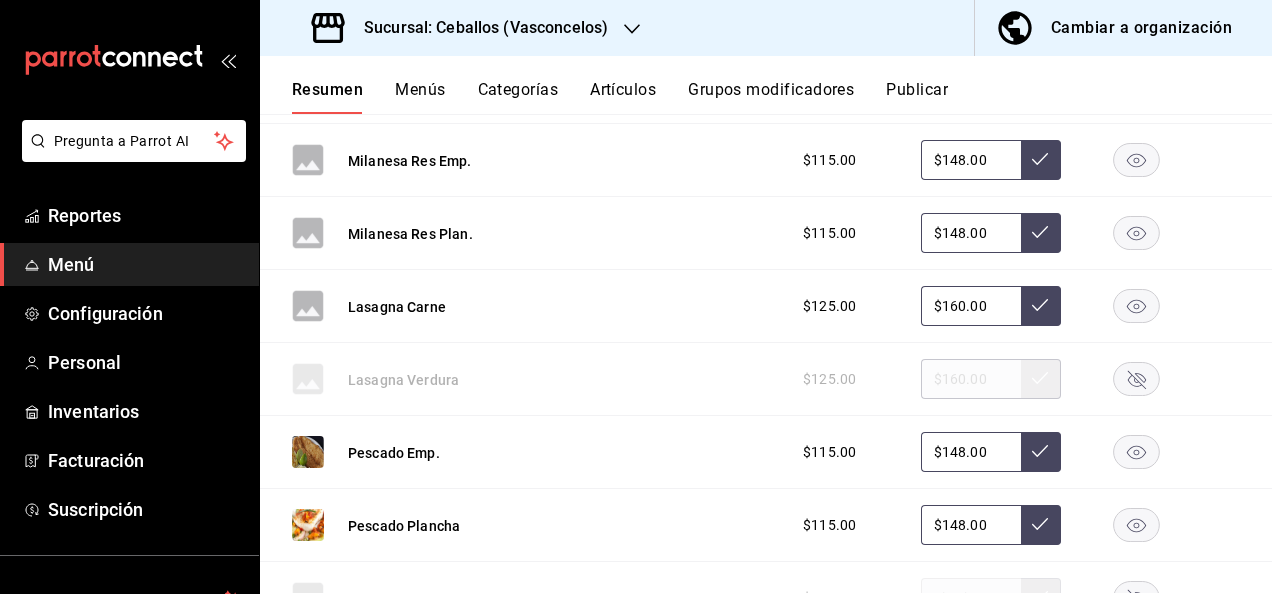 scroll, scrollTop: 1400, scrollLeft: 0, axis: vertical 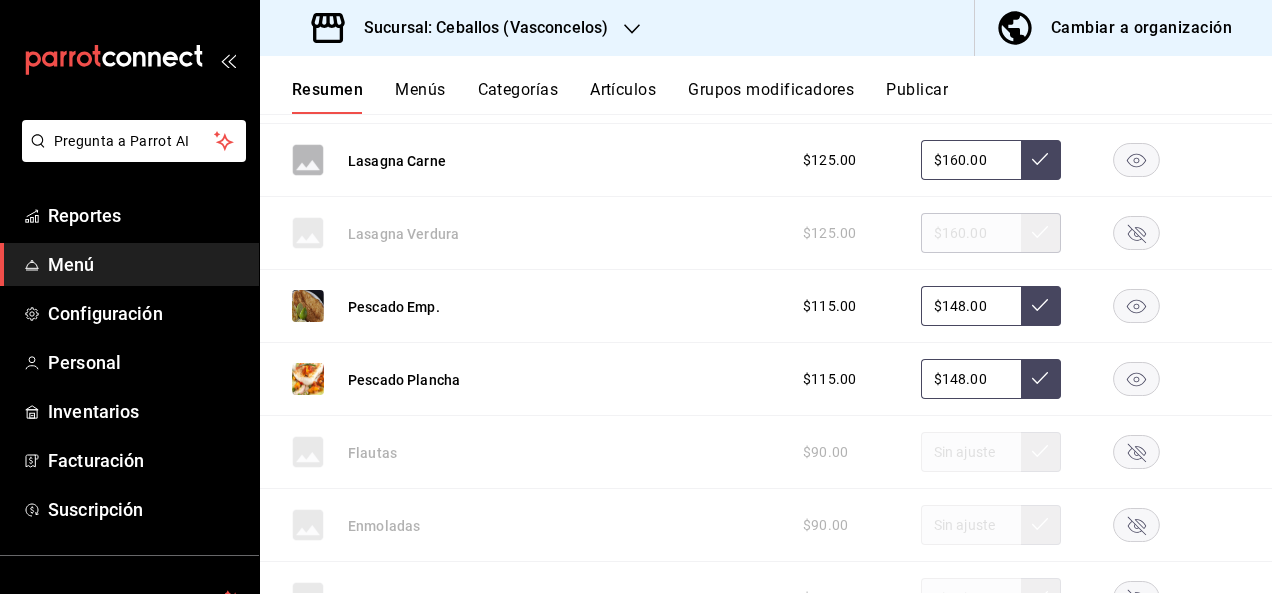 click 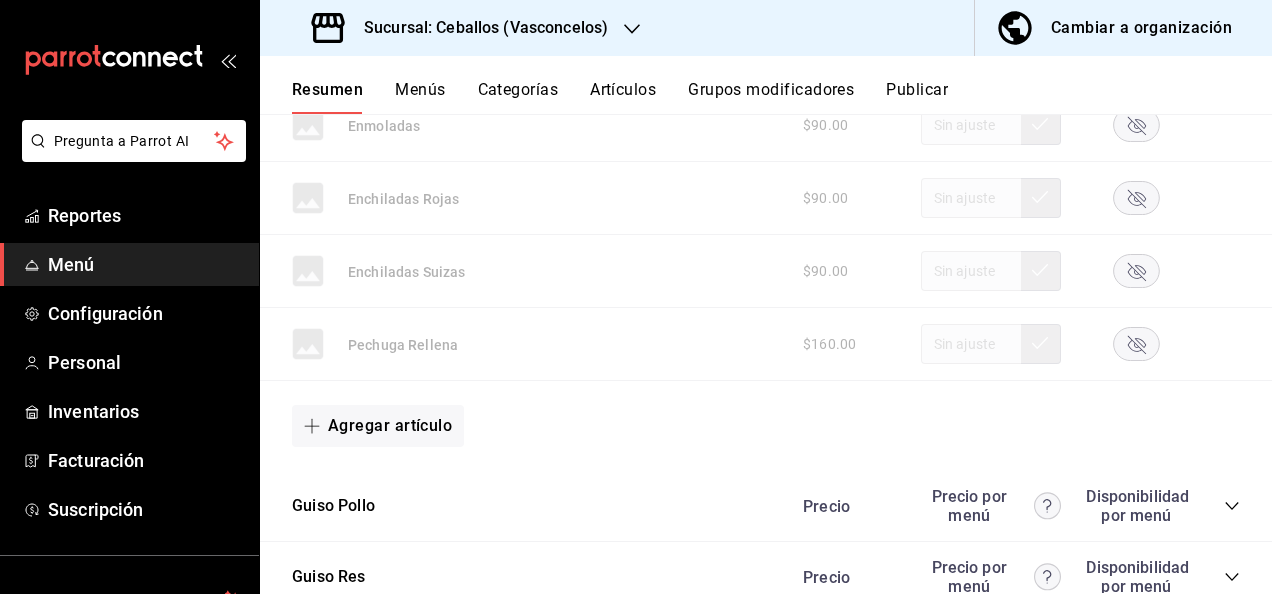 scroll, scrollTop: 1947, scrollLeft: 0, axis: vertical 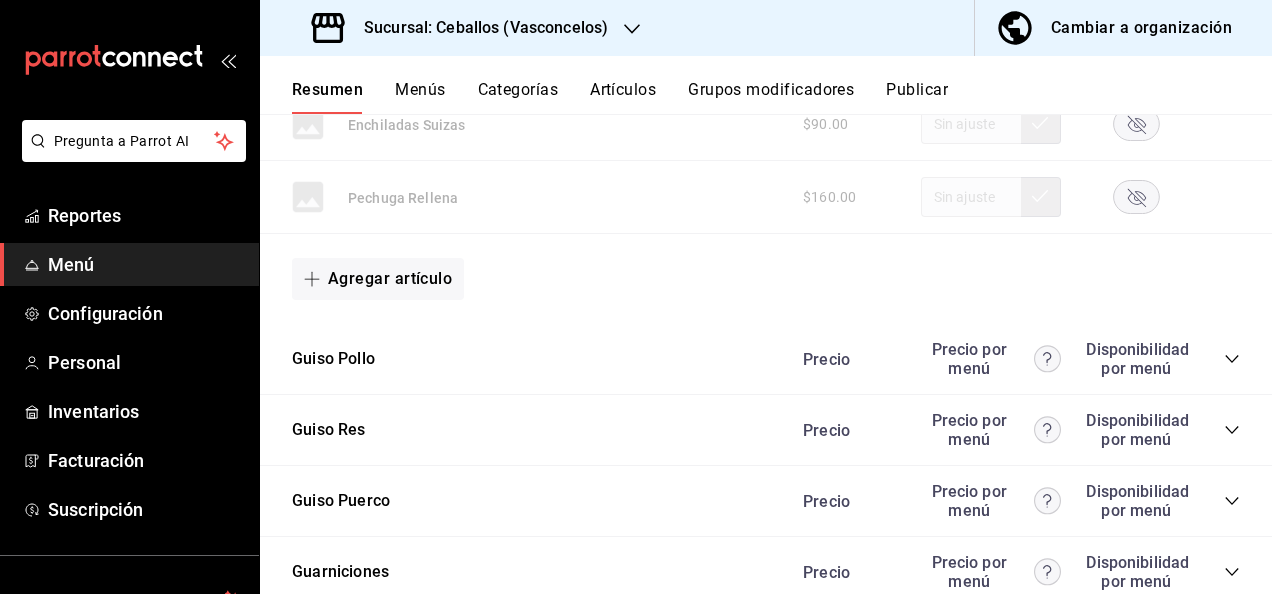 click 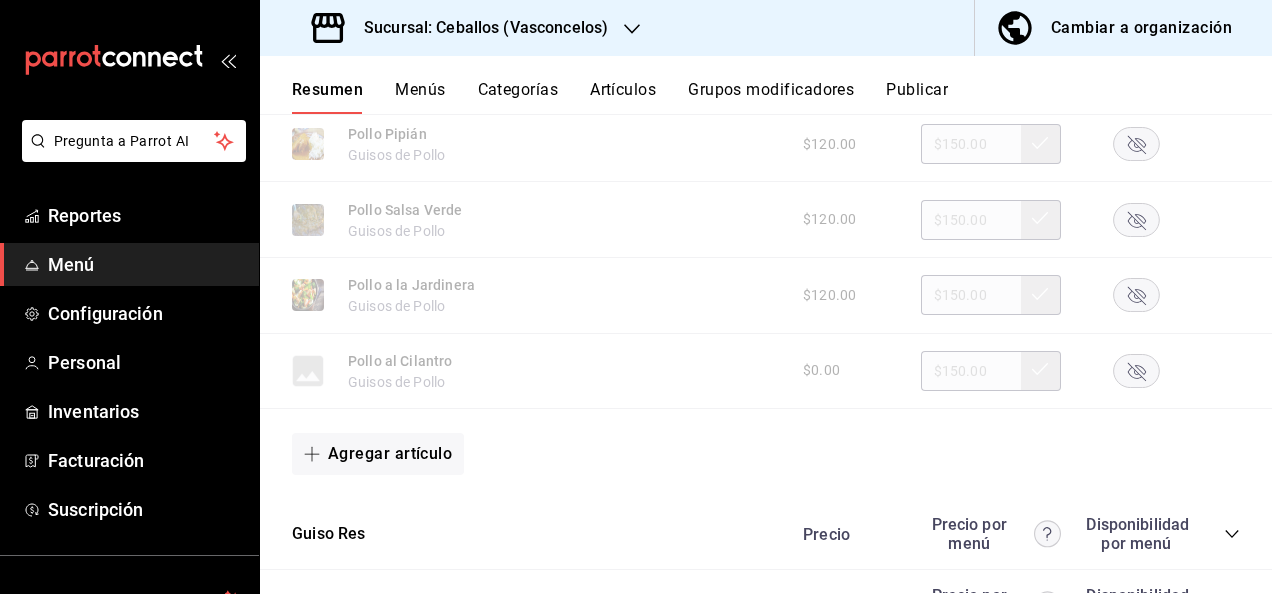 scroll, scrollTop: 3214, scrollLeft: 0, axis: vertical 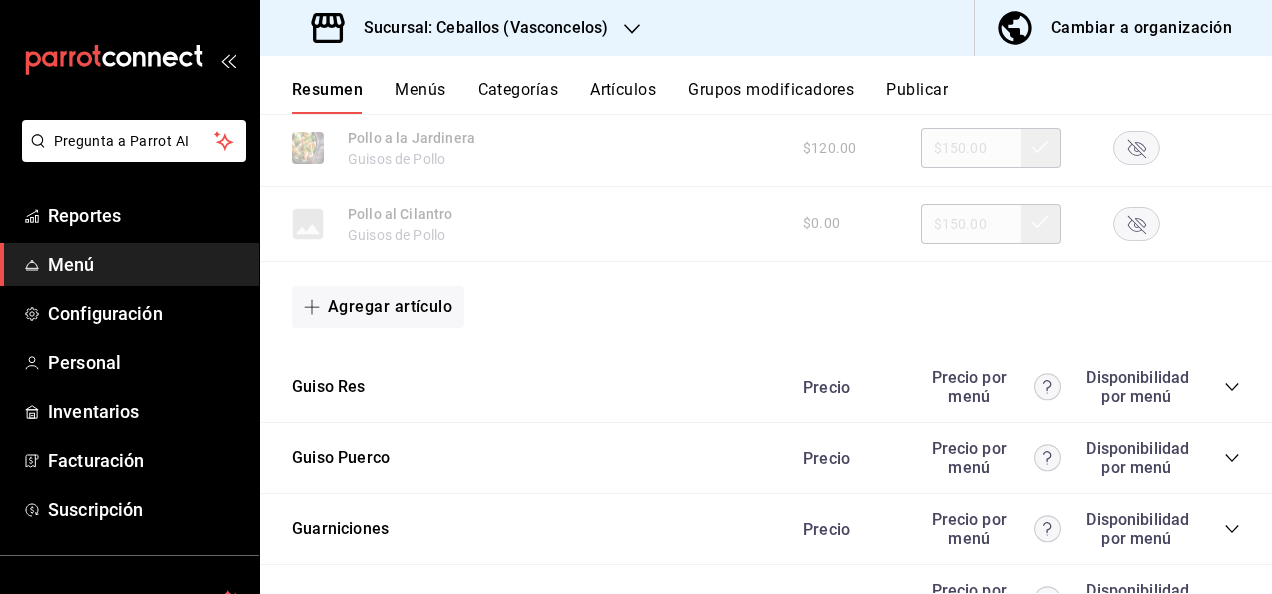click 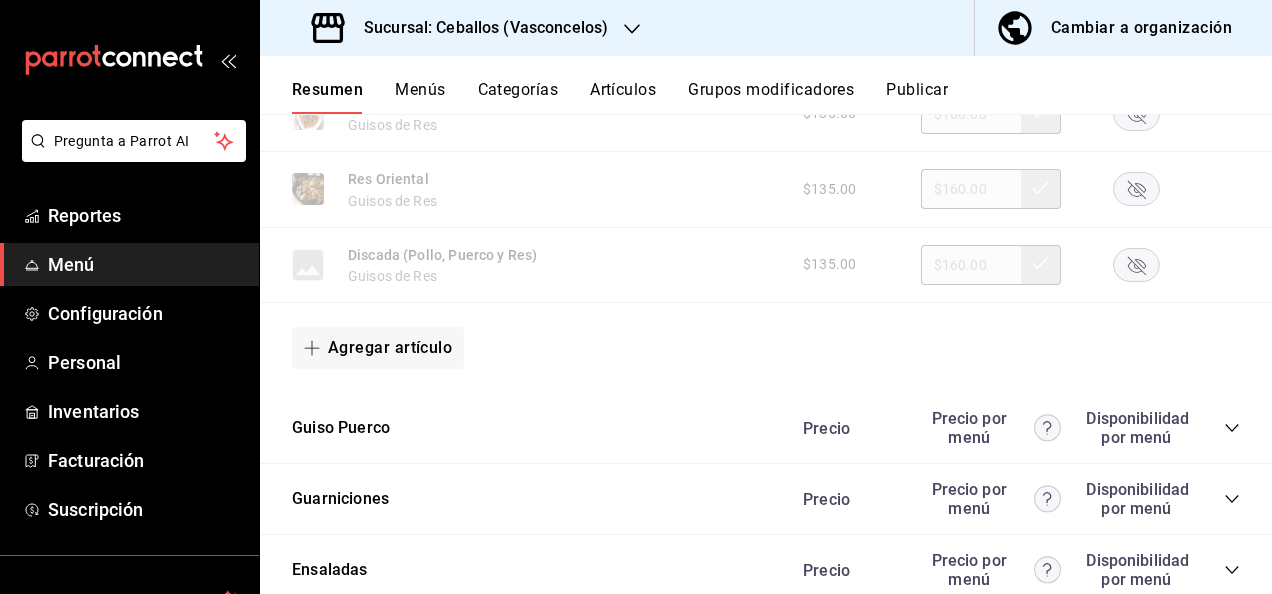 scroll, scrollTop: 4321, scrollLeft: 0, axis: vertical 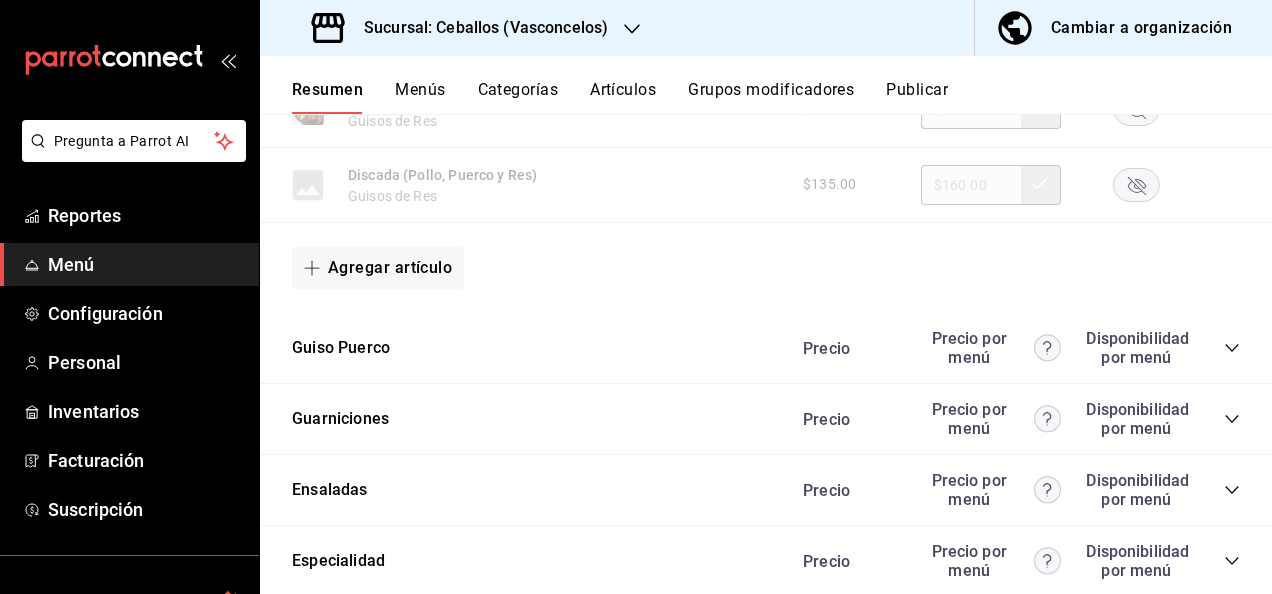 click 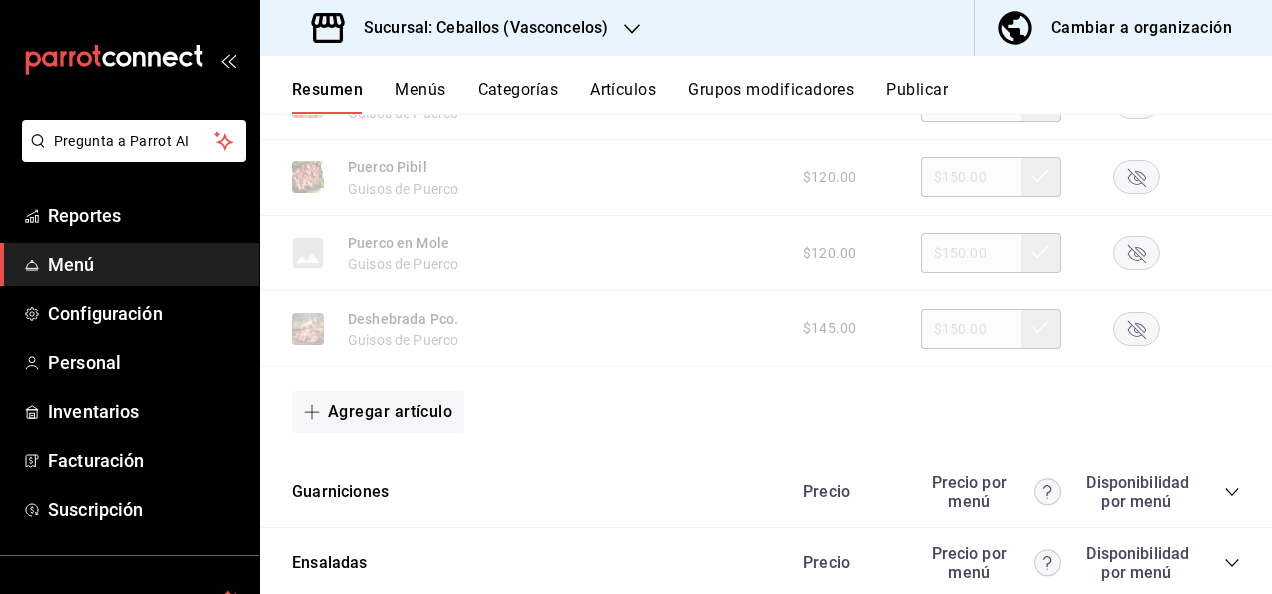 scroll, scrollTop: 5454, scrollLeft: 0, axis: vertical 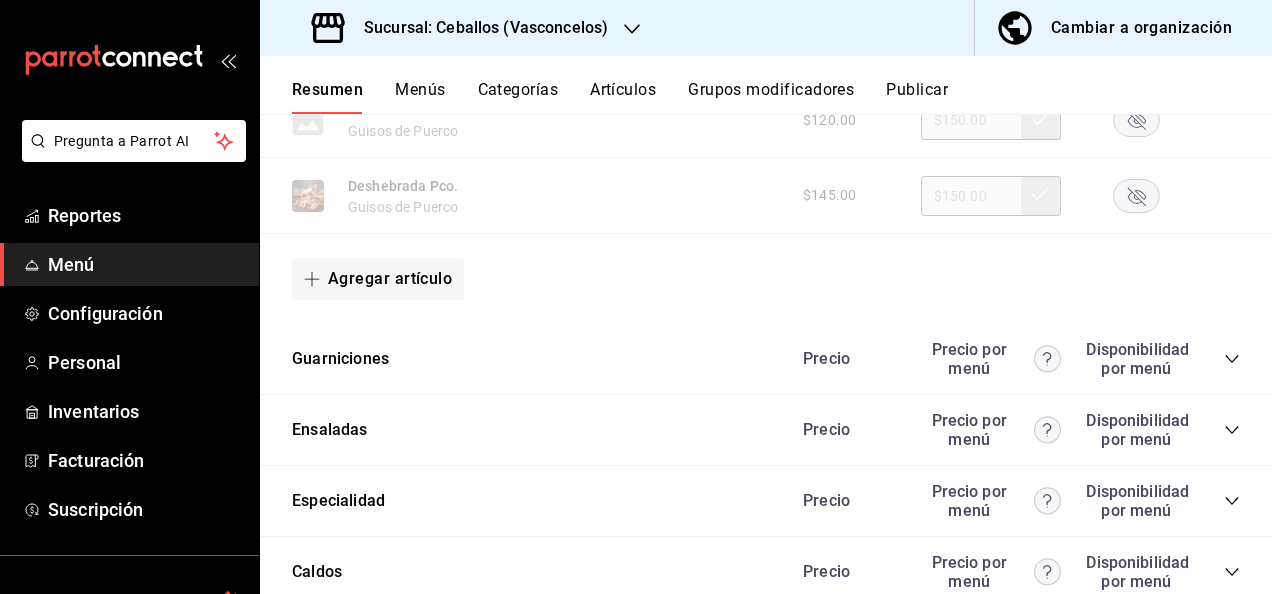 click 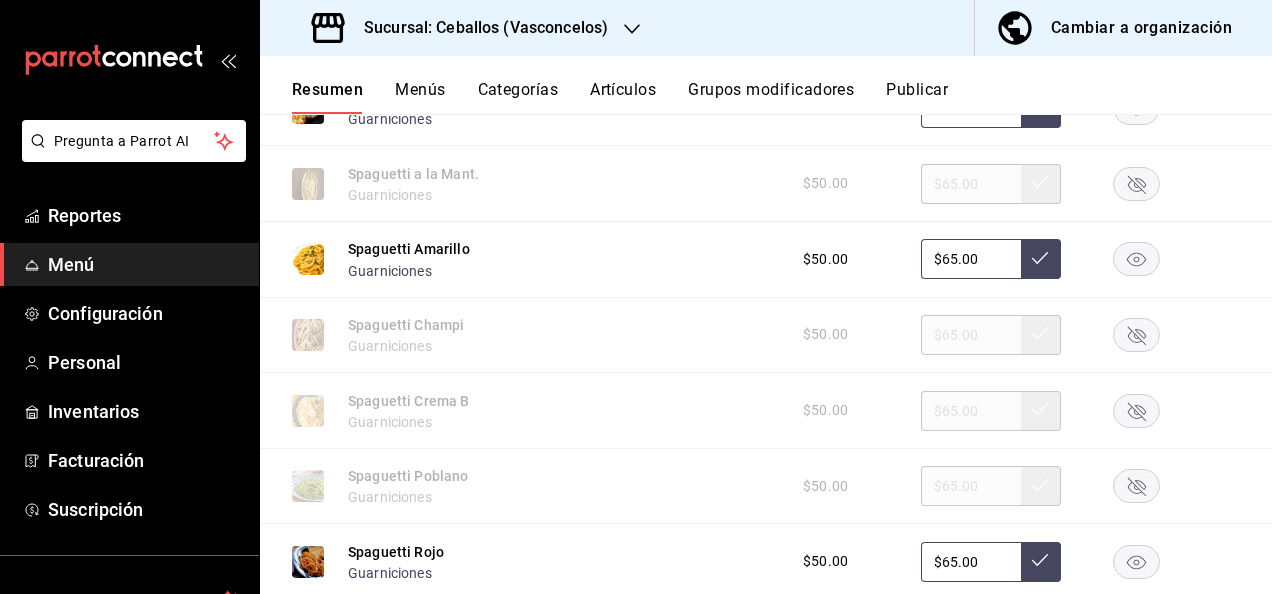 scroll, scrollTop: 6587, scrollLeft: 0, axis: vertical 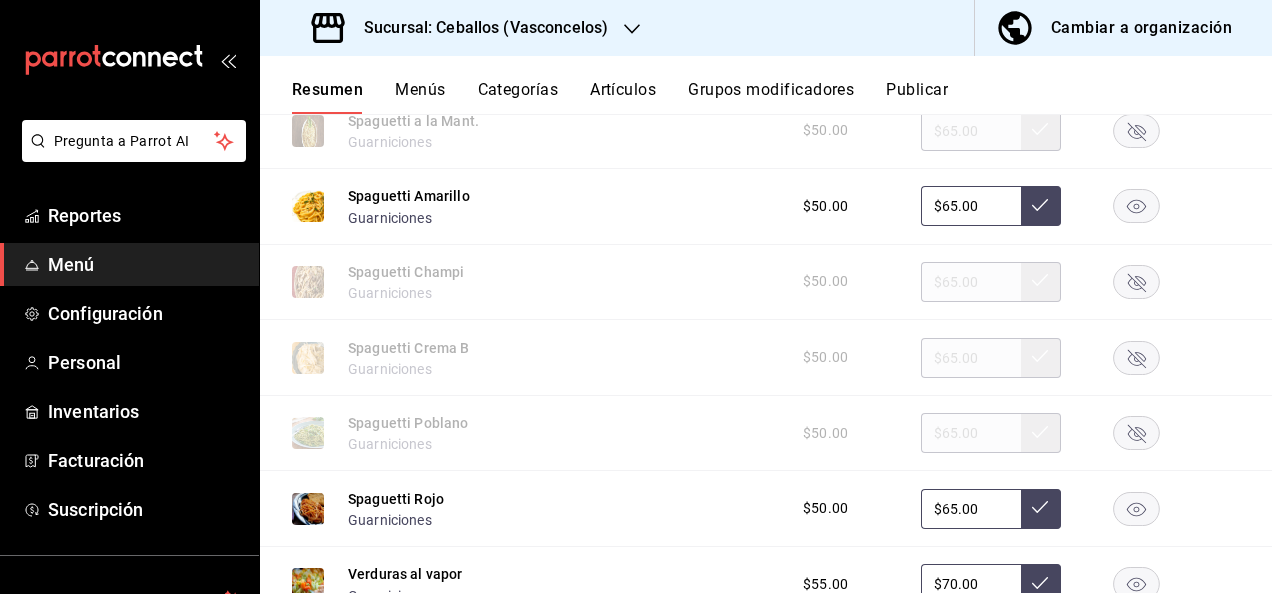 click 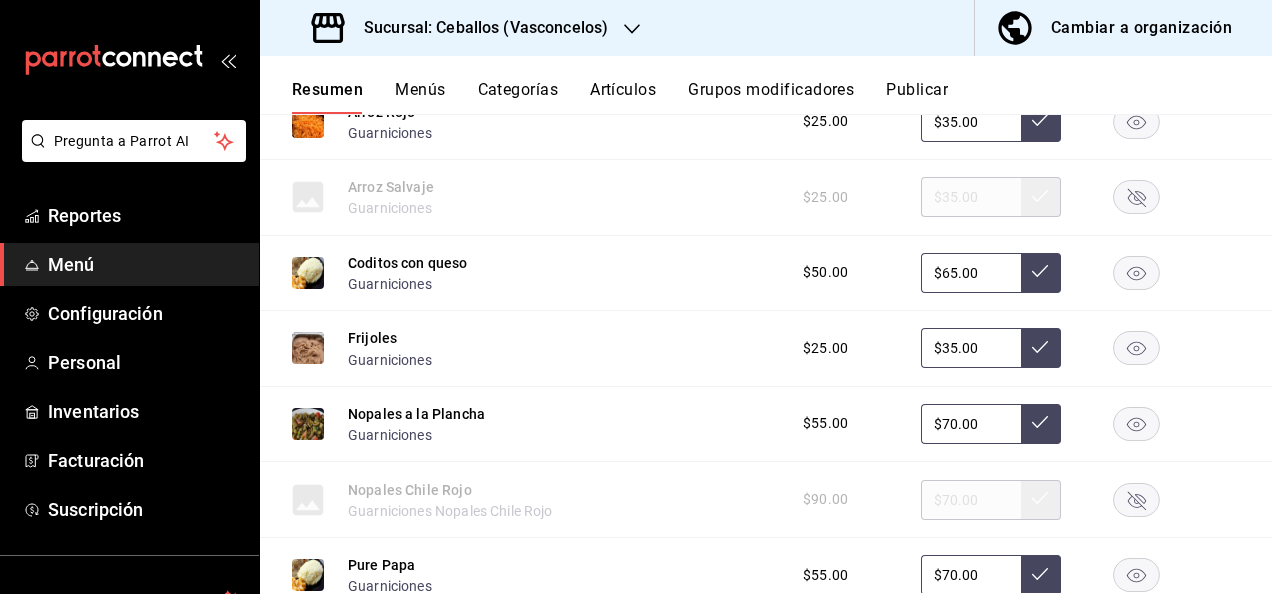 scroll, scrollTop: 6054, scrollLeft: 0, axis: vertical 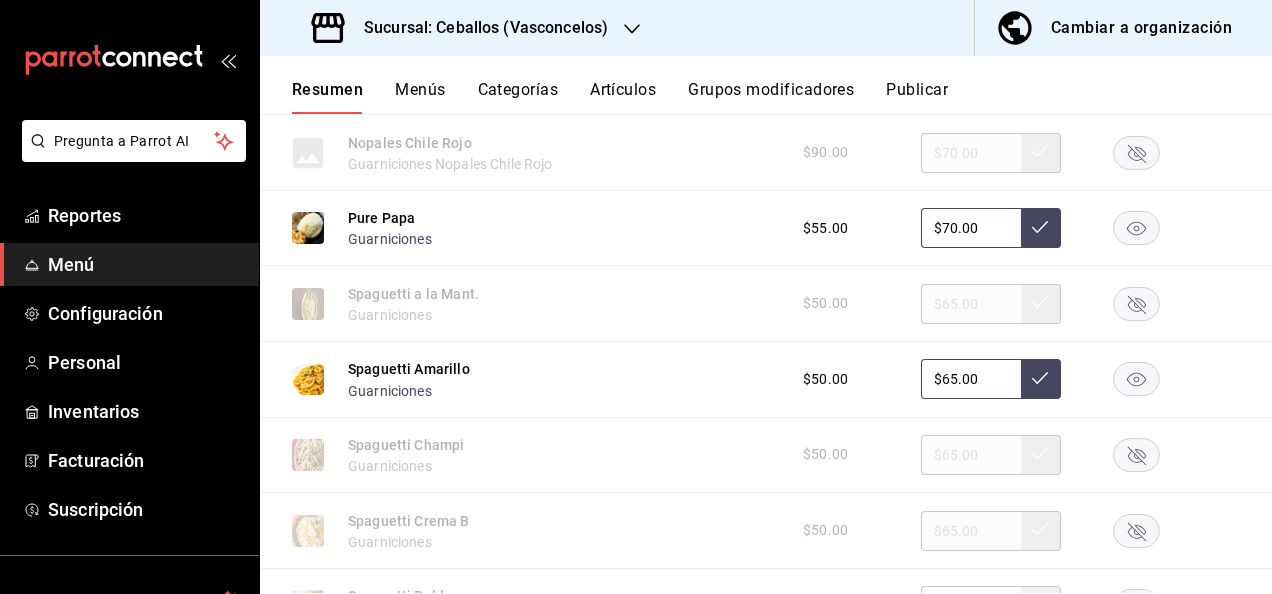 click 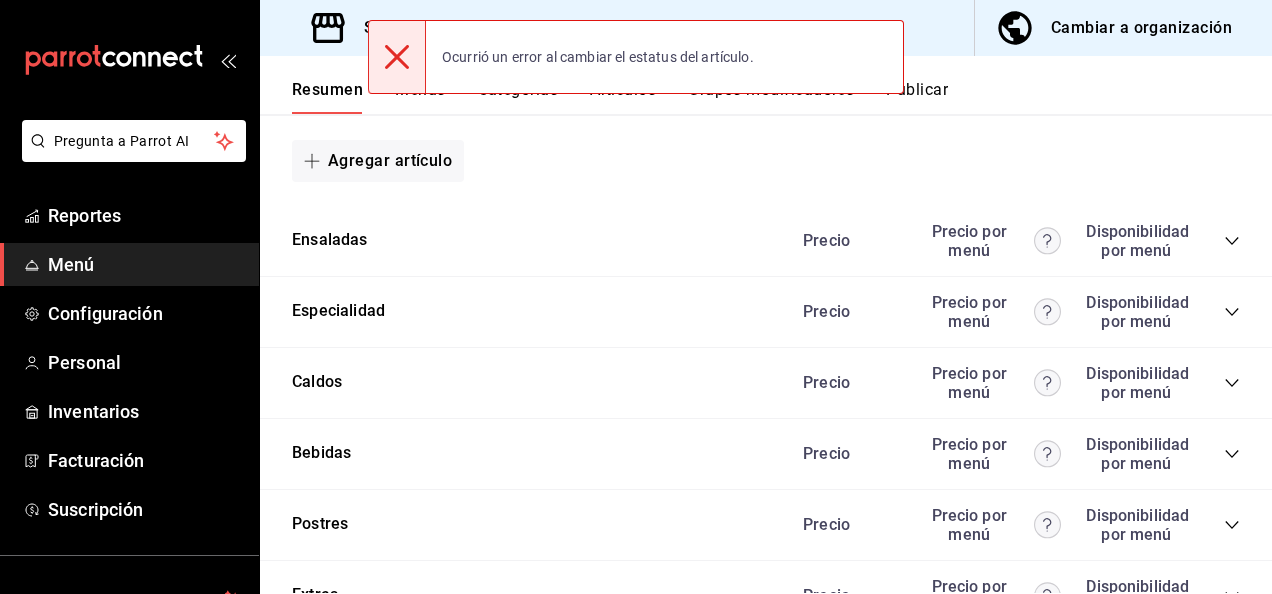 scroll, scrollTop: 7147, scrollLeft: 0, axis: vertical 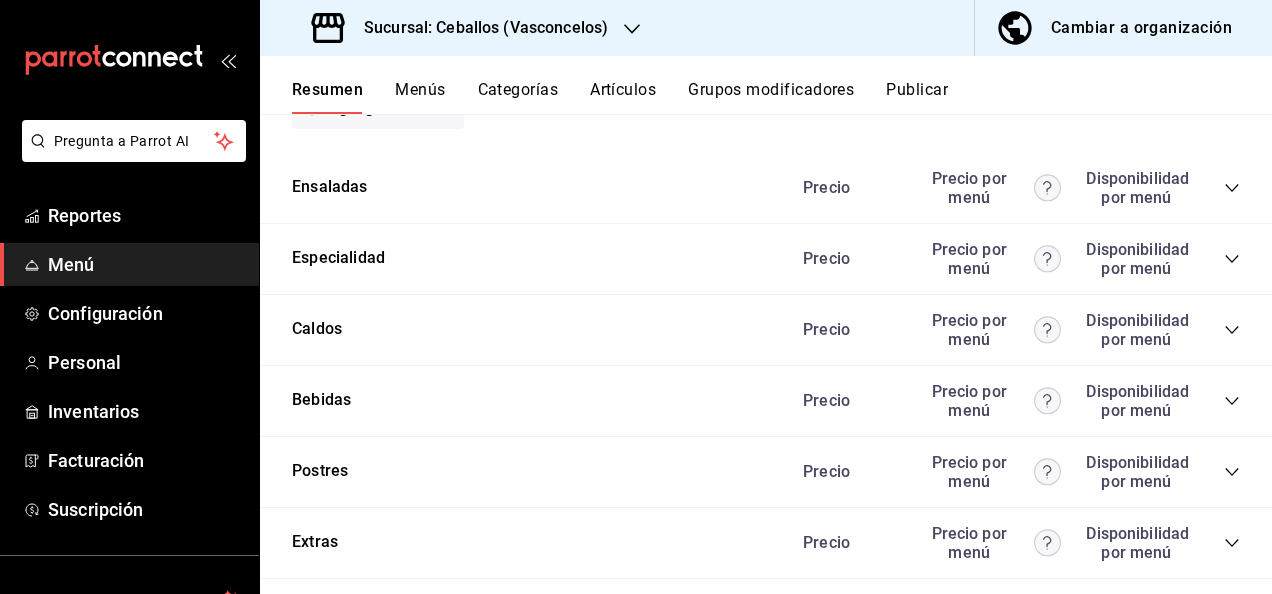 click 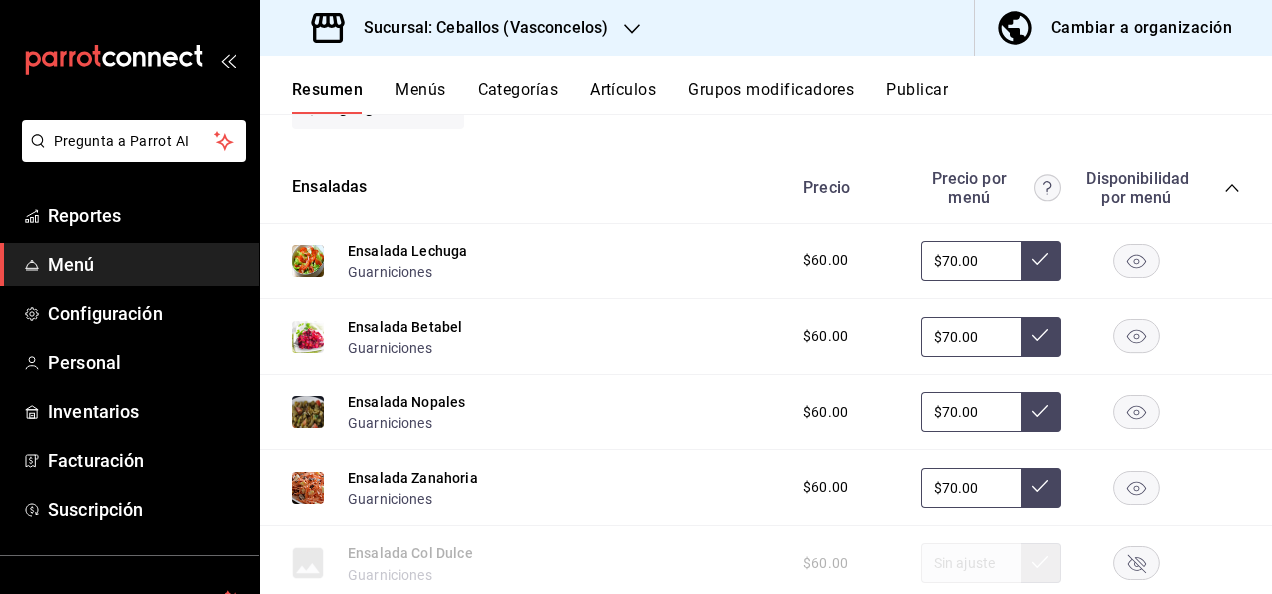click 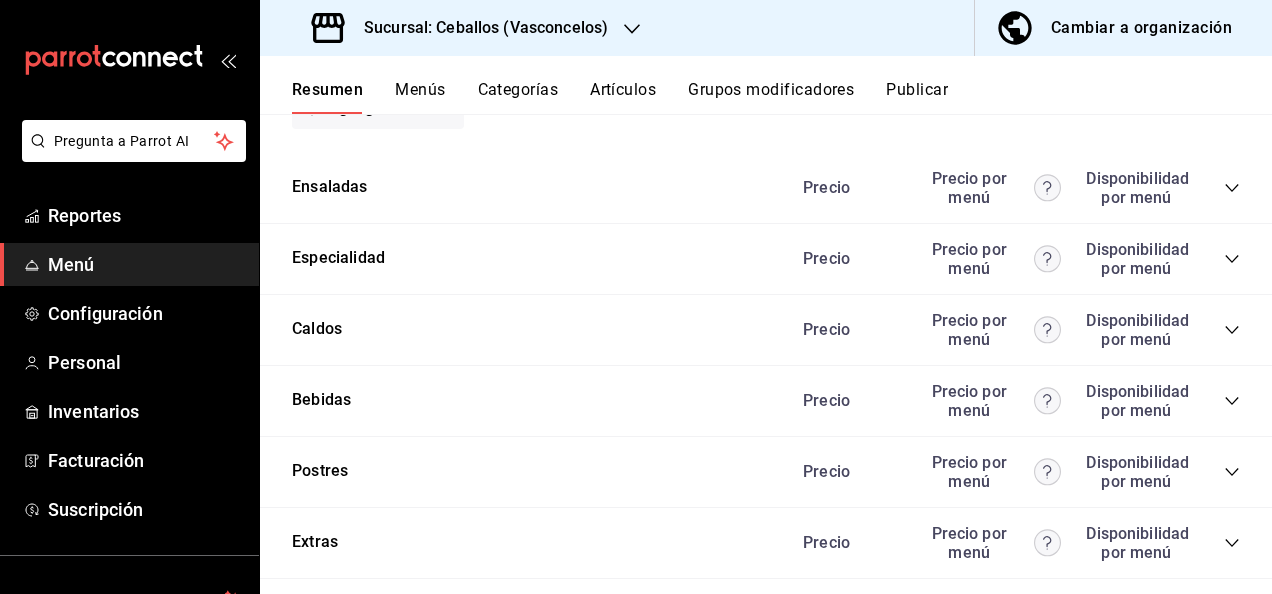 click 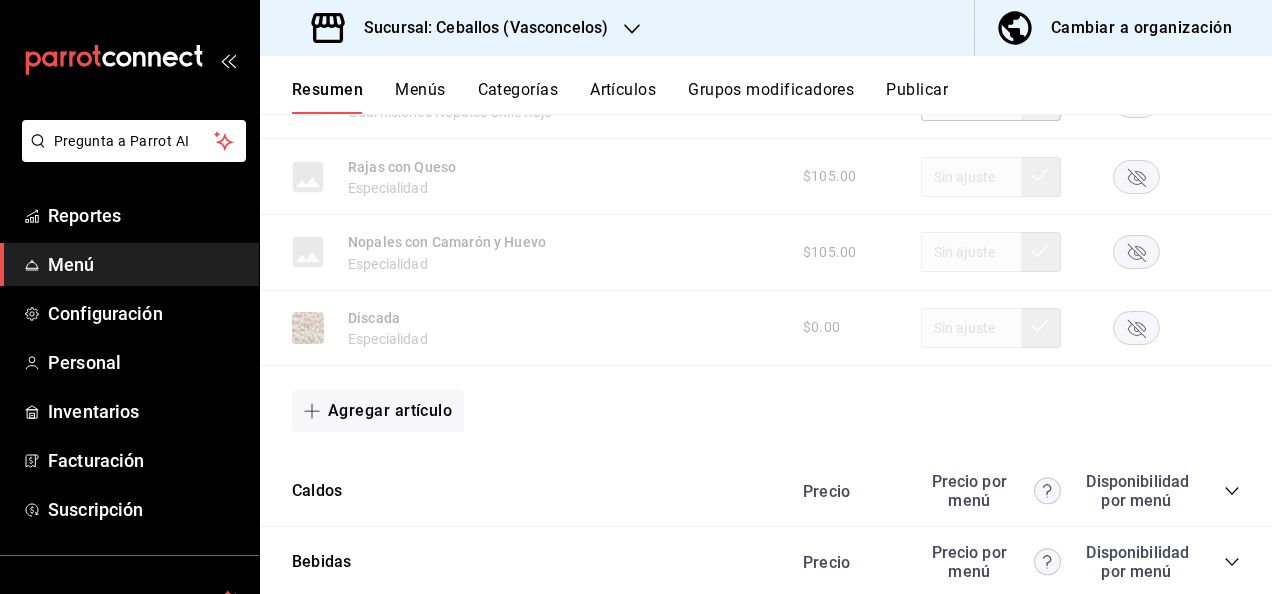 scroll, scrollTop: 8094, scrollLeft: 0, axis: vertical 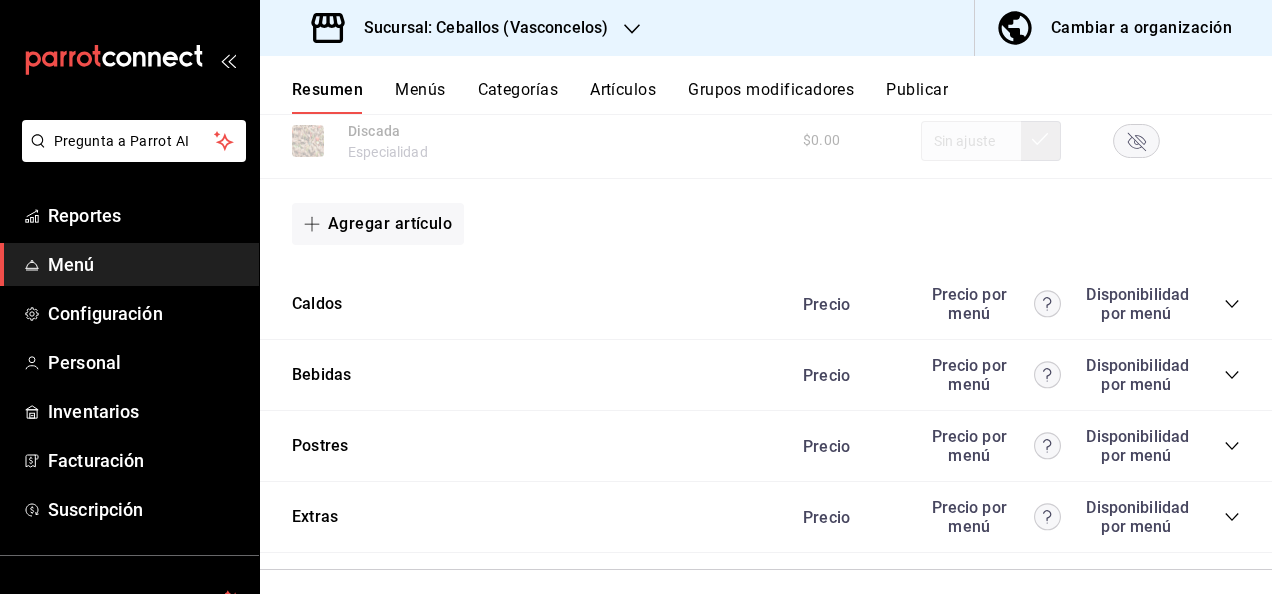 click 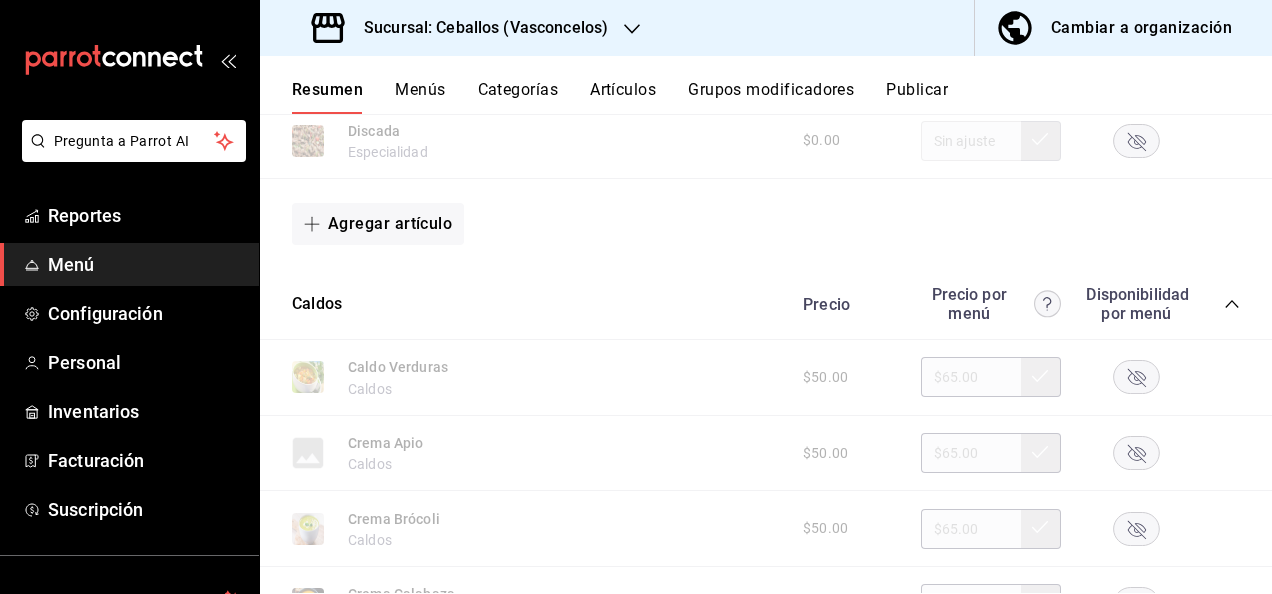 click 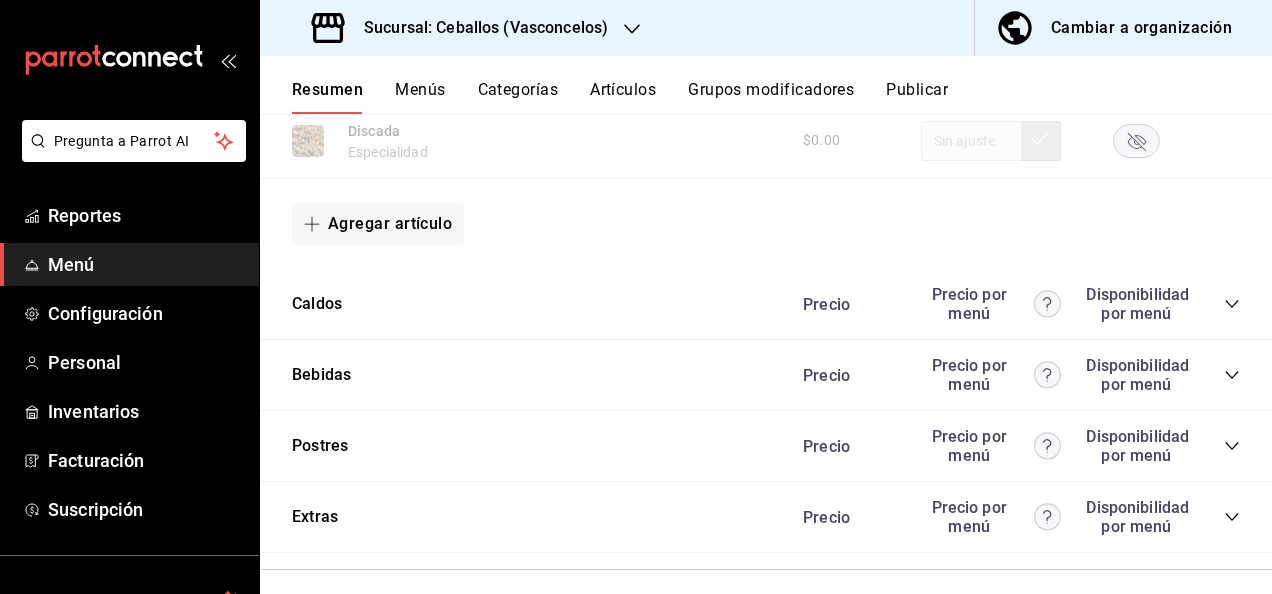 click 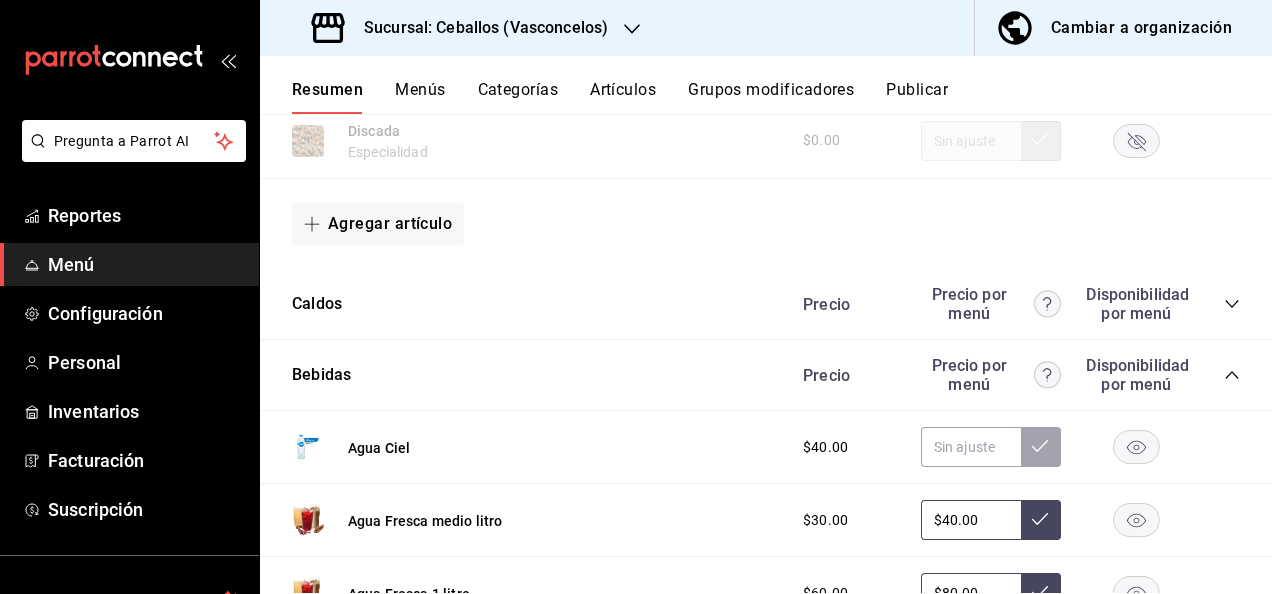 click 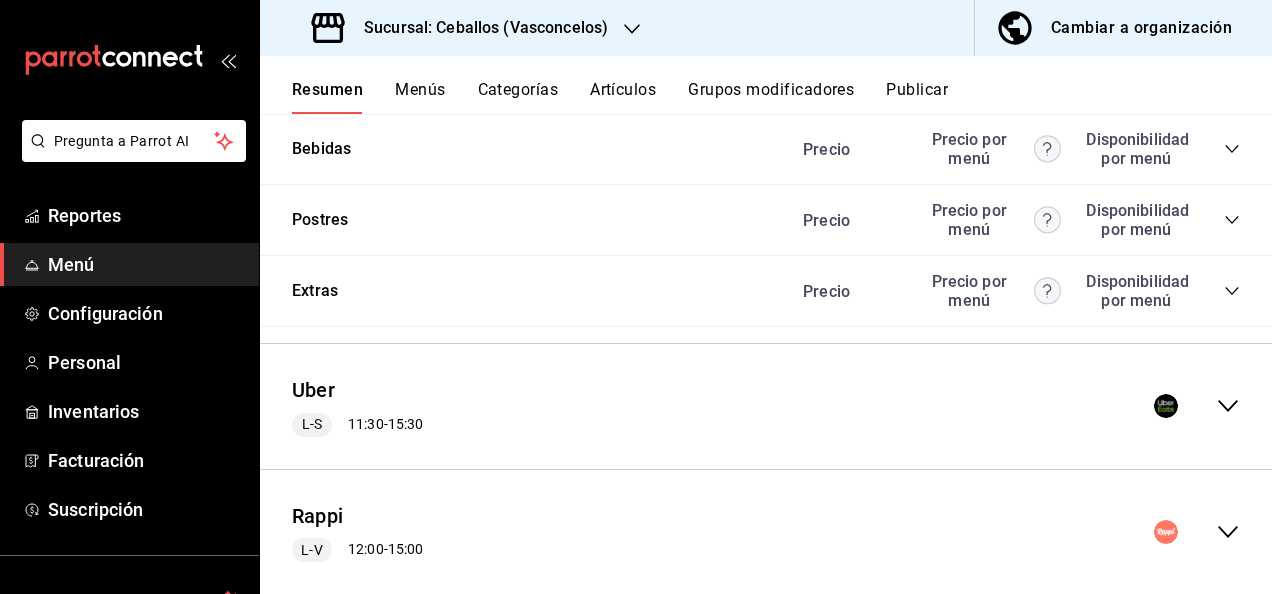 scroll, scrollTop: 8360, scrollLeft: 0, axis: vertical 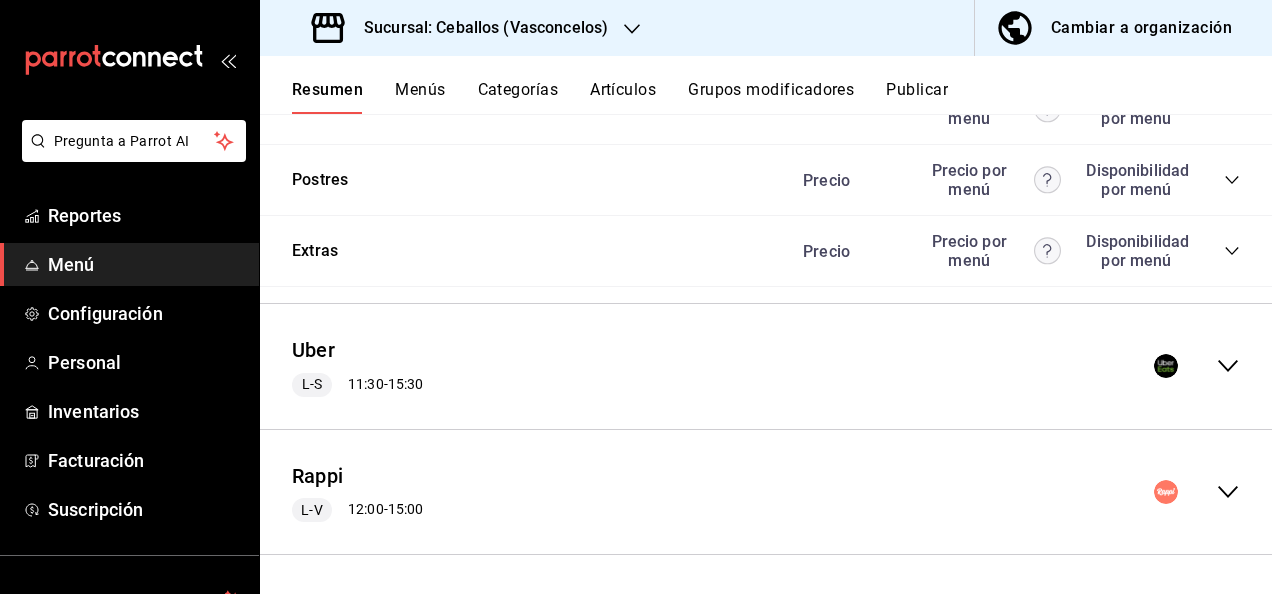 click 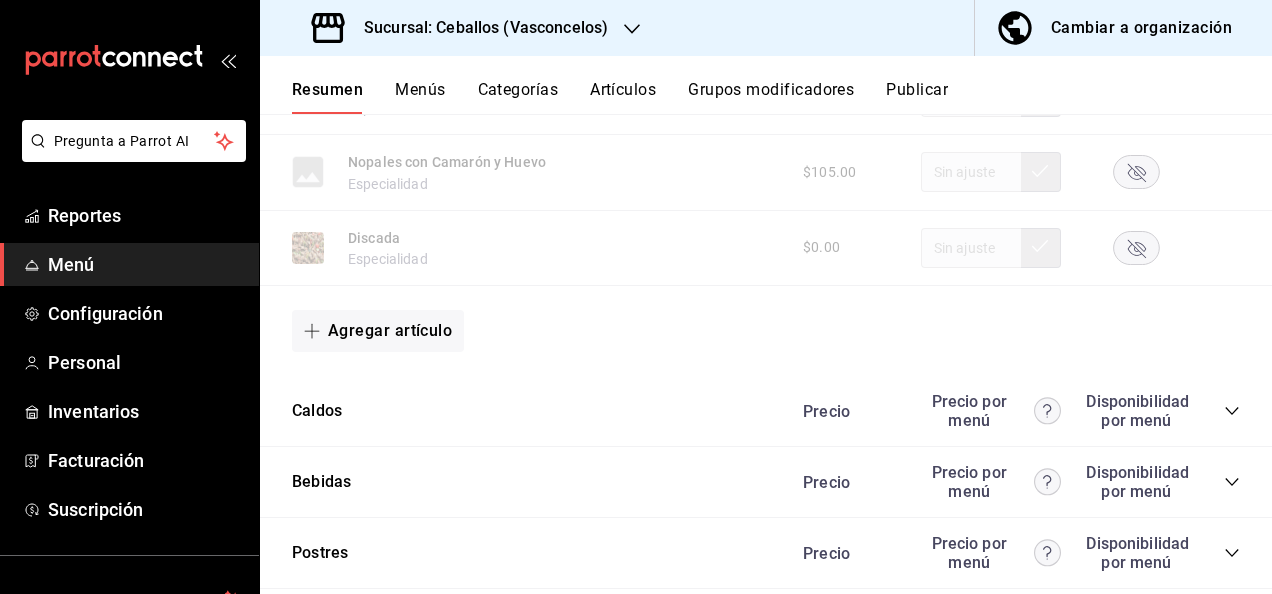 scroll, scrollTop: 7960, scrollLeft: 0, axis: vertical 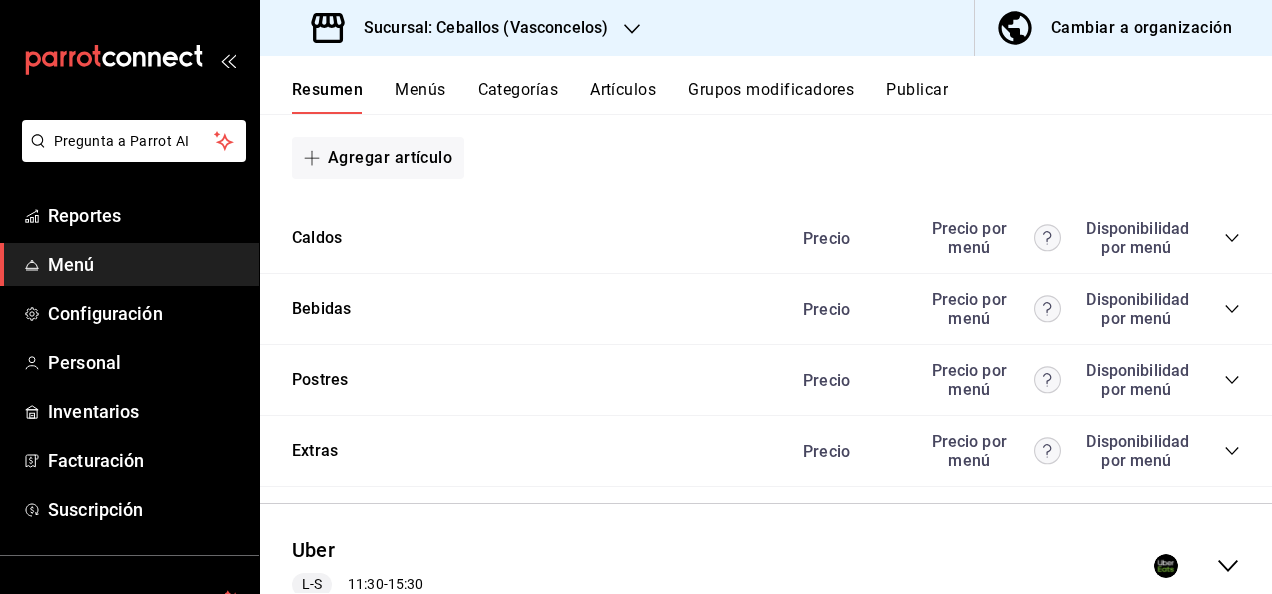 drag, startPoint x: 1223, startPoint y: 268, endPoint x: 1214, endPoint y: 280, distance: 15 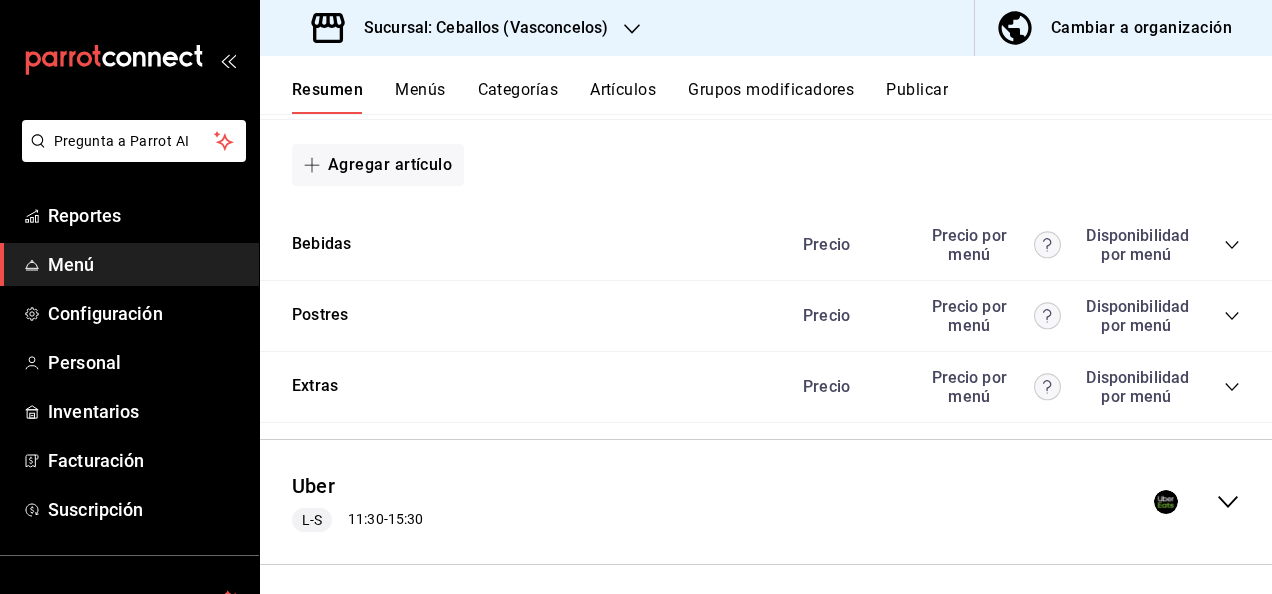 scroll, scrollTop: 10334, scrollLeft: 0, axis: vertical 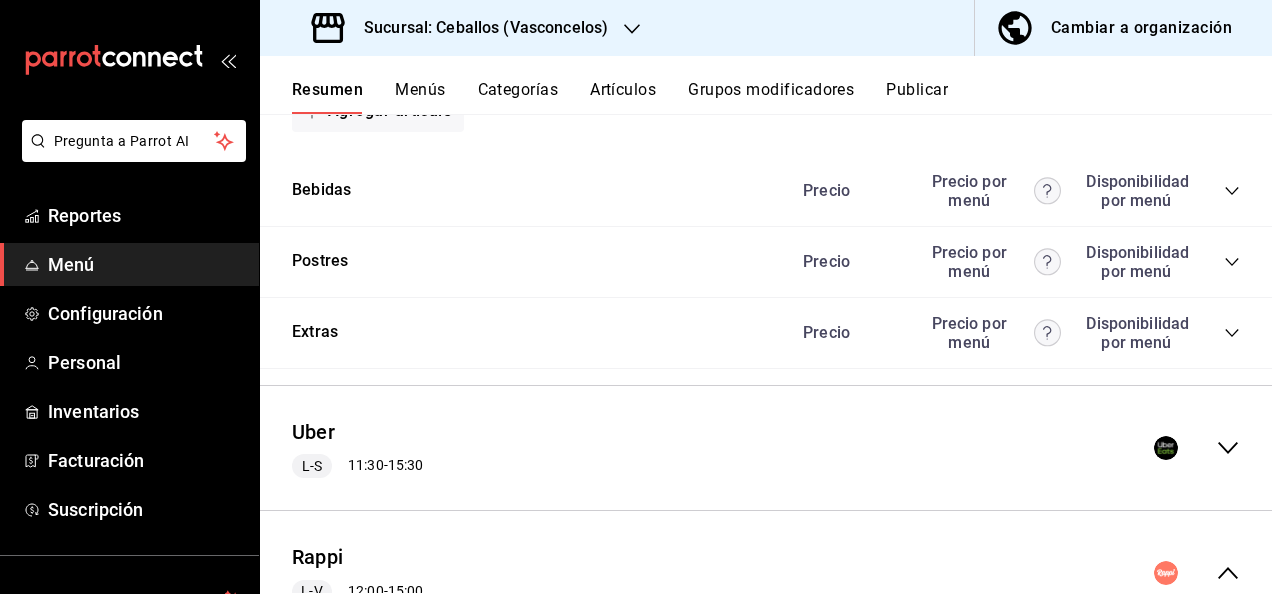 click on "Publicar" at bounding box center (917, 97) 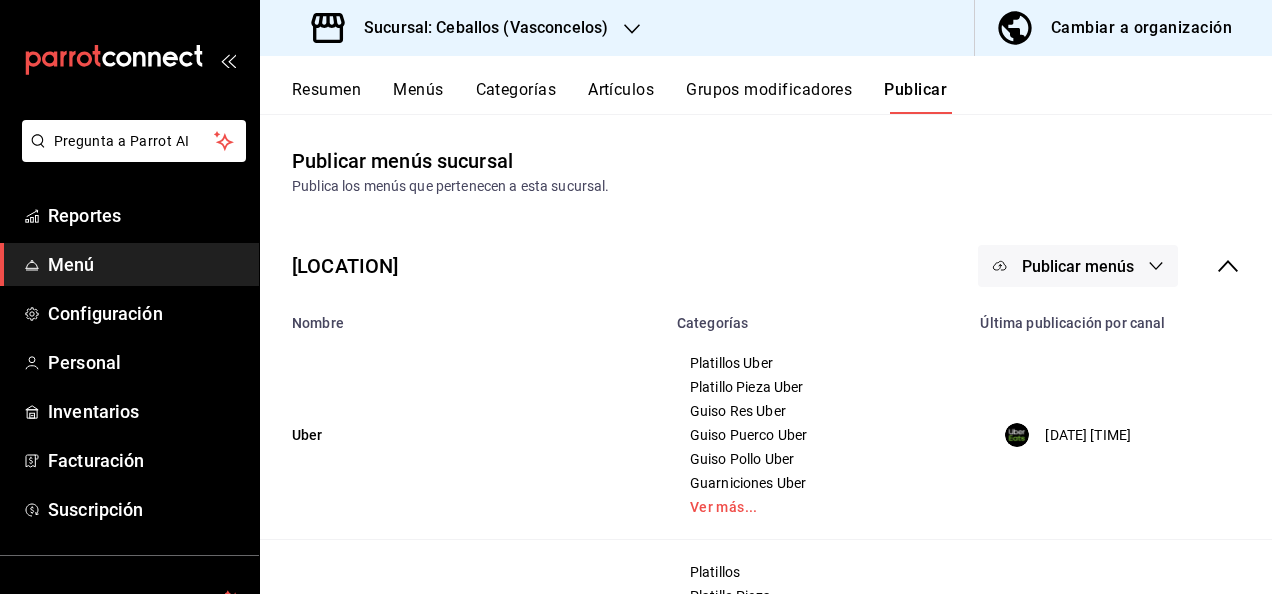 click on "Publicar menús" at bounding box center [1078, 266] 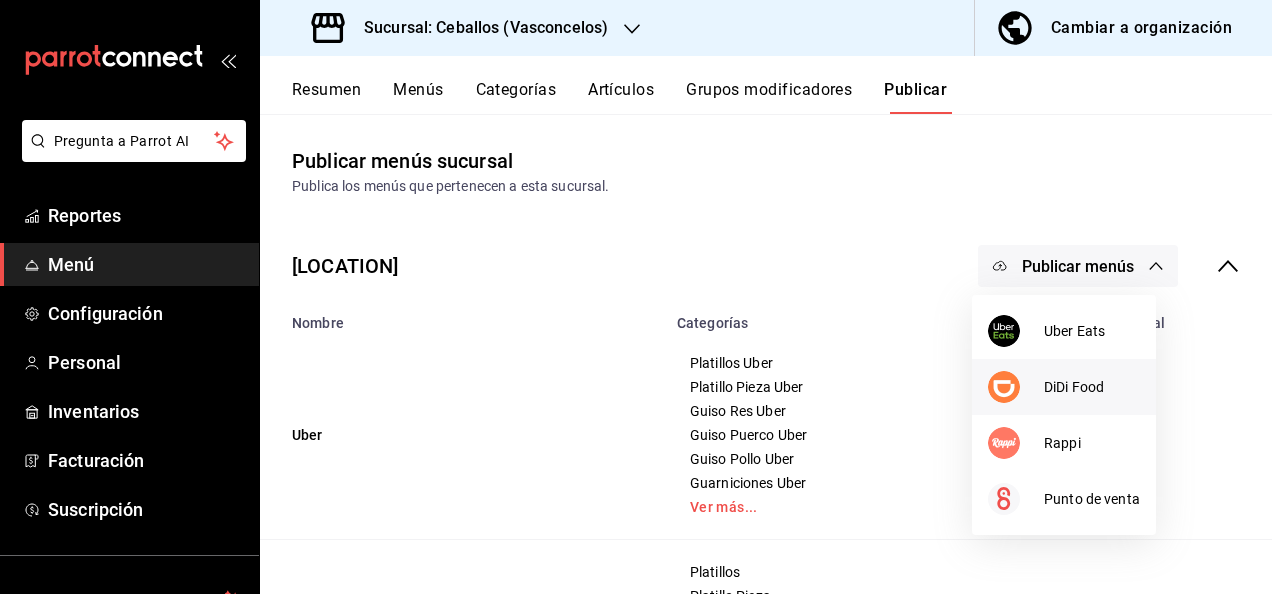 click on "DiDi Food" at bounding box center [1092, 387] 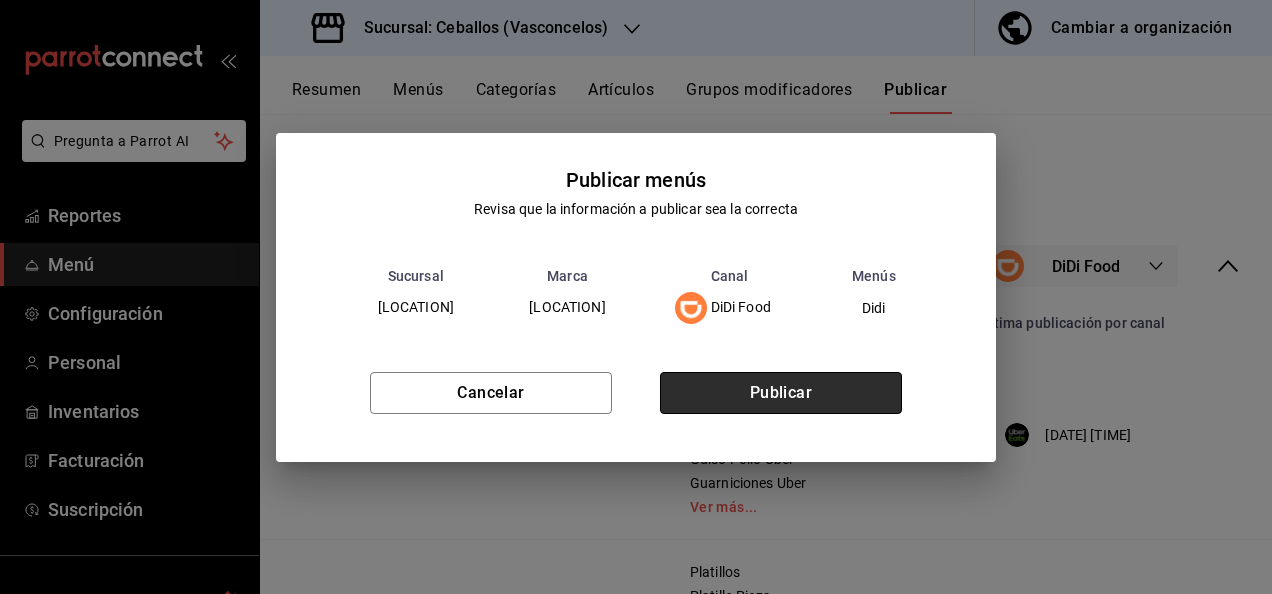 click on "Publicar" at bounding box center (781, 393) 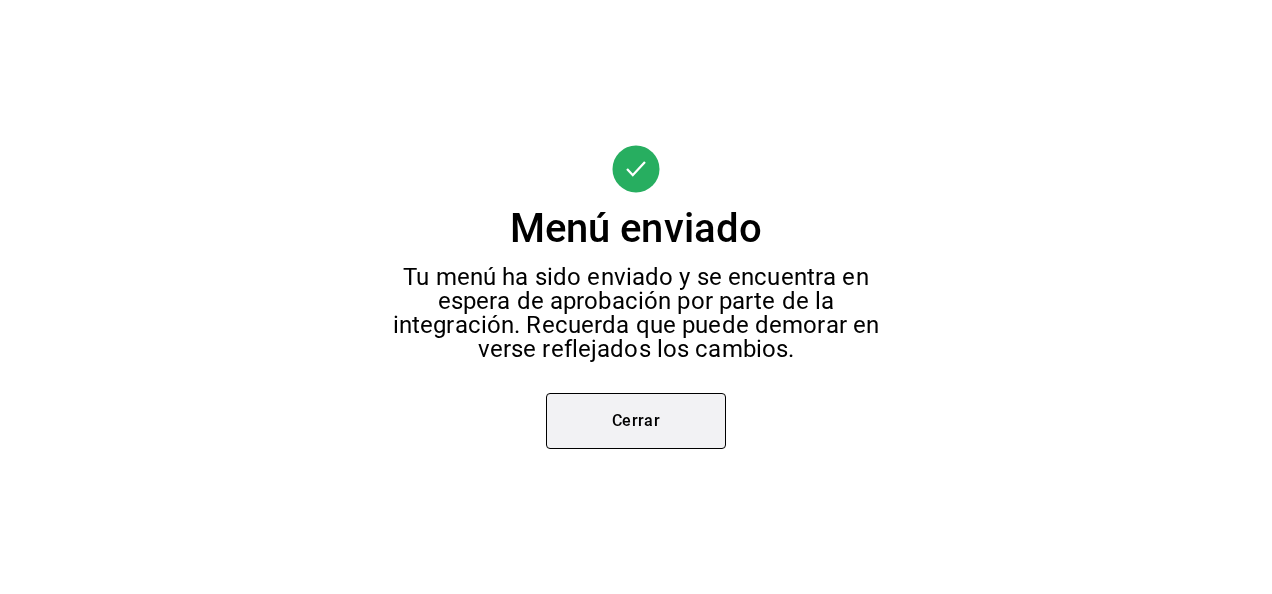 click on "Cerrar" at bounding box center [636, 421] 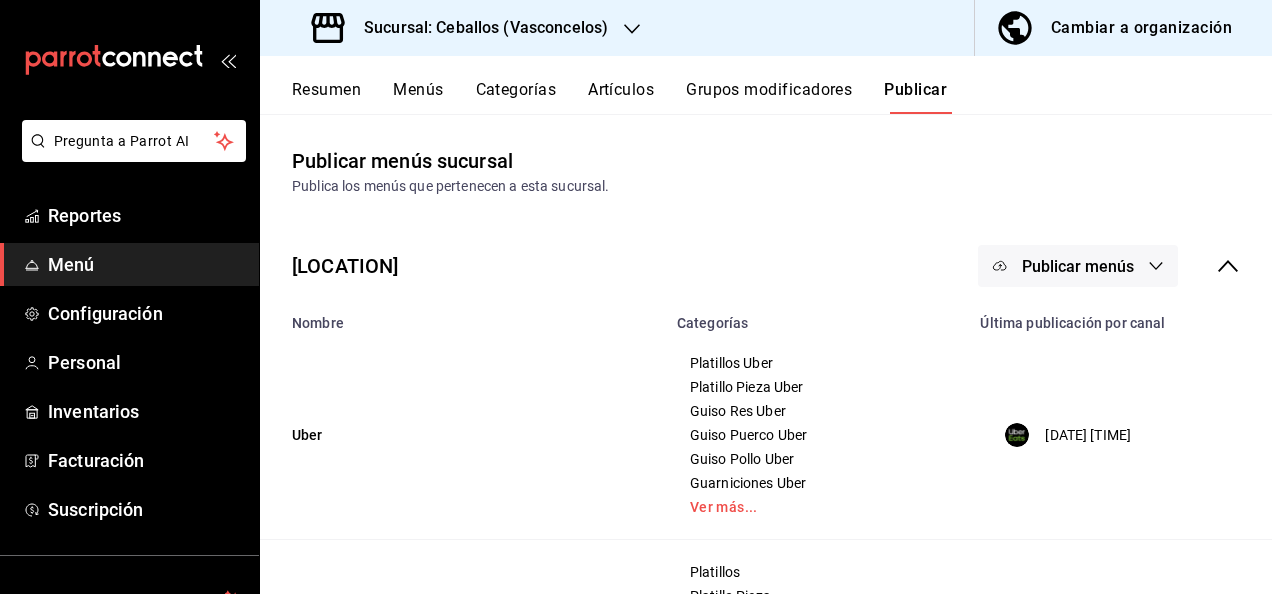 click on "Resumen" at bounding box center (326, 97) 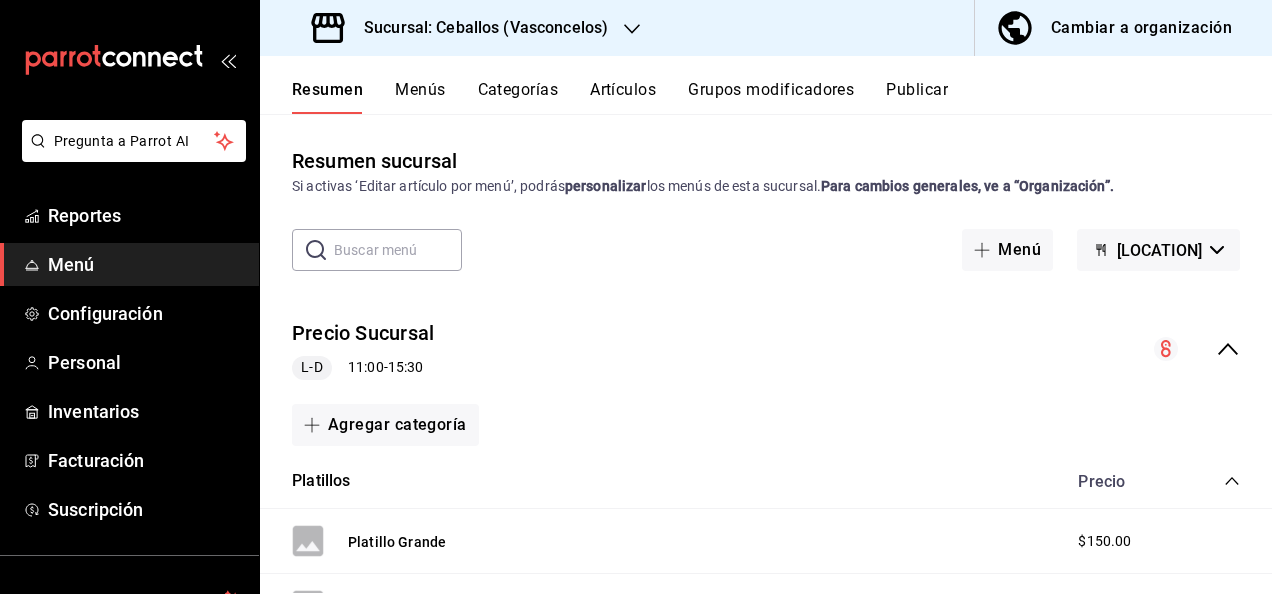 click 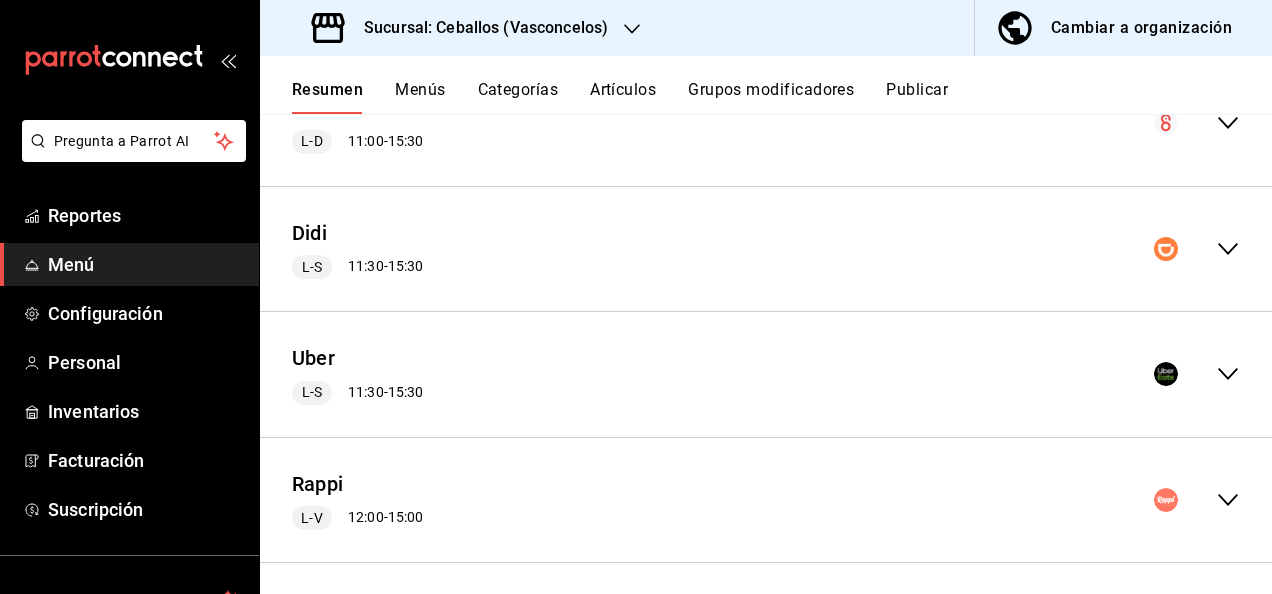 scroll, scrollTop: 234, scrollLeft: 0, axis: vertical 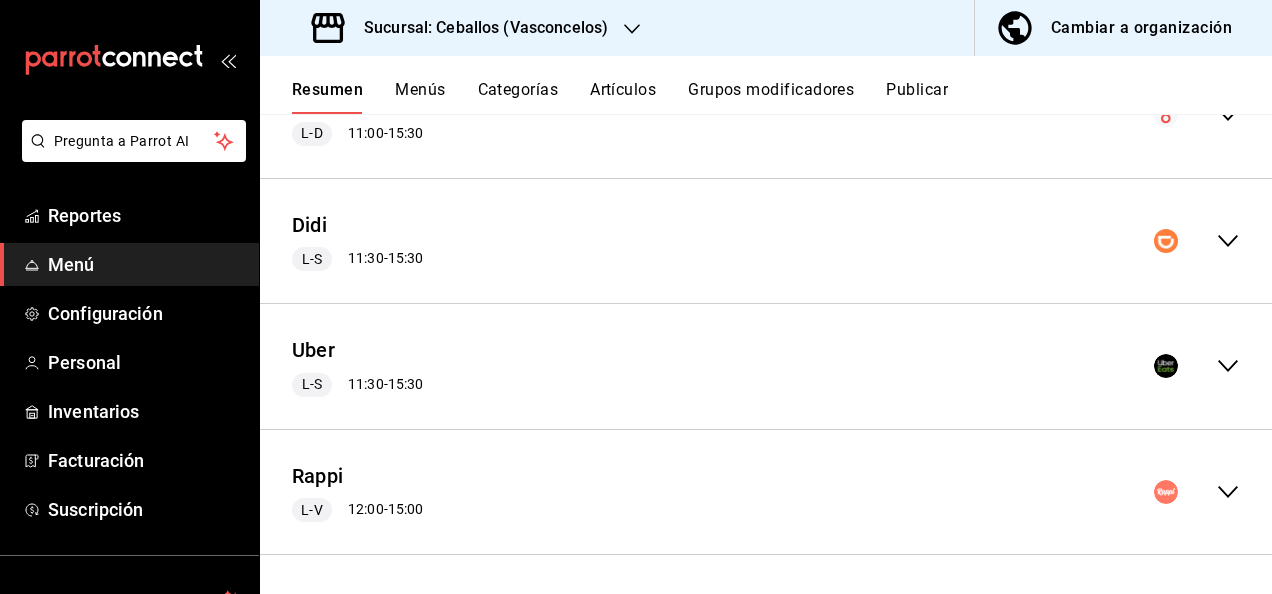 click 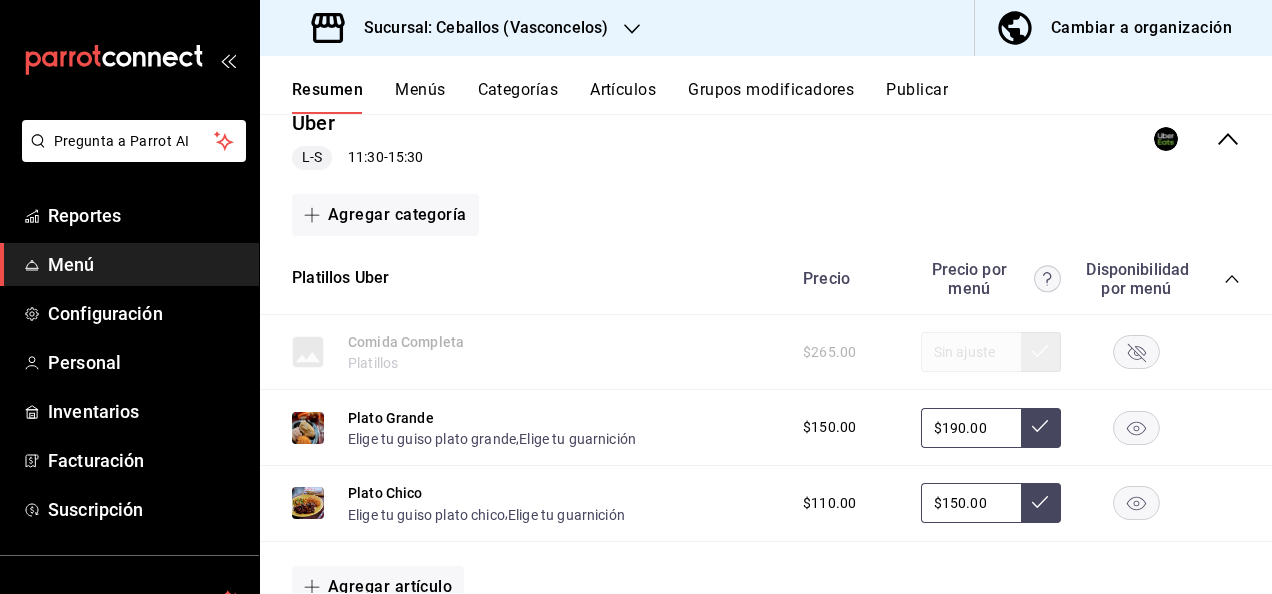 scroll, scrollTop: 501, scrollLeft: 0, axis: vertical 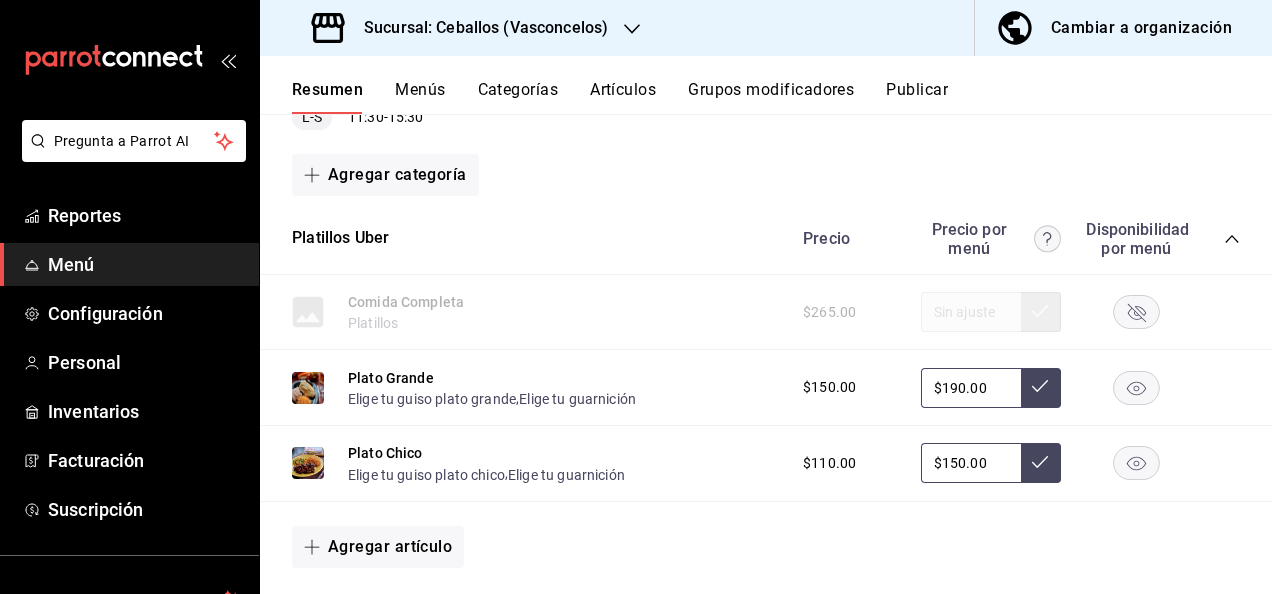 click 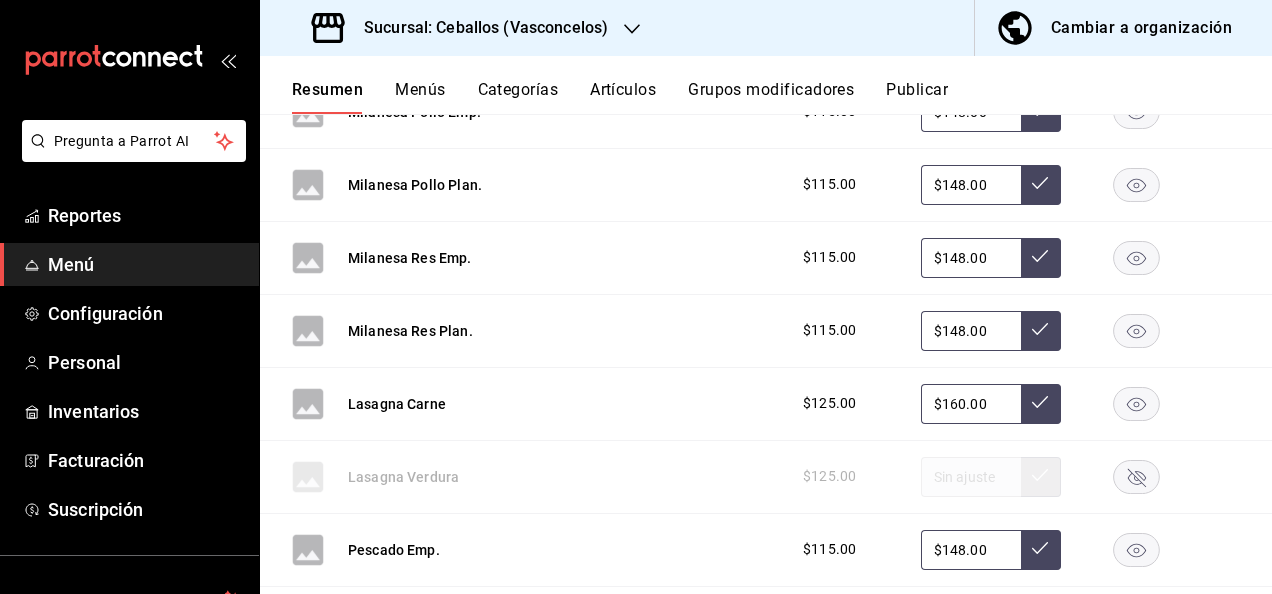 scroll, scrollTop: 1394, scrollLeft: 0, axis: vertical 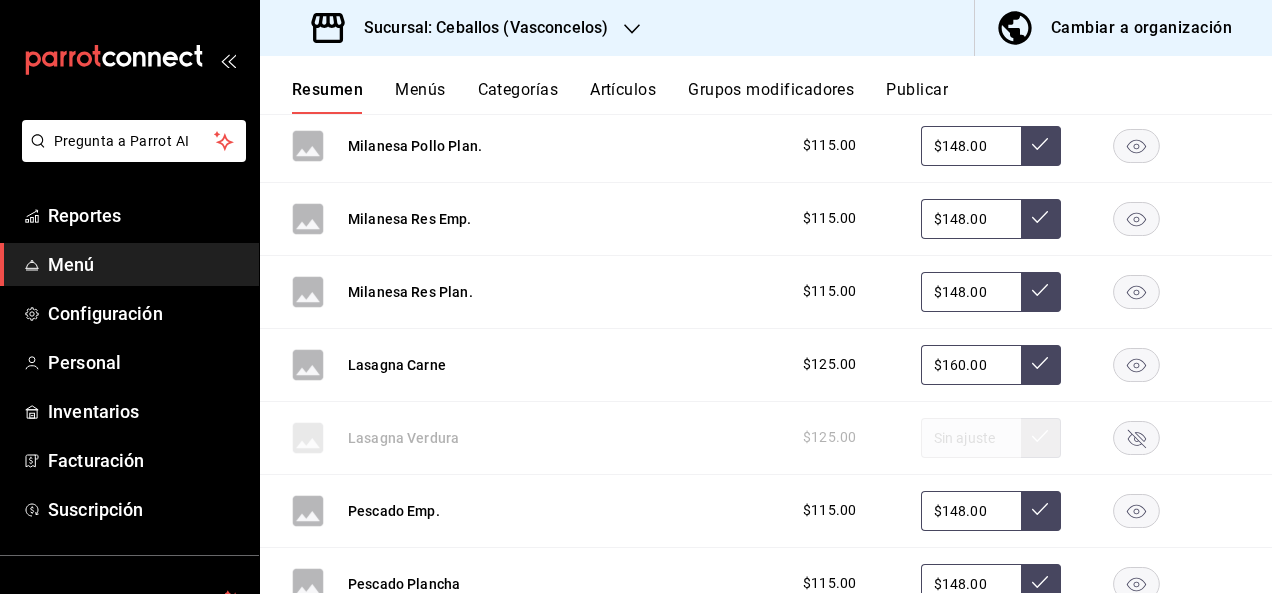 click 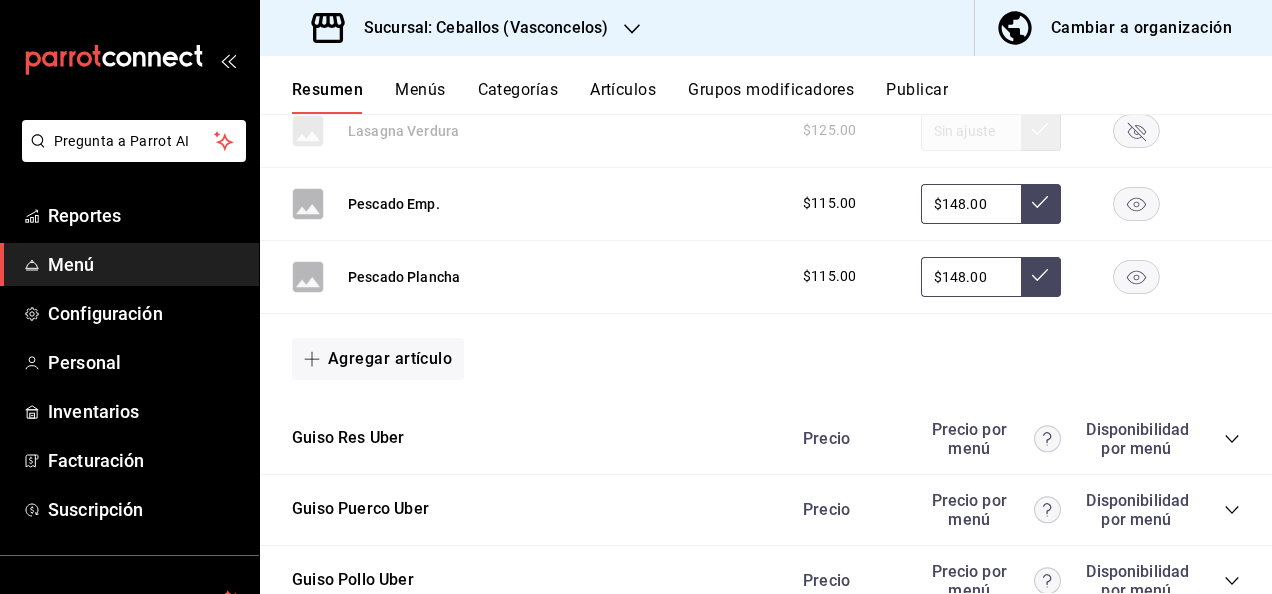 scroll, scrollTop: 1741, scrollLeft: 0, axis: vertical 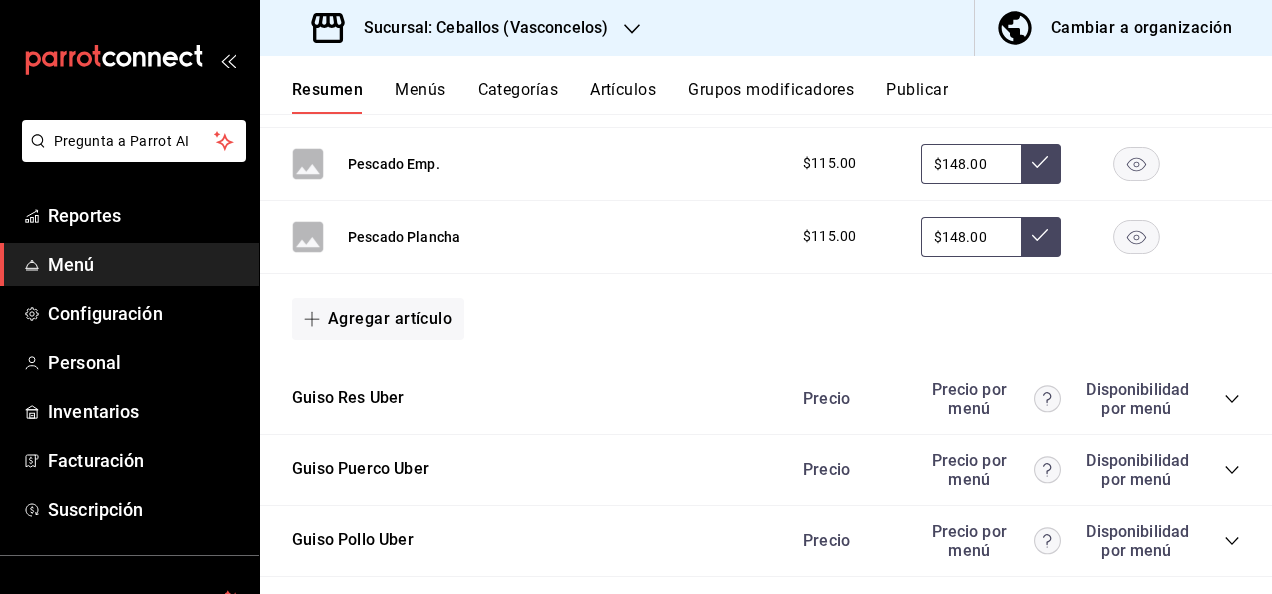 click 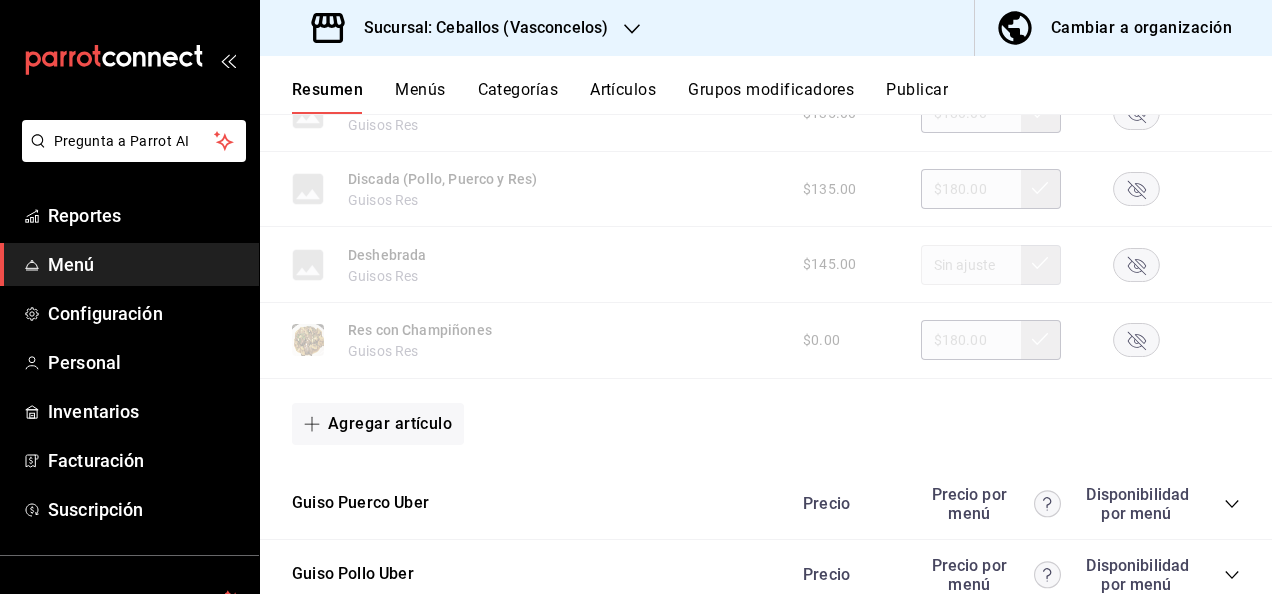 scroll, scrollTop: 2781, scrollLeft: 0, axis: vertical 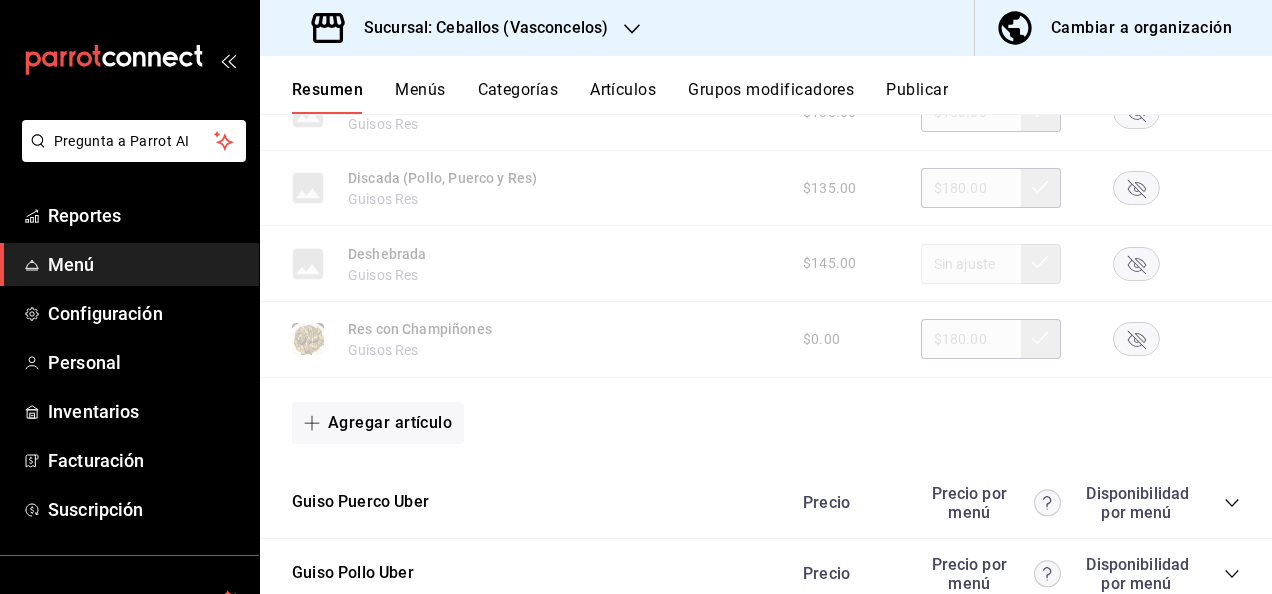 click 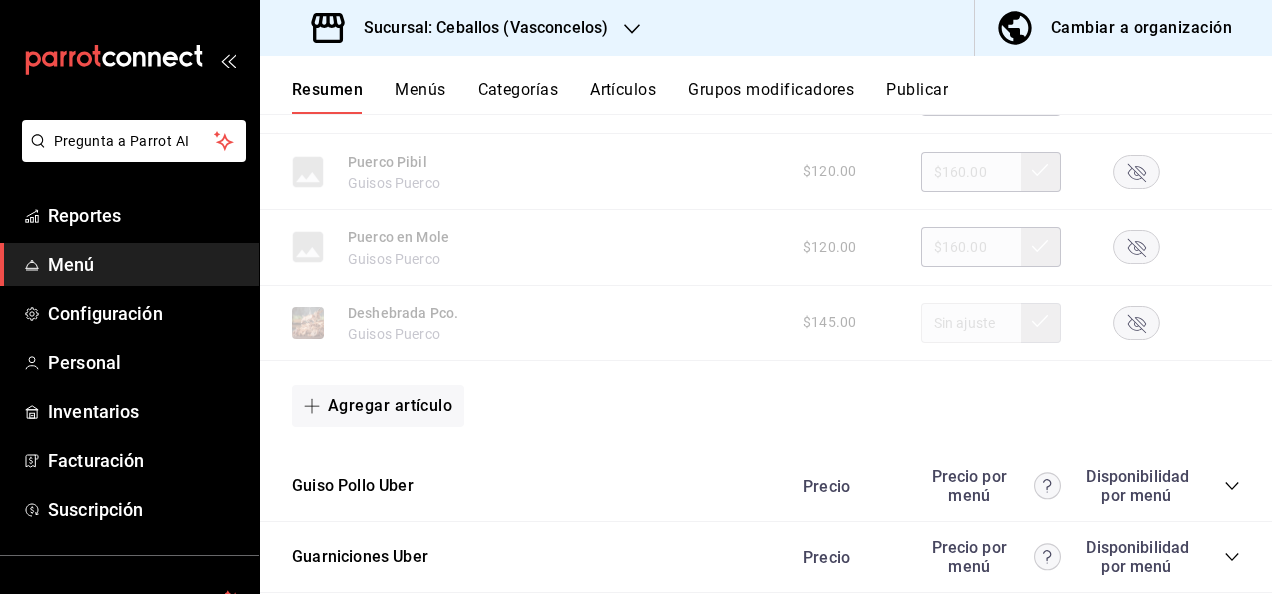 scroll, scrollTop: 3981, scrollLeft: 0, axis: vertical 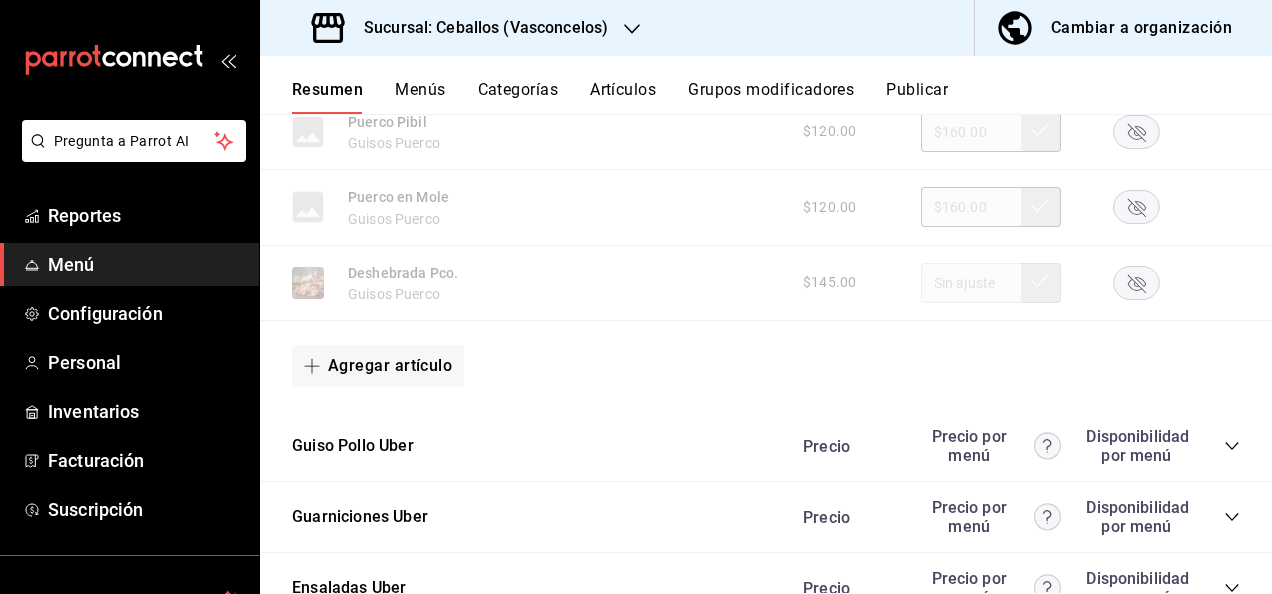 click 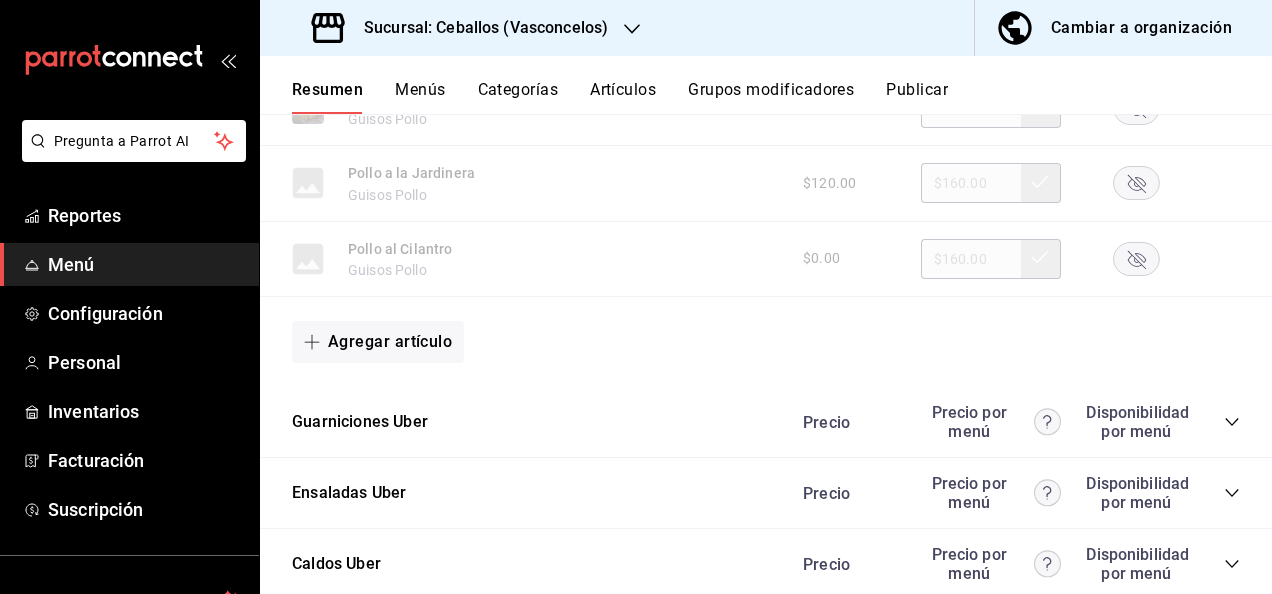 scroll, scrollTop: 5301, scrollLeft: 0, axis: vertical 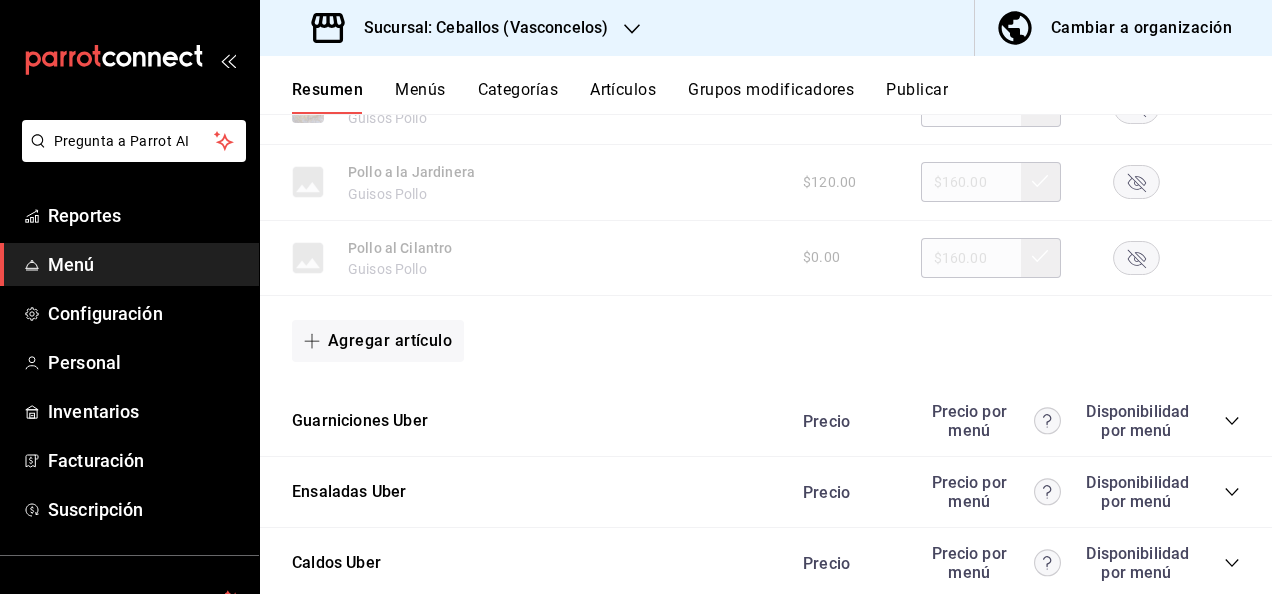 click 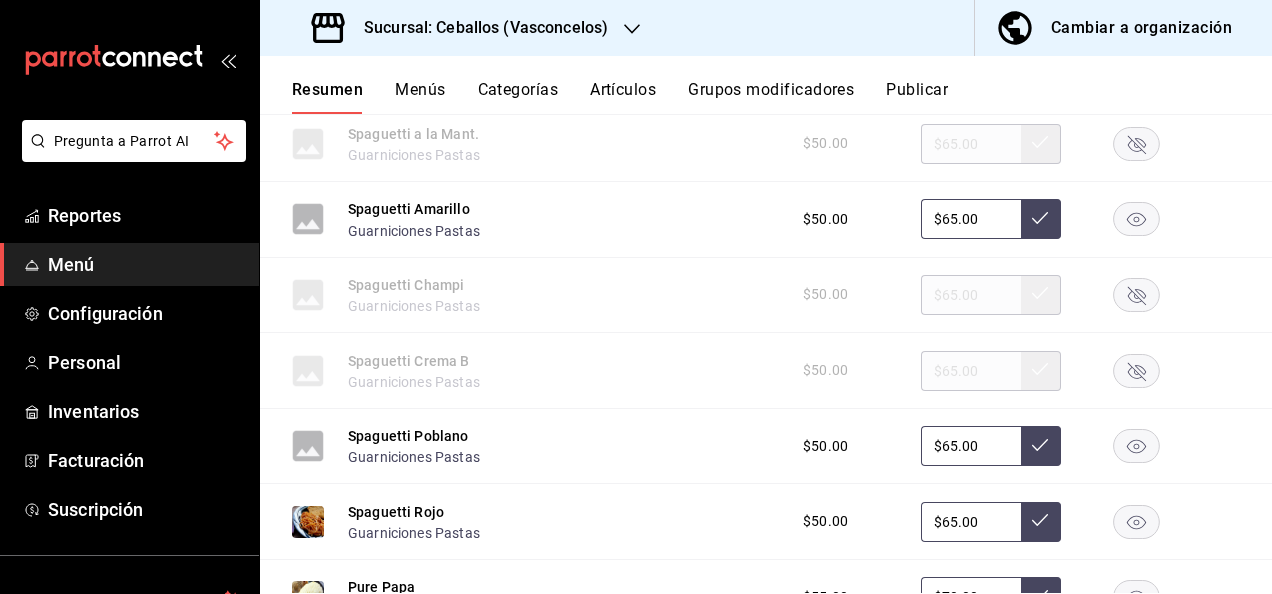 scroll, scrollTop: 6021, scrollLeft: 0, axis: vertical 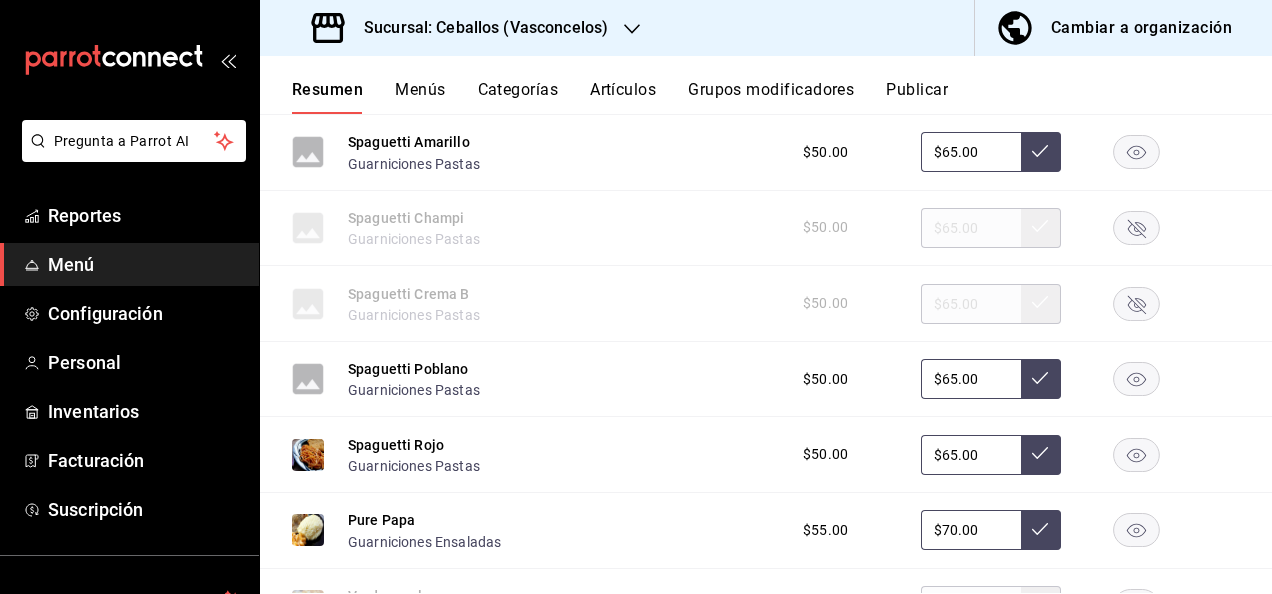 click 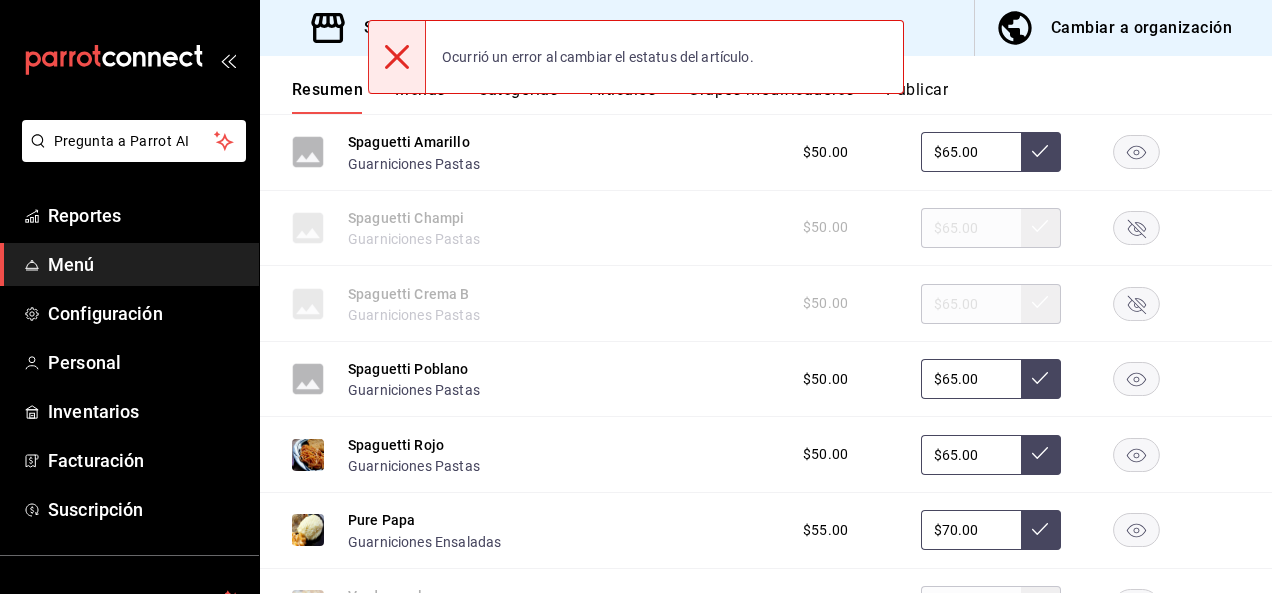 click 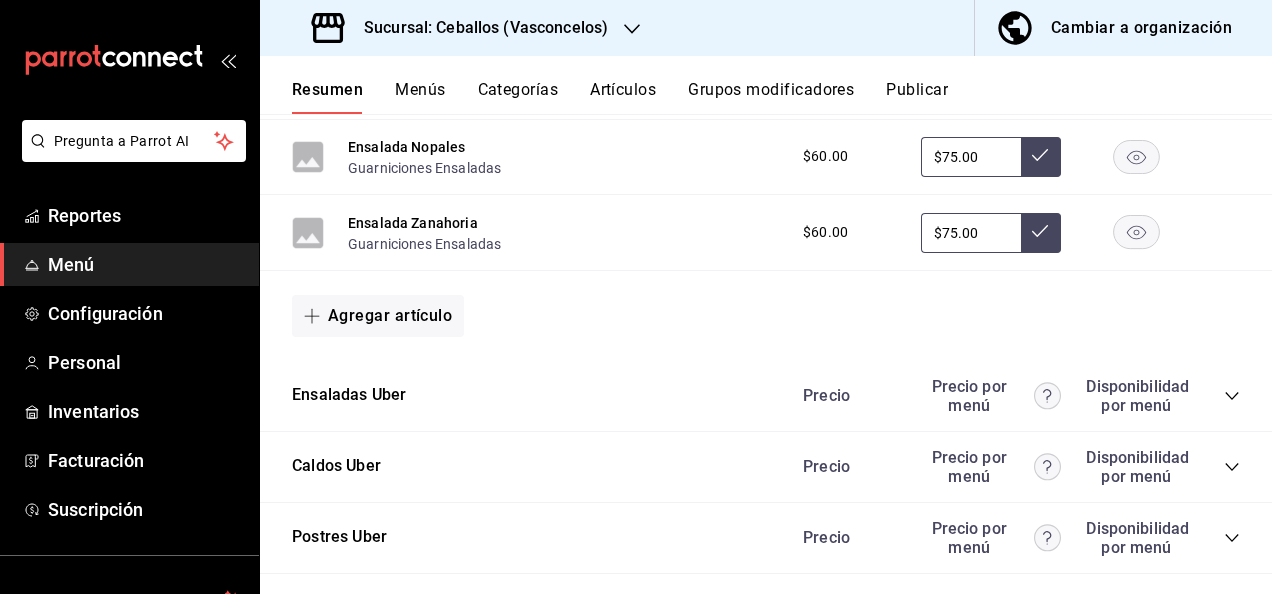 scroll, scrollTop: 7008, scrollLeft: 0, axis: vertical 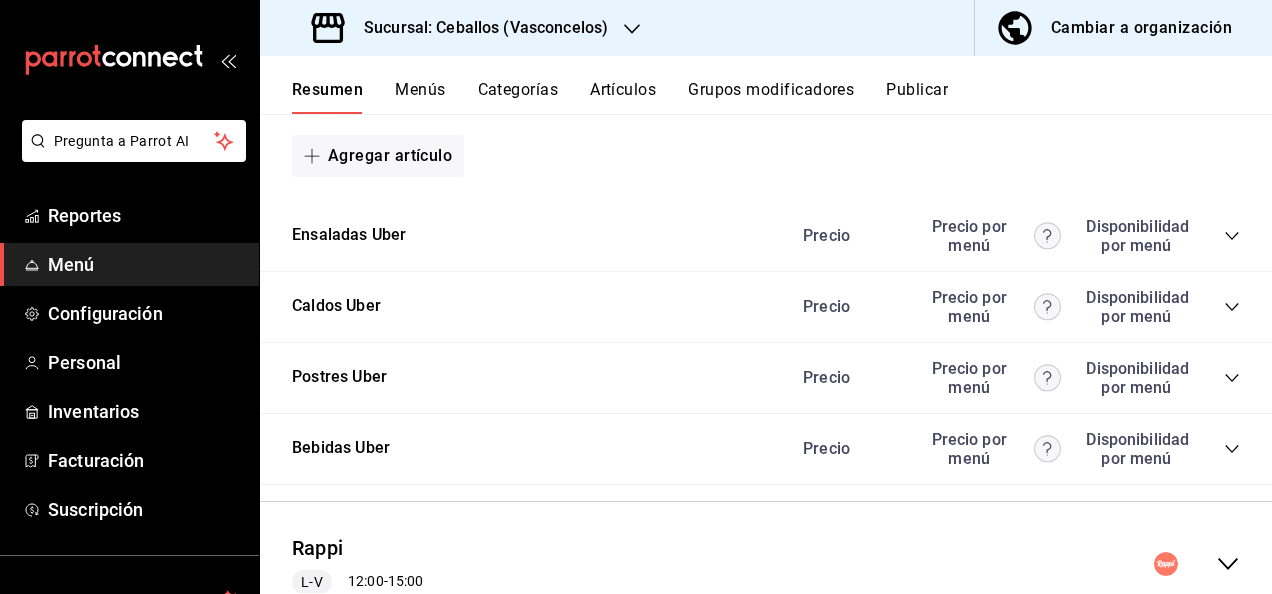 click 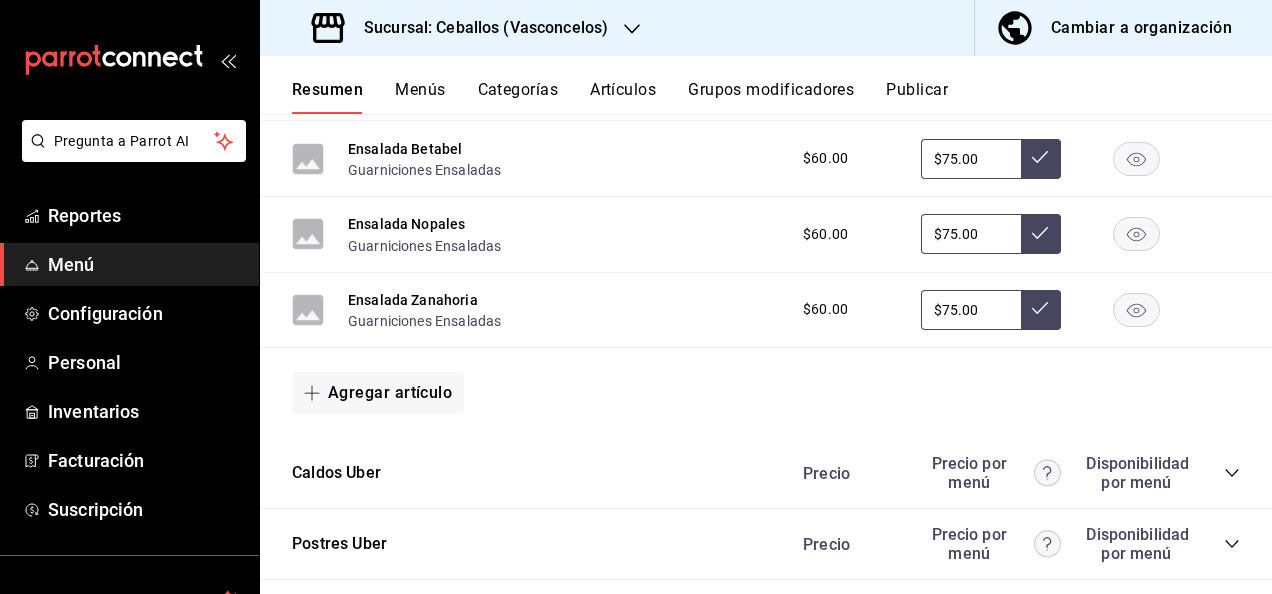 scroll, scrollTop: 7354, scrollLeft: 0, axis: vertical 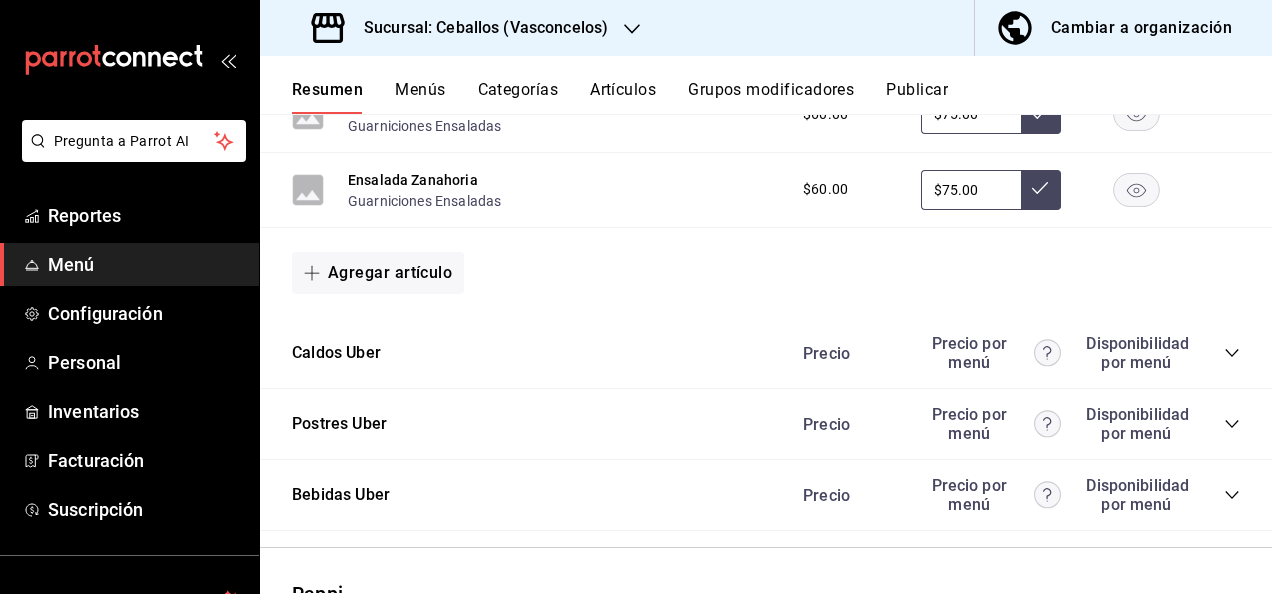 click 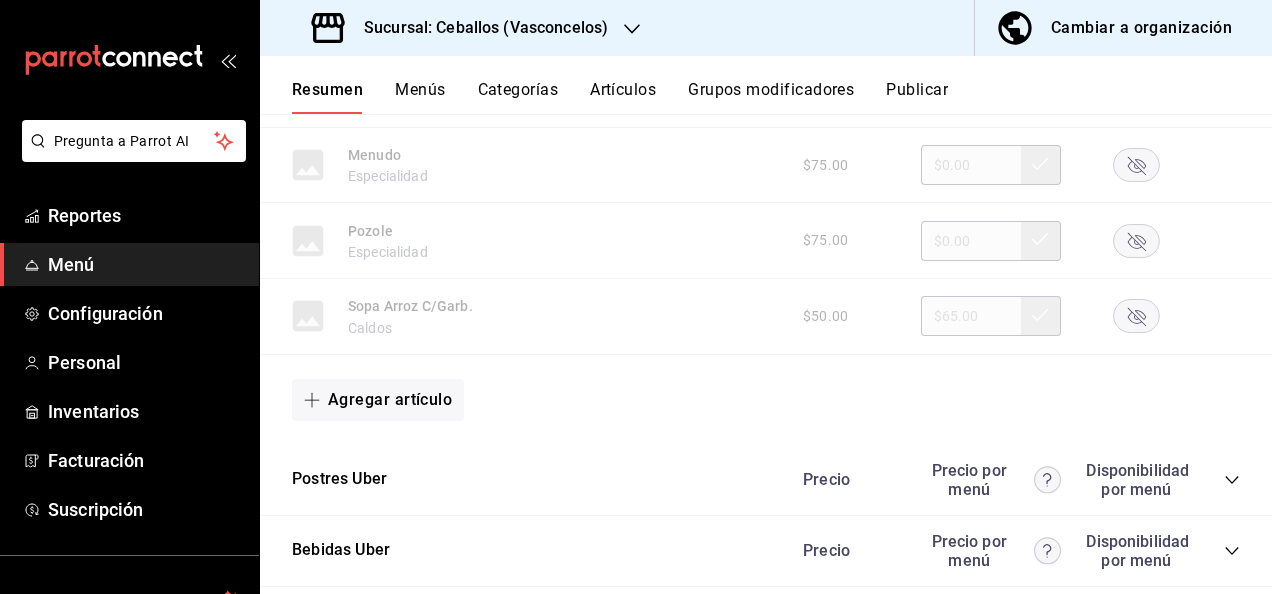 scroll, scrollTop: 9514, scrollLeft: 0, axis: vertical 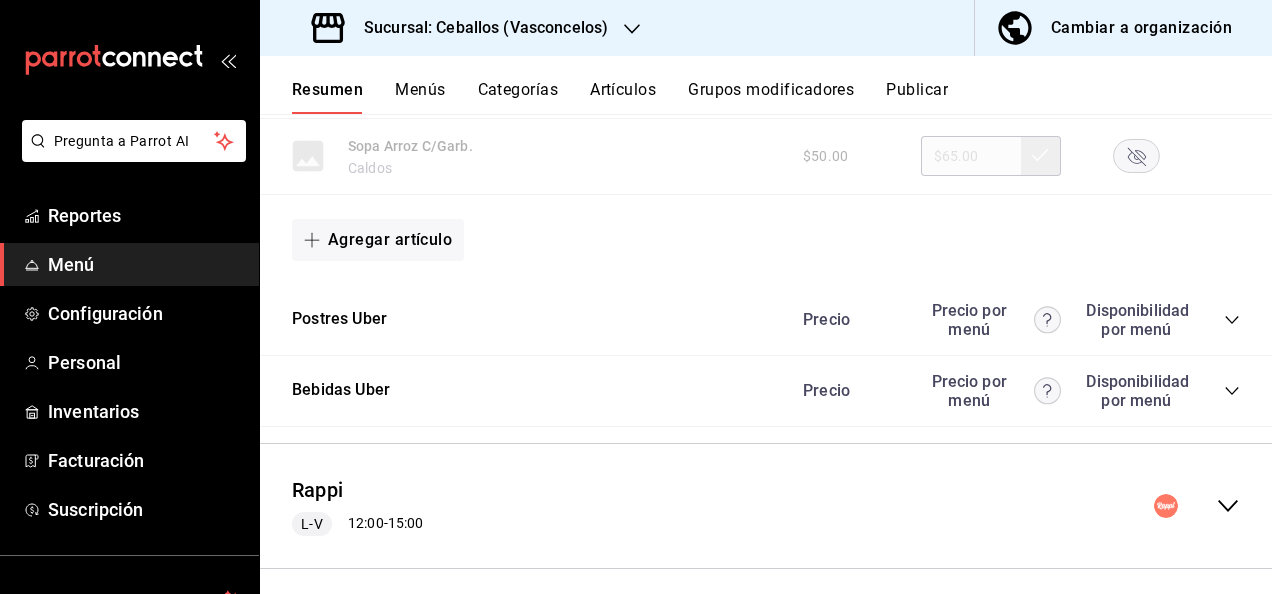 click on "Publicar" at bounding box center [917, 97] 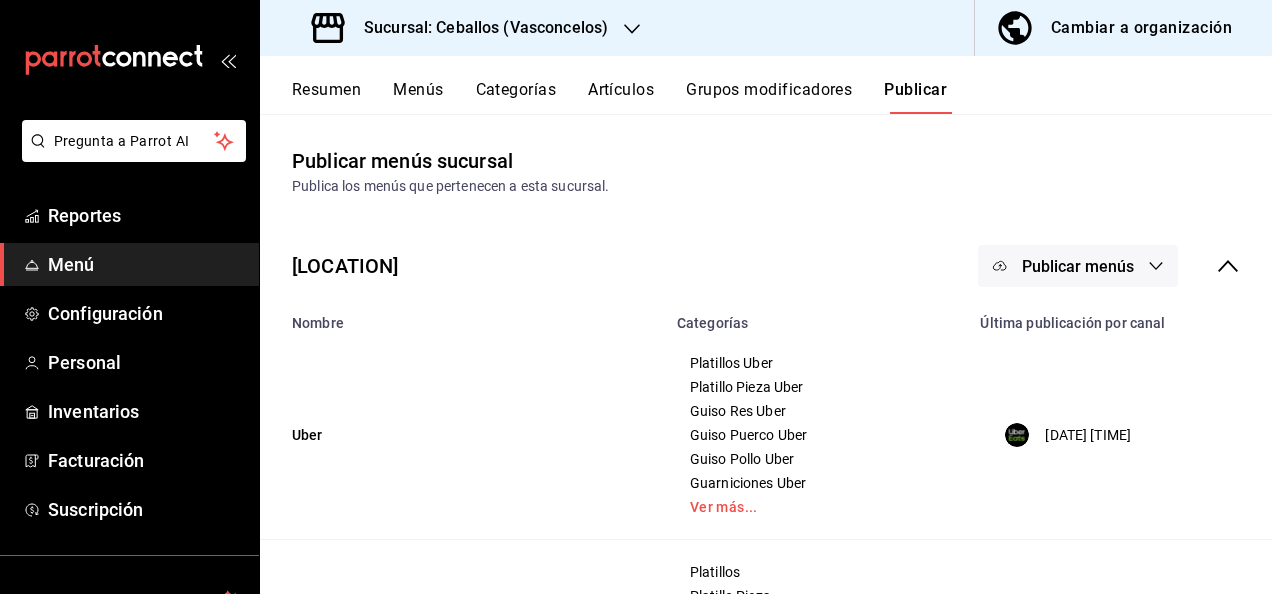 click on "Publicar menús" at bounding box center (1078, 266) 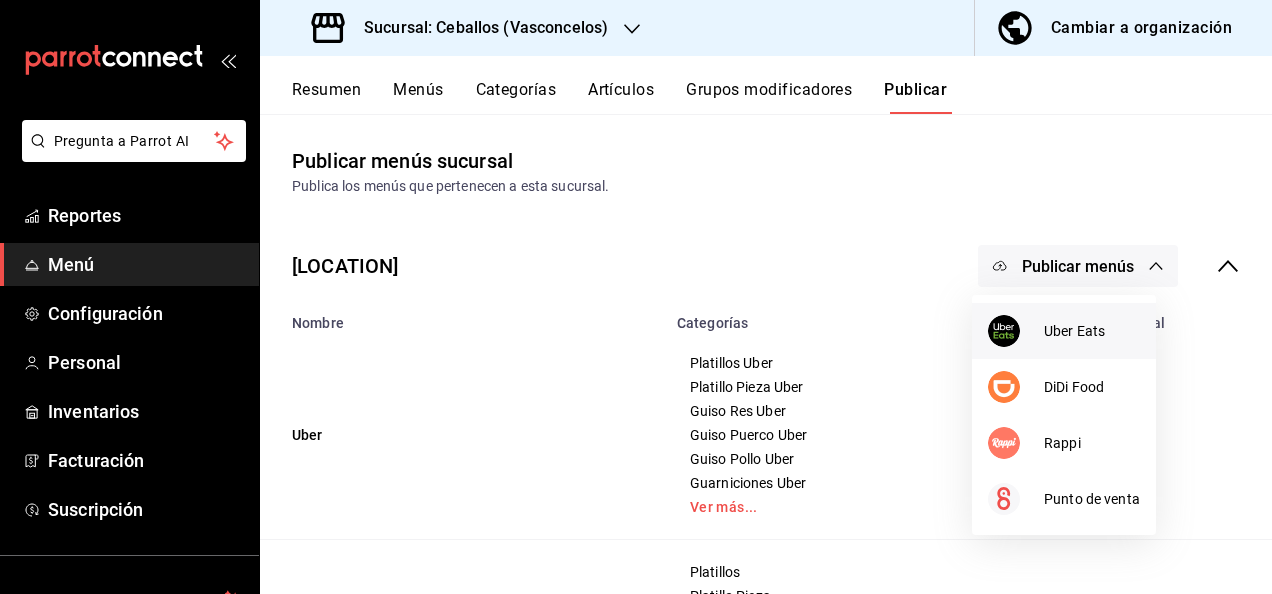 click on "Uber Eats" at bounding box center [1092, 331] 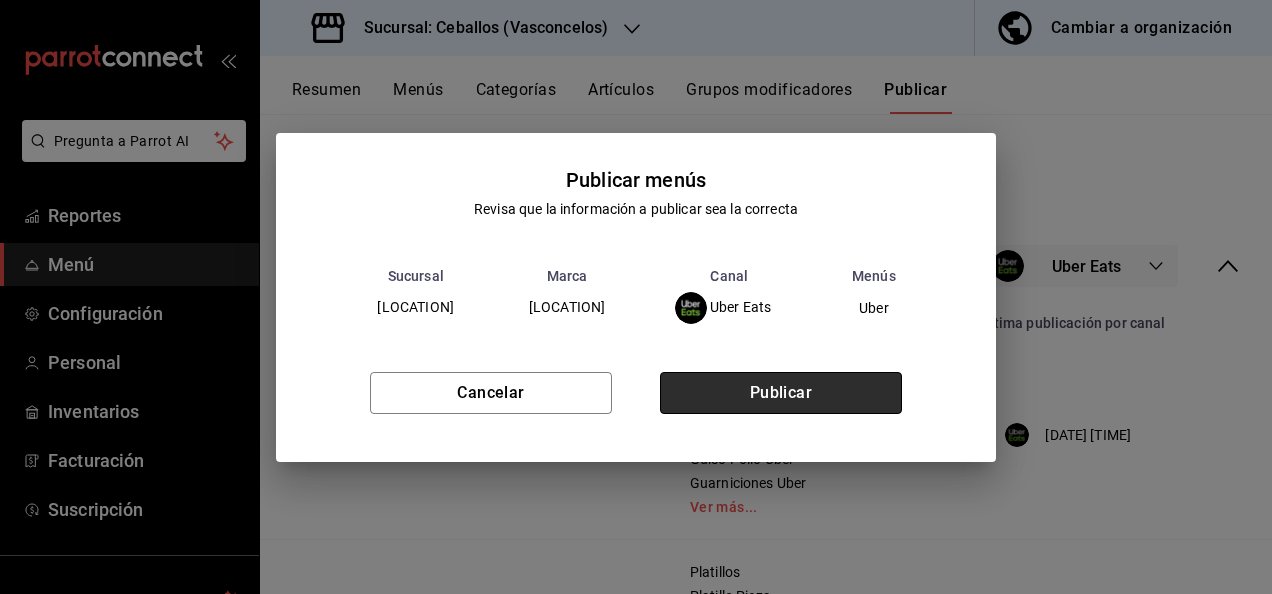 click on "Publicar" at bounding box center (781, 393) 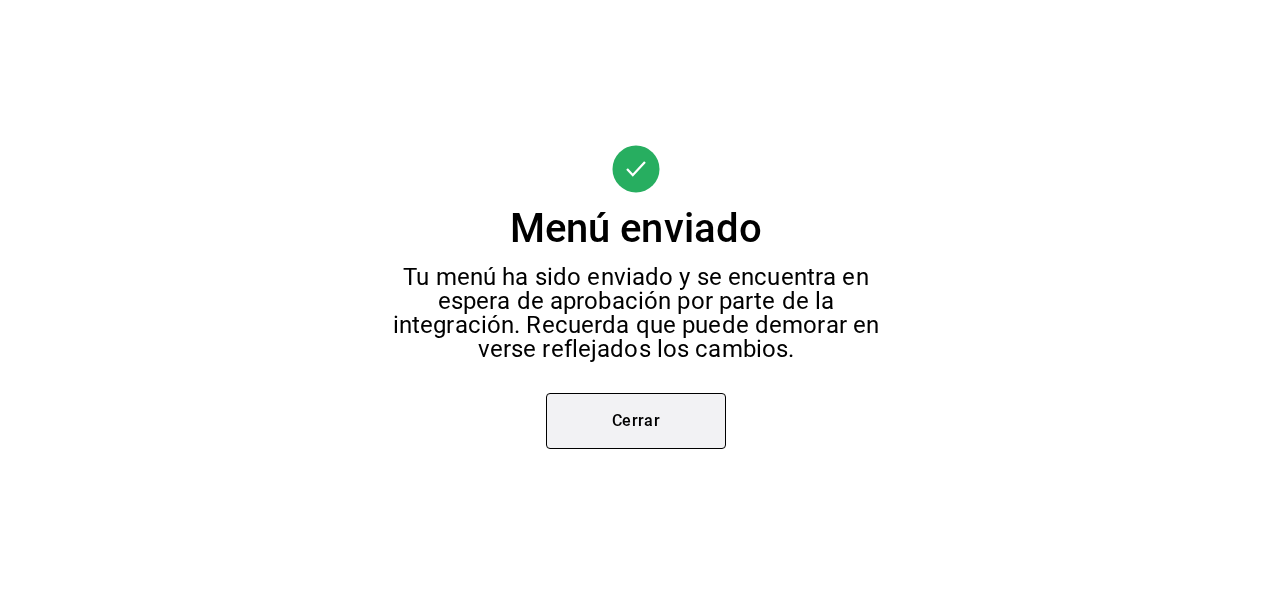 click on "Cerrar" at bounding box center [636, 421] 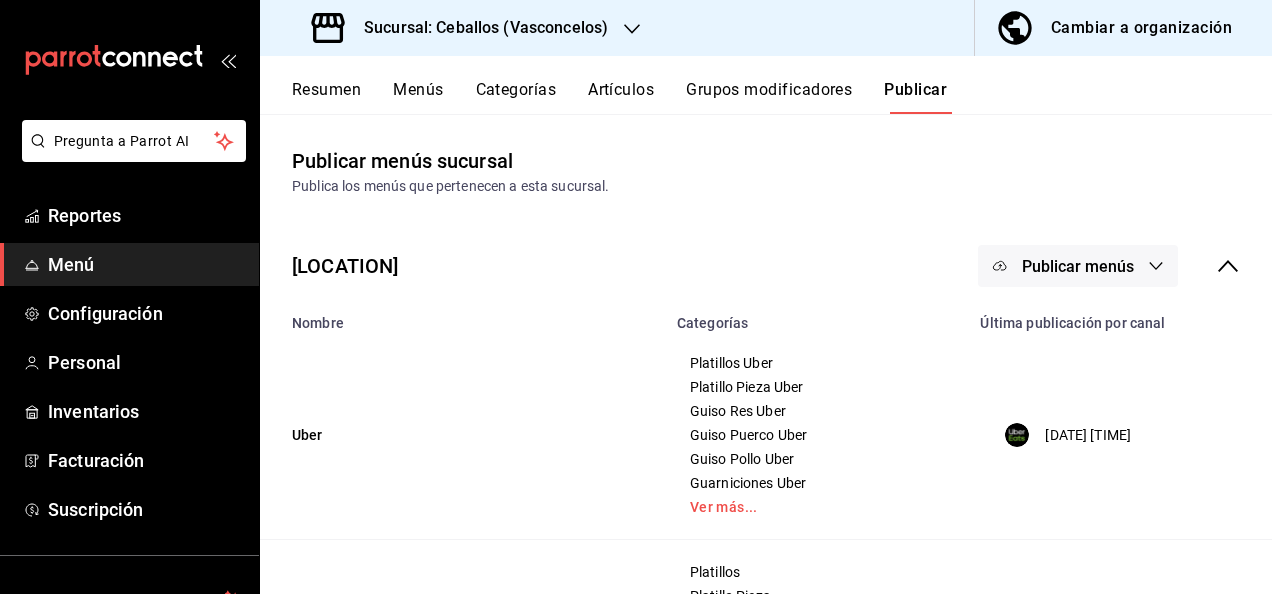 click on "Resumen" at bounding box center [326, 97] 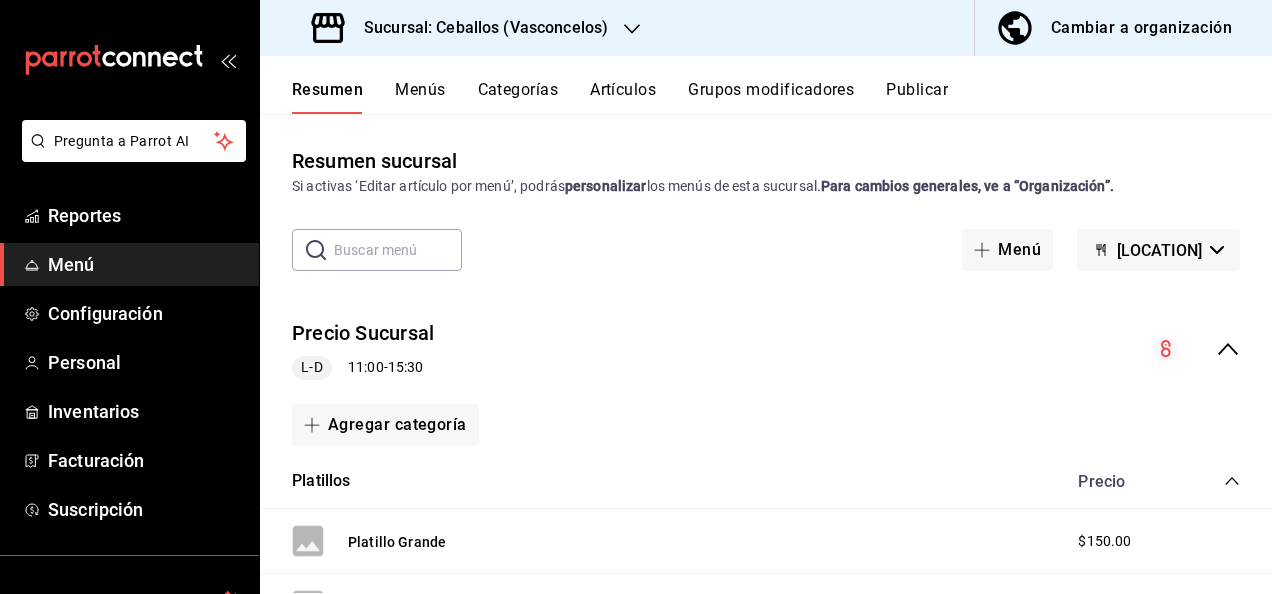 click 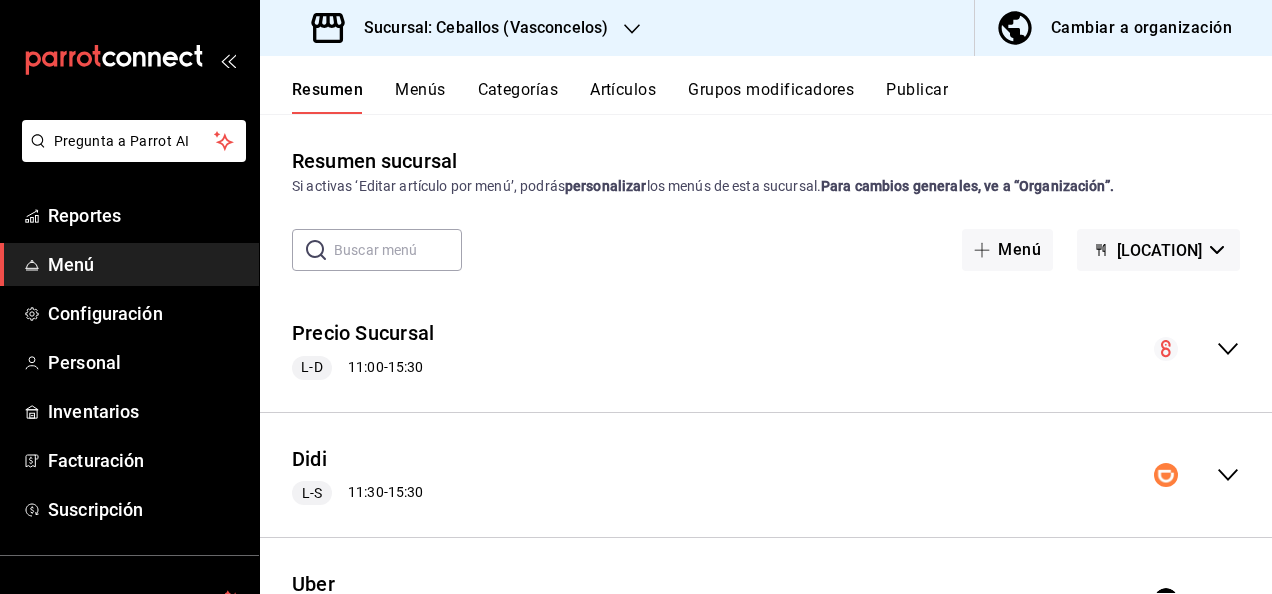 click 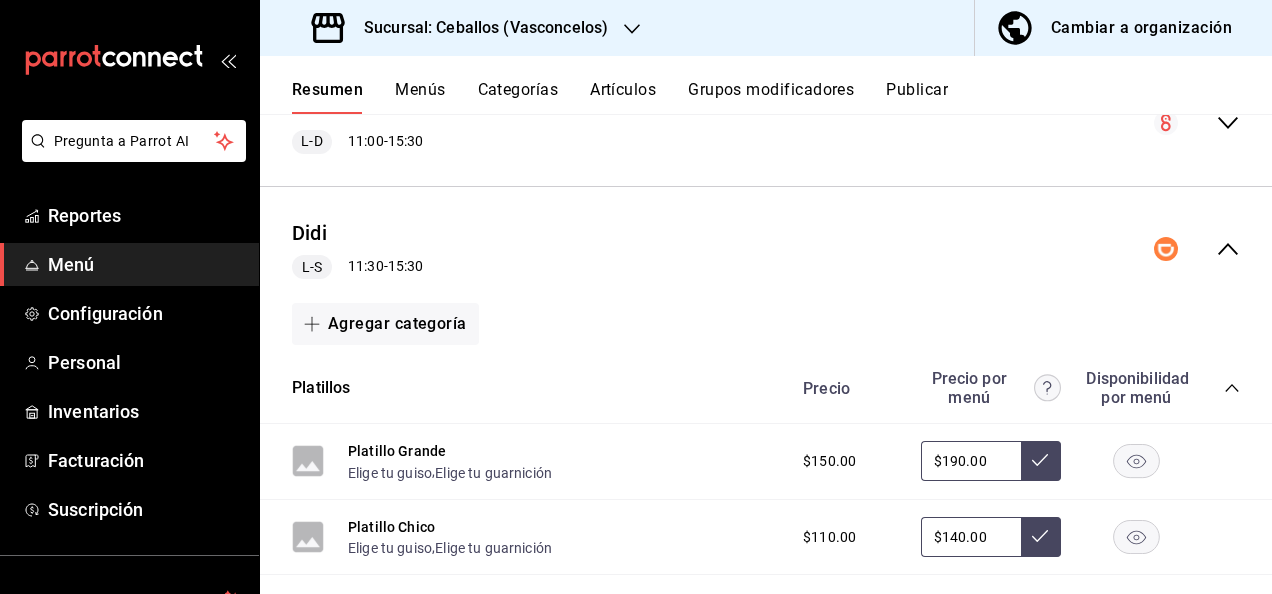scroll, scrollTop: 306, scrollLeft: 0, axis: vertical 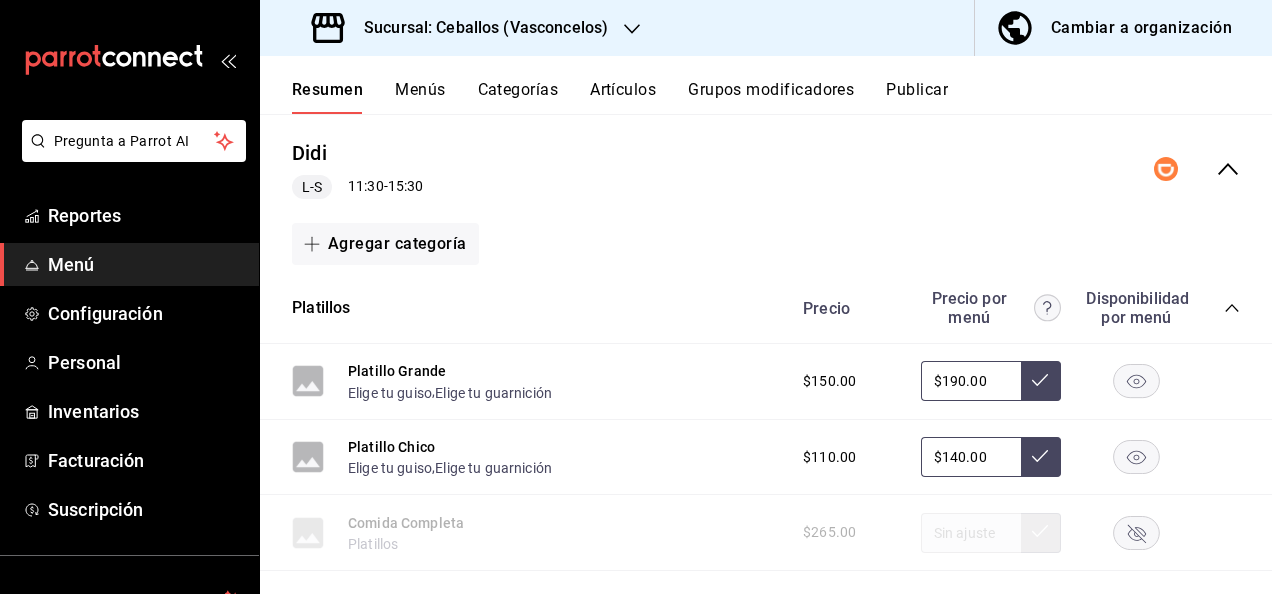 click 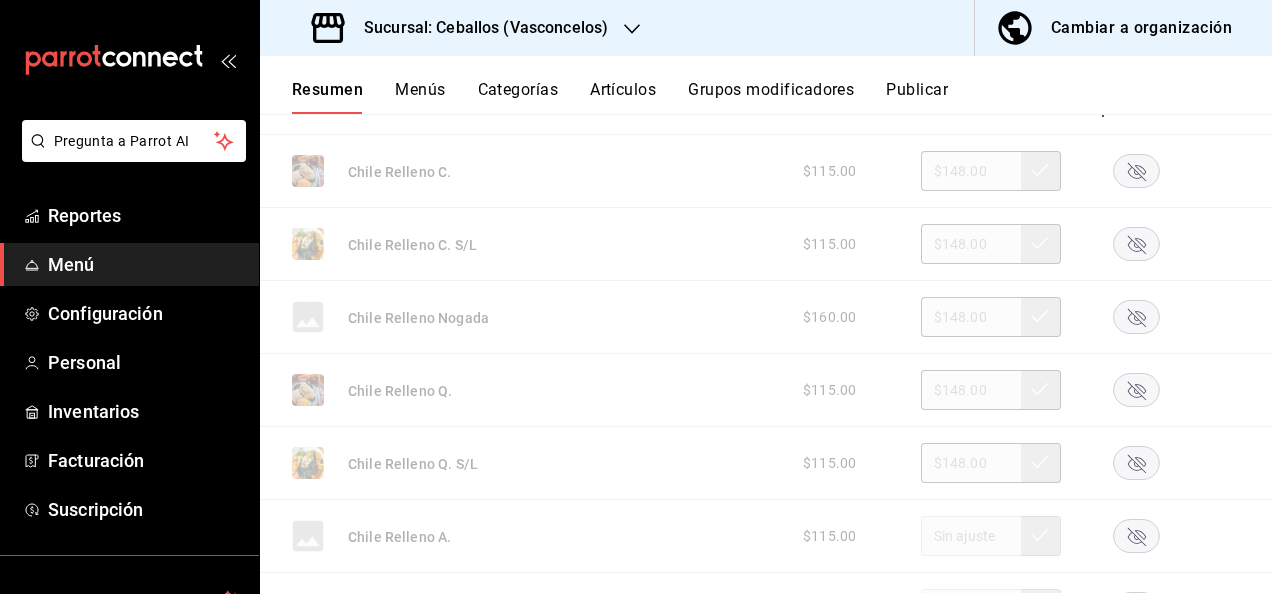scroll, scrollTop: 613, scrollLeft: 0, axis: vertical 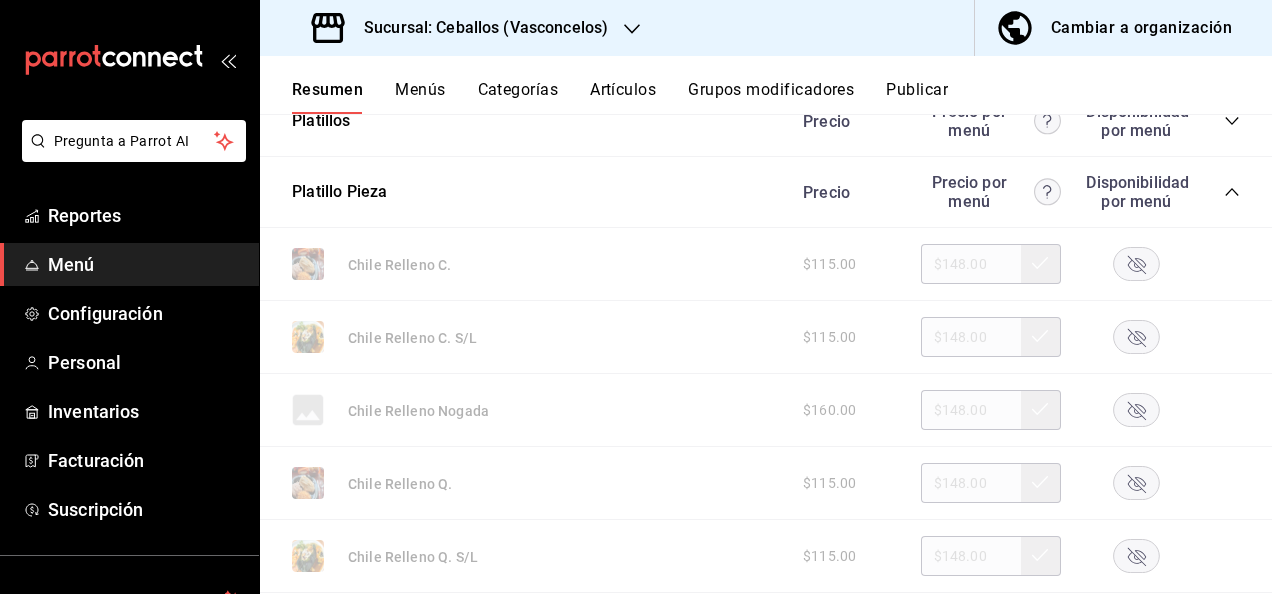 click 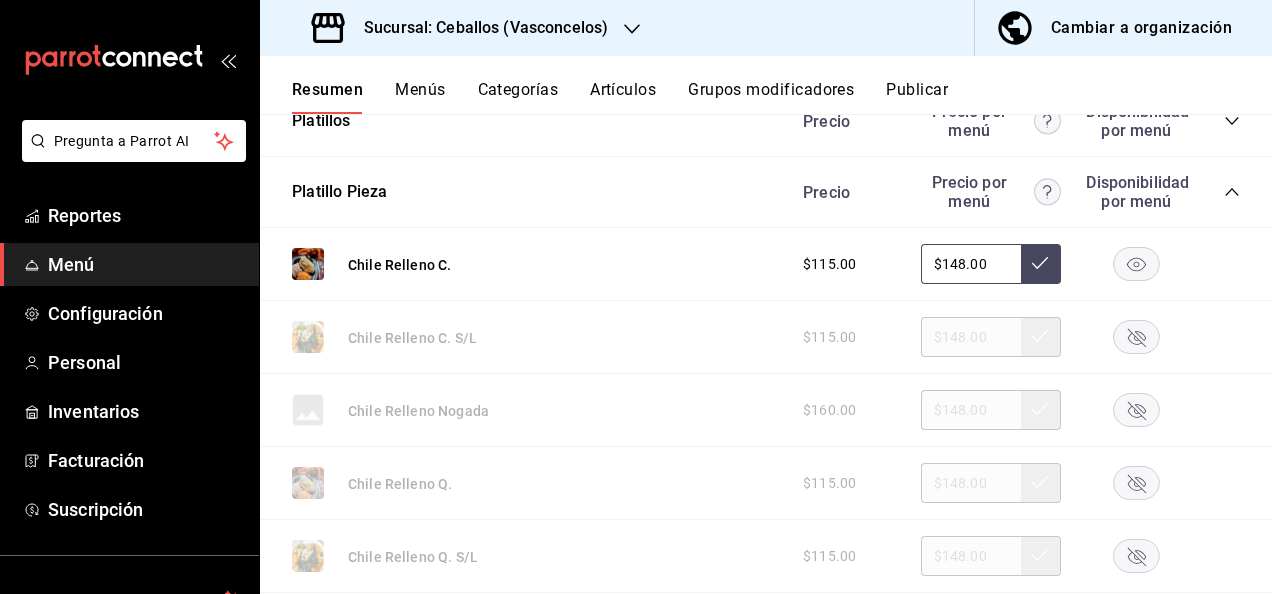 click 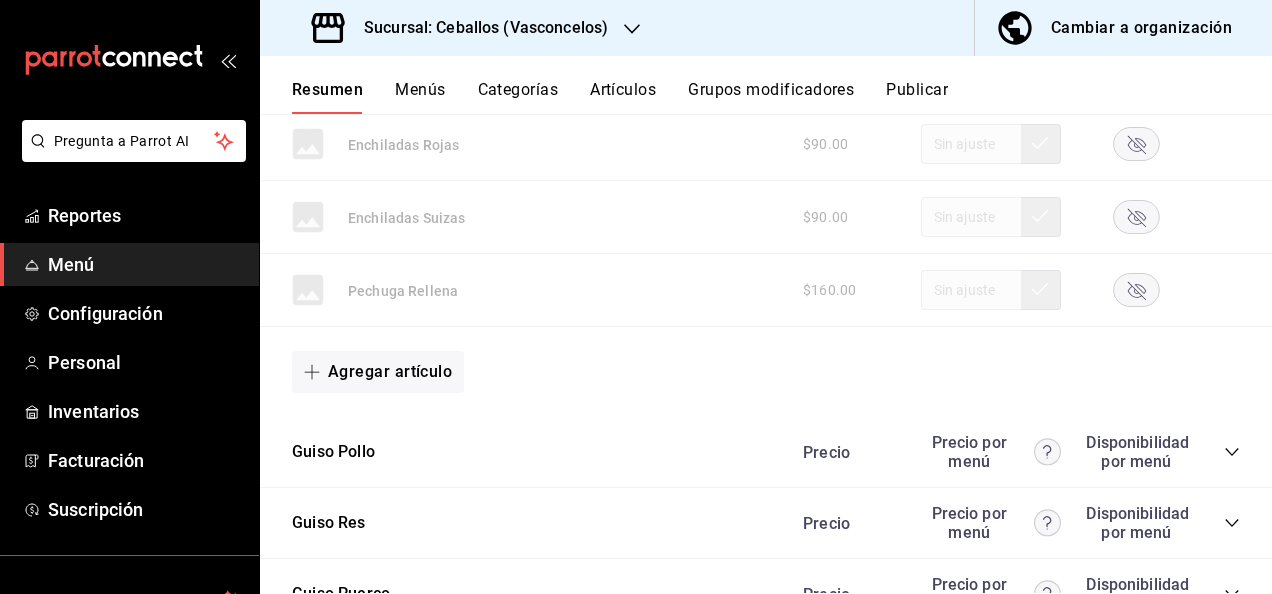 scroll, scrollTop: 1893, scrollLeft: 0, axis: vertical 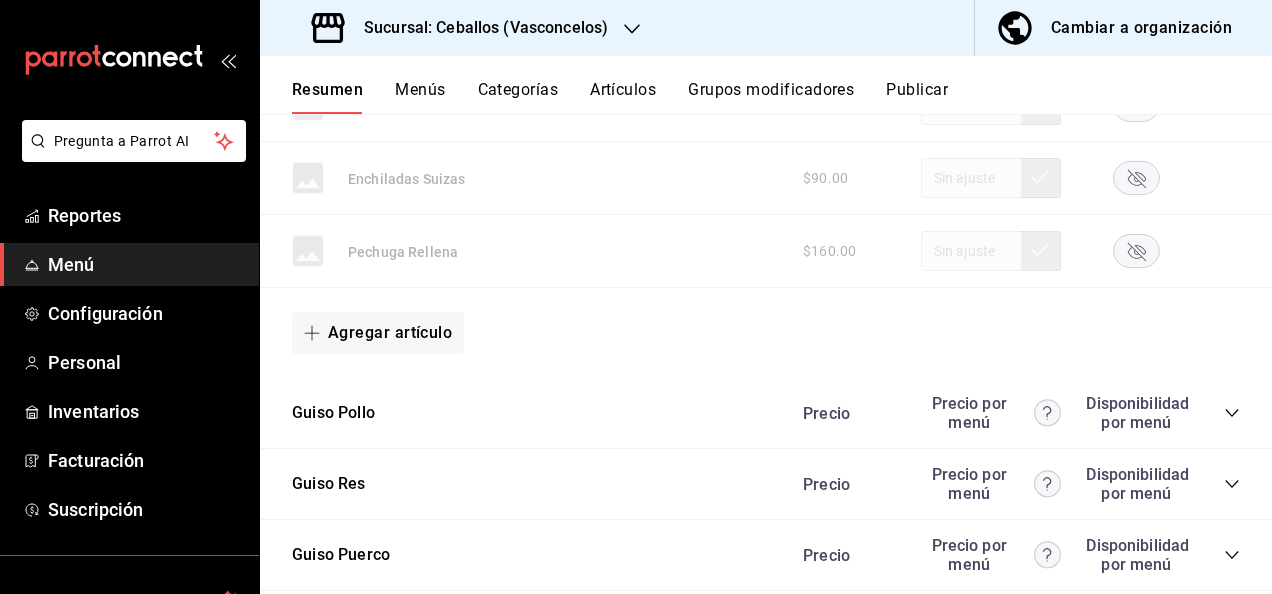 click 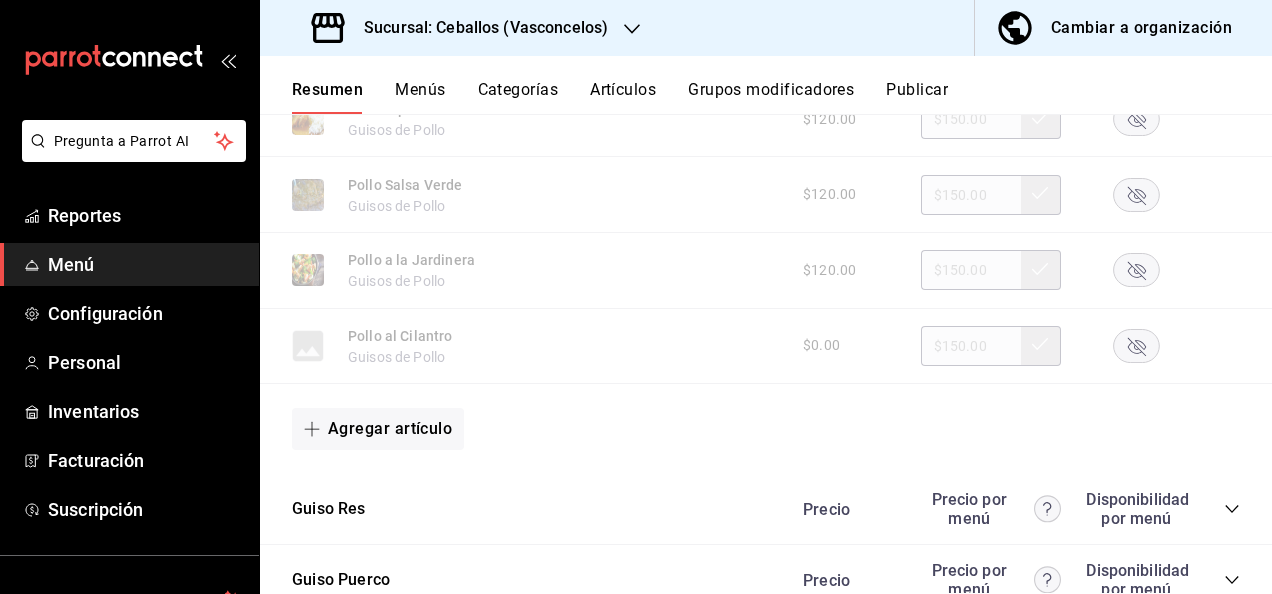 scroll, scrollTop: 3093, scrollLeft: 0, axis: vertical 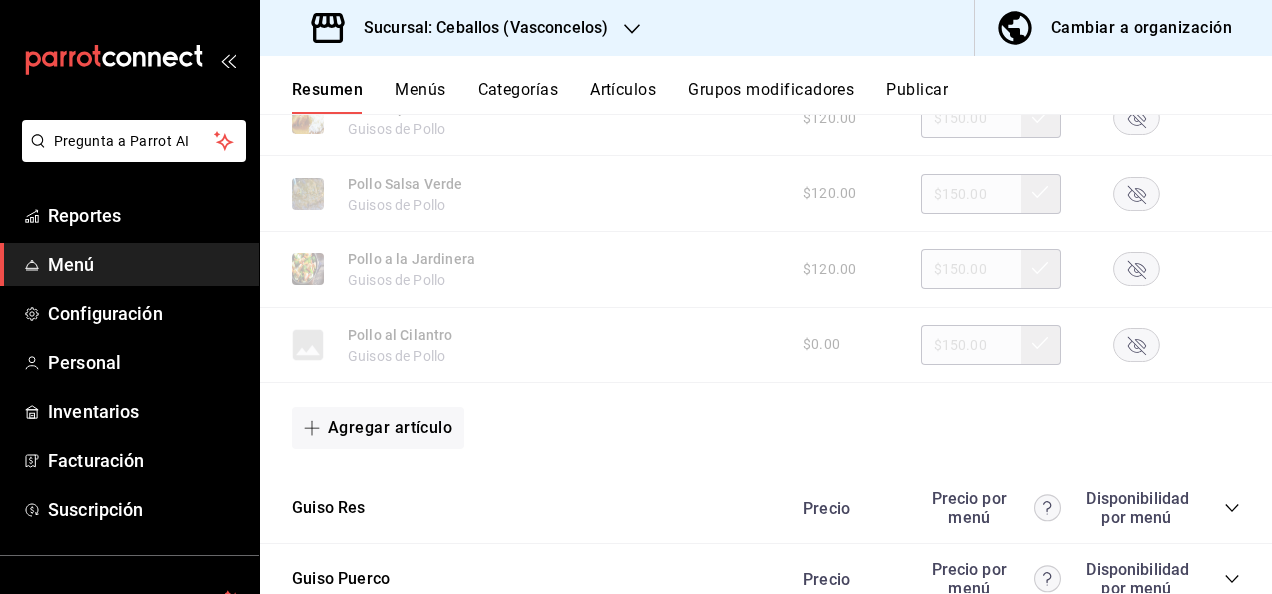 click 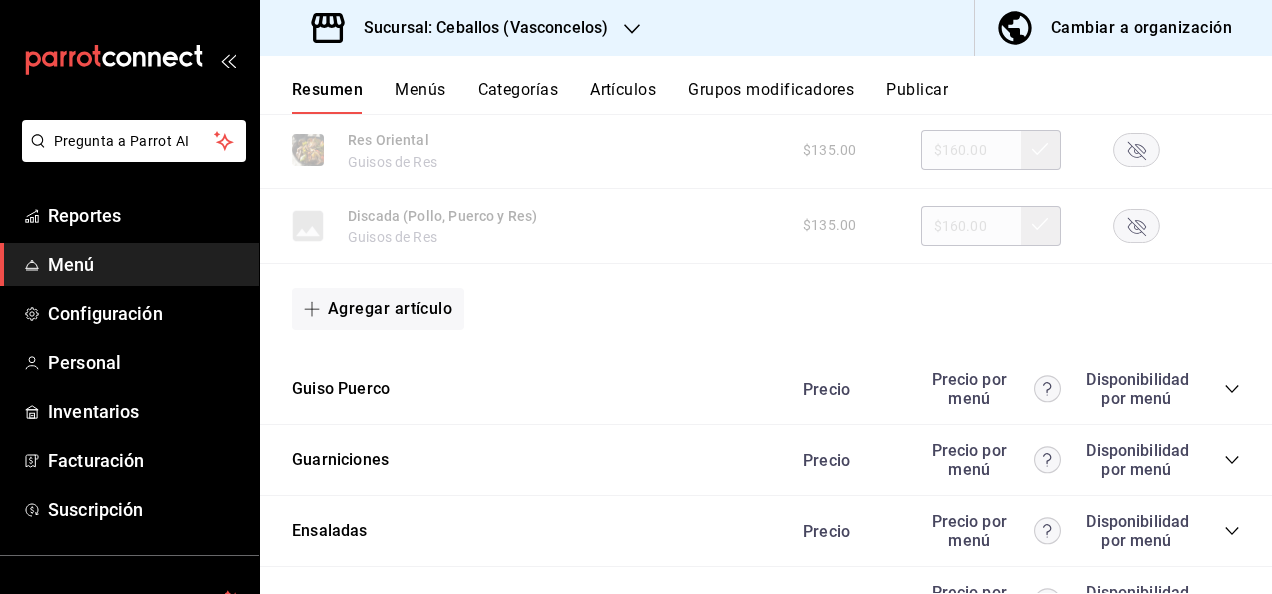 scroll, scrollTop: 4306, scrollLeft: 0, axis: vertical 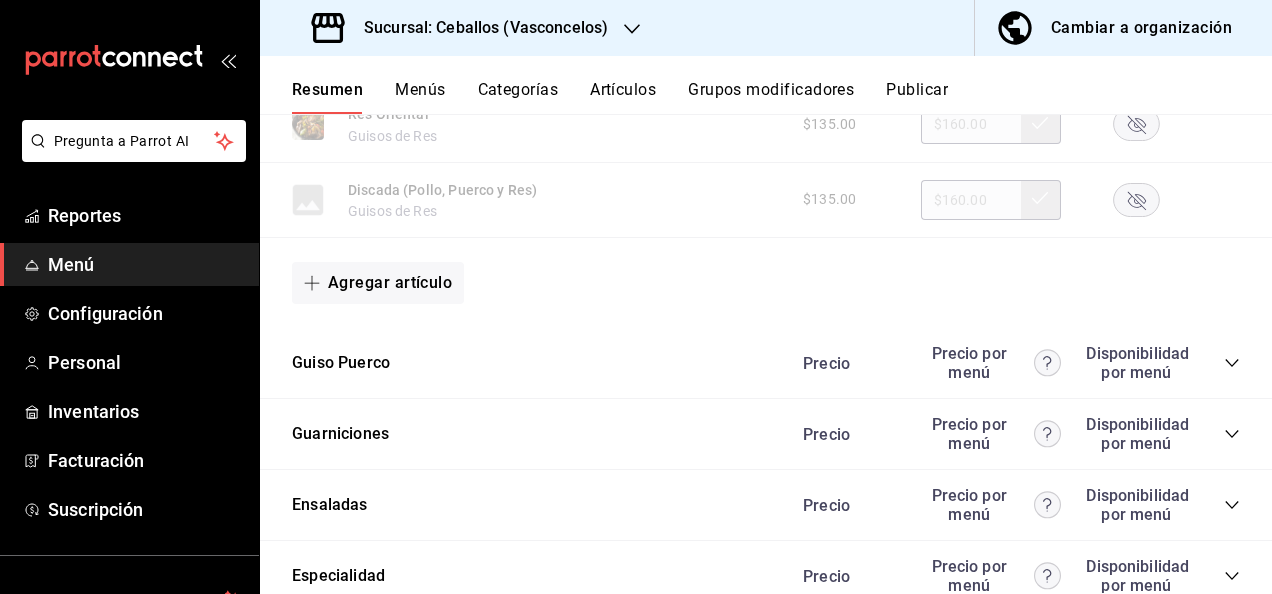 click 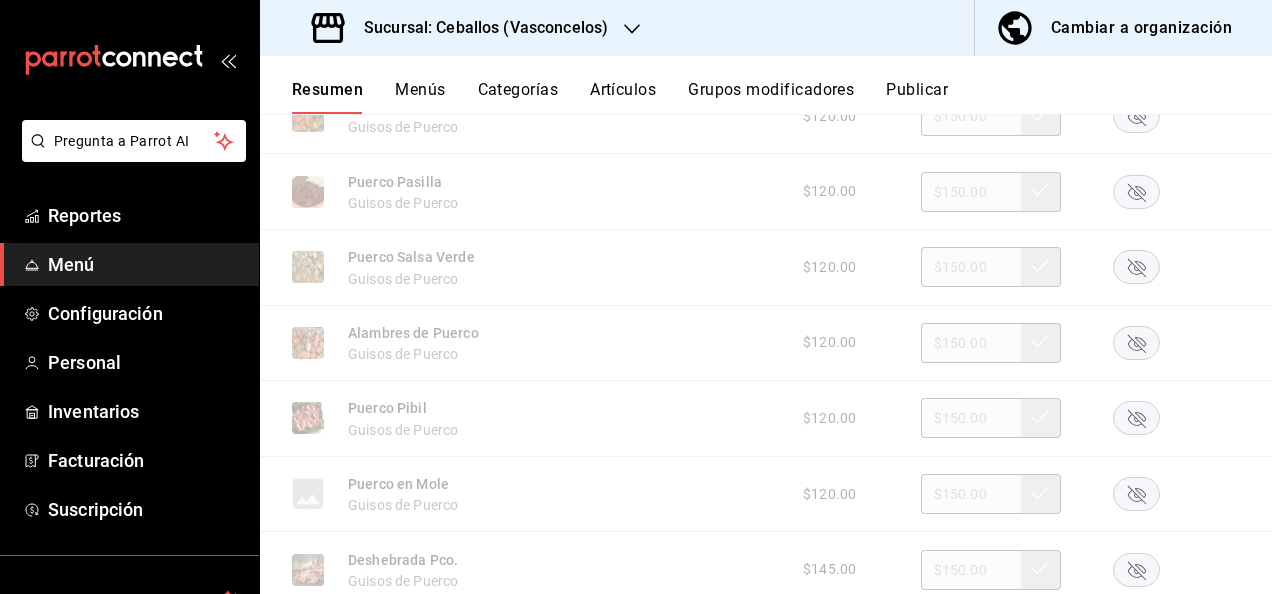 scroll, scrollTop: 5120, scrollLeft: 0, axis: vertical 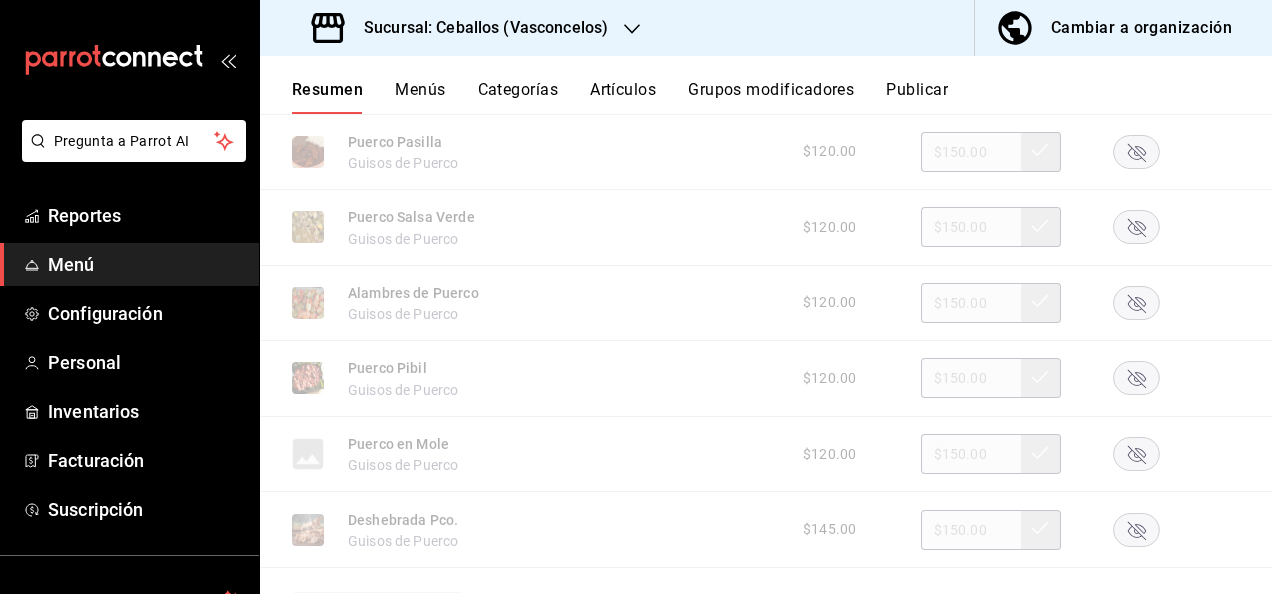 click 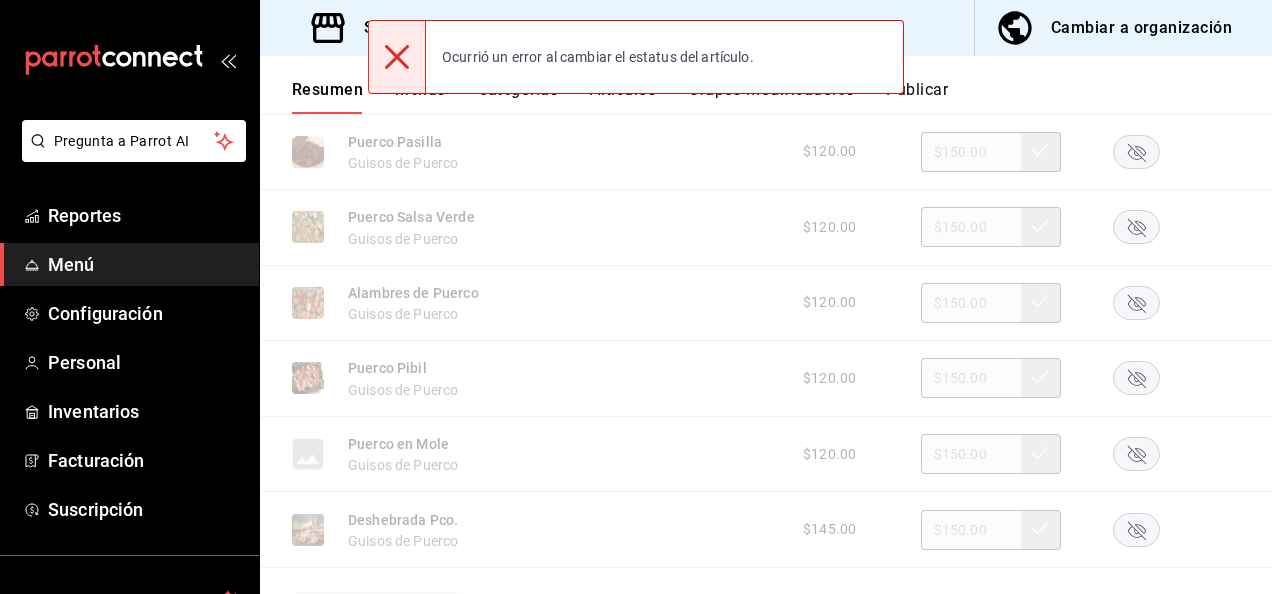 click 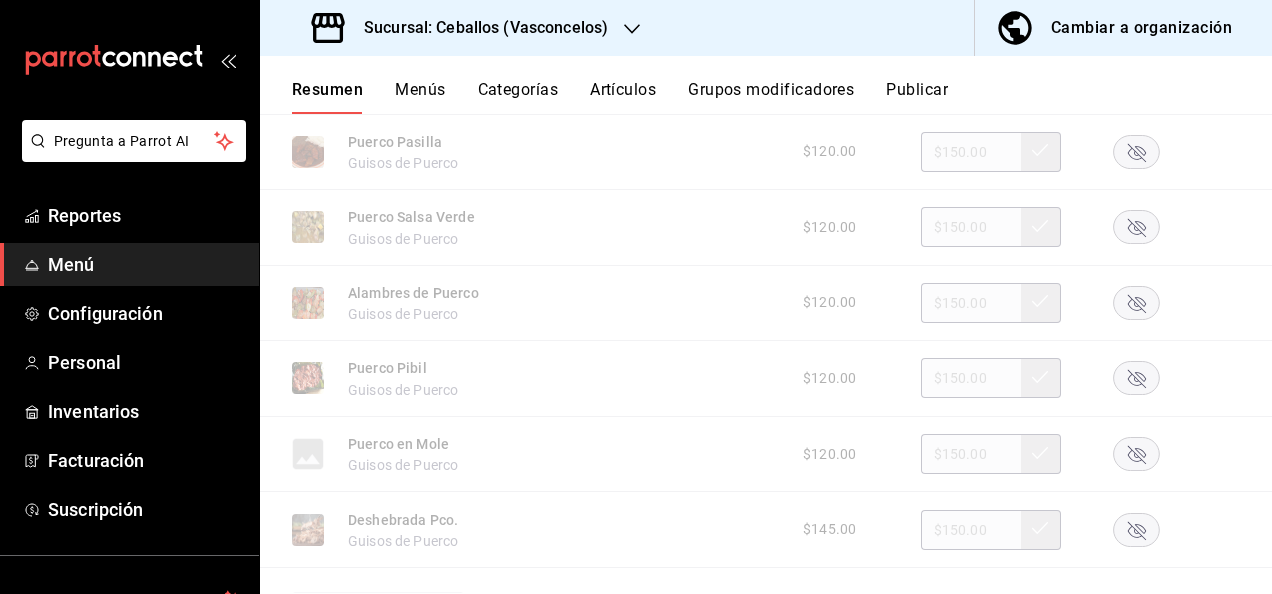 click 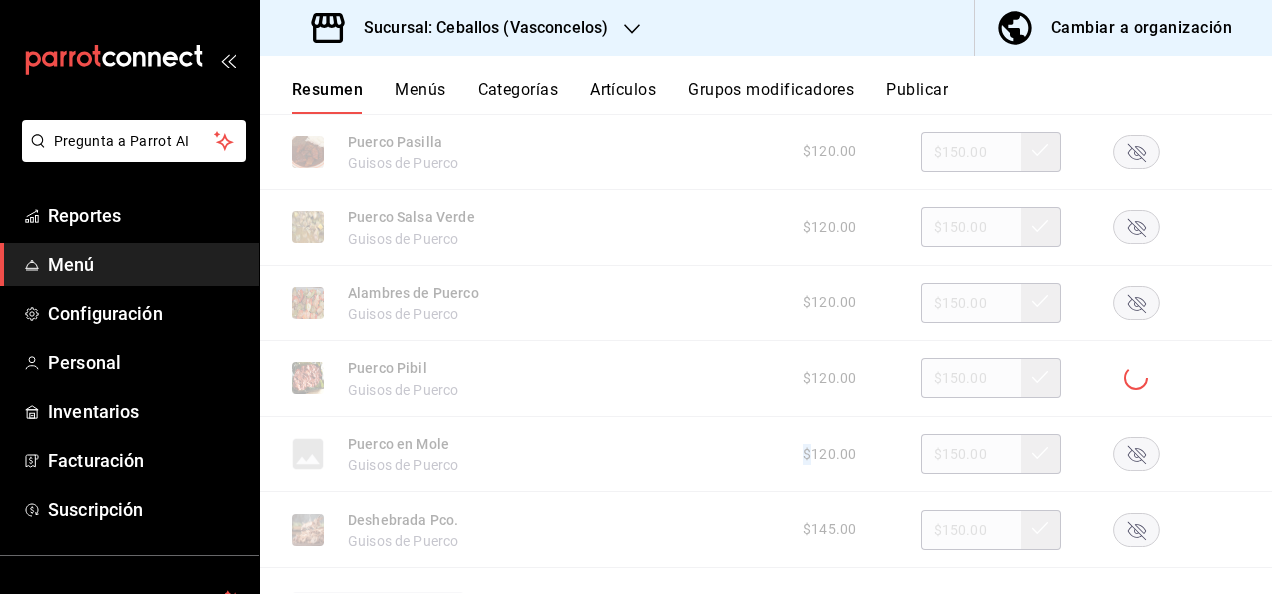 click at bounding box center (1136, 378) 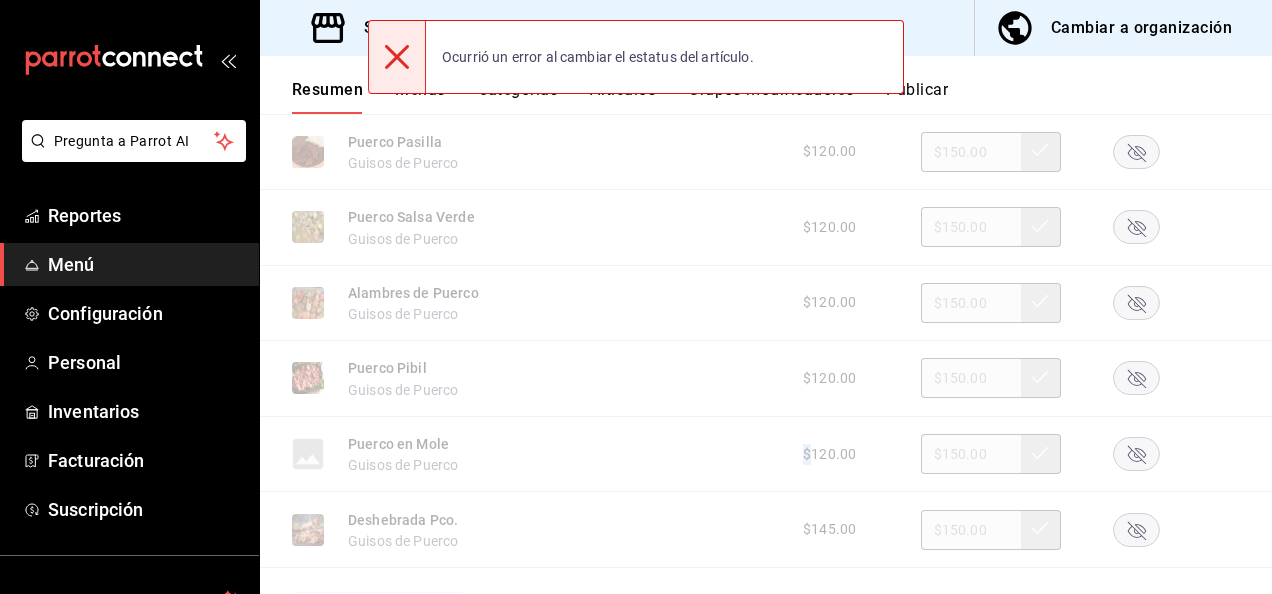 click 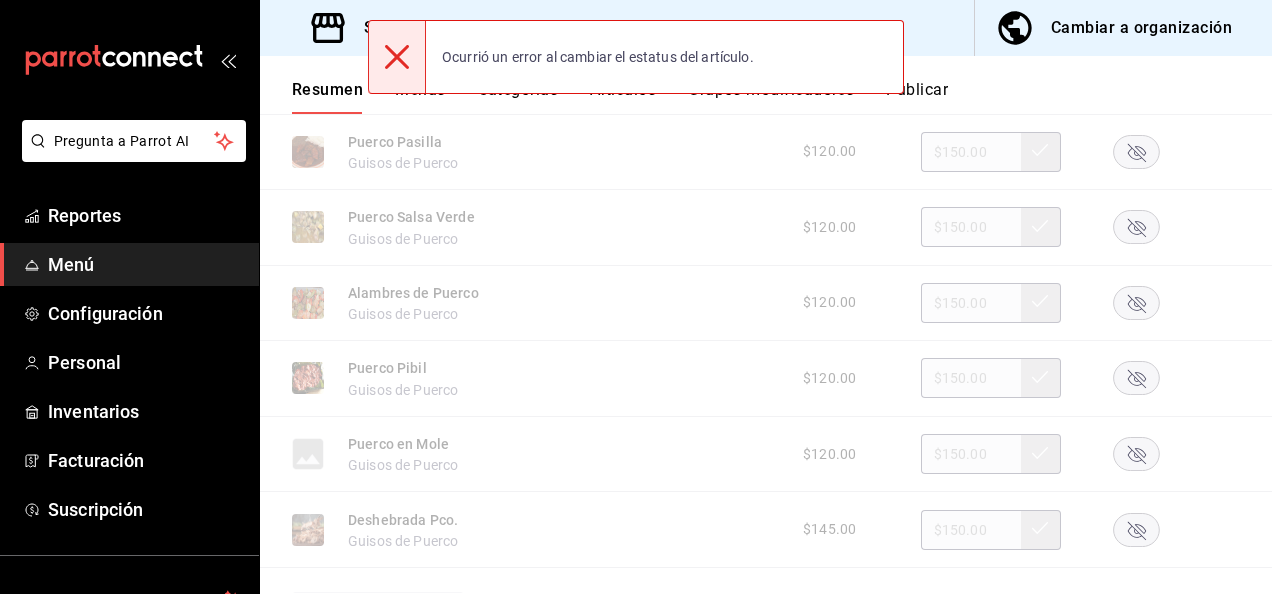 click at bounding box center [1136, 378] 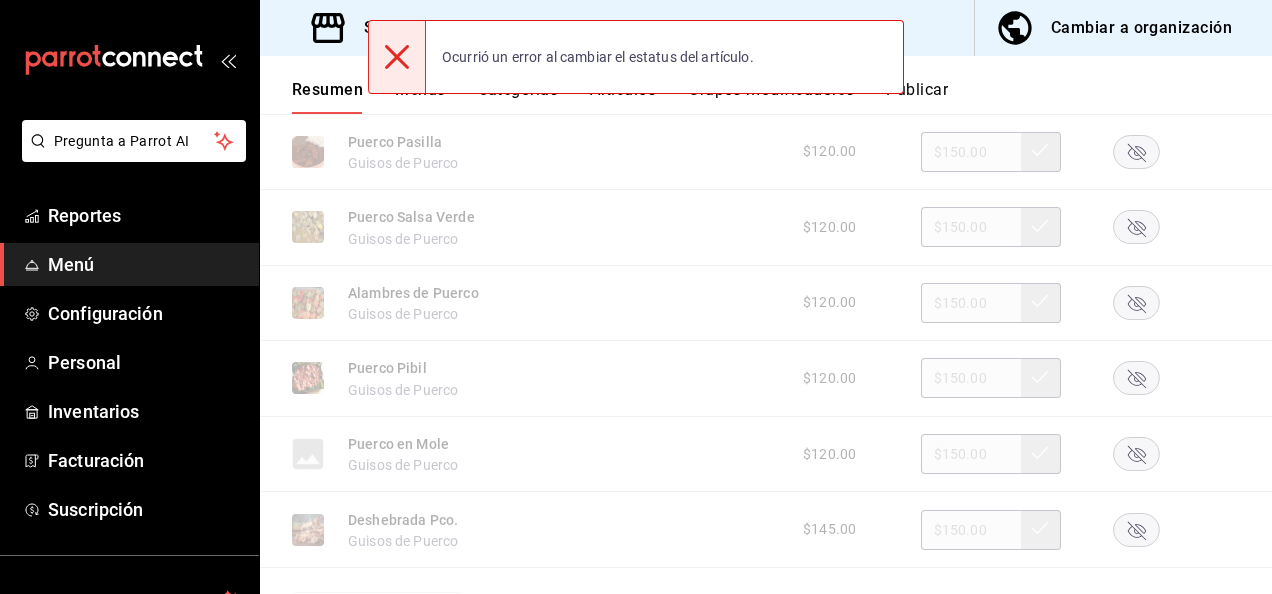click 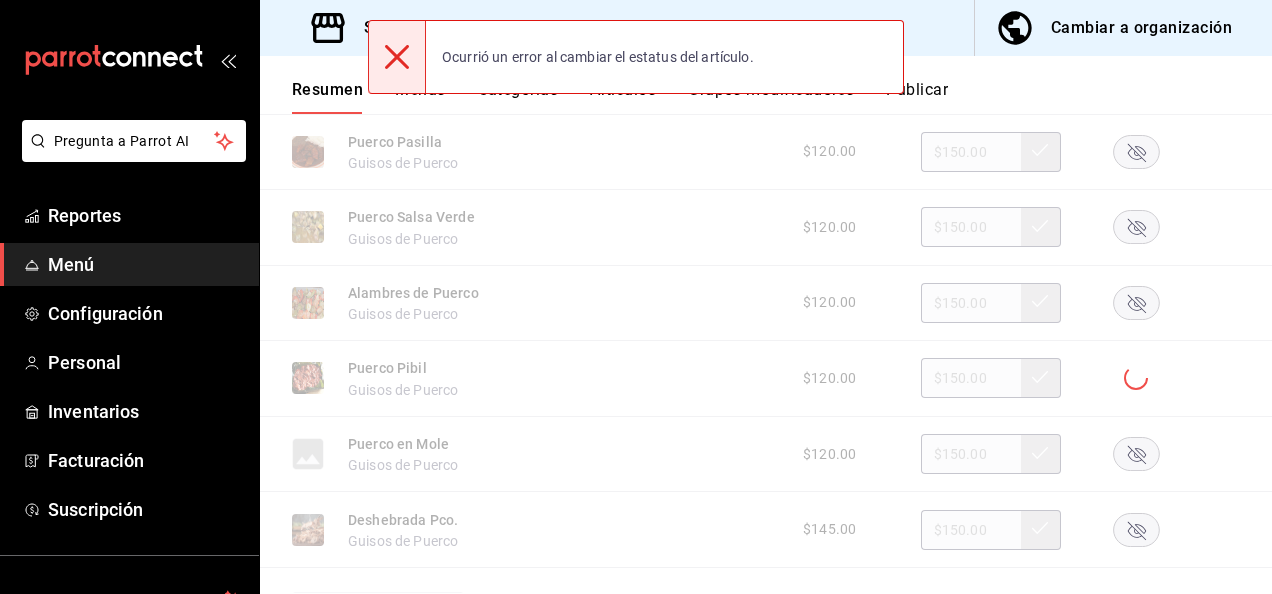 click at bounding box center (1136, 378) 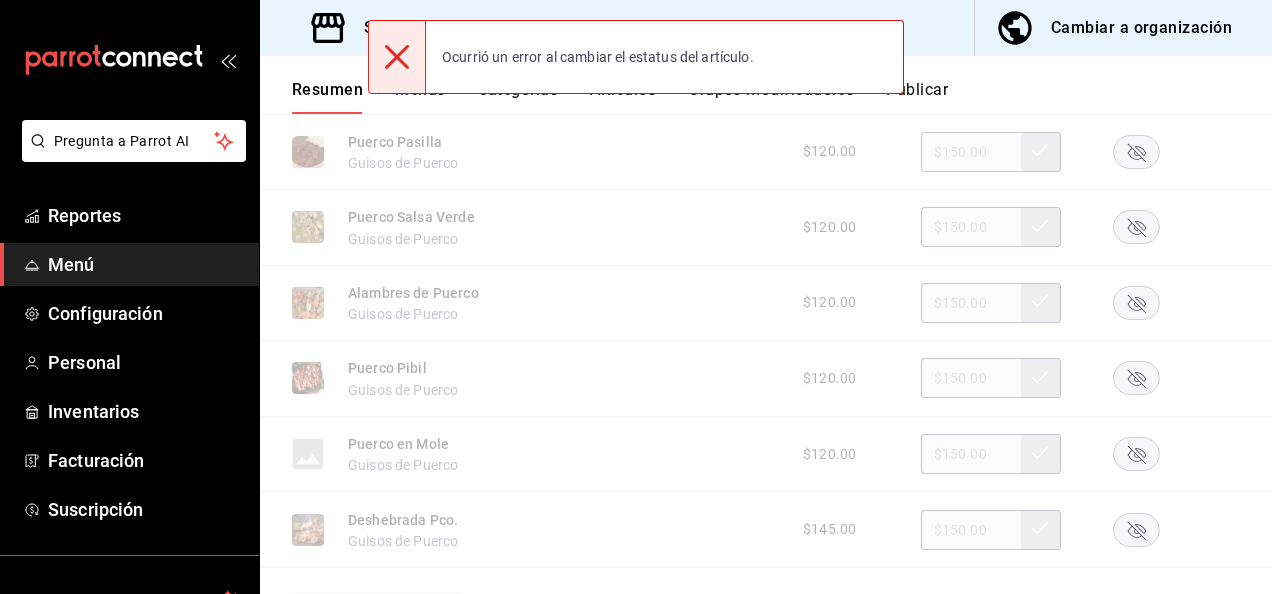 click 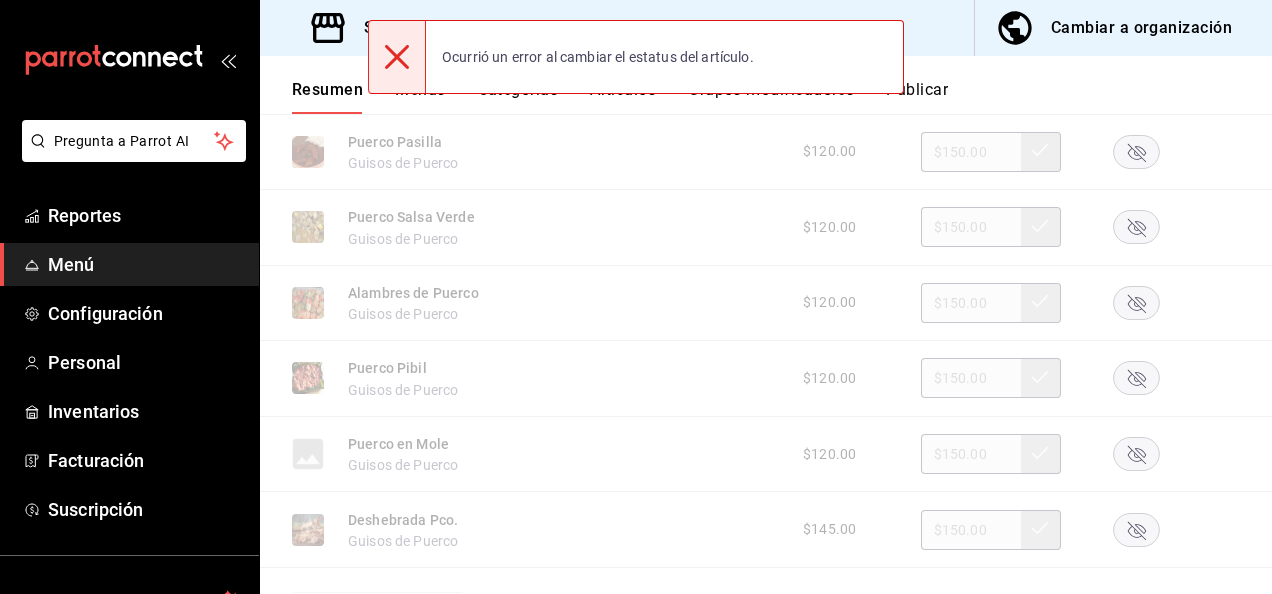 click 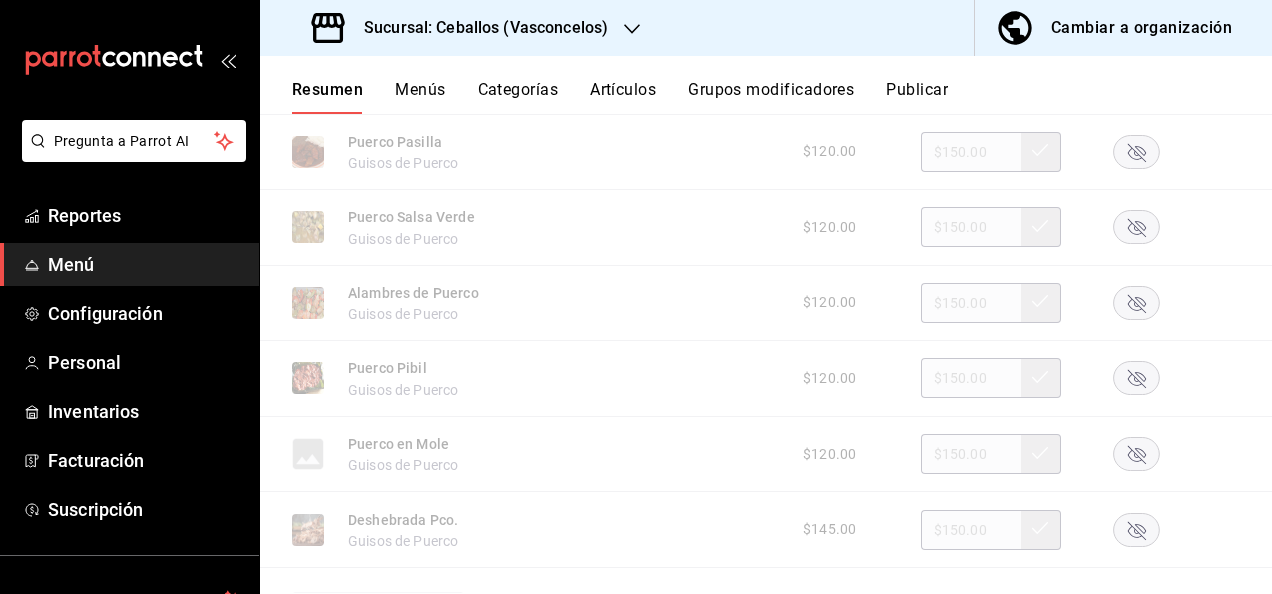 click on "Artículos" at bounding box center [623, 97] 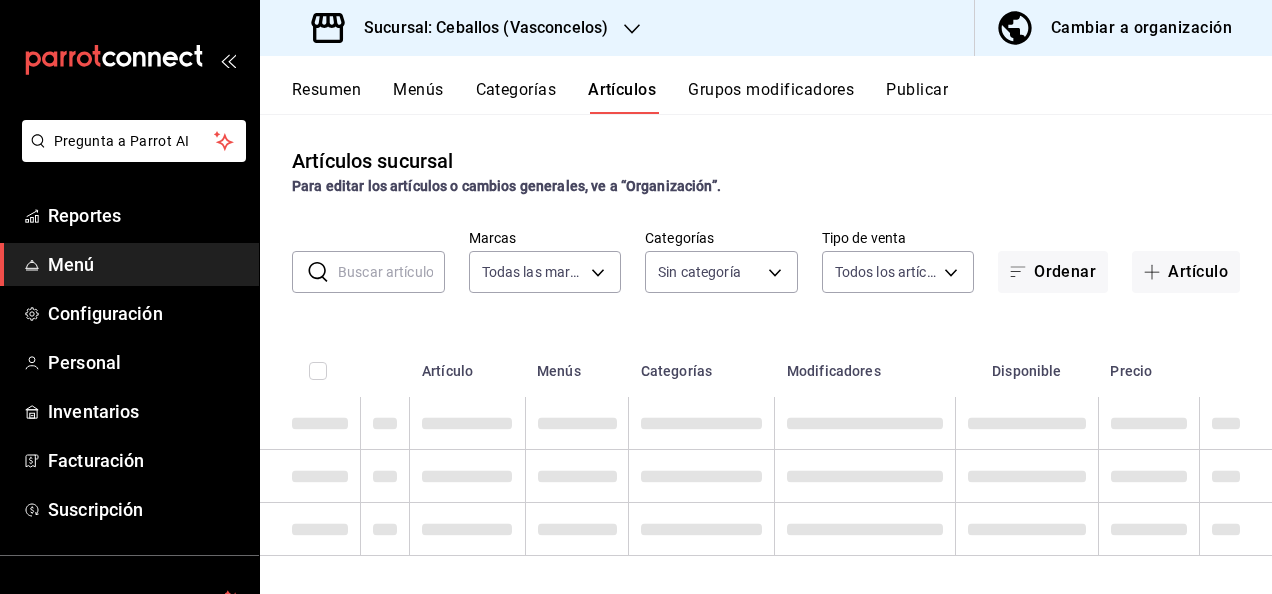 type on "62448029-1e5c-4b97-baa2-381ac051e320" 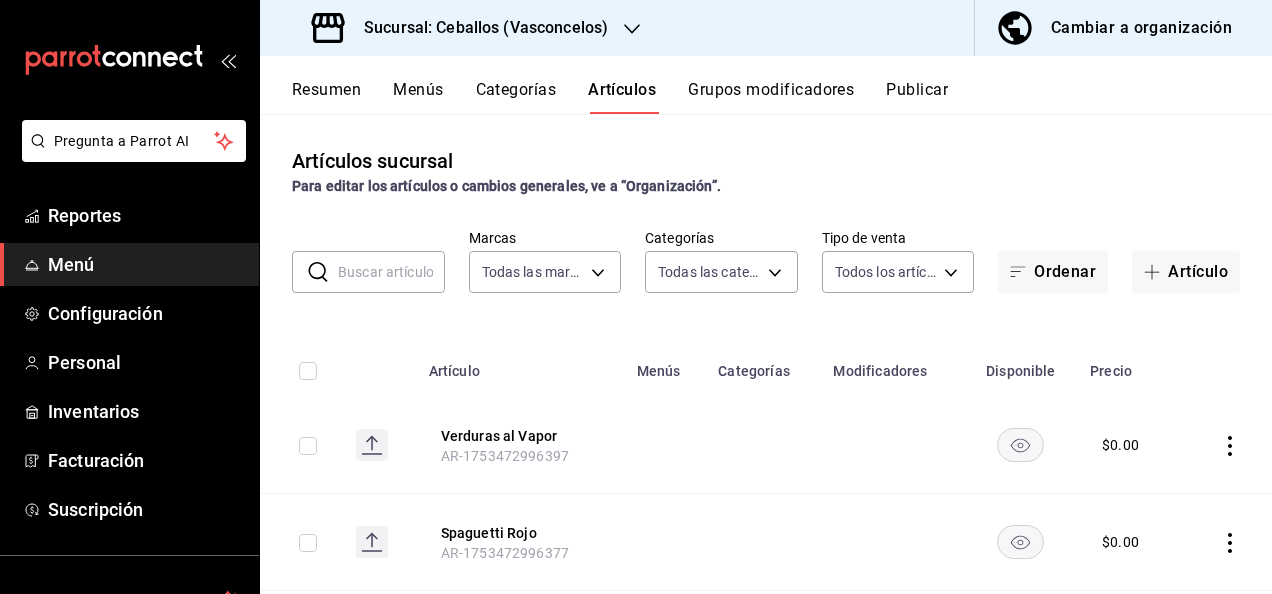 type on "[UUID_LIST]" 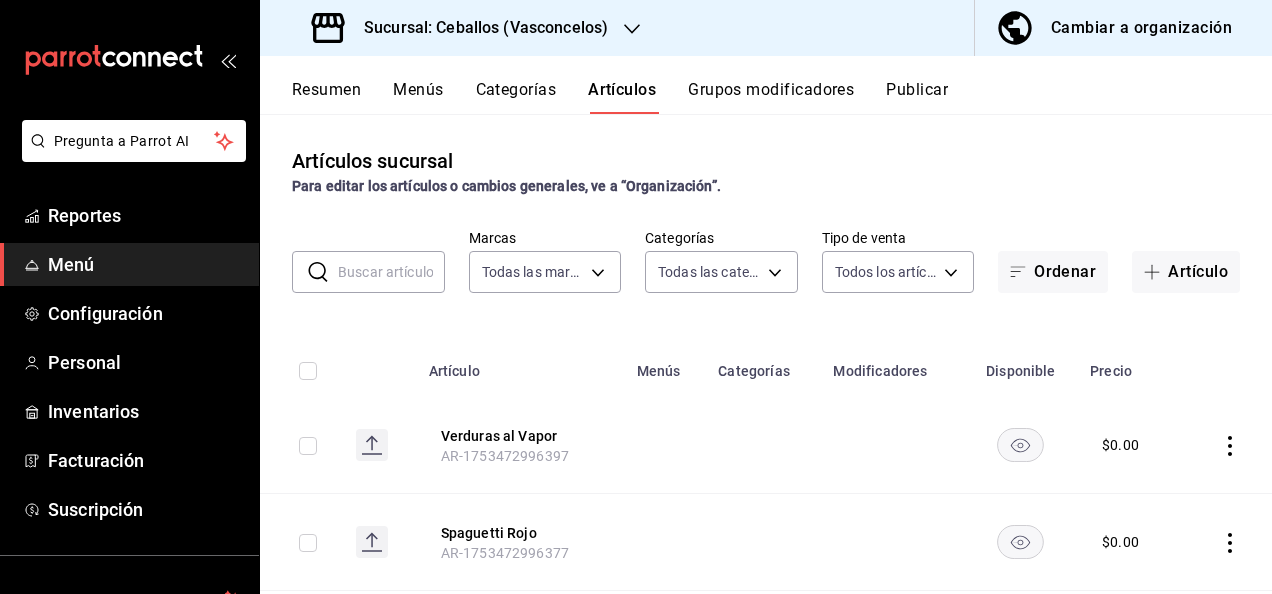 click at bounding box center (391, 272) 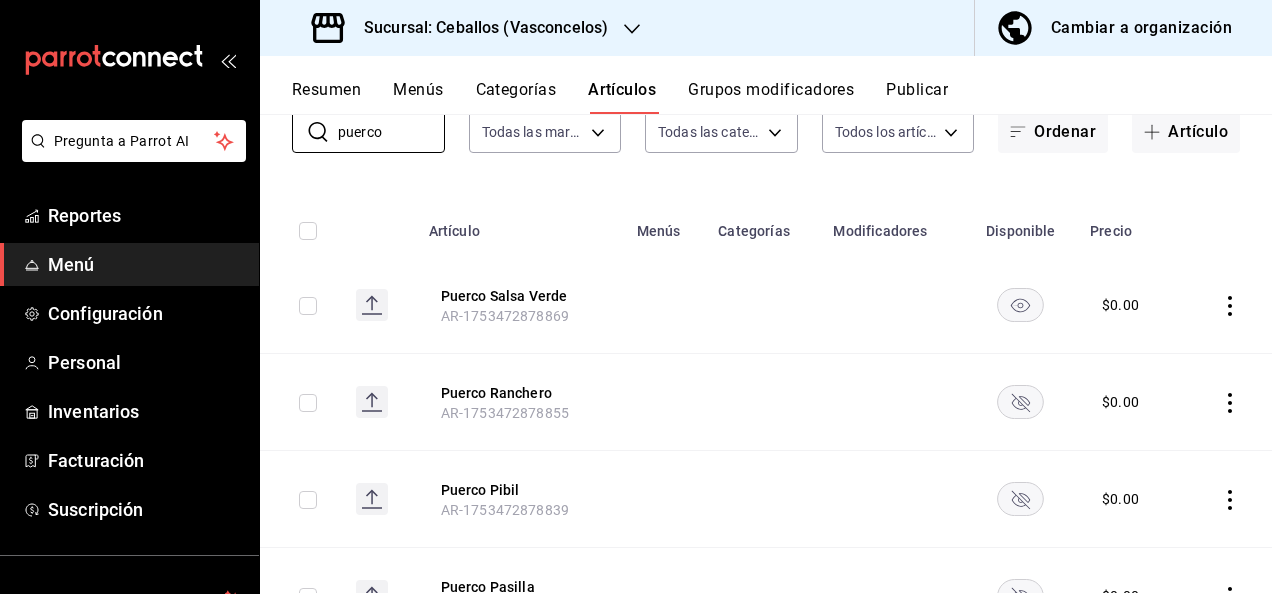 scroll, scrollTop: 160, scrollLeft: 0, axis: vertical 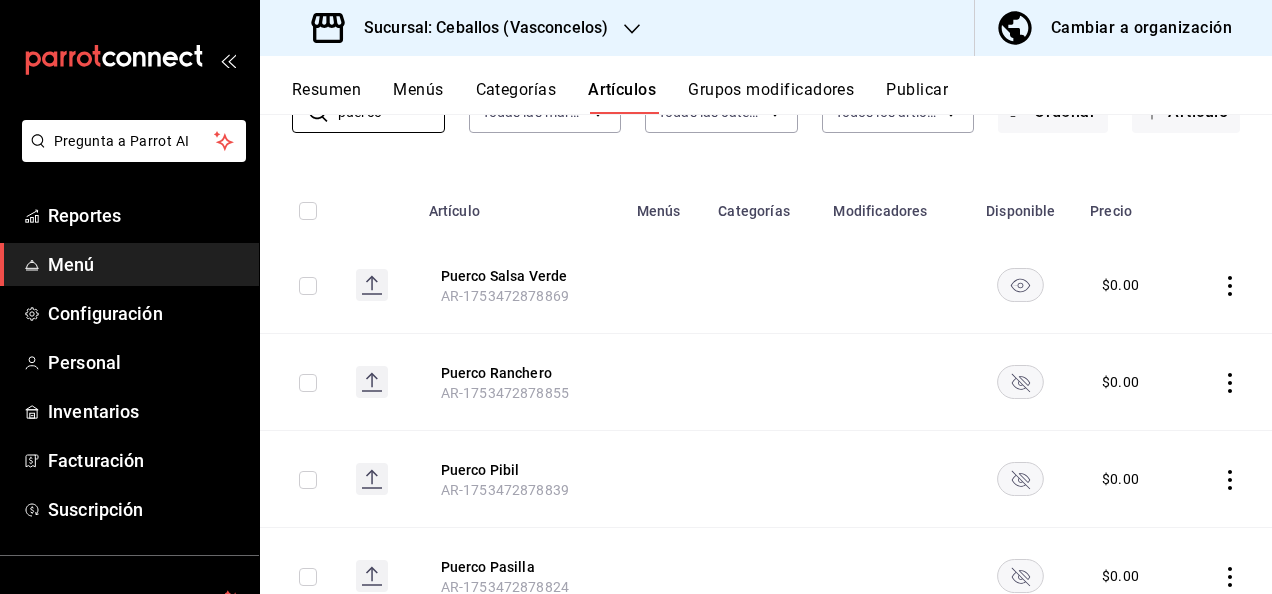 type on "puerco" 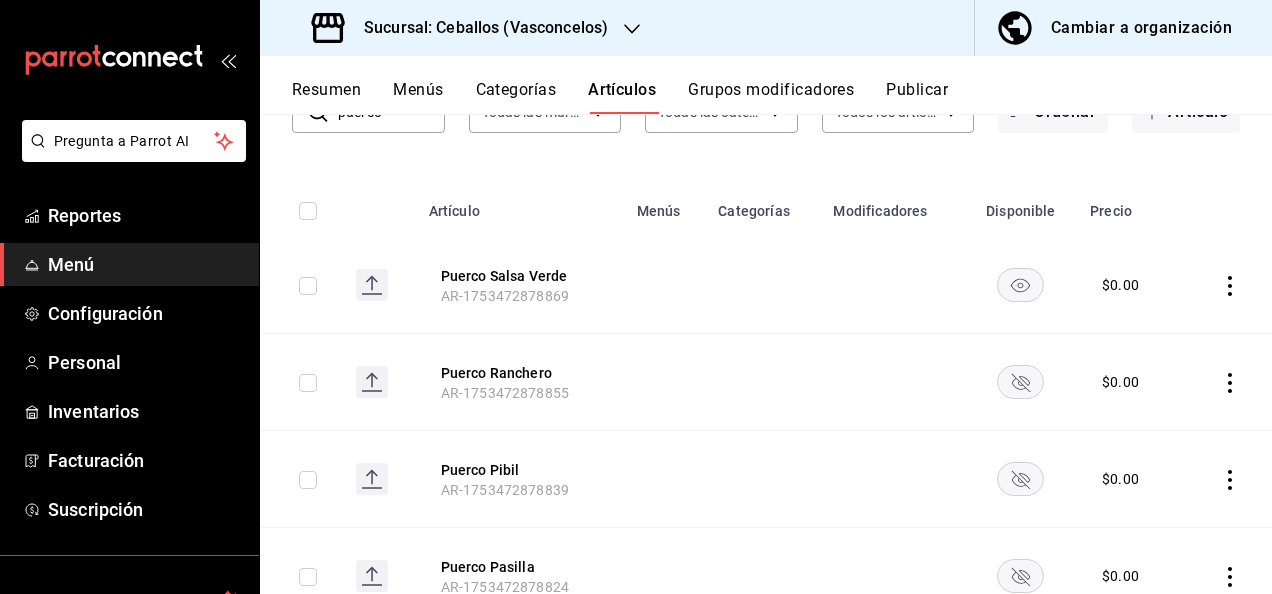 click 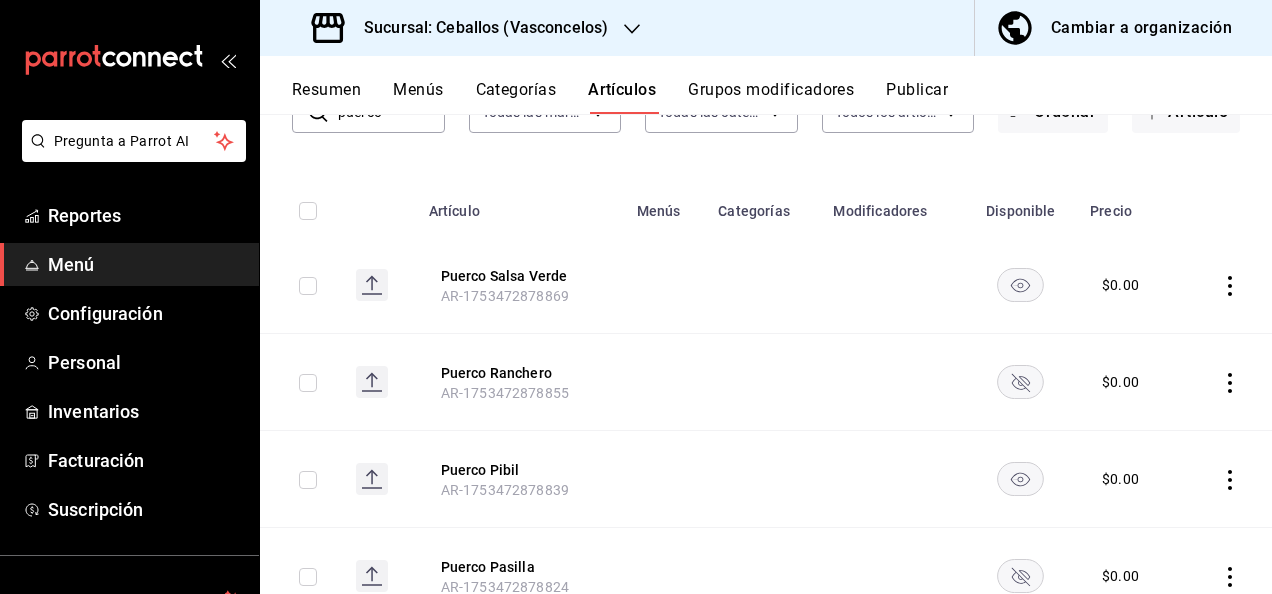 click on "Resumen" at bounding box center [326, 97] 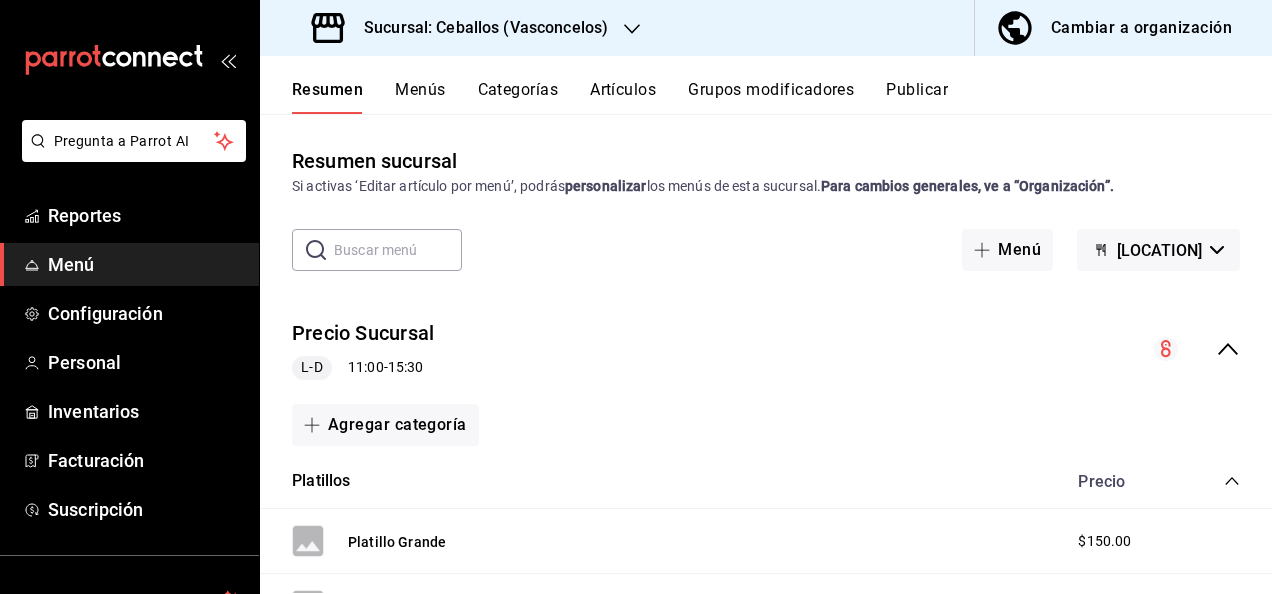 click on "Precio Sucursal L-D 11:00  -  15:30" at bounding box center [766, 349] 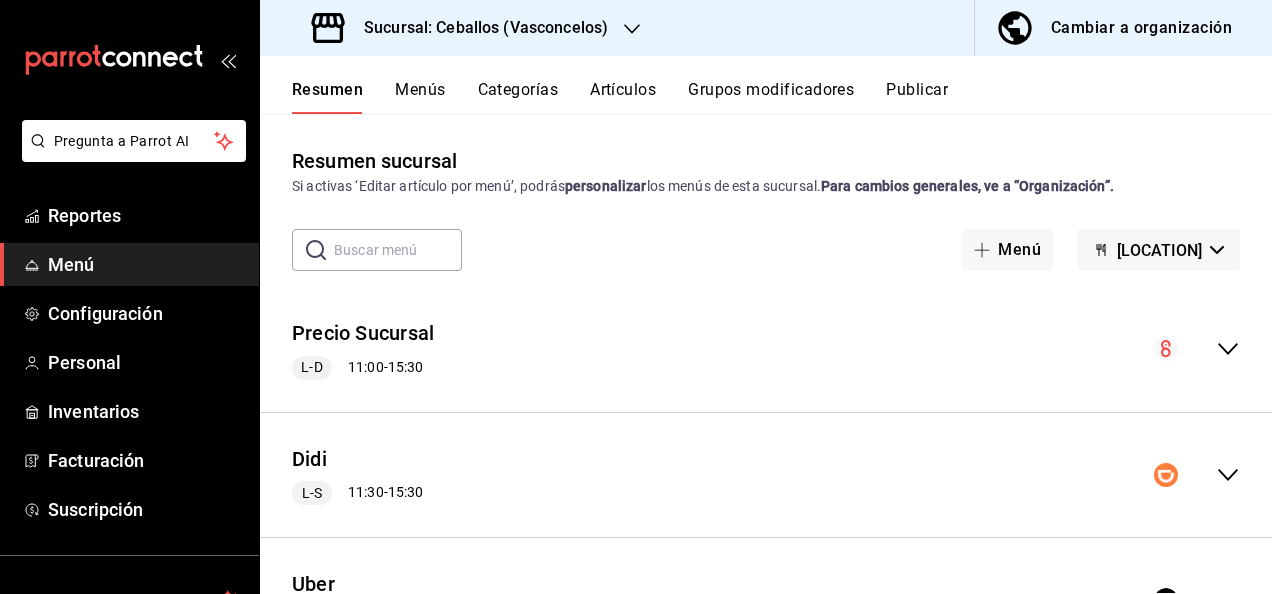 click 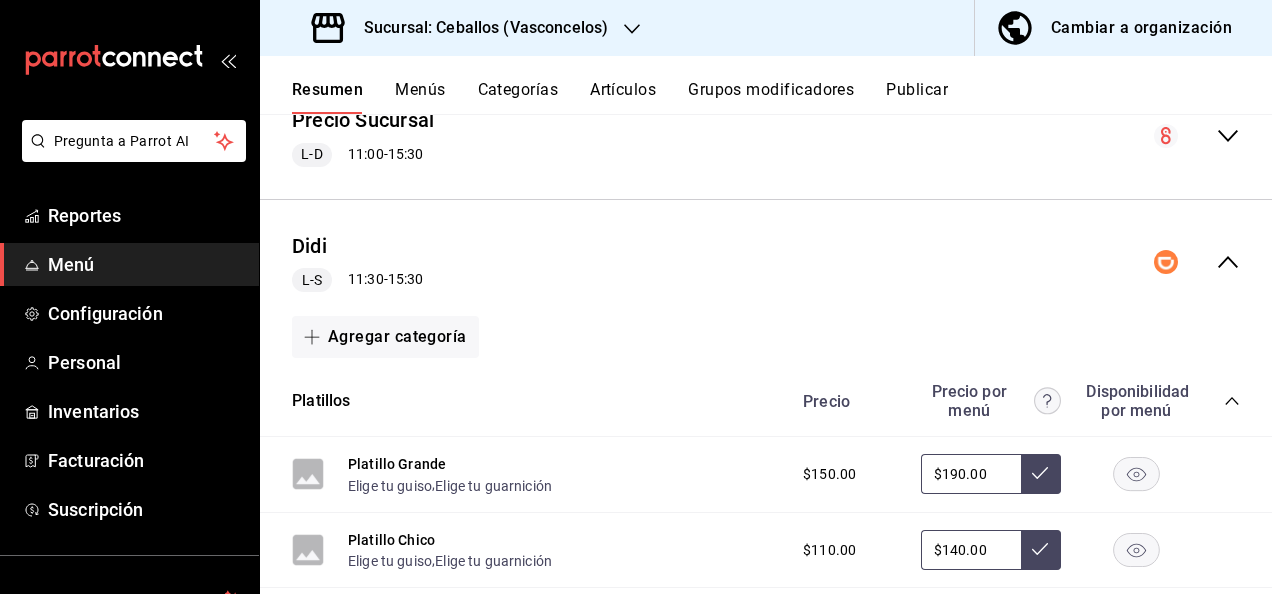 scroll, scrollTop: 306, scrollLeft: 0, axis: vertical 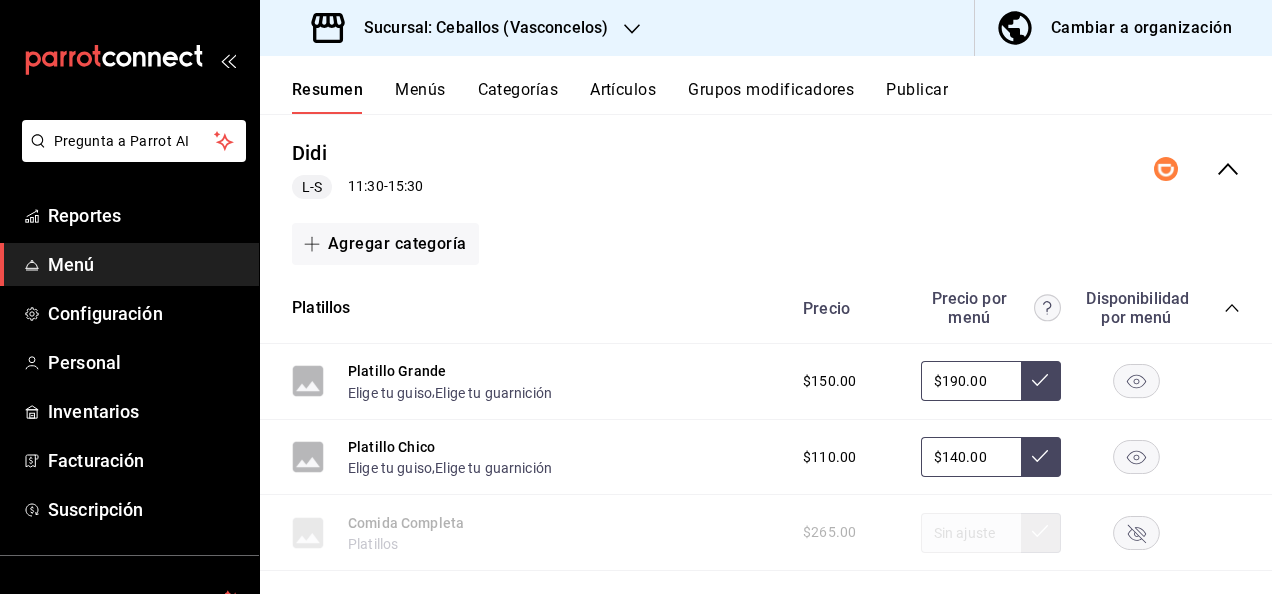 click 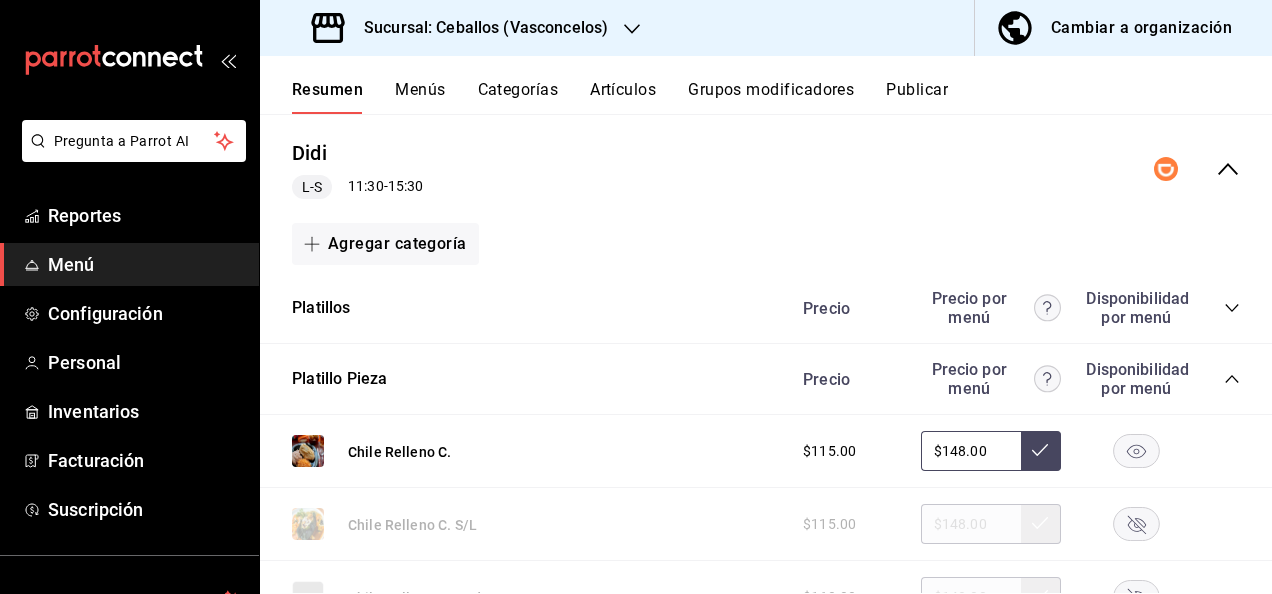 click 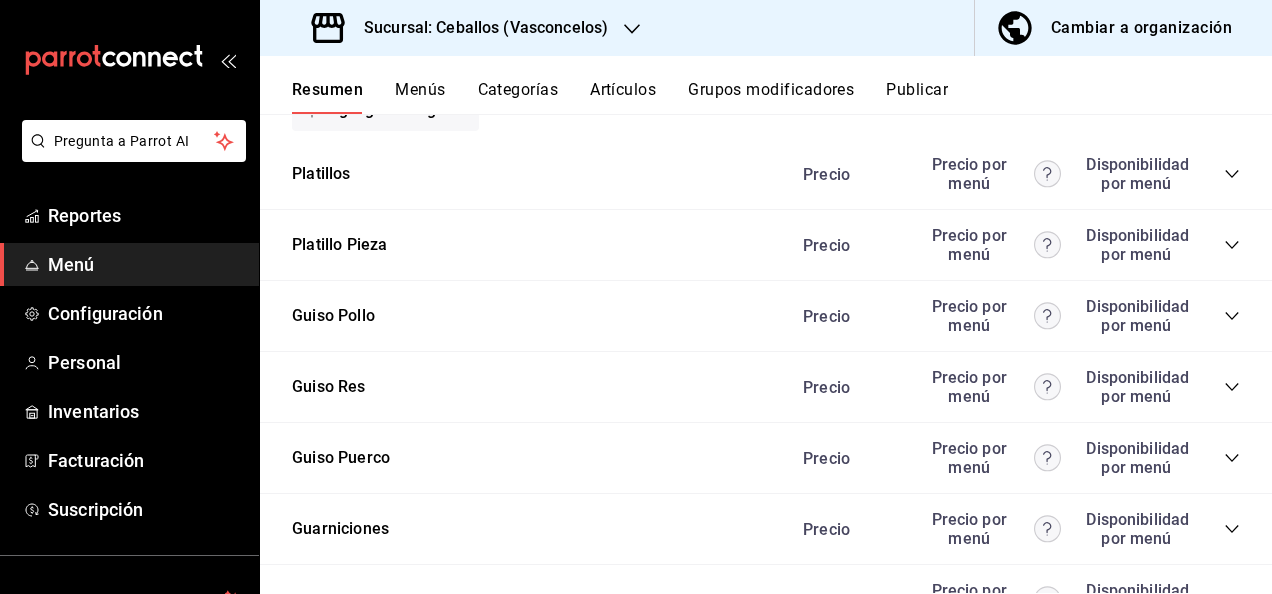 scroll, scrollTop: 506, scrollLeft: 0, axis: vertical 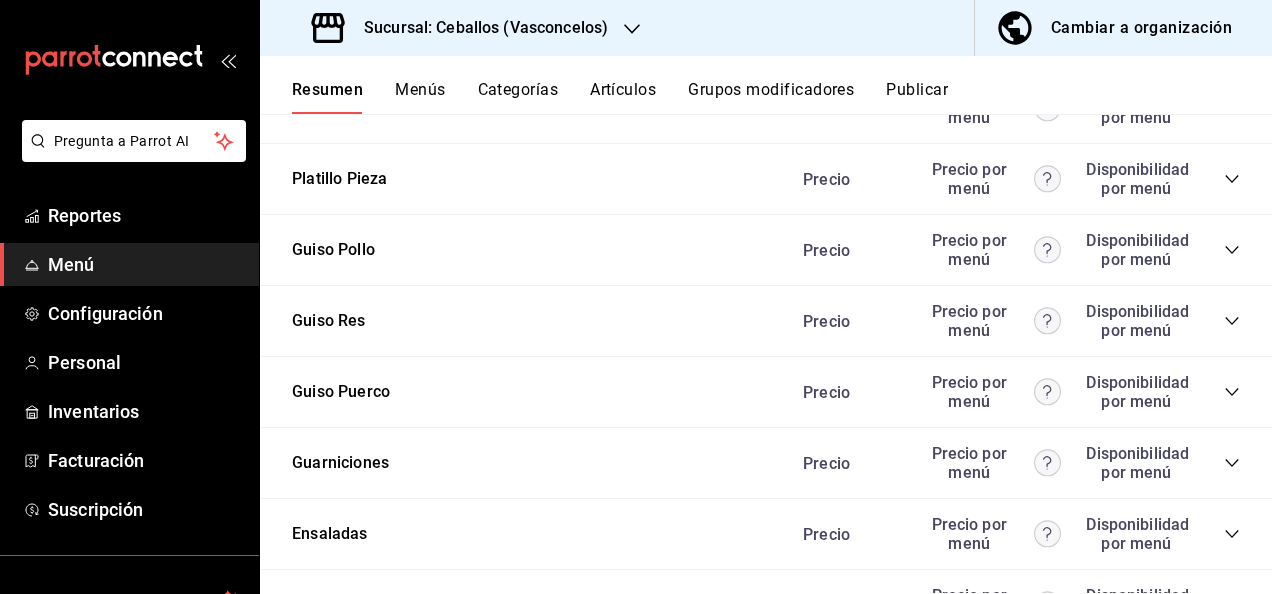 click 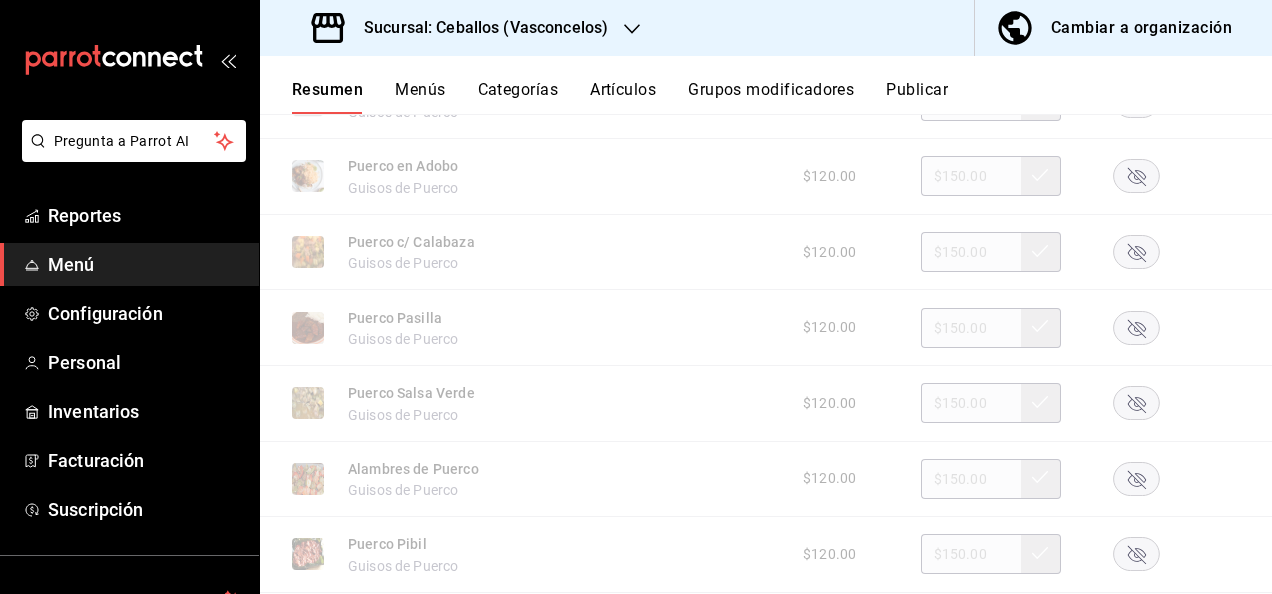 scroll, scrollTop: 1213, scrollLeft: 0, axis: vertical 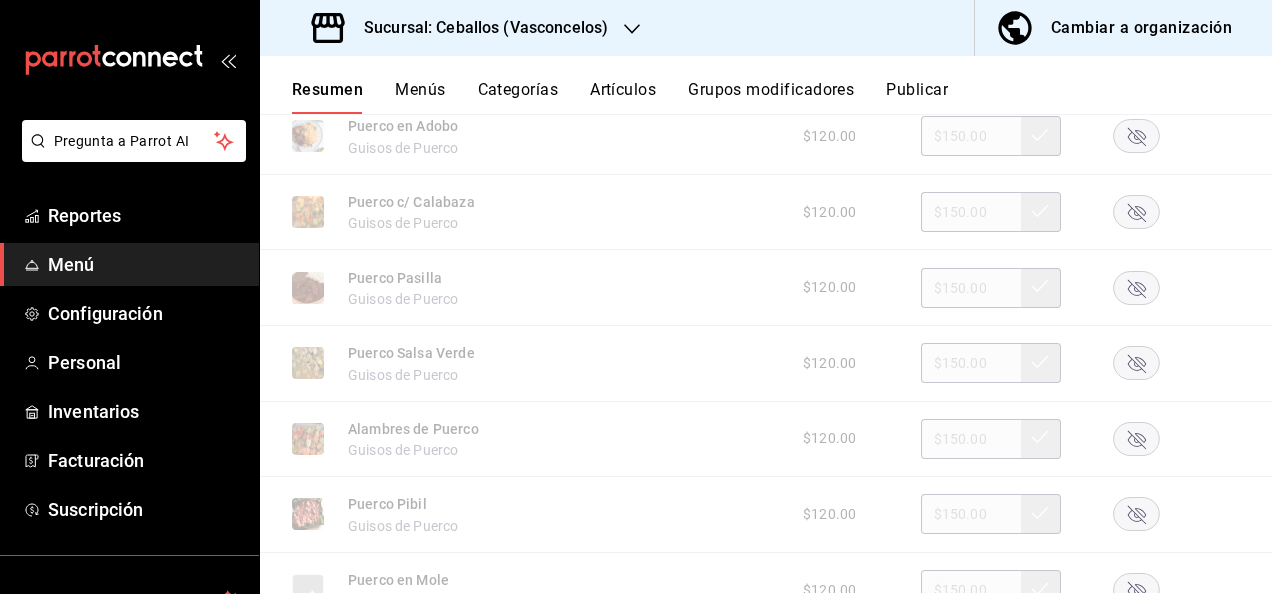click 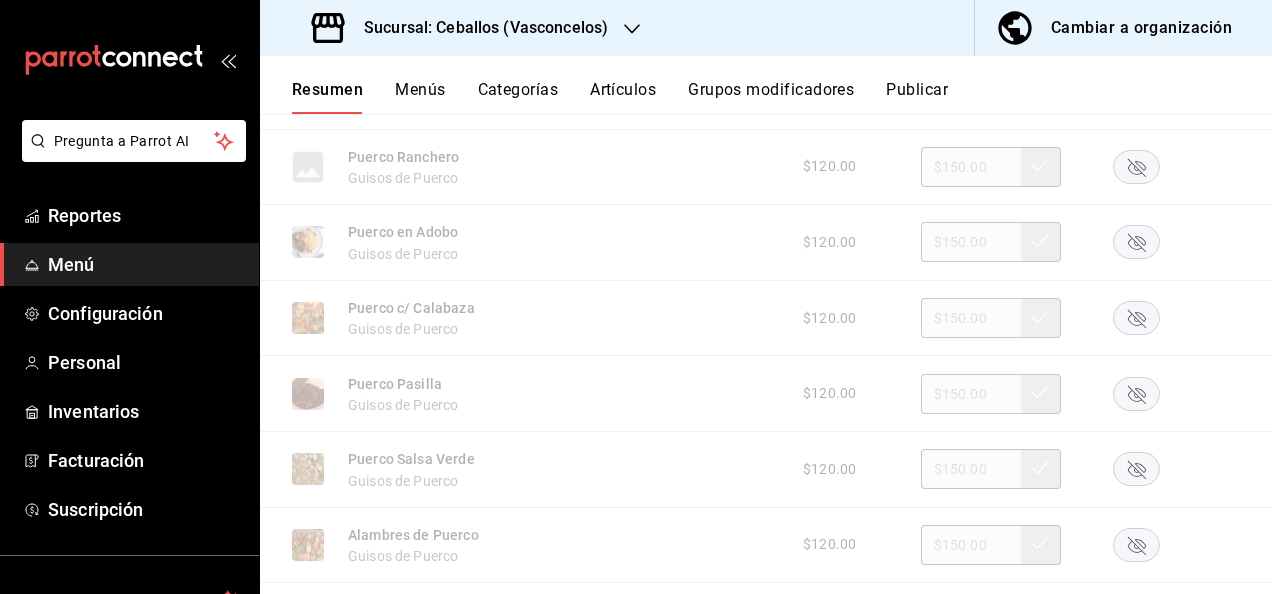 scroll, scrollTop: 1240, scrollLeft: 0, axis: vertical 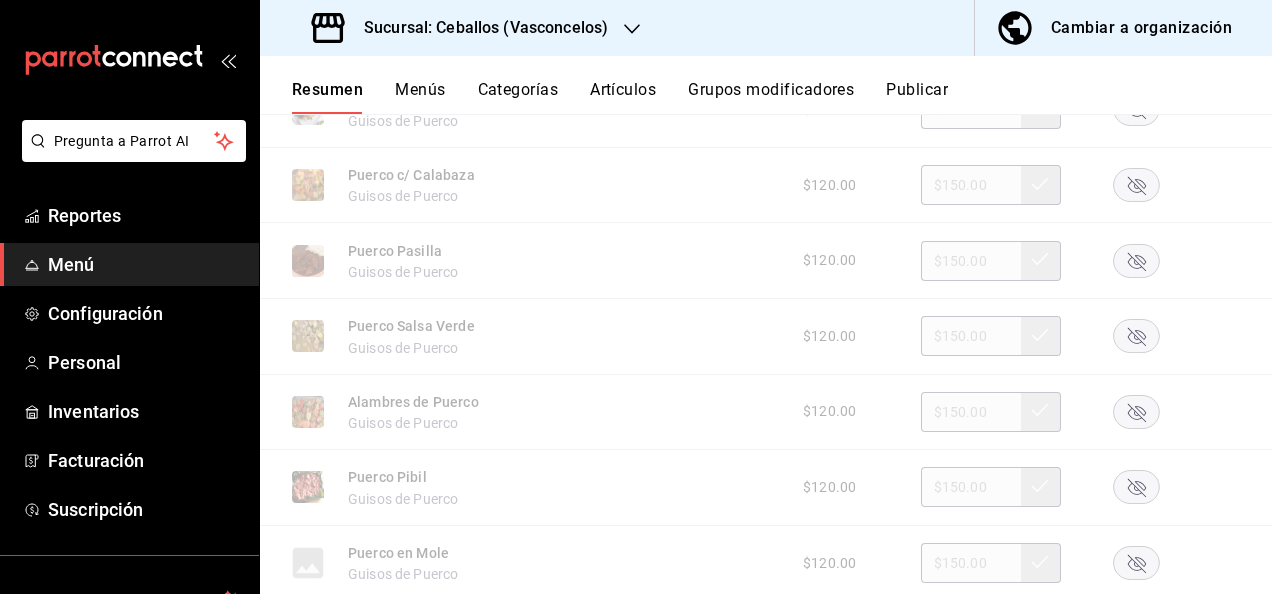 click on "Artículos" at bounding box center (623, 97) 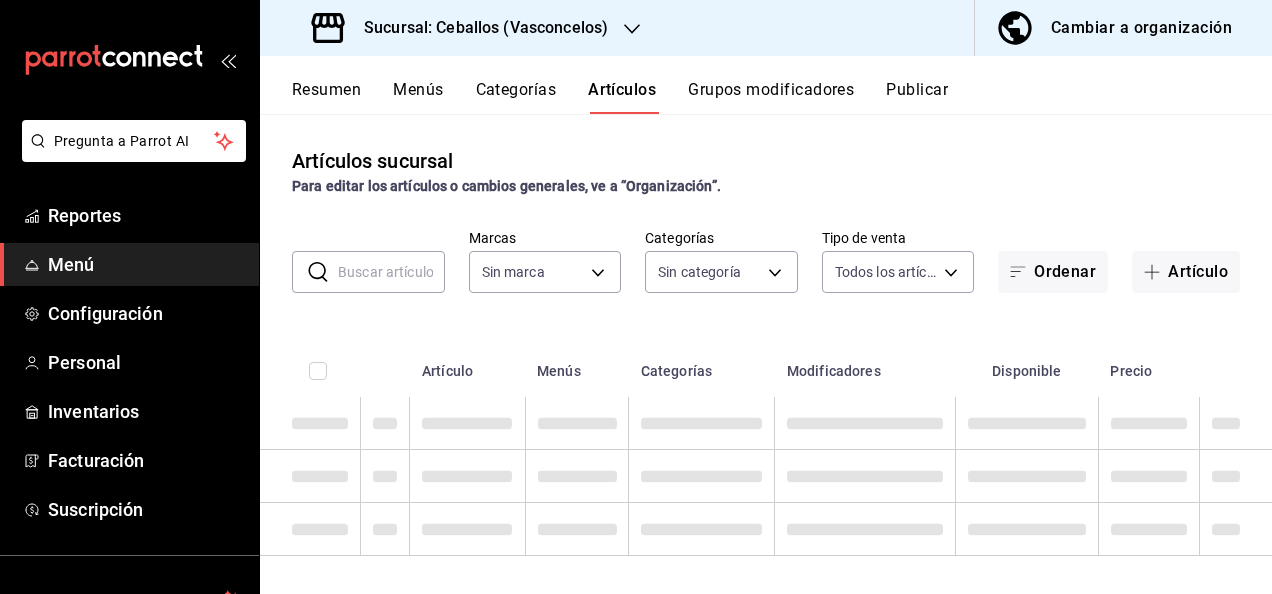 type on "[UUID_LIST]" 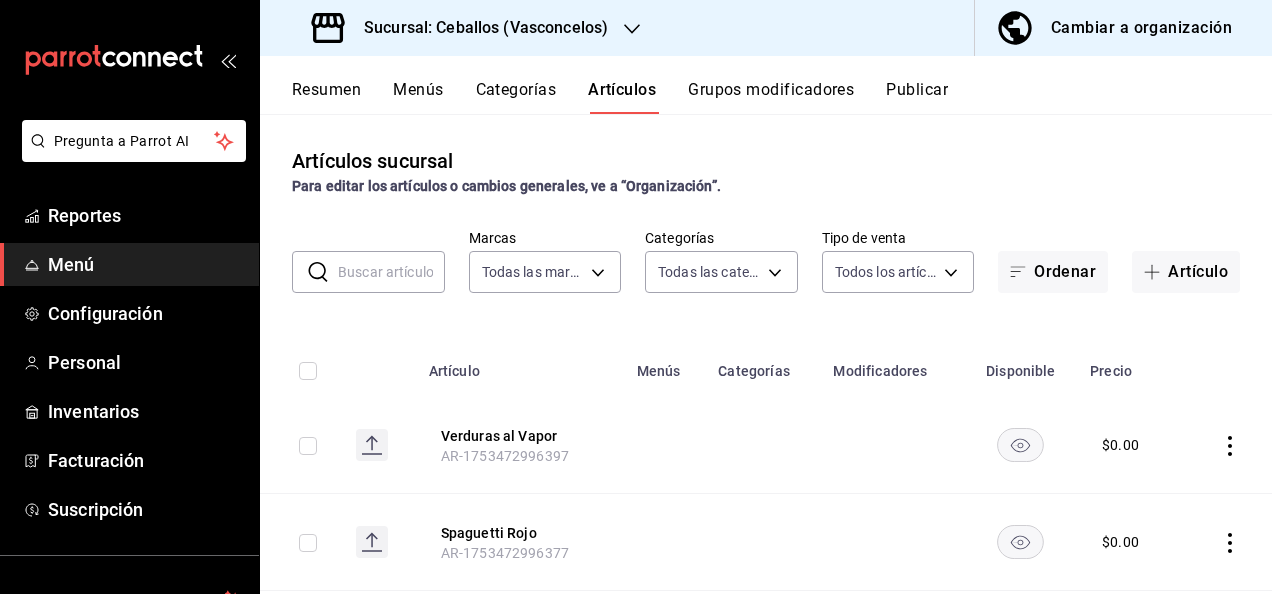type on "62448029-1e5c-4b97-baa2-381ac051e320" 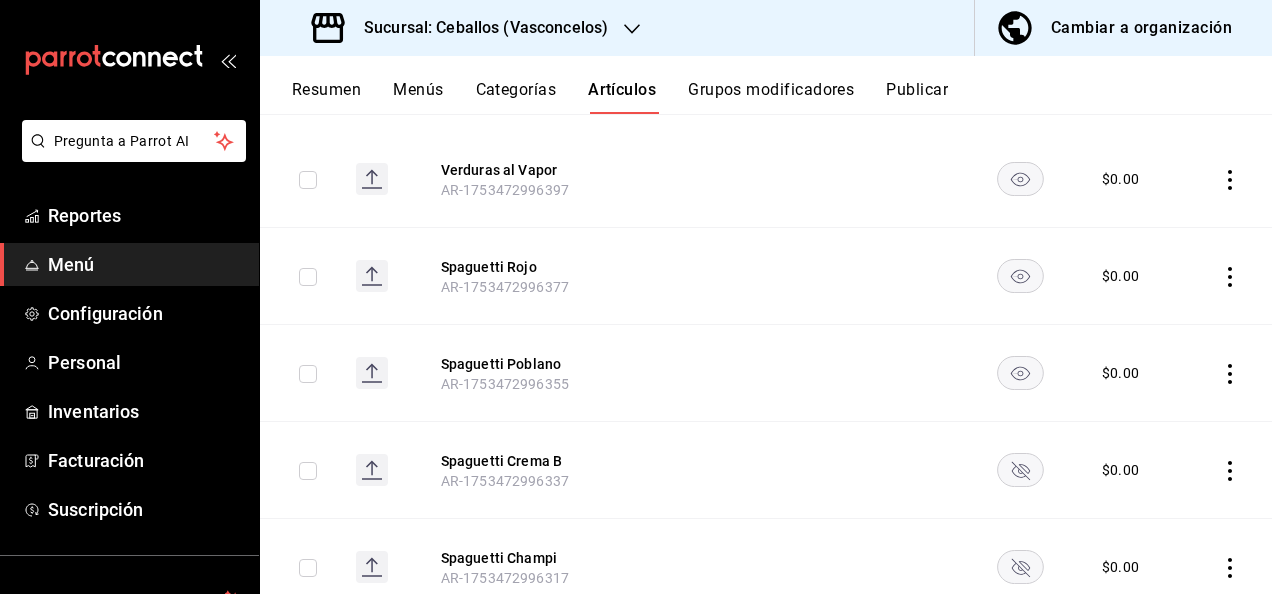 scroll, scrollTop: 26, scrollLeft: 0, axis: vertical 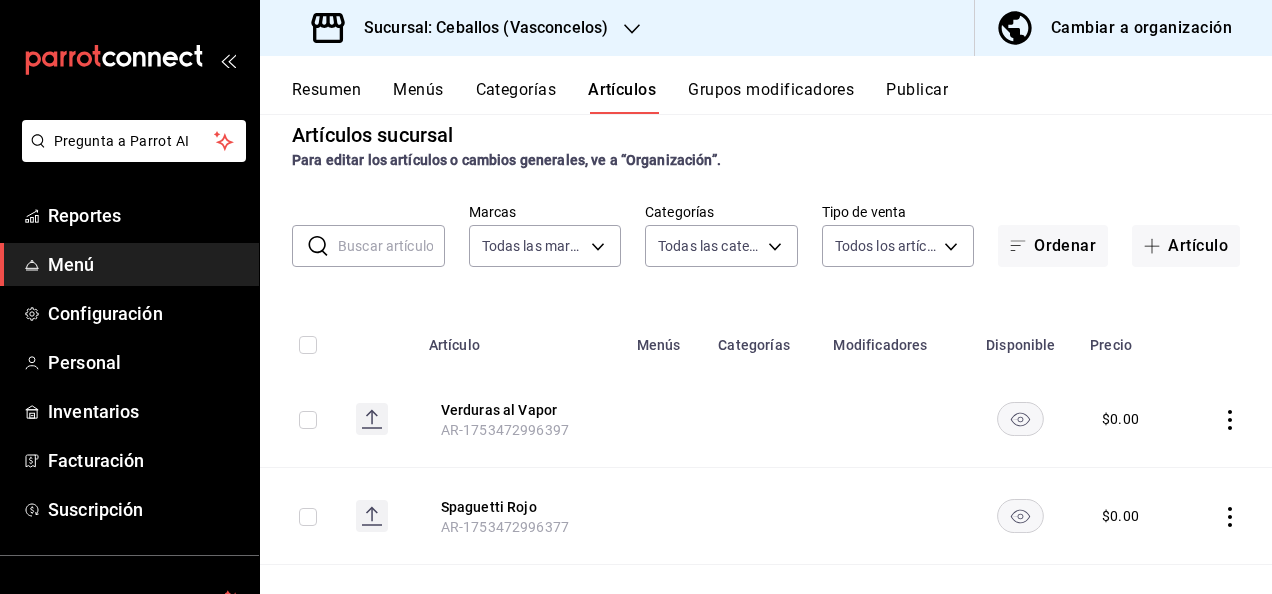 click at bounding box center [391, 246] 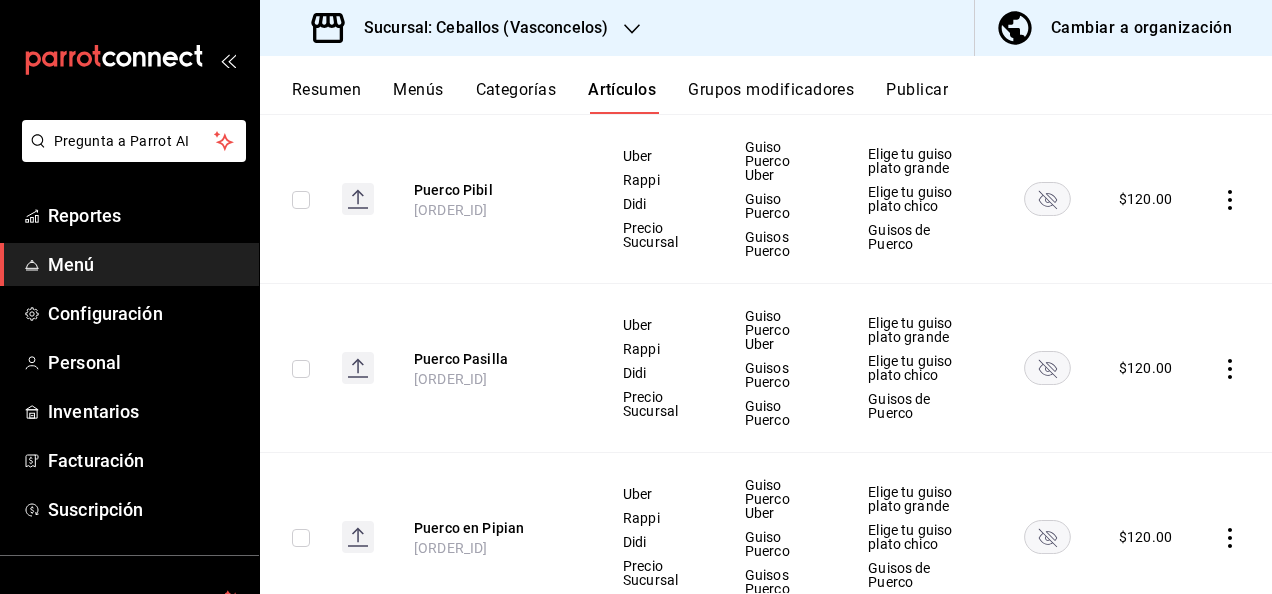 scroll, scrollTop: 3801, scrollLeft: 0, axis: vertical 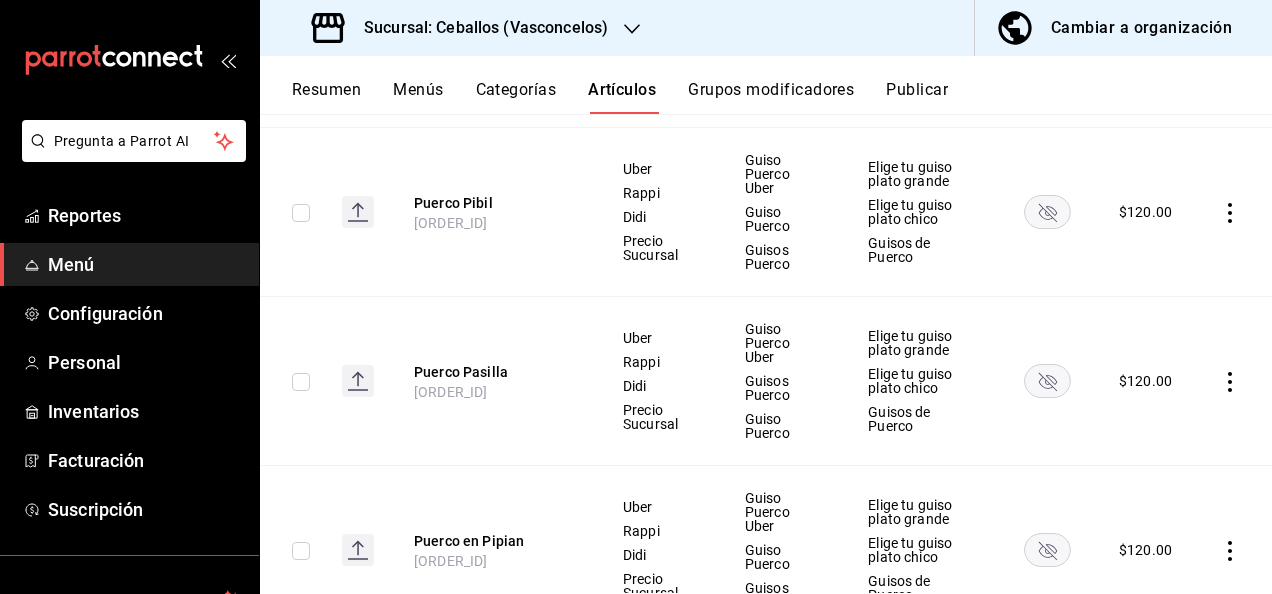 type on "puerco" 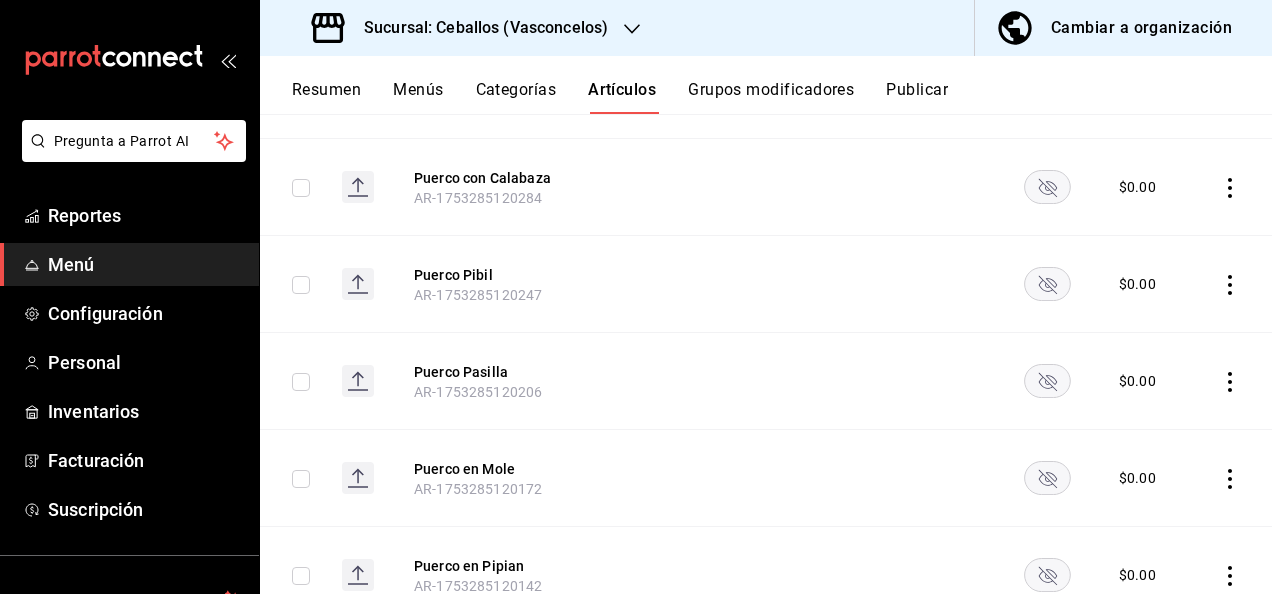 scroll, scrollTop: 2614, scrollLeft: 0, axis: vertical 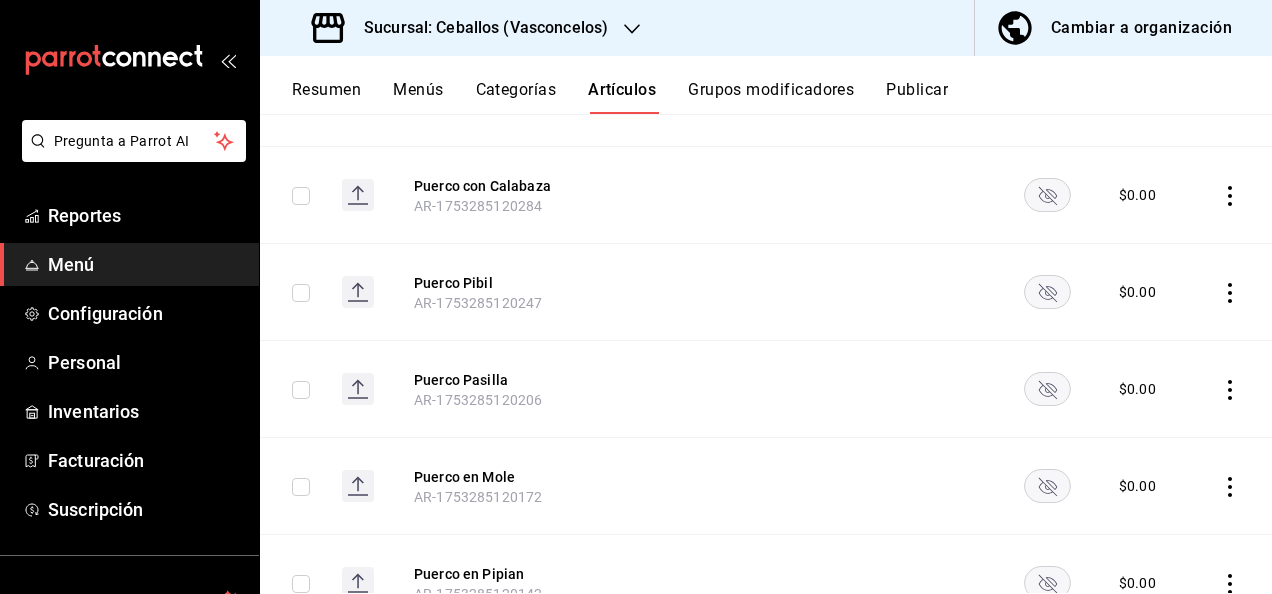 click 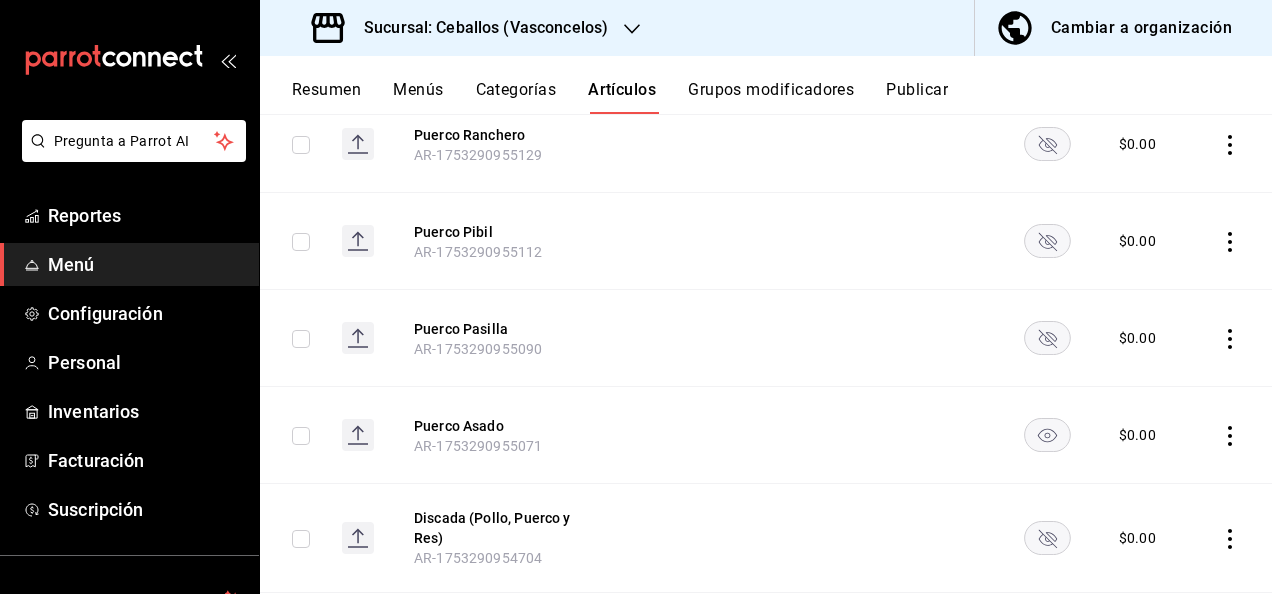 scroll, scrollTop: 1708, scrollLeft: 0, axis: vertical 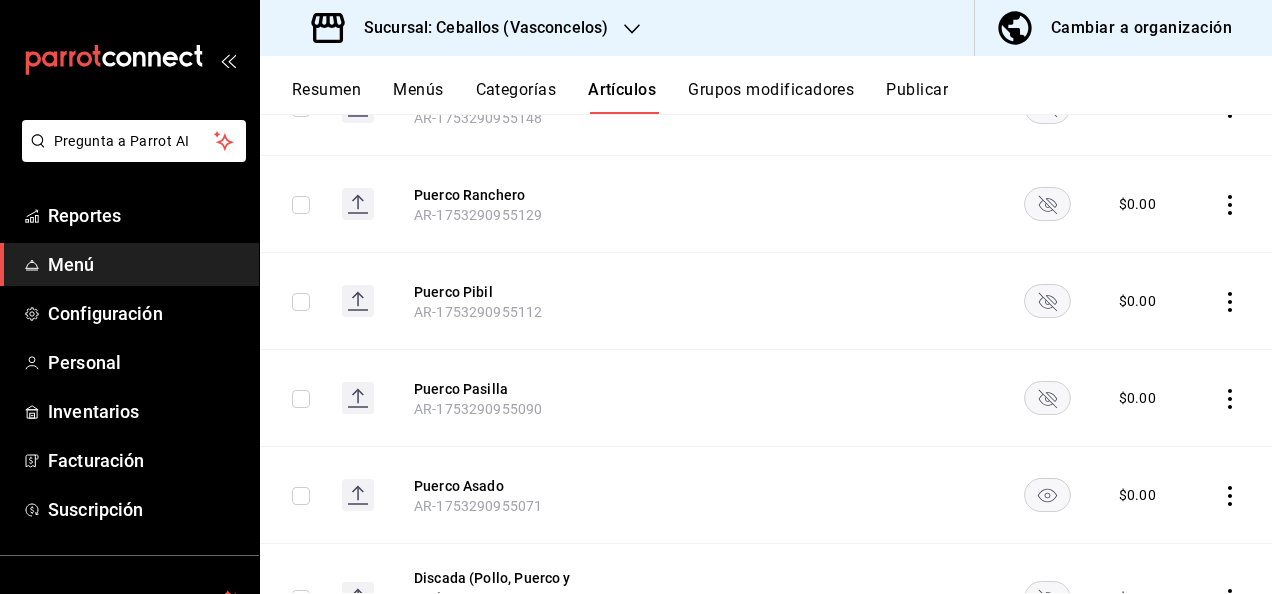 click 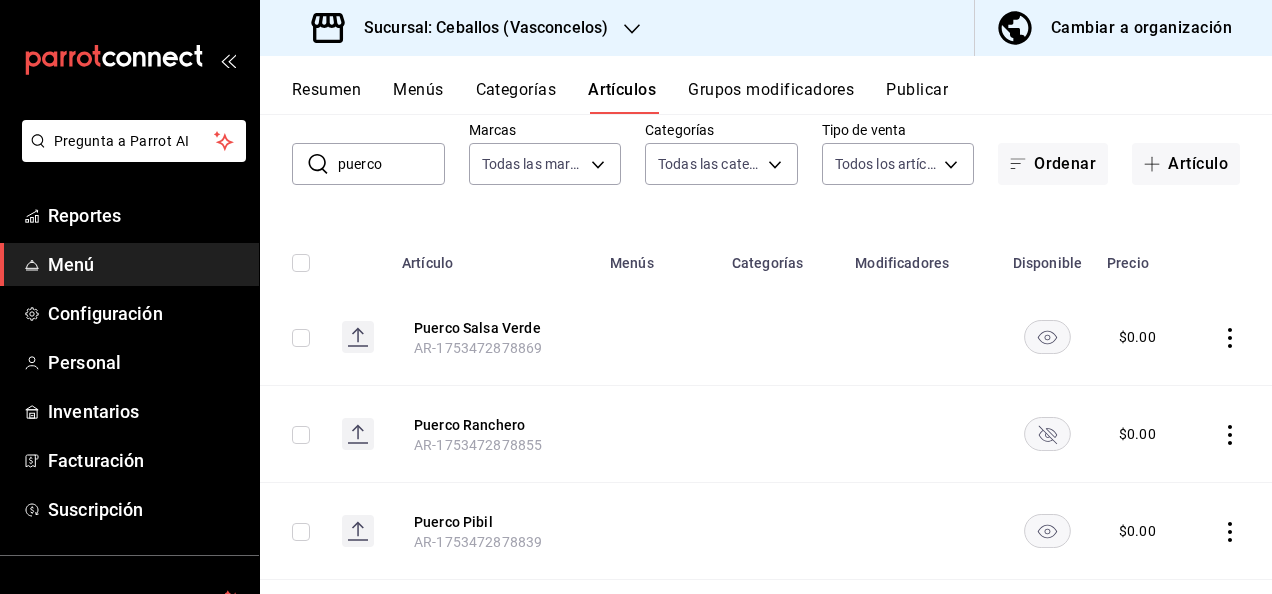 scroll, scrollTop: 94, scrollLeft: 0, axis: vertical 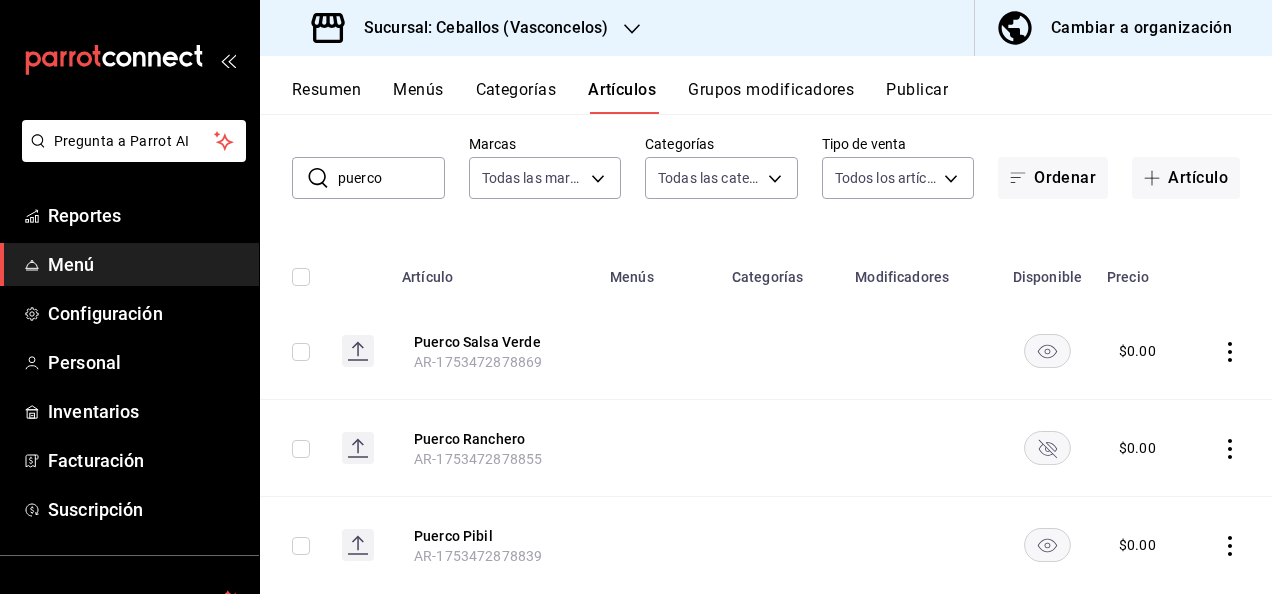 click on "Resumen" at bounding box center (326, 97) 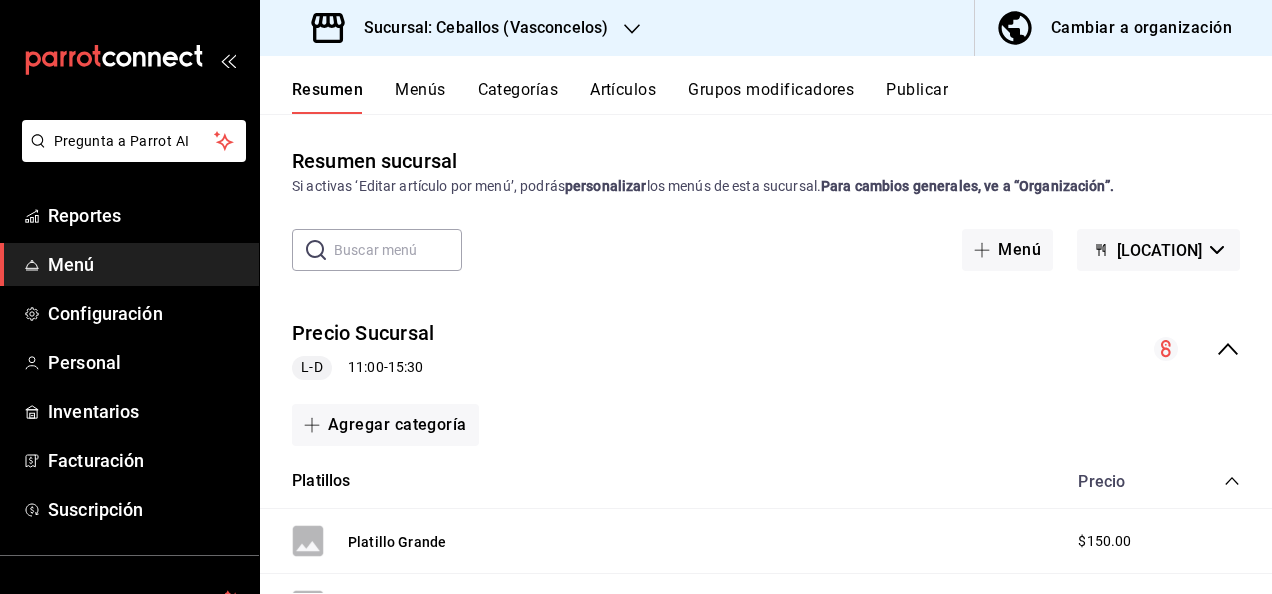 click 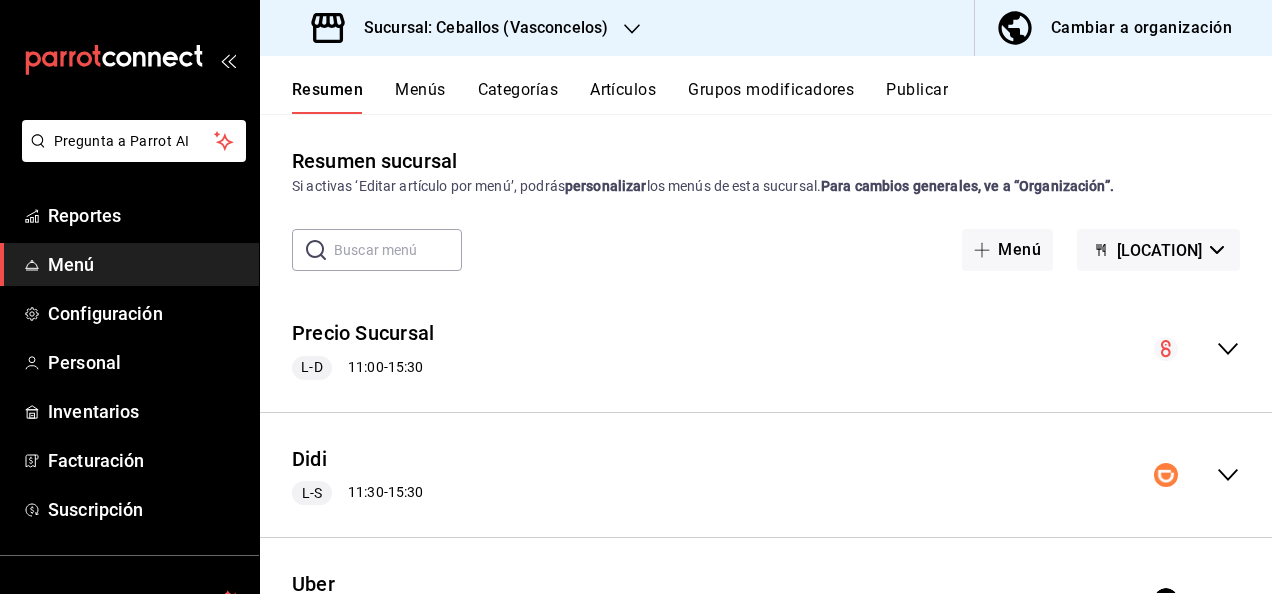 click 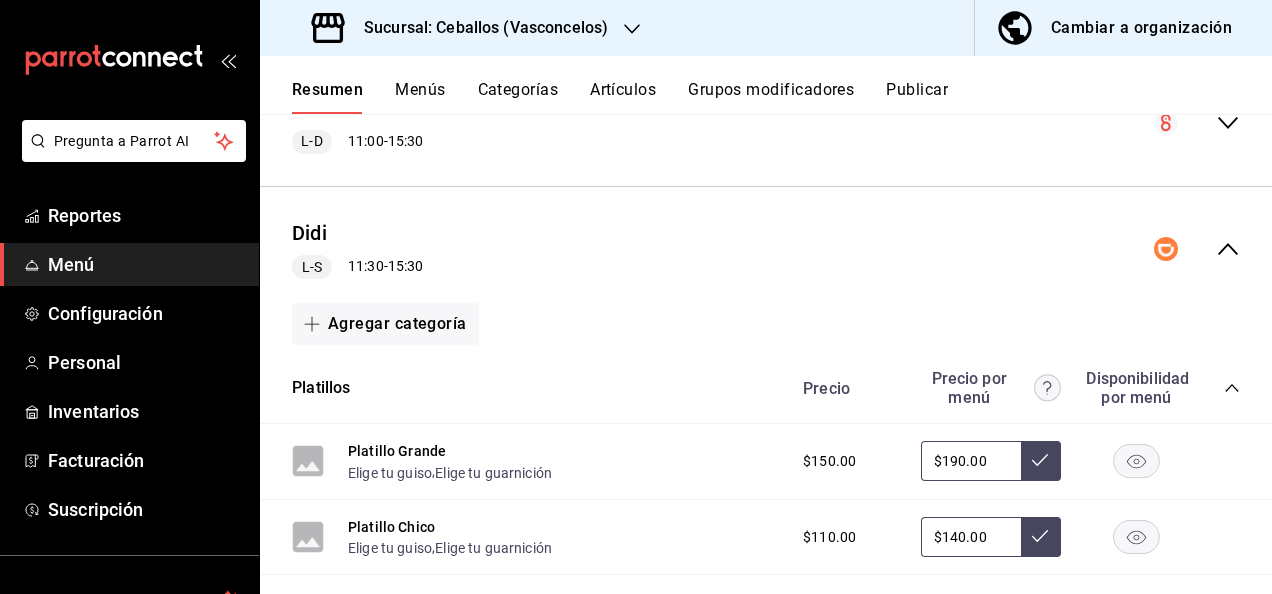 scroll, scrollTop: 253, scrollLeft: 0, axis: vertical 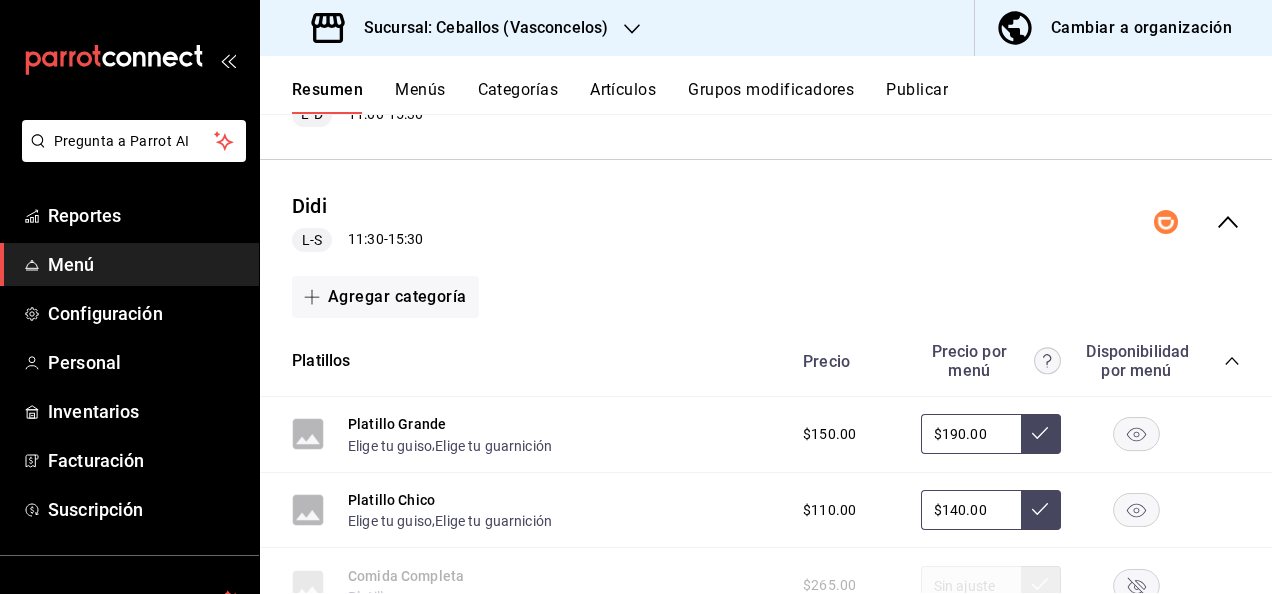 click 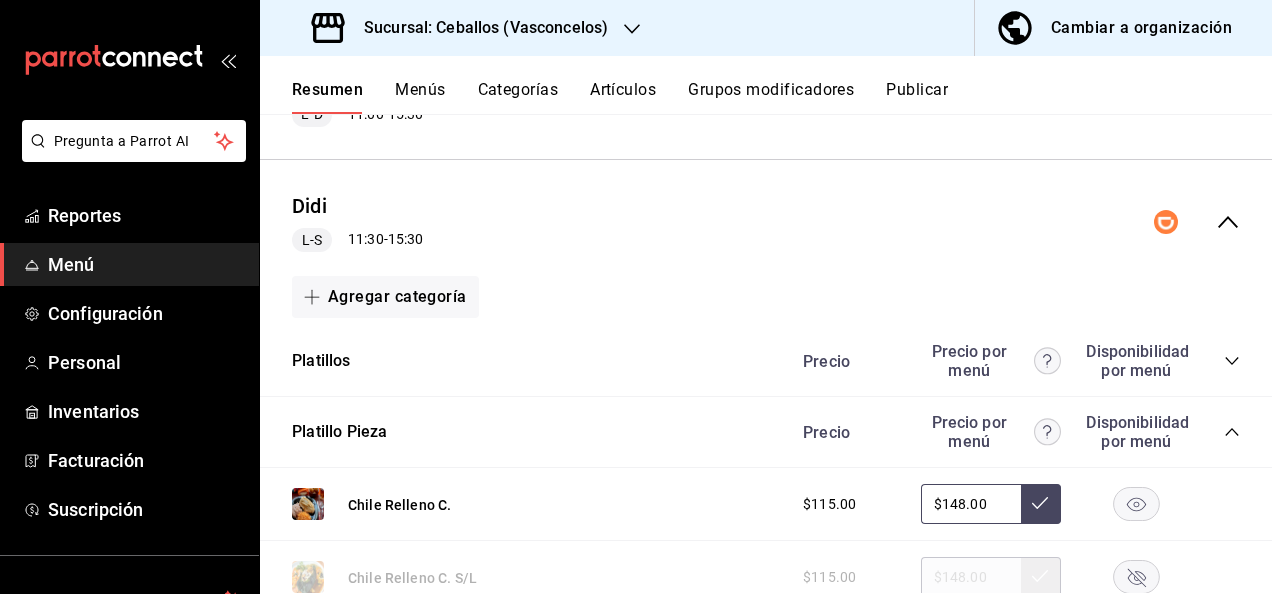 click 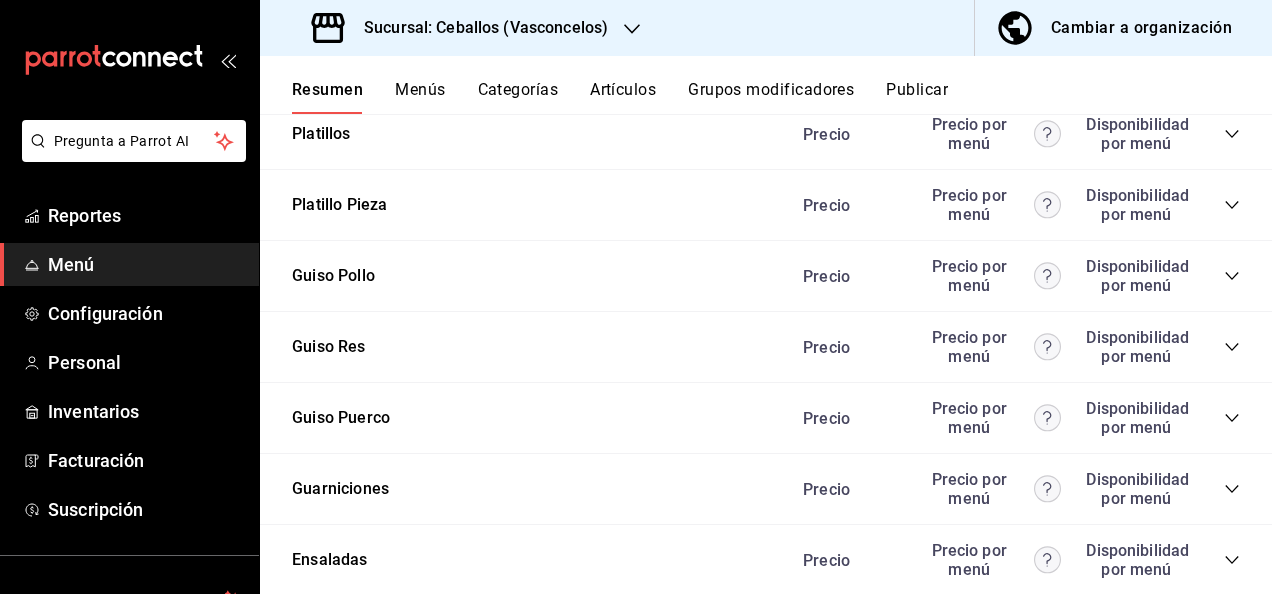 scroll, scrollTop: 520, scrollLeft: 0, axis: vertical 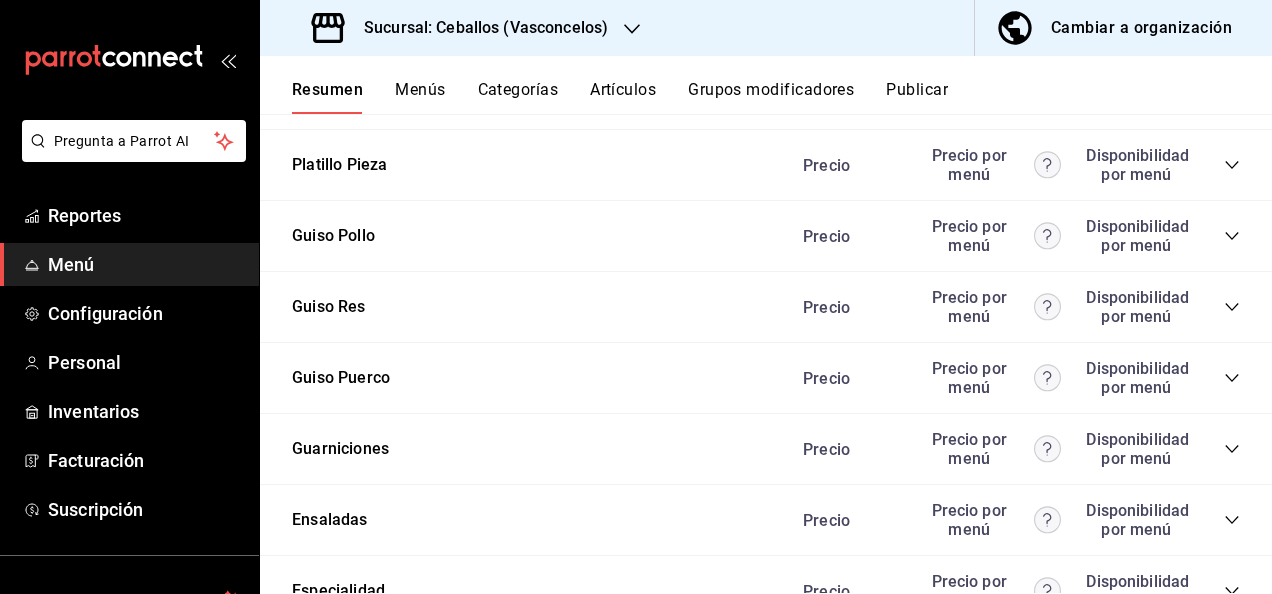 click 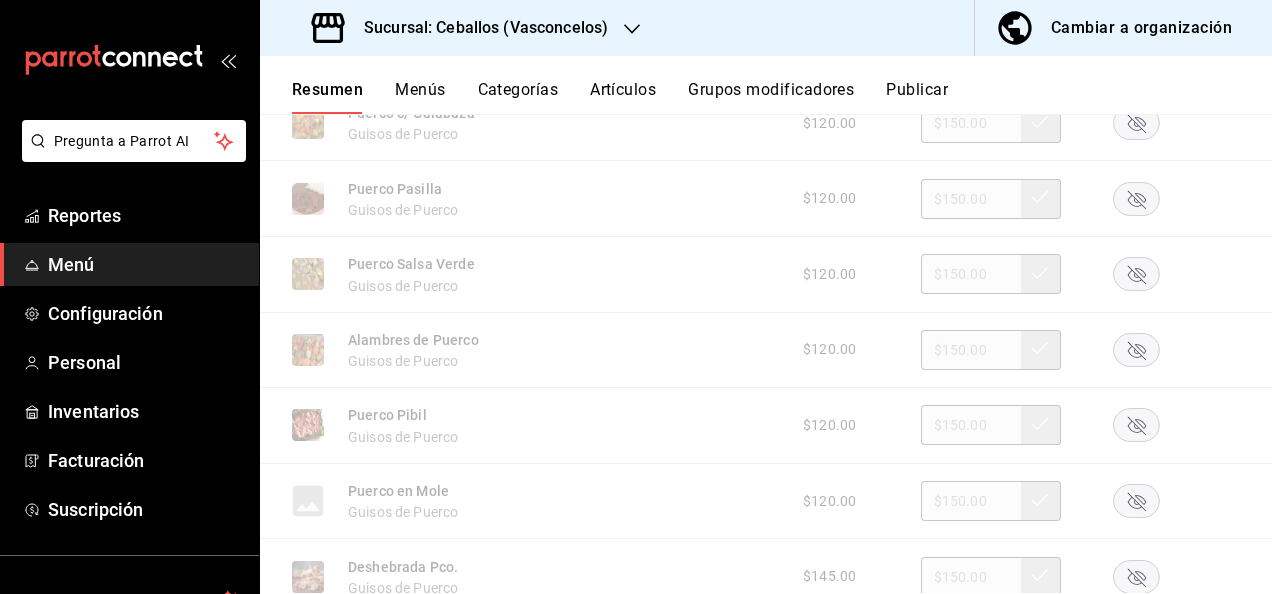 scroll, scrollTop: 1306, scrollLeft: 0, axis: vertical 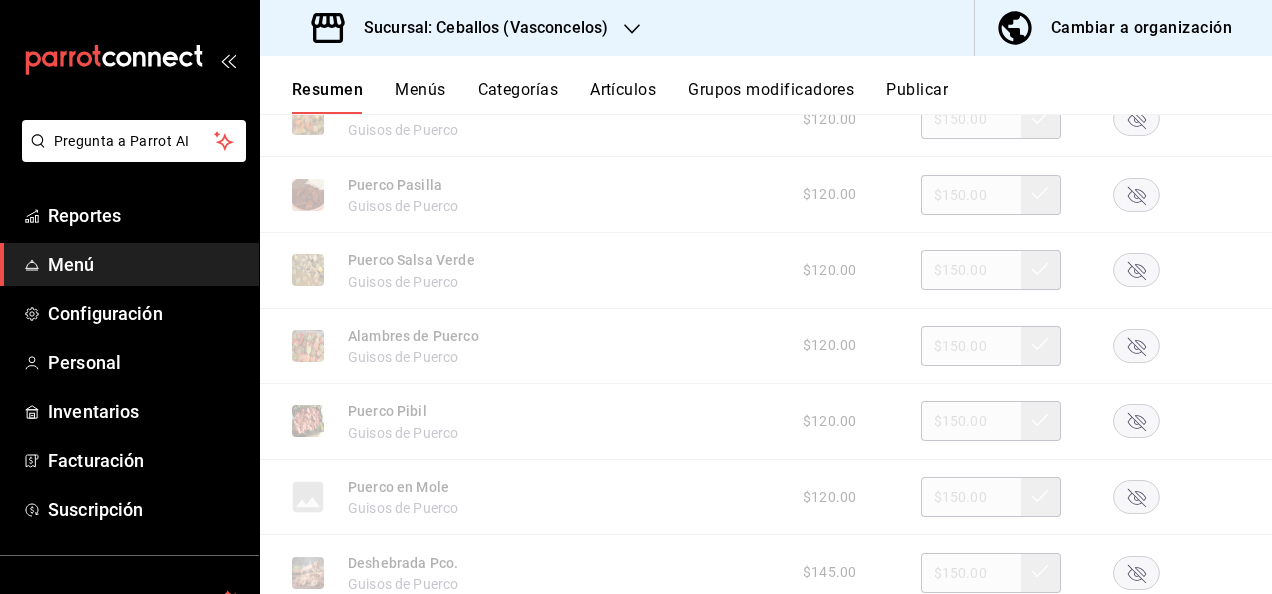 click 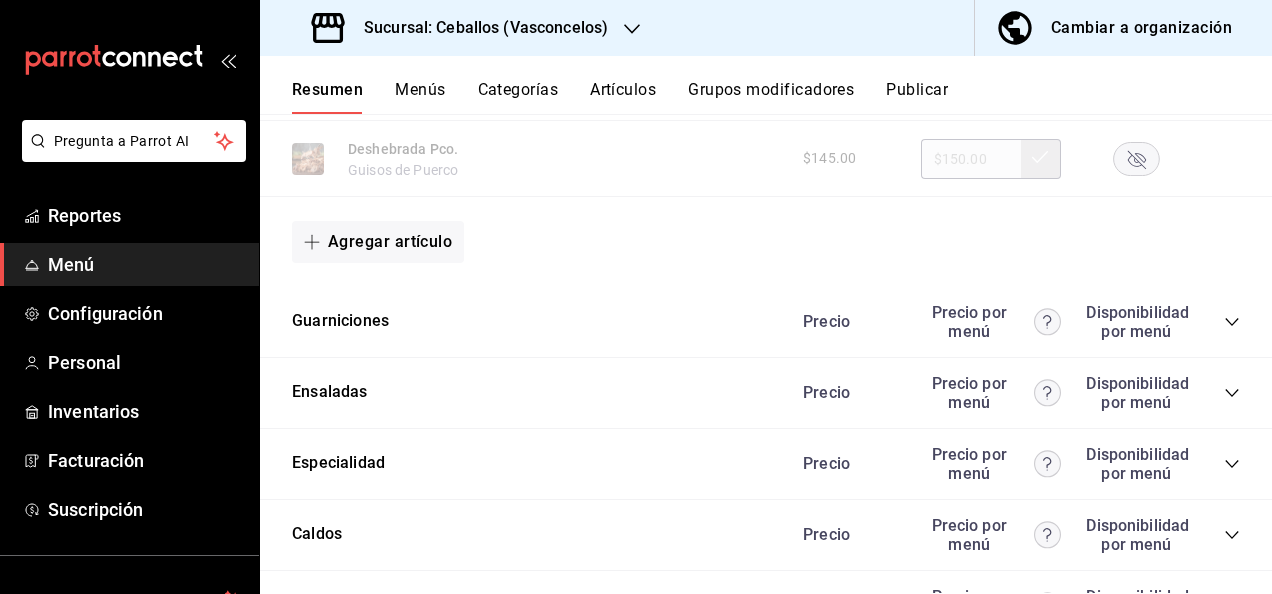 scroll, scrollTop: 1813, scrollLeft: 0, axis: vertical 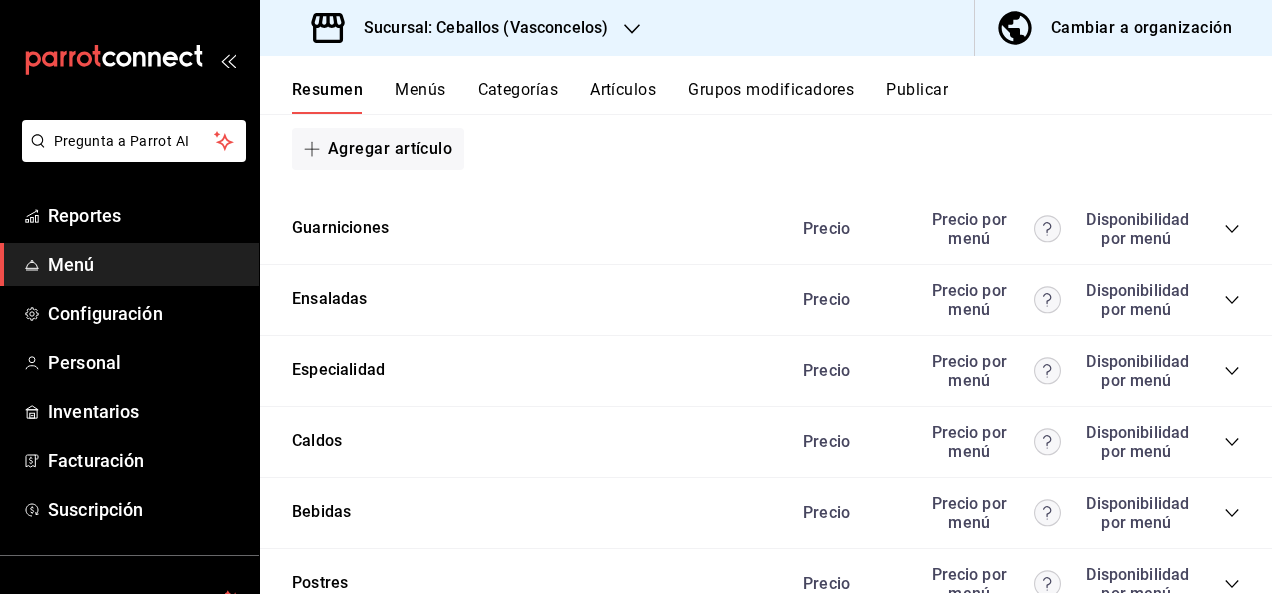 click 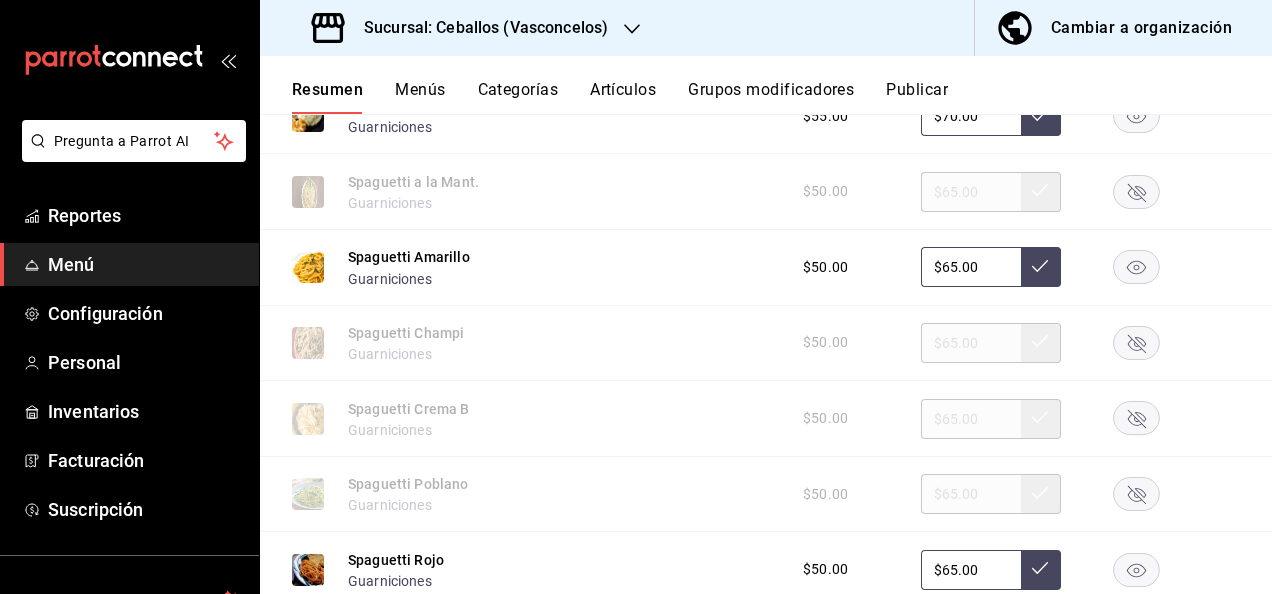 scroll, scrollTop: 2773, scrollLeft: 0, axis: vertical 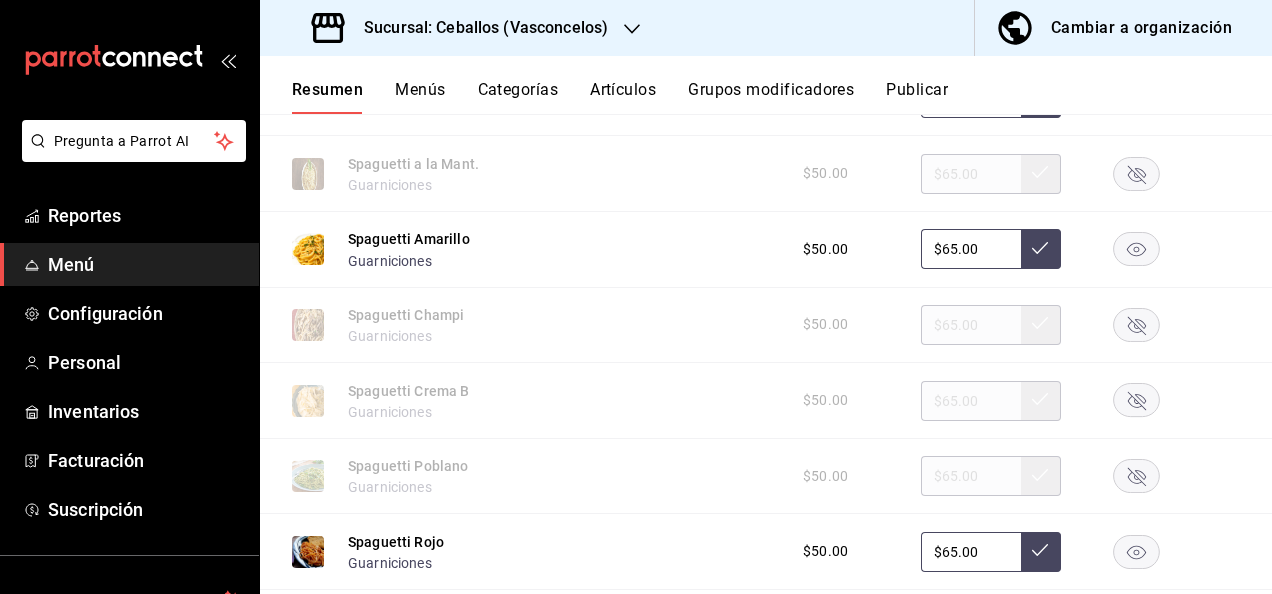 click 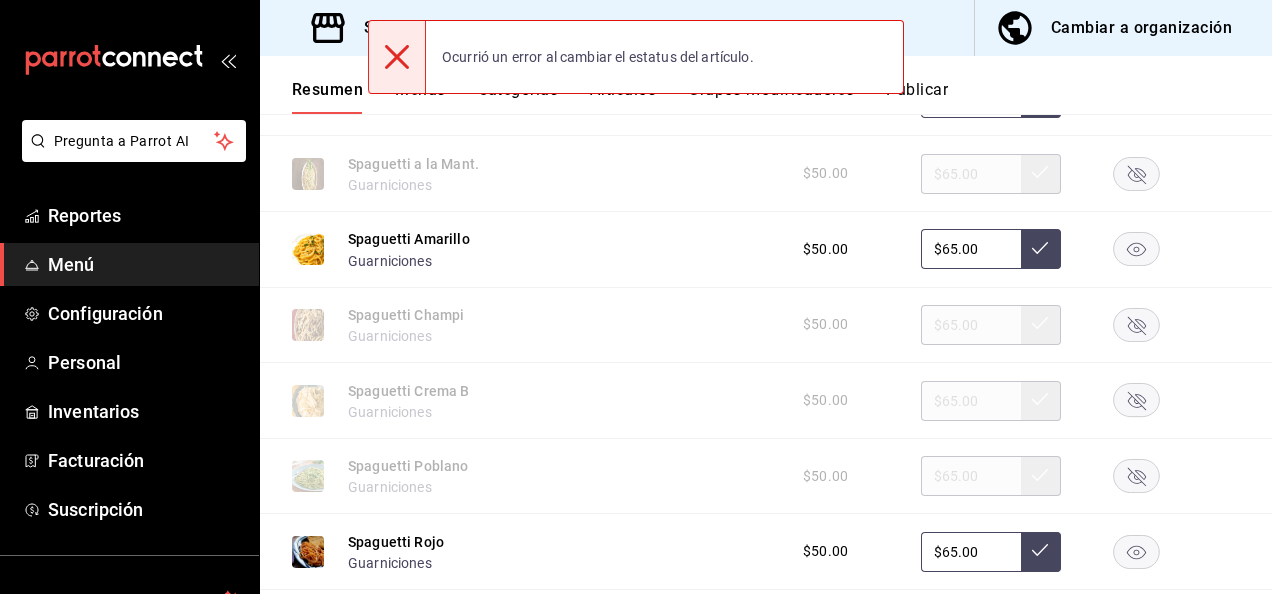 click 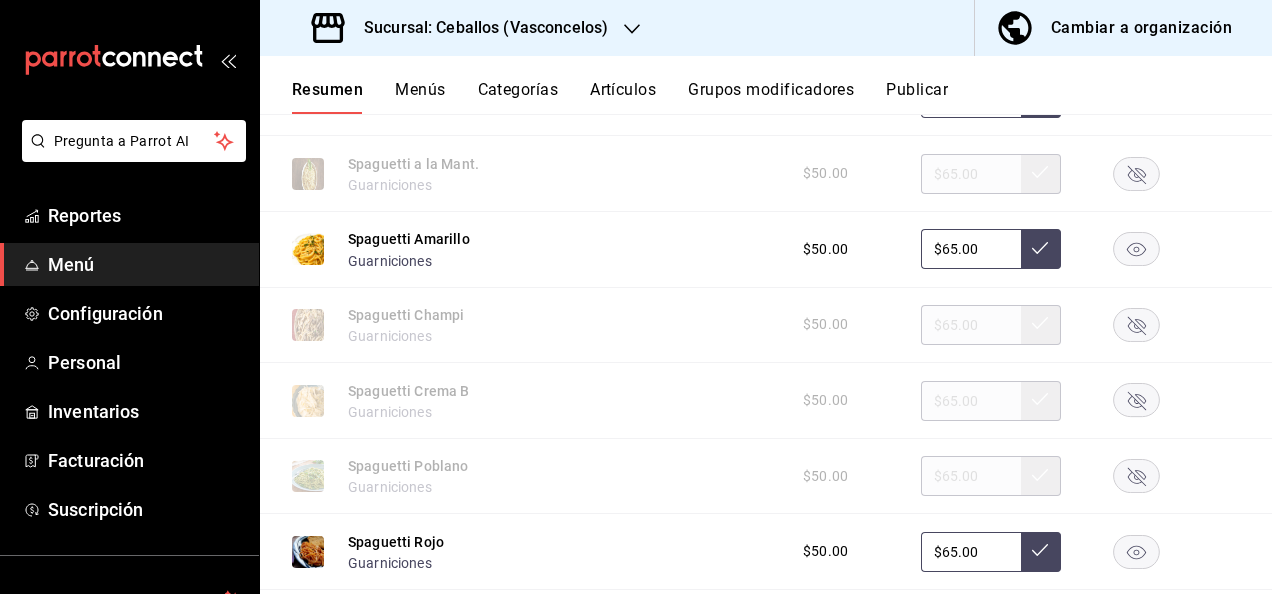 click on "Artículos" at bounding box center (623, 97) 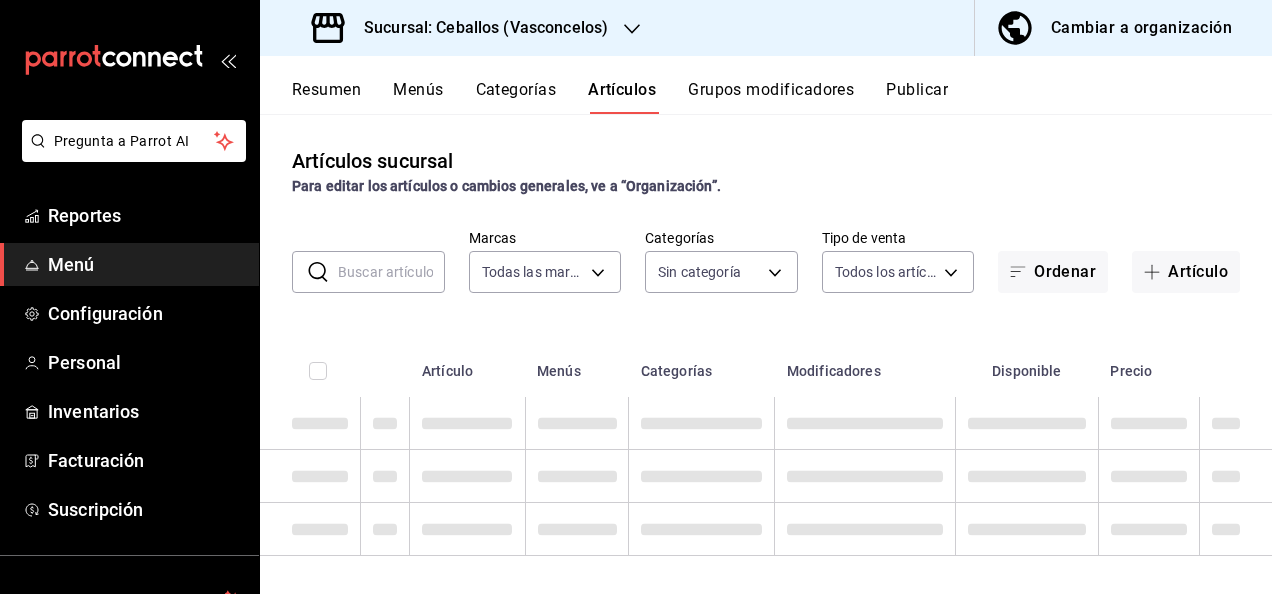 type on "62448029-1e5c-4b97-baa2-381ac051e320" 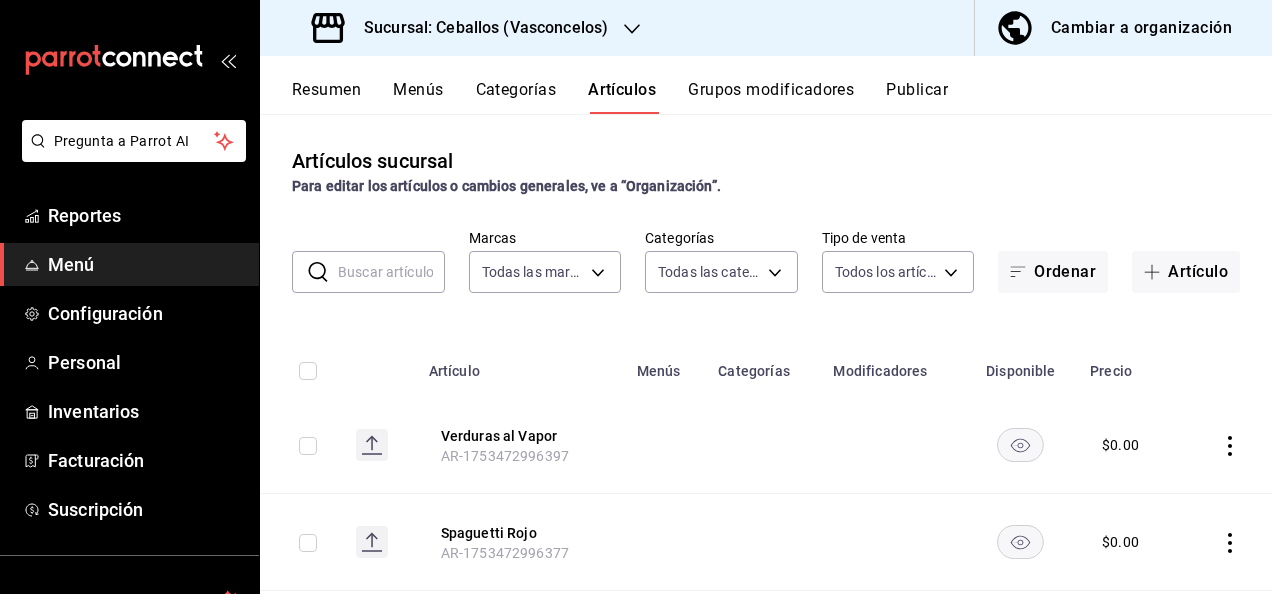 type on "[UUID_LIST]" 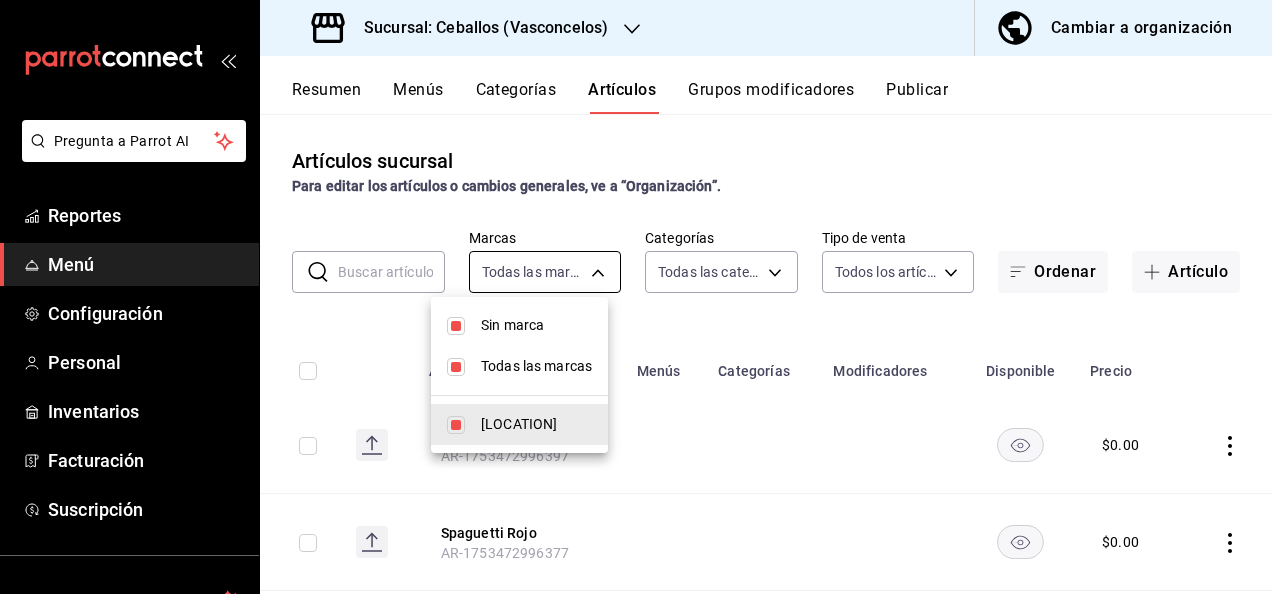 click on "[PRODUCT_NAME] [ORDER_ID] [PRICE] [PRODUCT_NAME] [ORDER_ID] [PRICE] [PRODUCT_NAME] [ORDER_ID] [PRICE] [PRODUCT_NAME] [ORDER_ID] [PRICE] [PRODUCT_NAME] [ORDER_ID] [PRICE] [PRODUCT_NAME] [ORDER_ID] [PRICE] [PRODUCT_NAME] [ORDER_ID] [PRICE] [PRODUCT_NAME] [ORDER_ID] [PRICE] [PRODUCT_NAME] [ORDER_ID] [PRICE] [PRICE] [PRICE] [PRICE]" at bounding box center (636, 297) 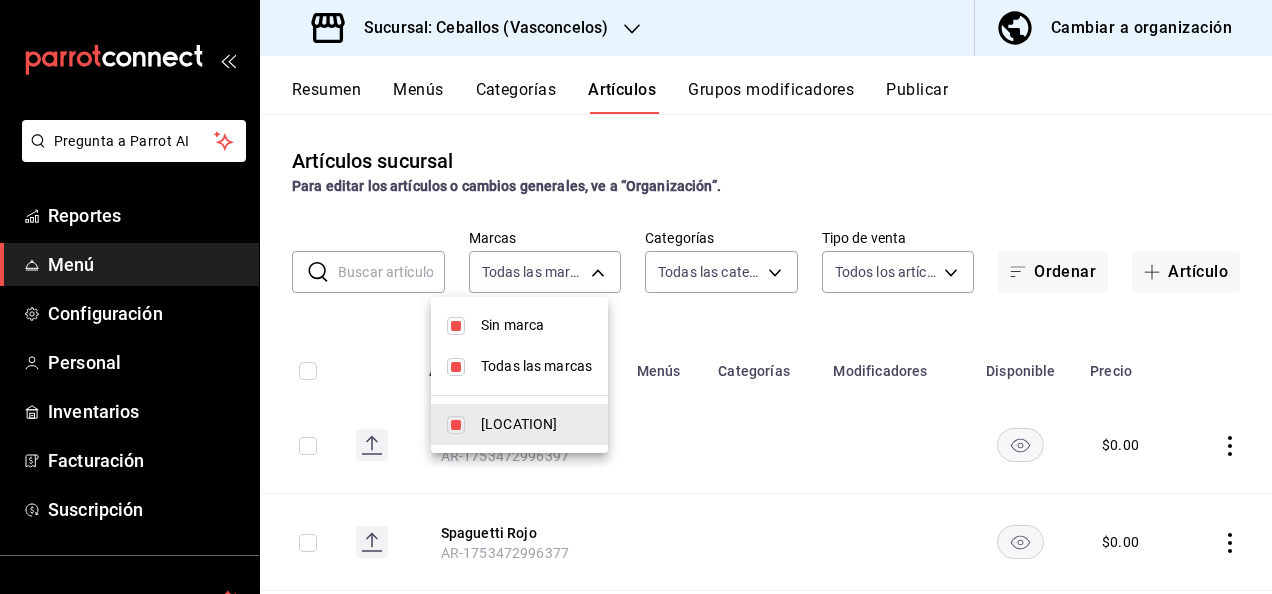 click on "Sin marca" at bounding box center [519, 325] 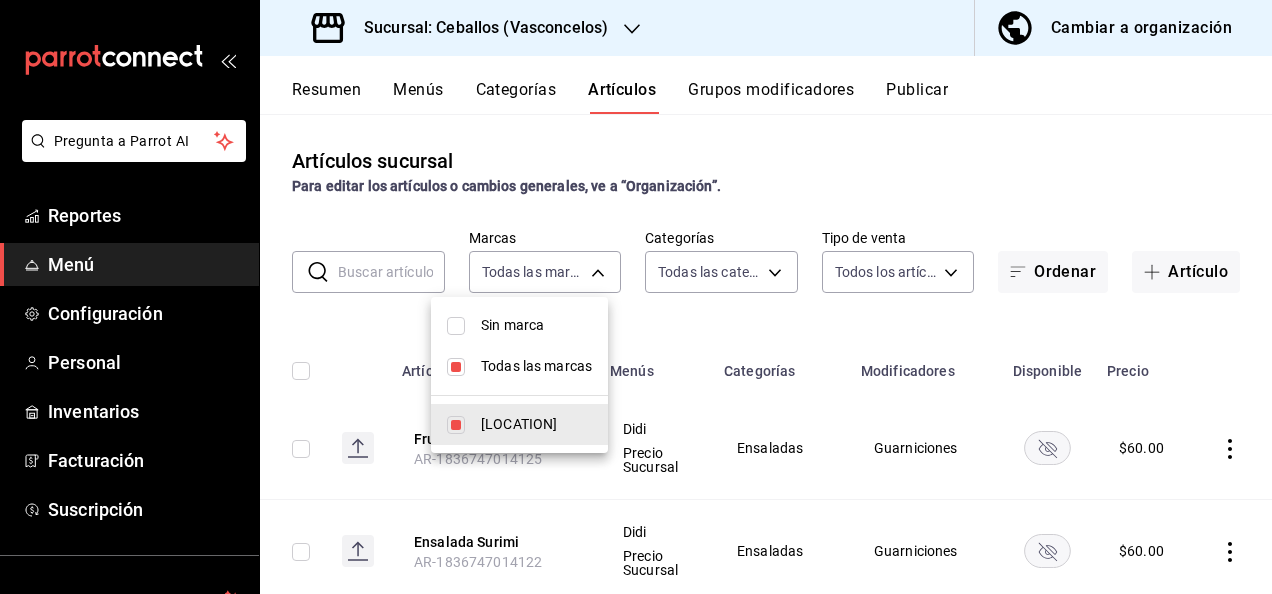 click on "Todas las marcas" at bounding box center (536, 366) 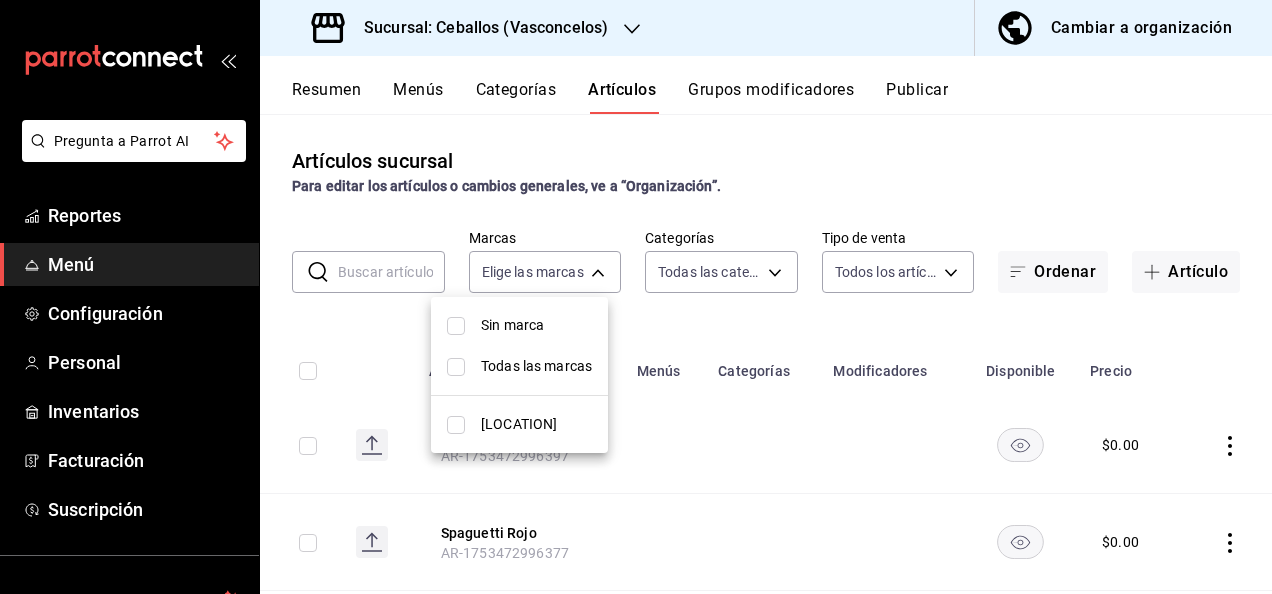 click on "[LOCATION]" at bounding box center (519, 424) 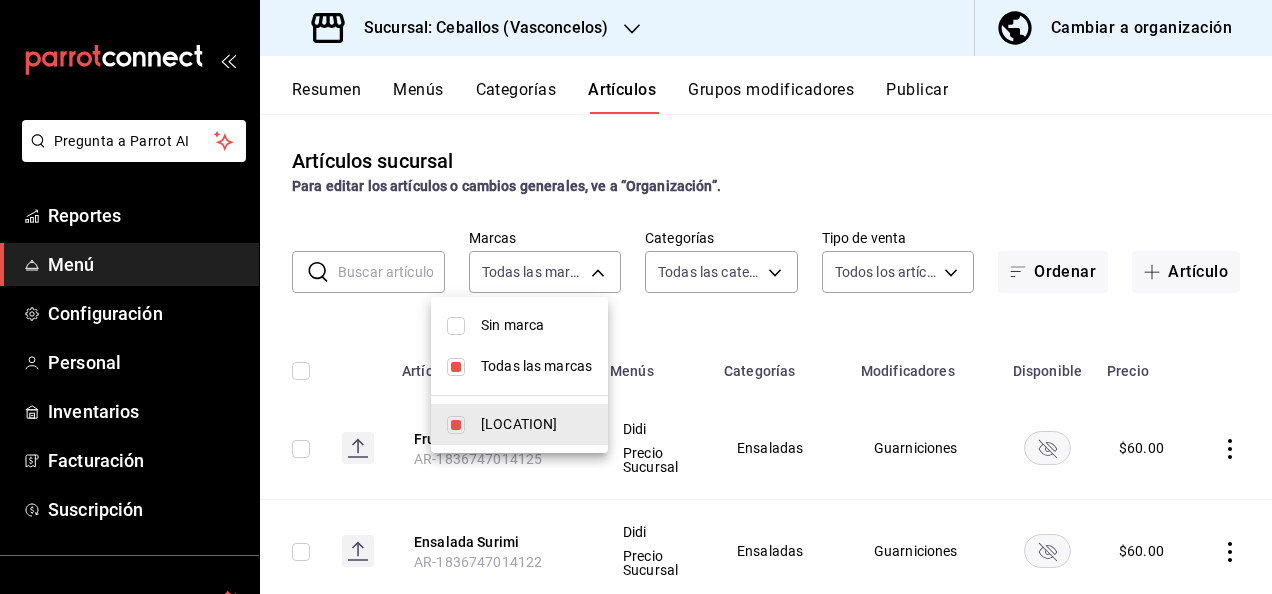 click at bounding box center [636, 297] 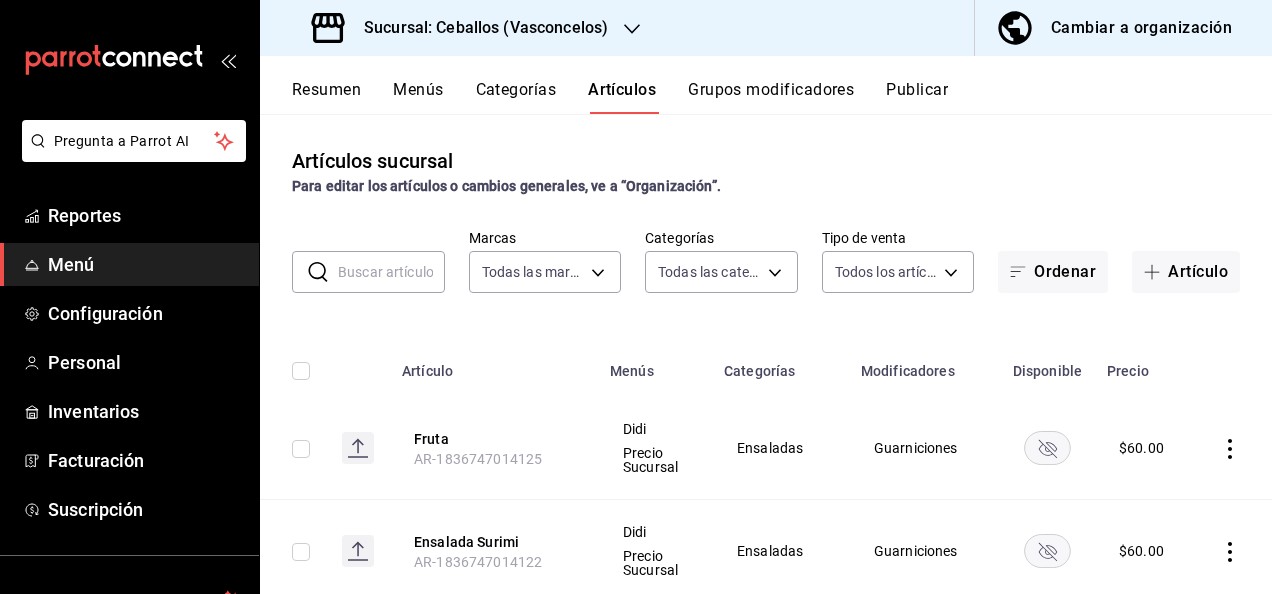 click at bounding box center [391, 272] 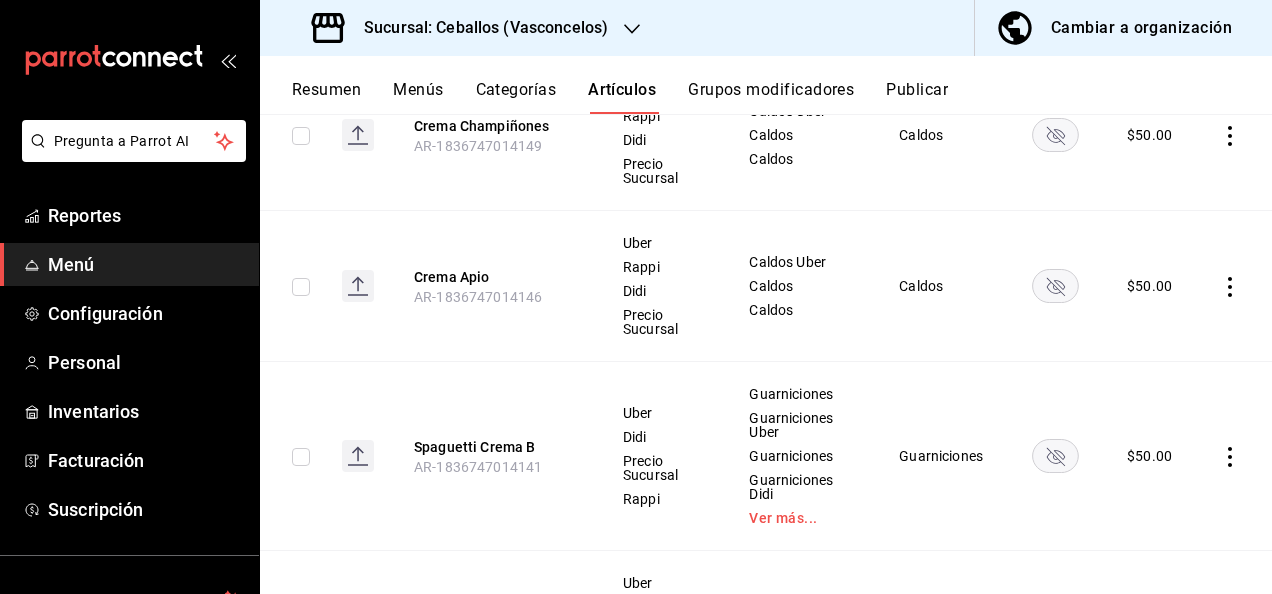 scroll, scrollTop: 799, scrollLeft: 0, axis: vertical 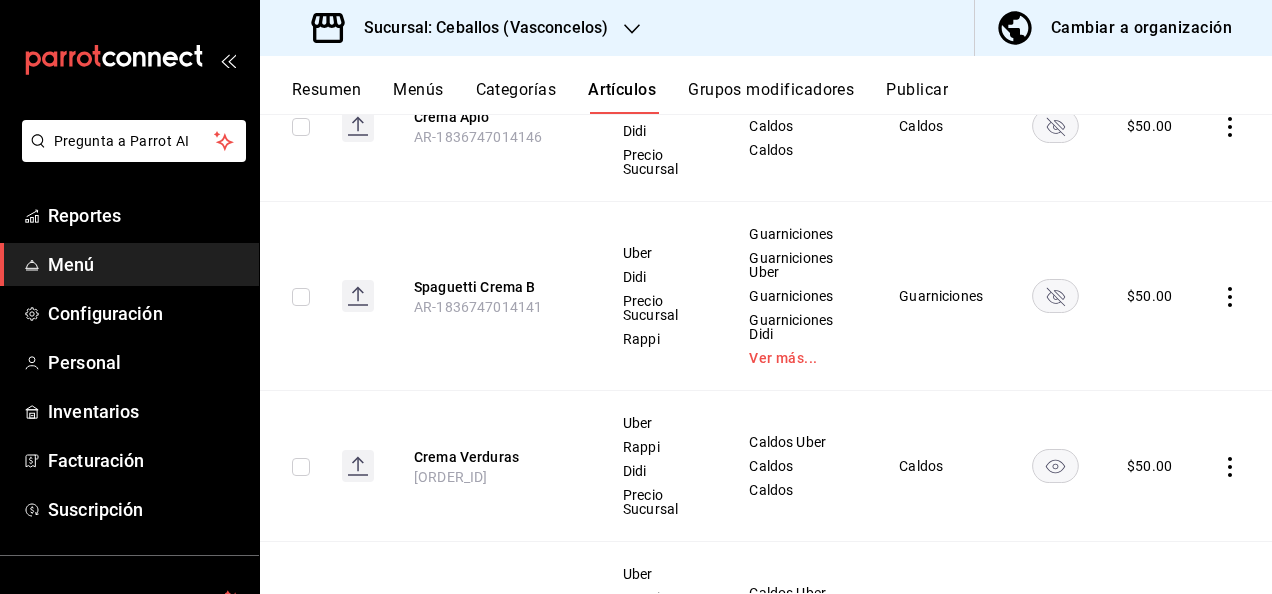 click 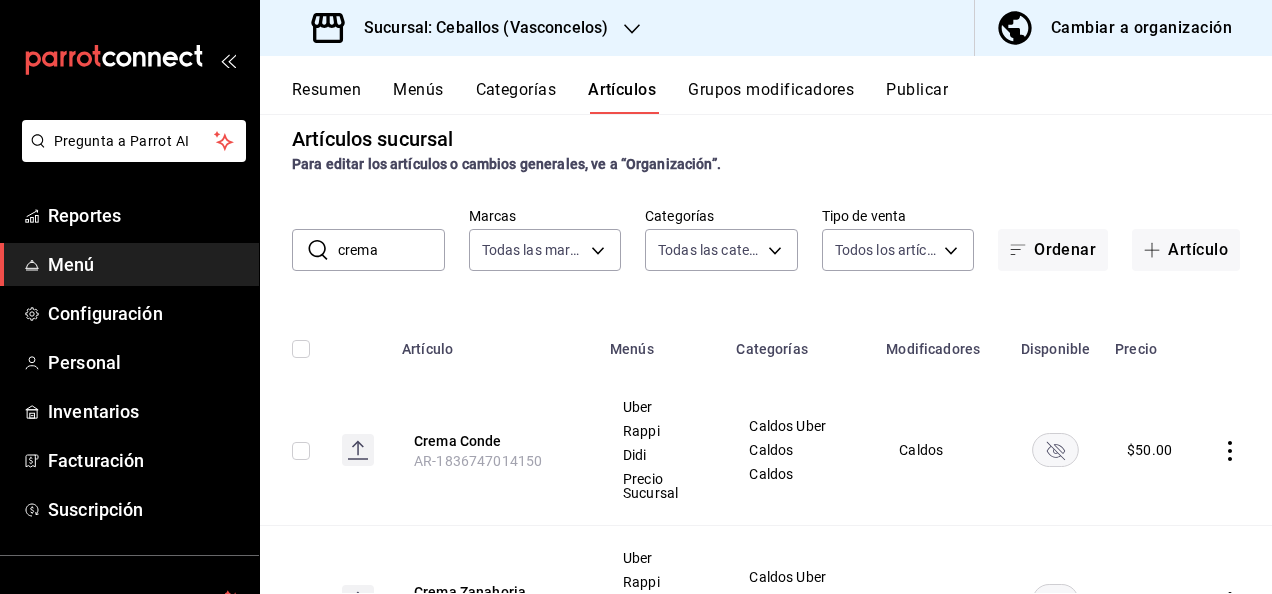 scroll, scrollTop: 0, scrollLeft: 0, axis: both 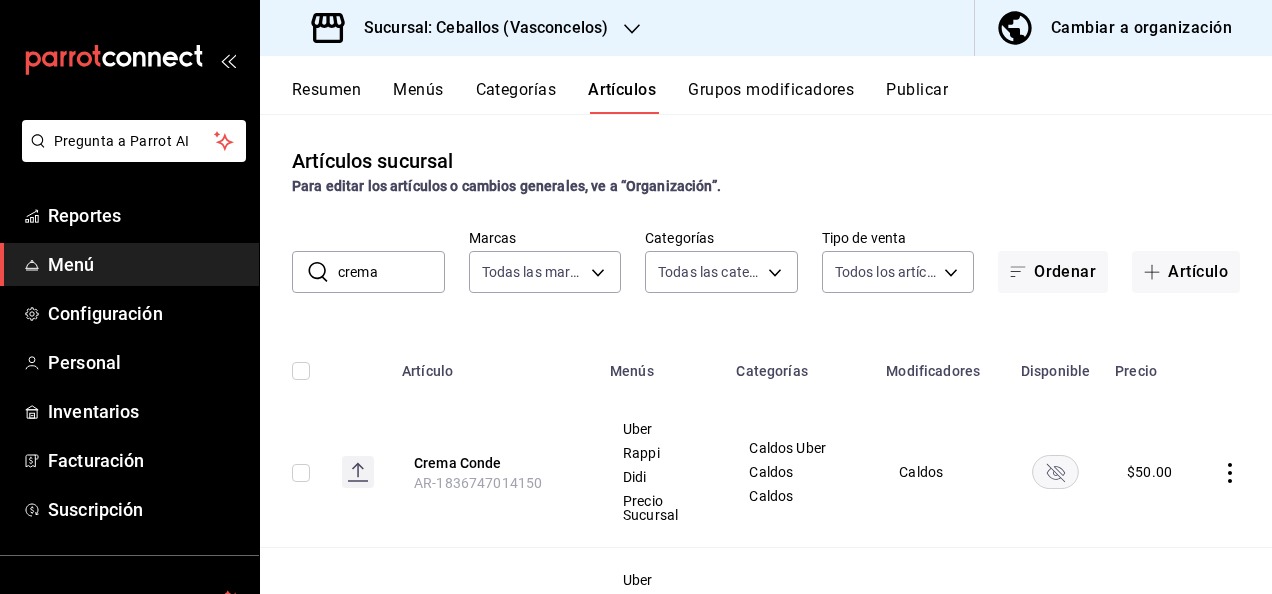 click on "crema" at bounding box center (391, 272) 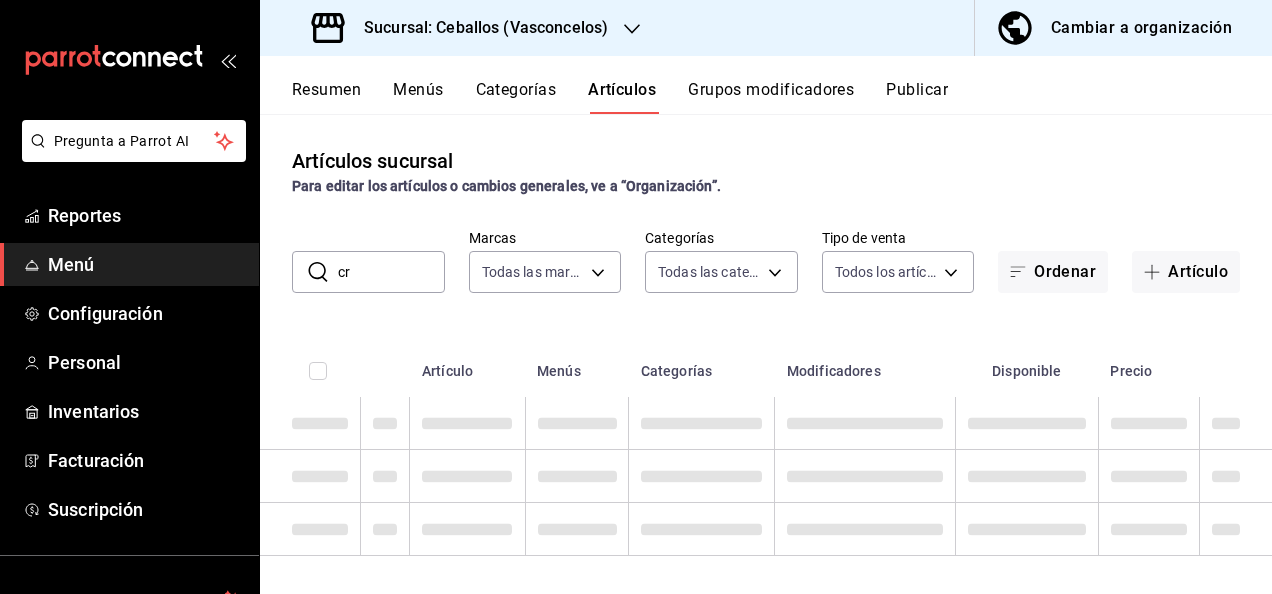 type on "c" 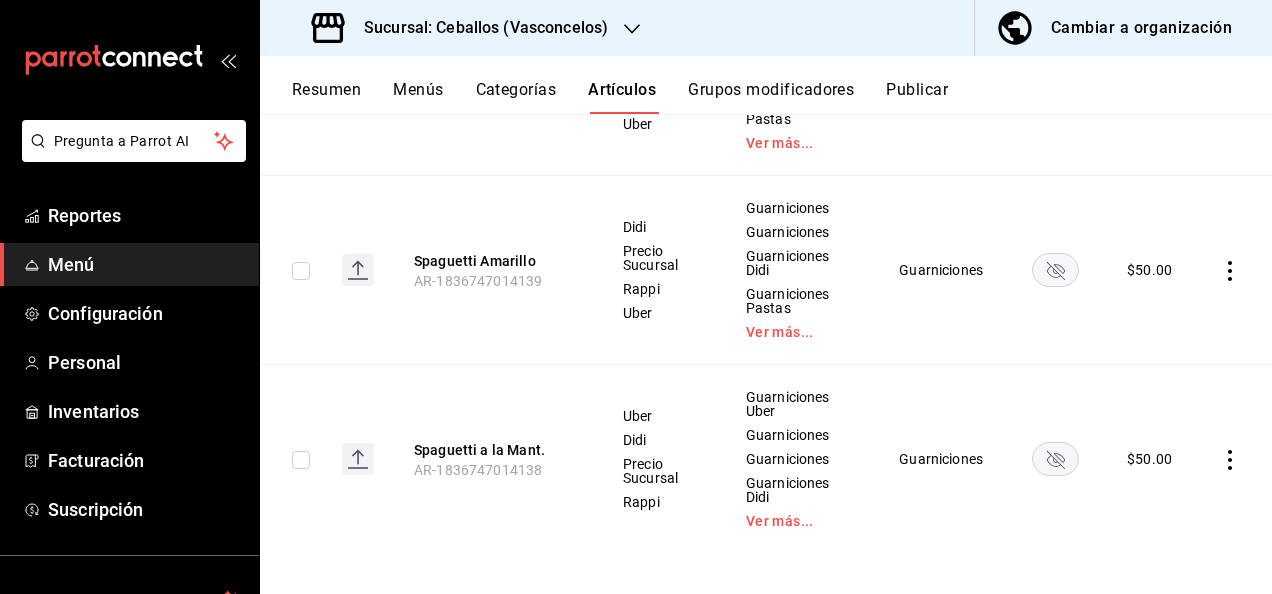 scroll, scrollTop: 983, scrollLeft: 0, axis: vertical 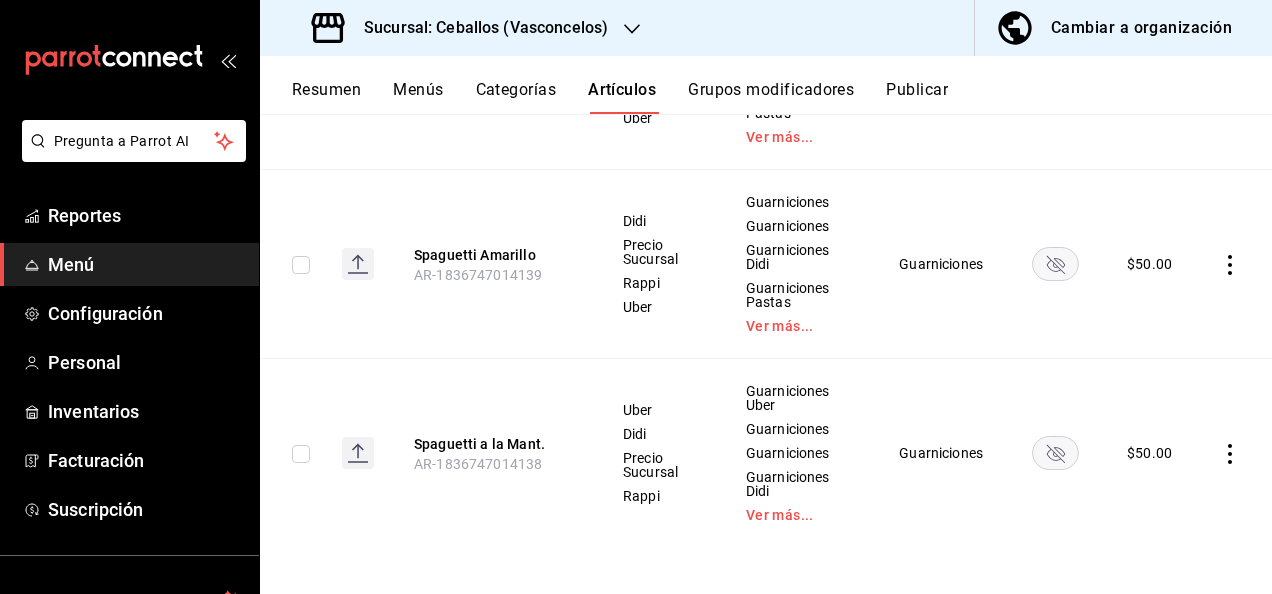 type on "[PRODUCT_NAME]" 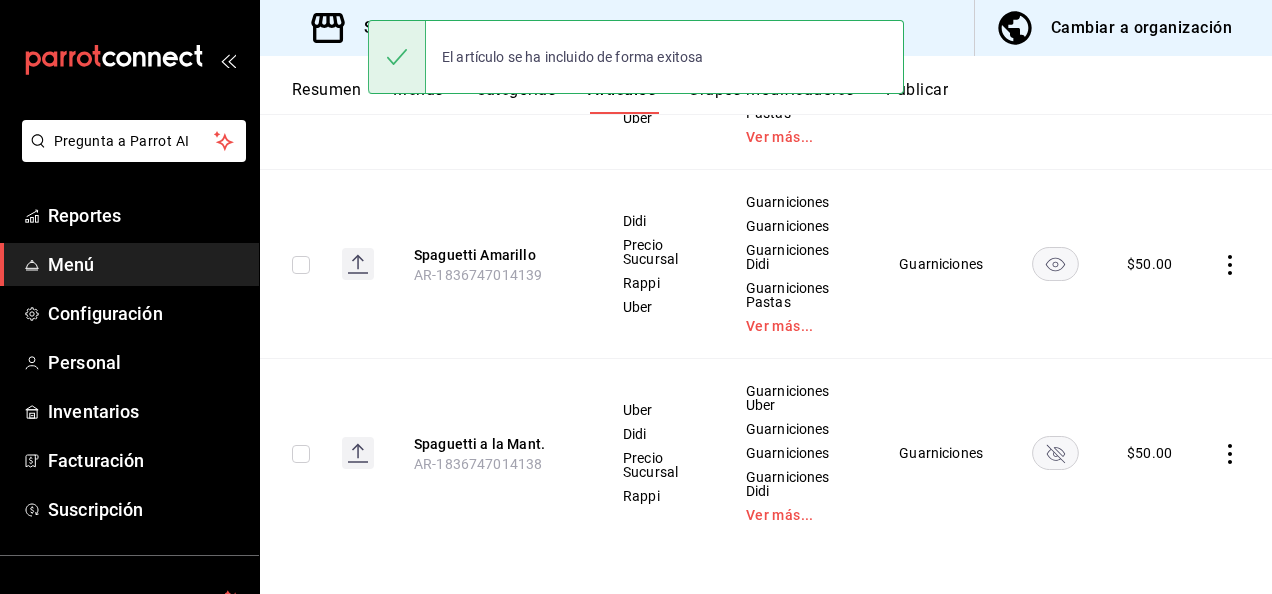 click 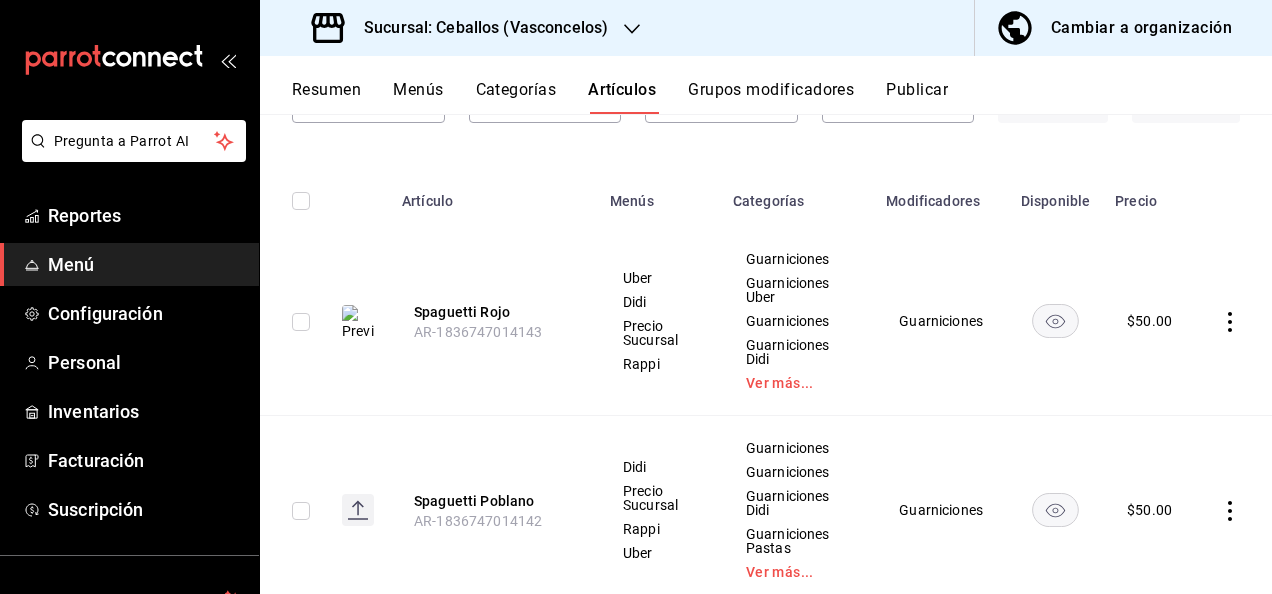 scroll, scrollTop: 0, scrollLeft: 0, axis: both 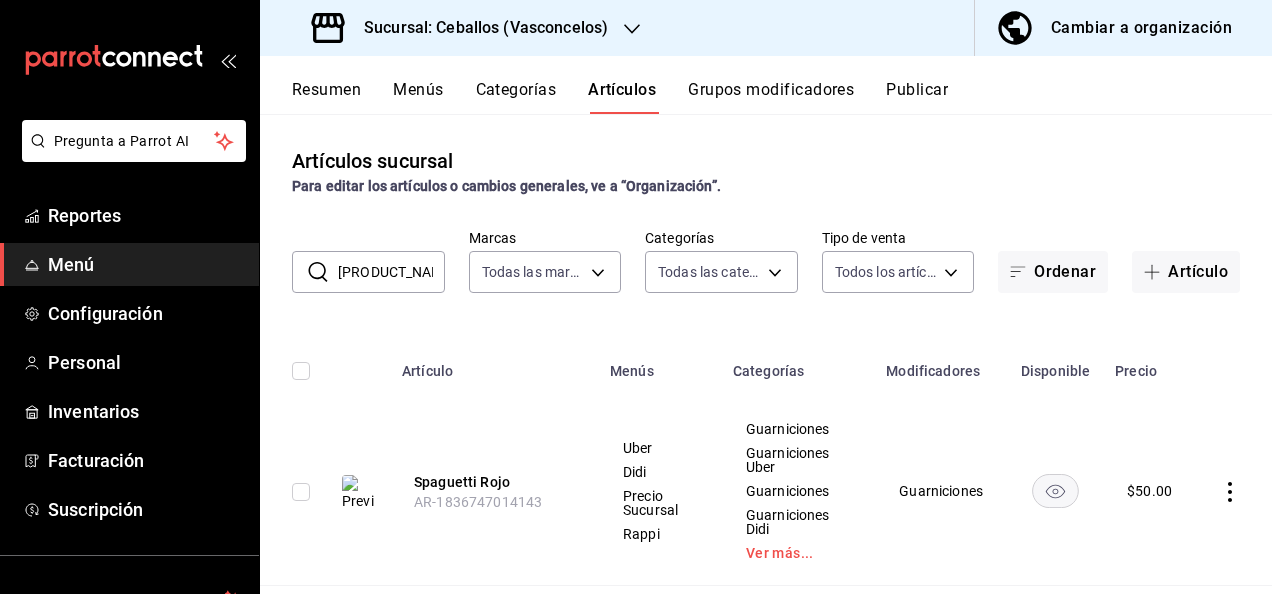 click on "Resumen" at bounding box center [326, 97] 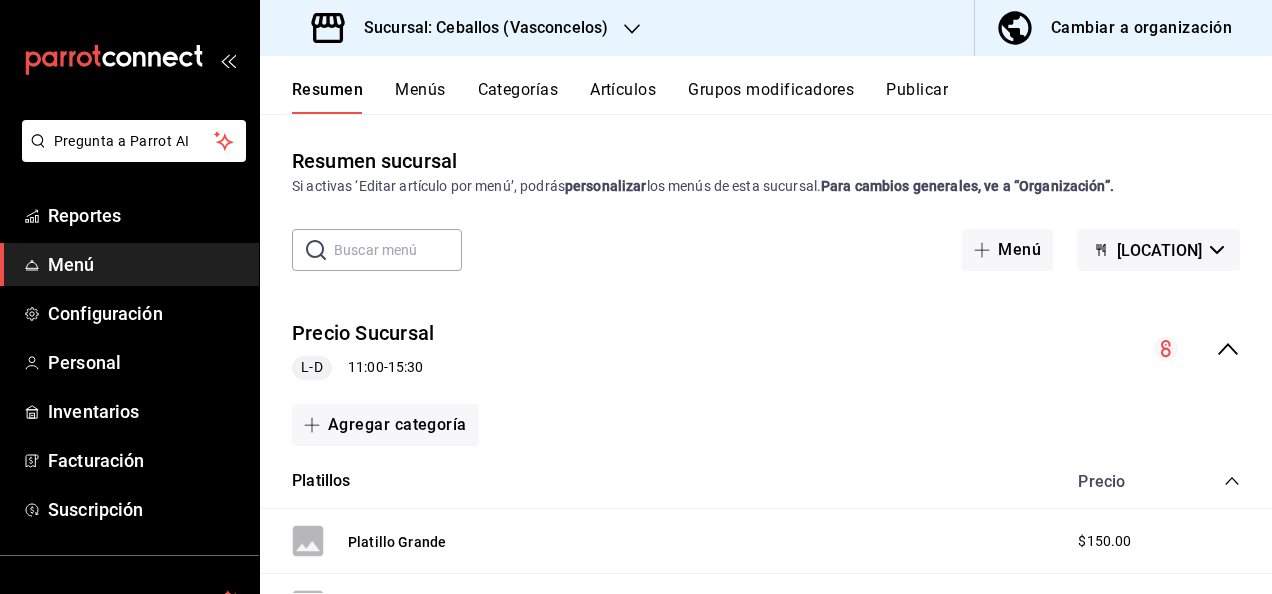 click 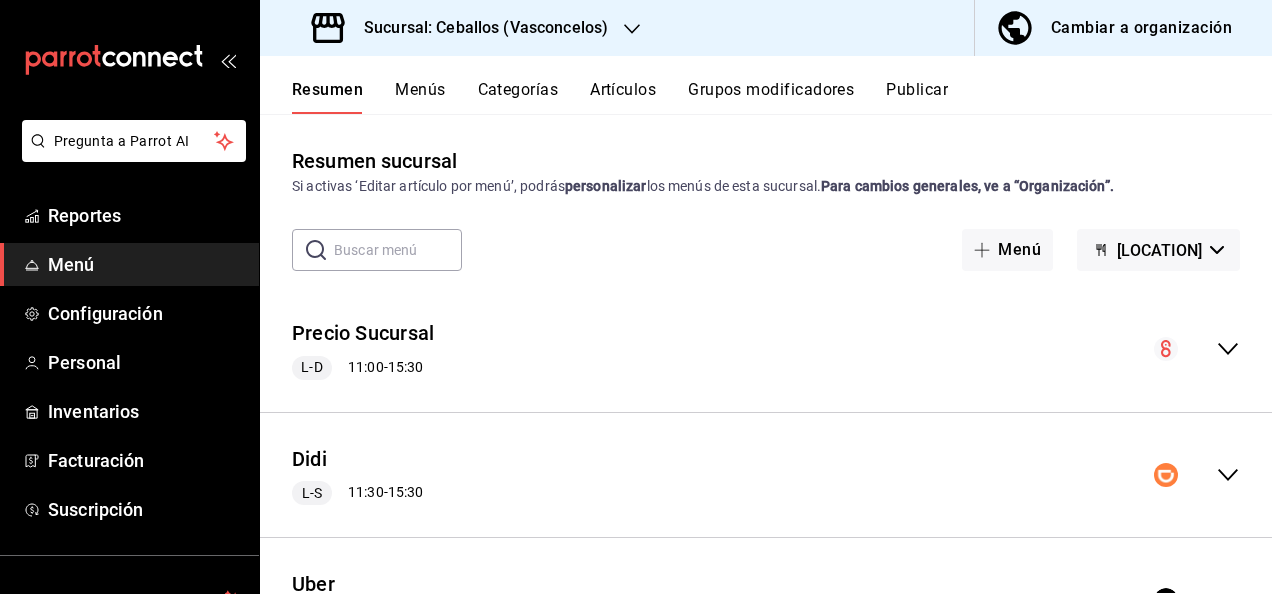 click 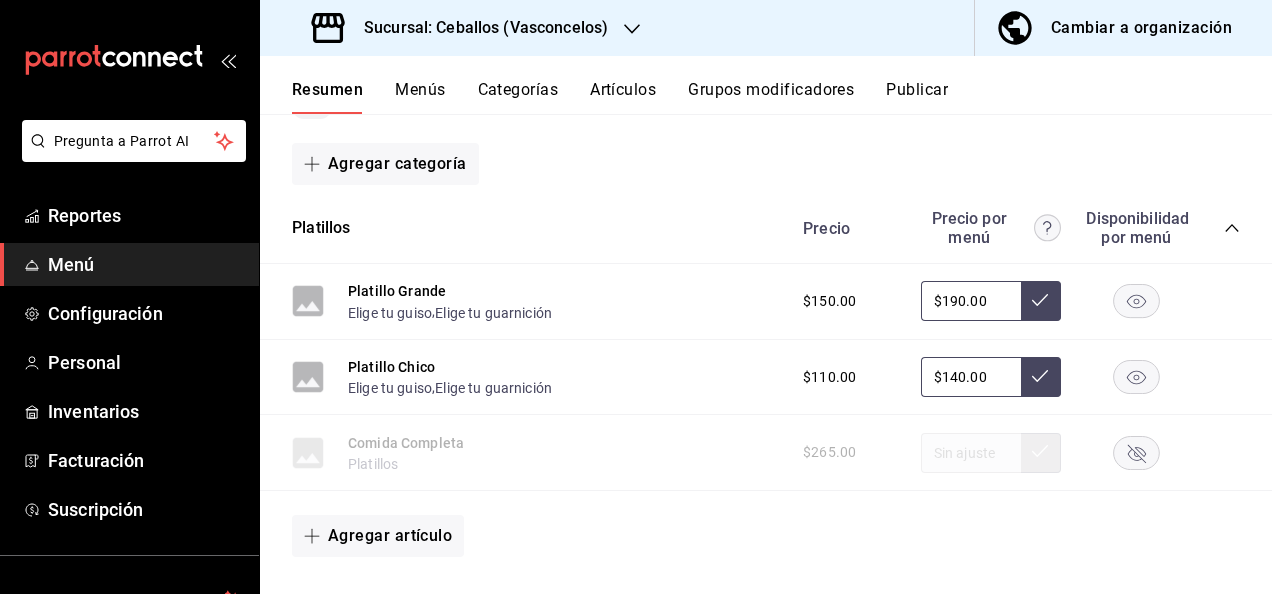scroll, scrollTop: 440, scrollLeft: 0, axis: vertical 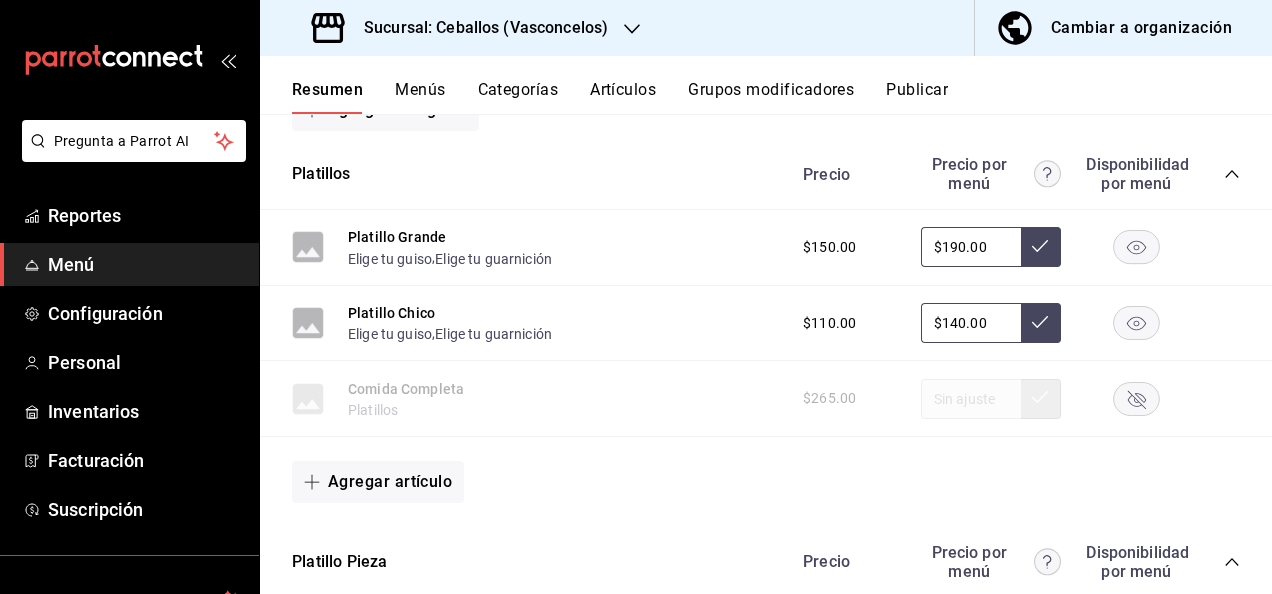 click 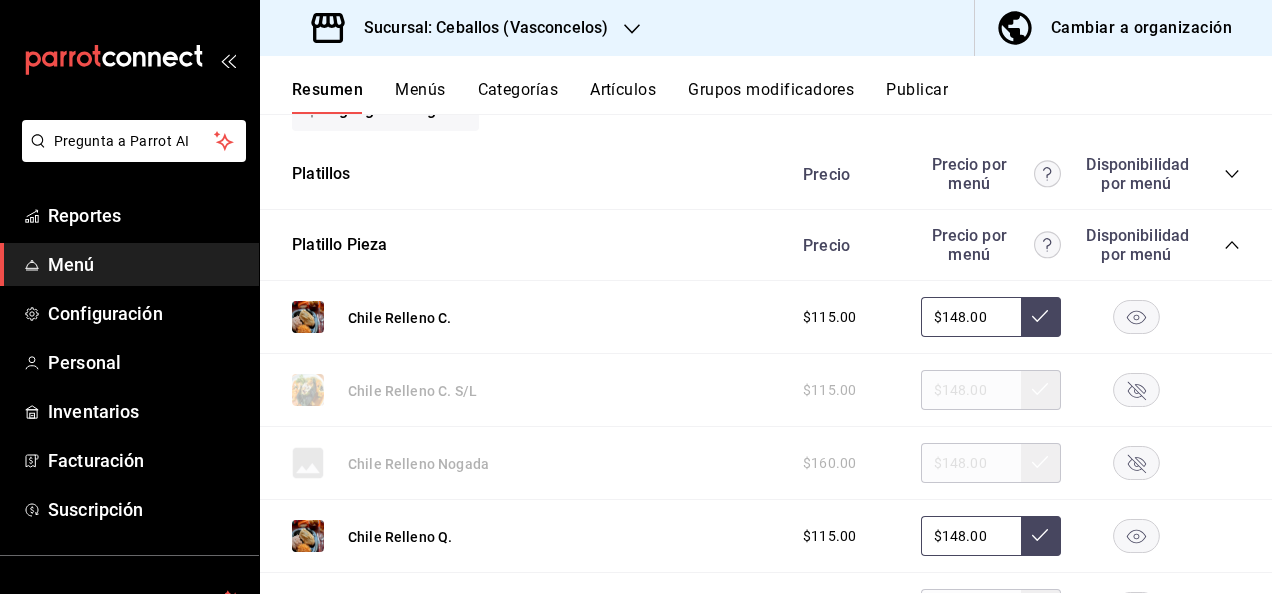 click 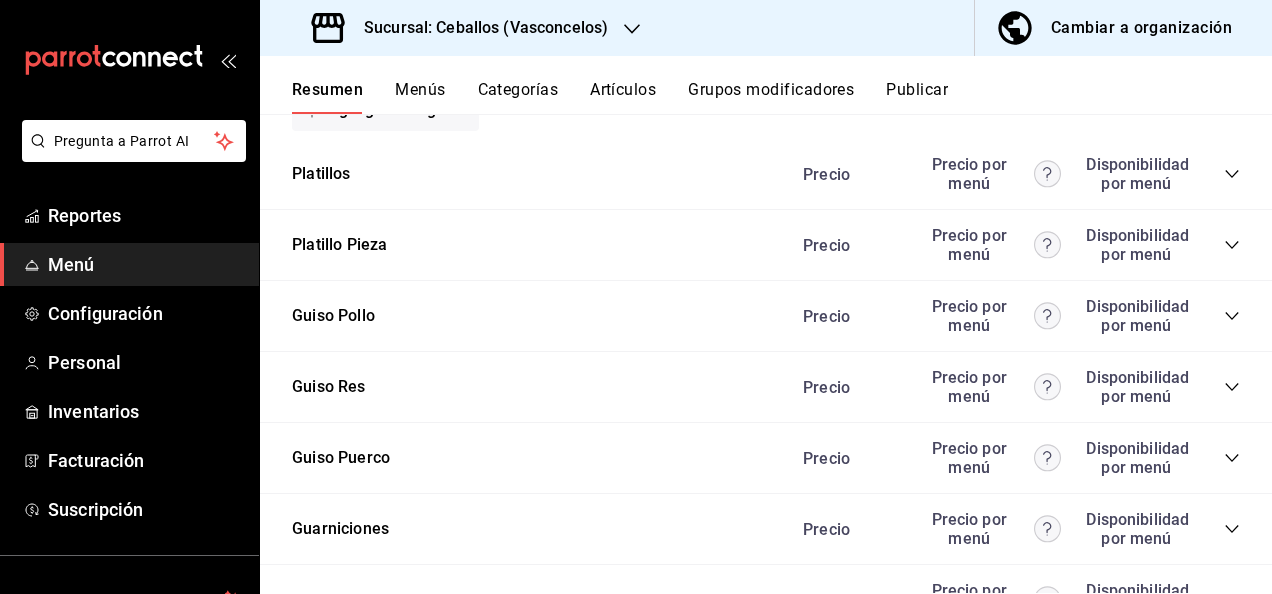 click 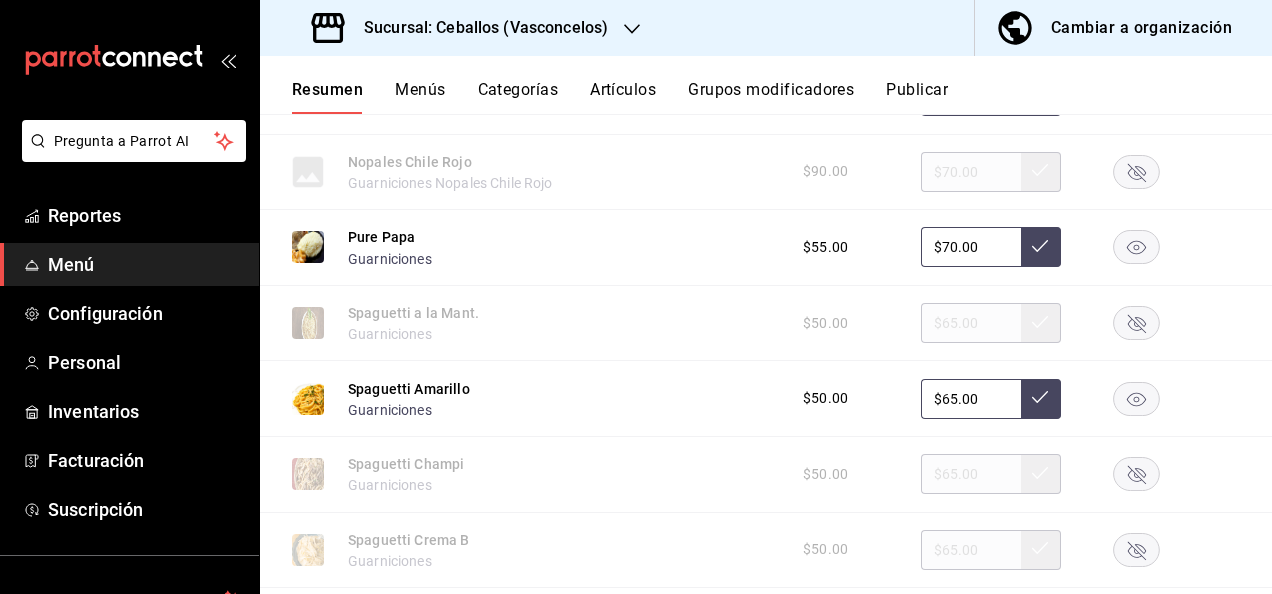 scroll, scrollTop: 1560, scrollLeft: 0, axis: vertical 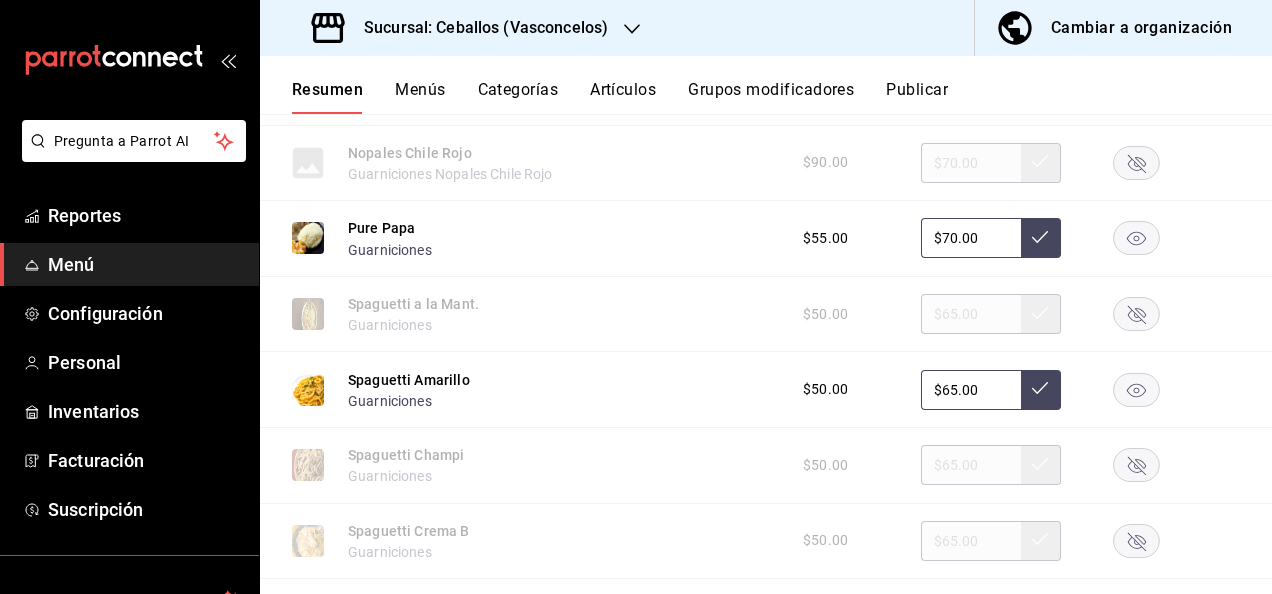 click 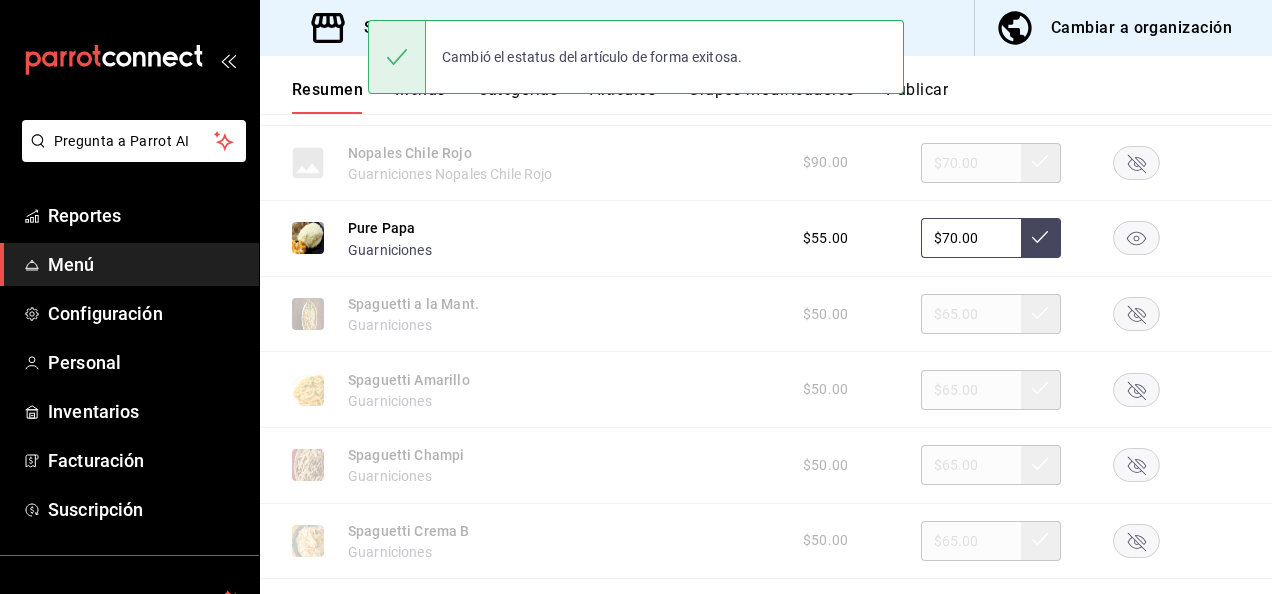 click 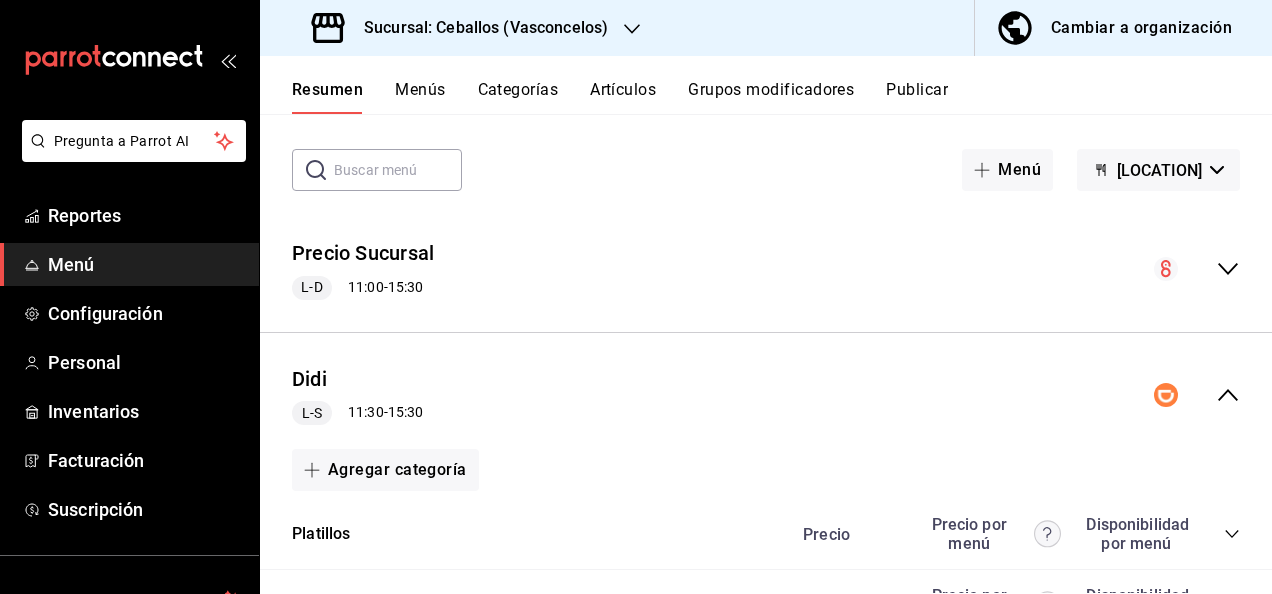 scroll, scrollTop: 0, scrollLeft: 0, axis: both 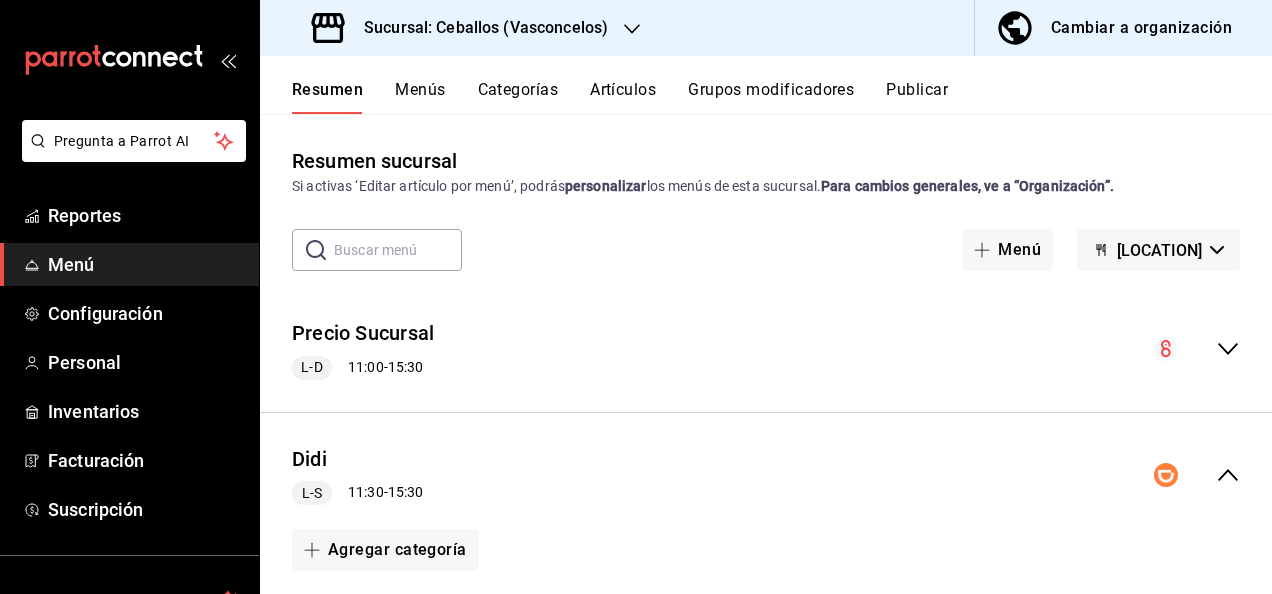 click on "Publicar" at bounding box center [917, 97] 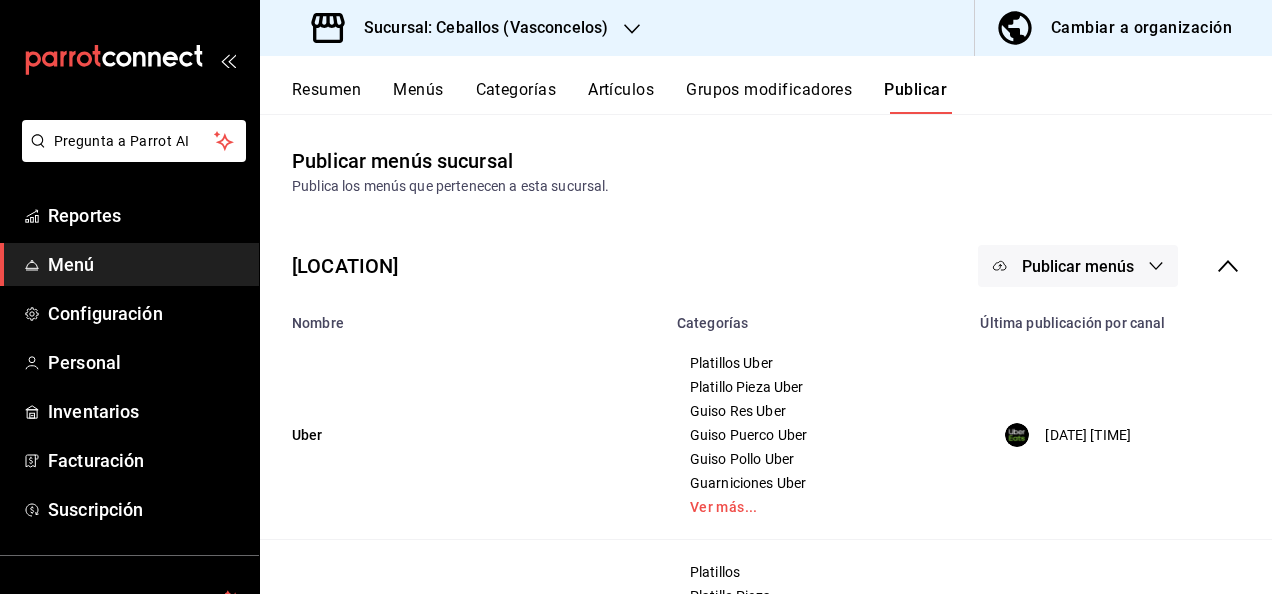 click on "Publicar menús" at bounding box center (1078, 266) 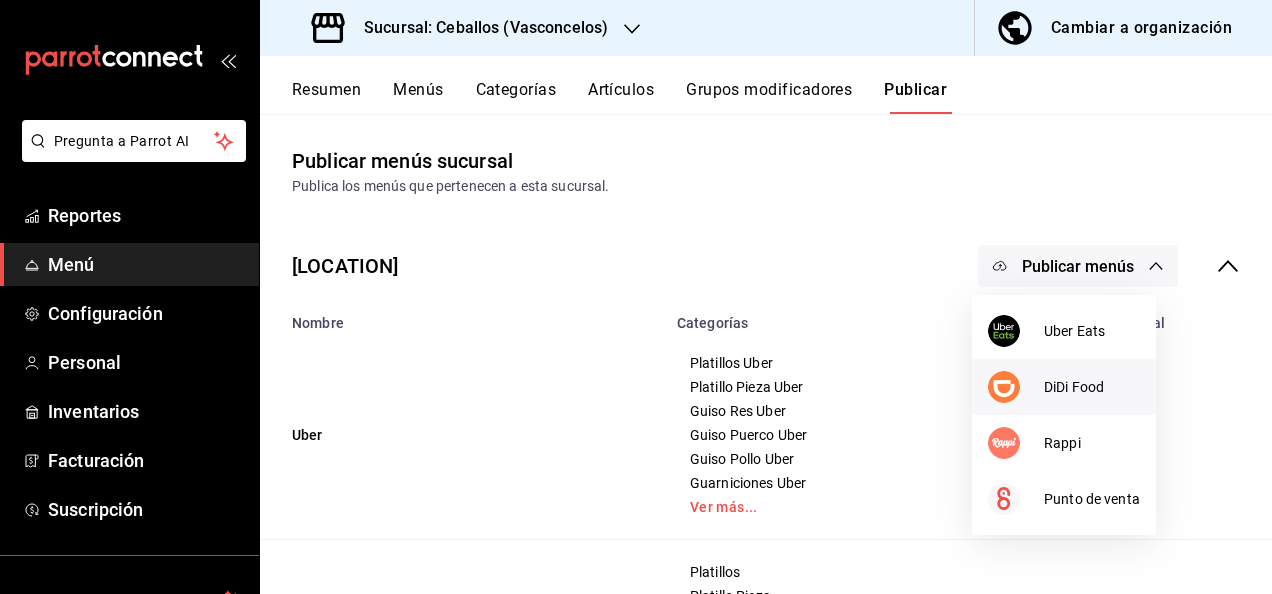 click at bounding box center (1016, 387) 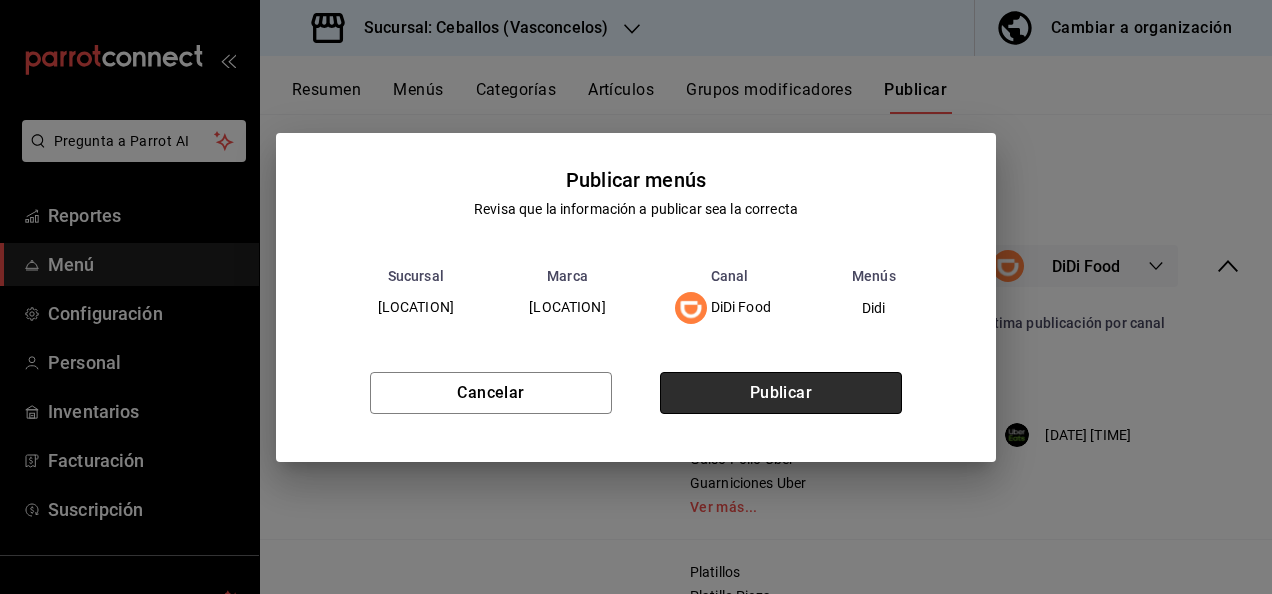 click on "Publicar" at bounding box center [781, 393] 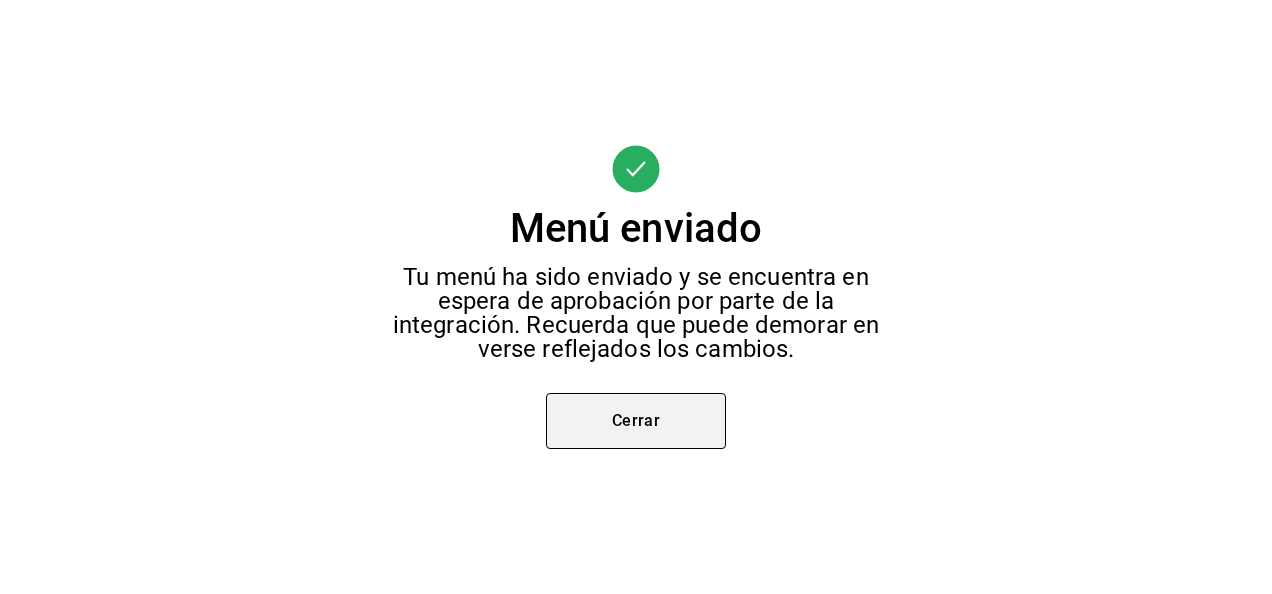 click on "Cerrar" at bounding box center [636, 421] 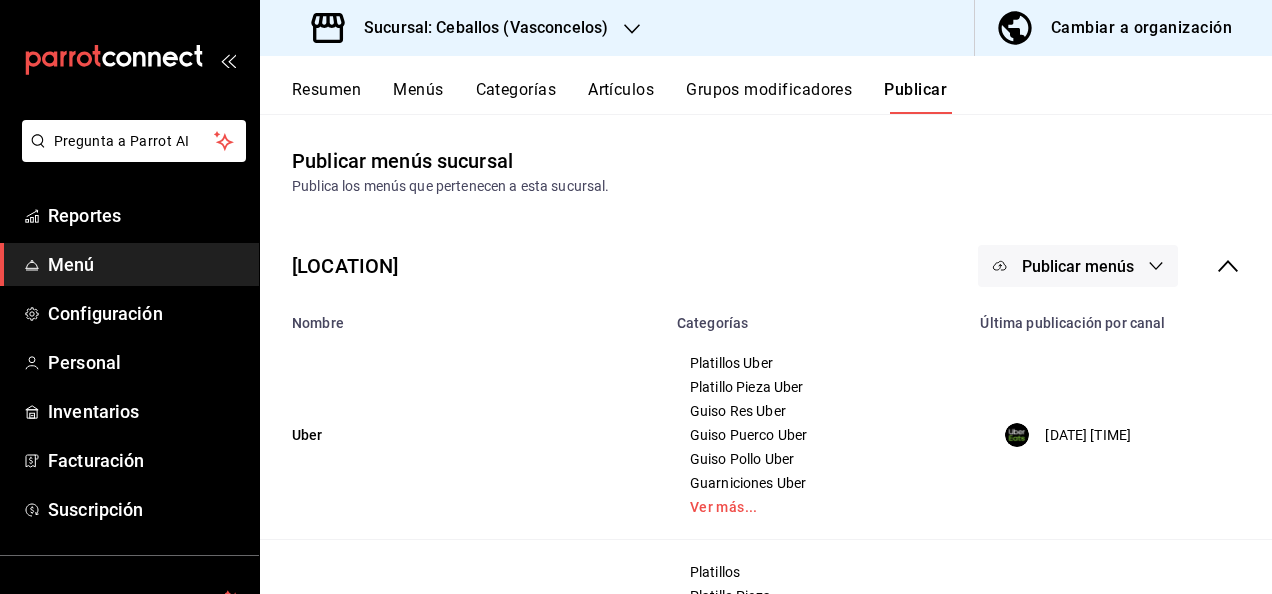 click on "Resumen" at bounding box center [326, 97] 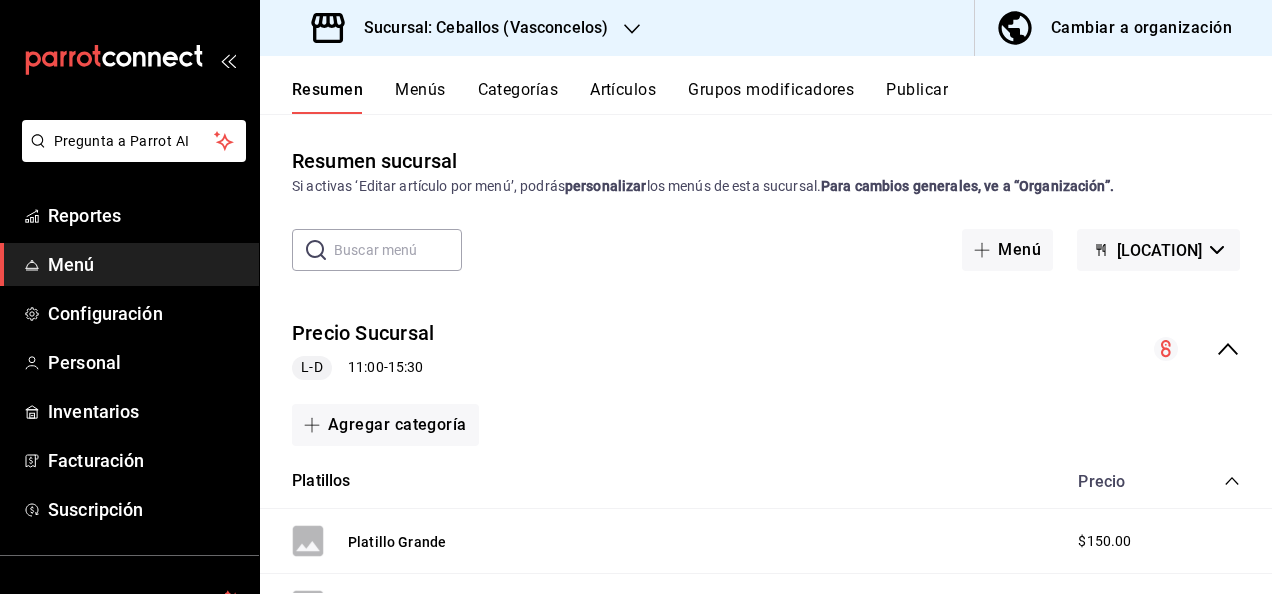 click 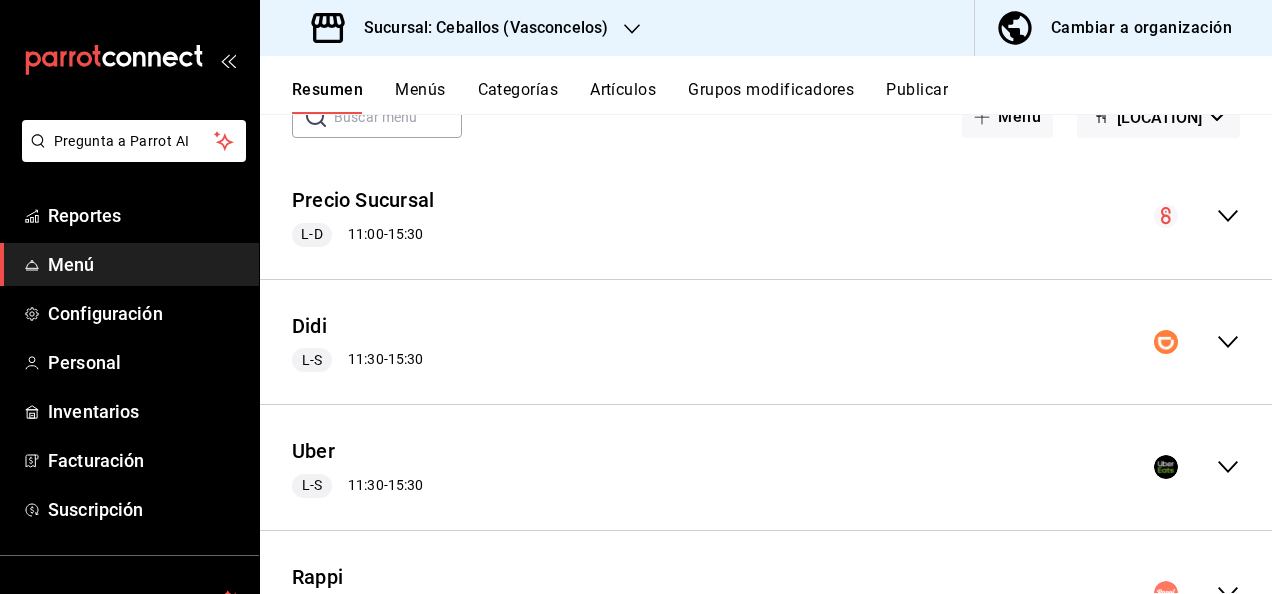 scroll, scrollTop: 186, scrollLeft: 0, axis: vertical 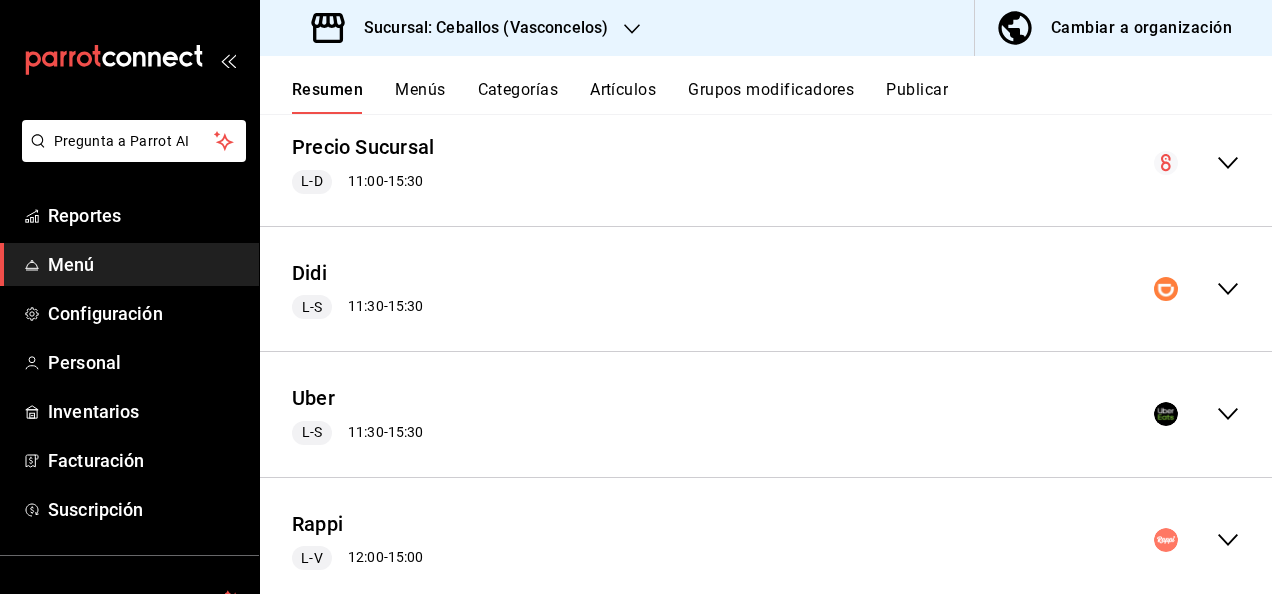 click 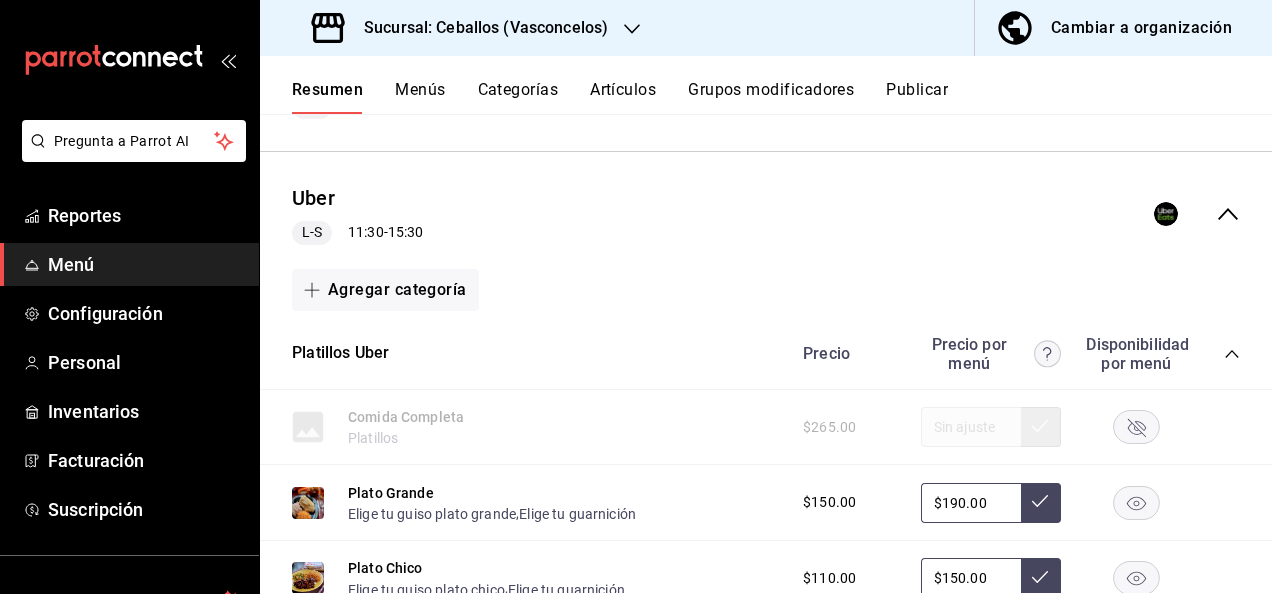 scroll, scrollTop: 439, scrollLeft: 0, axis: vertical 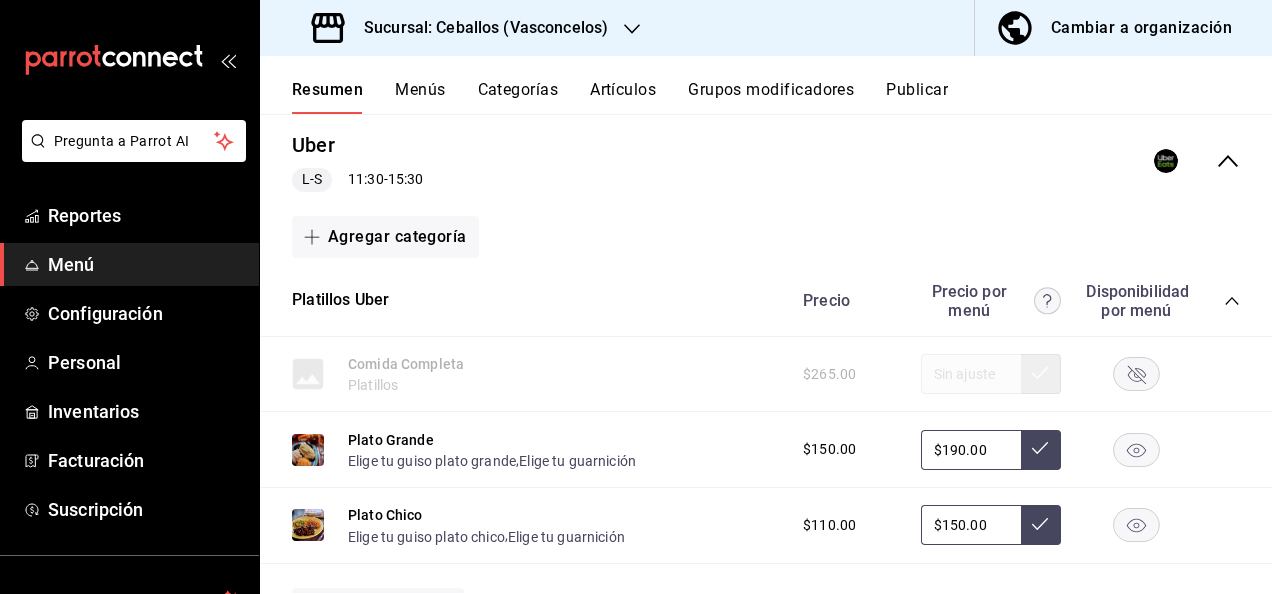 click 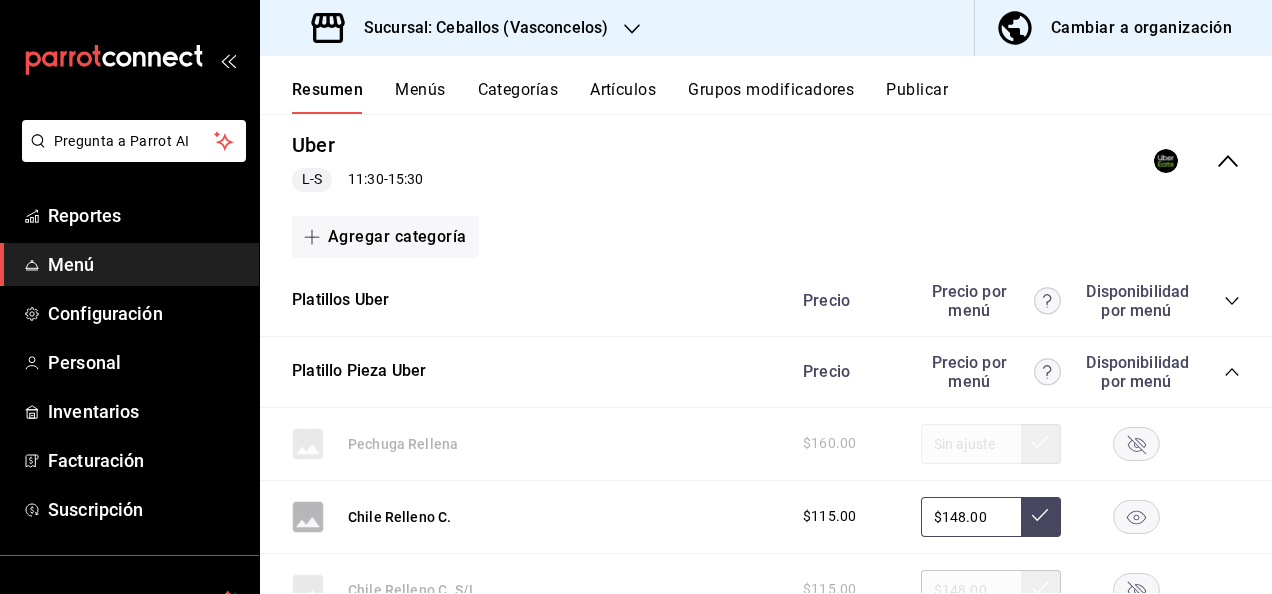 click 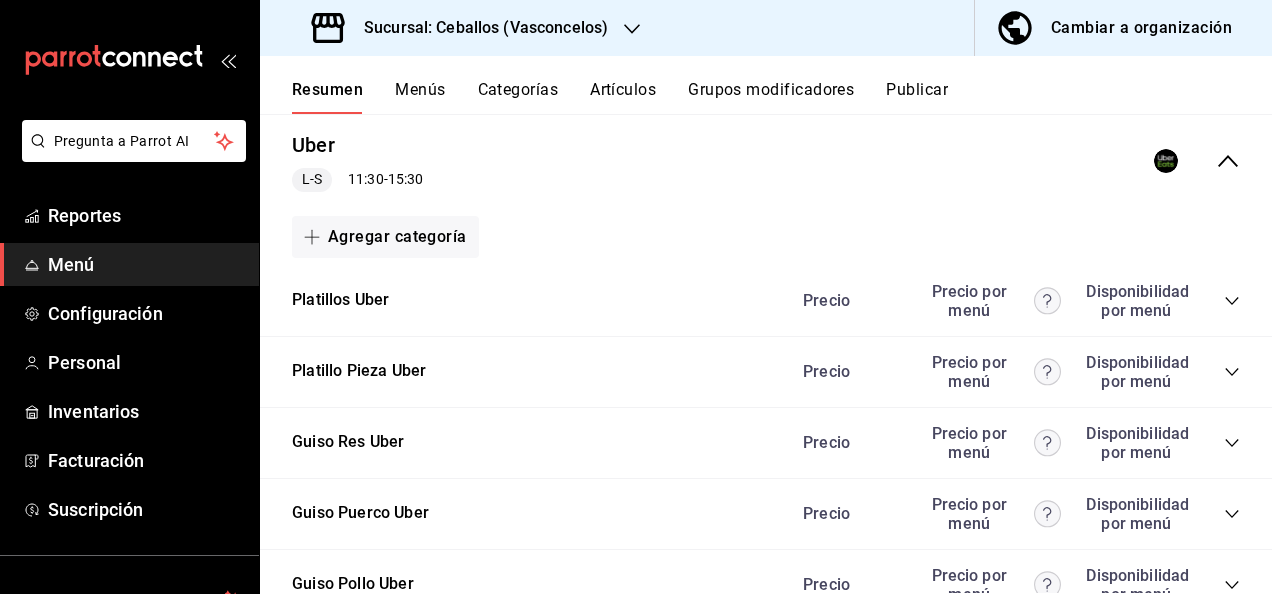 click 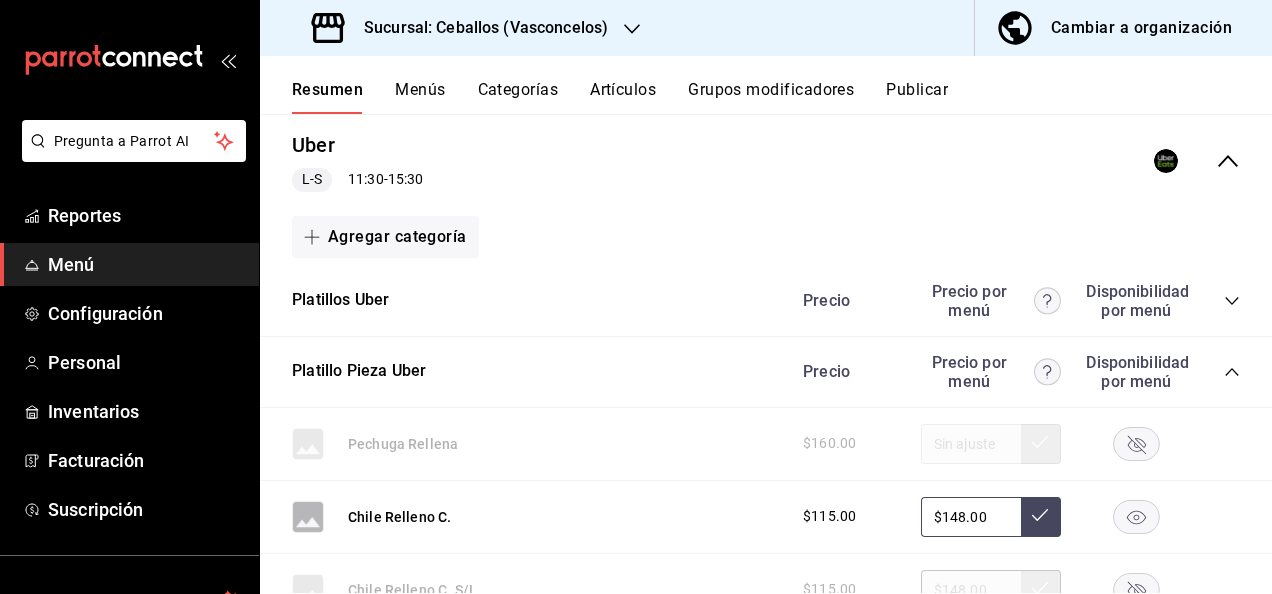 click 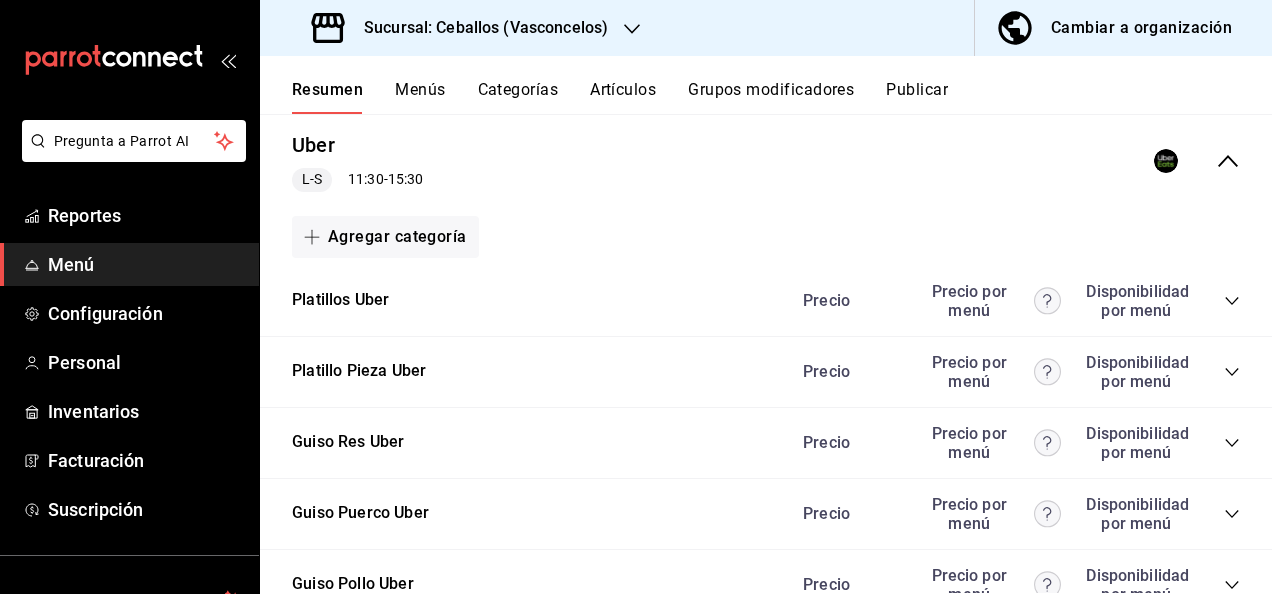 click 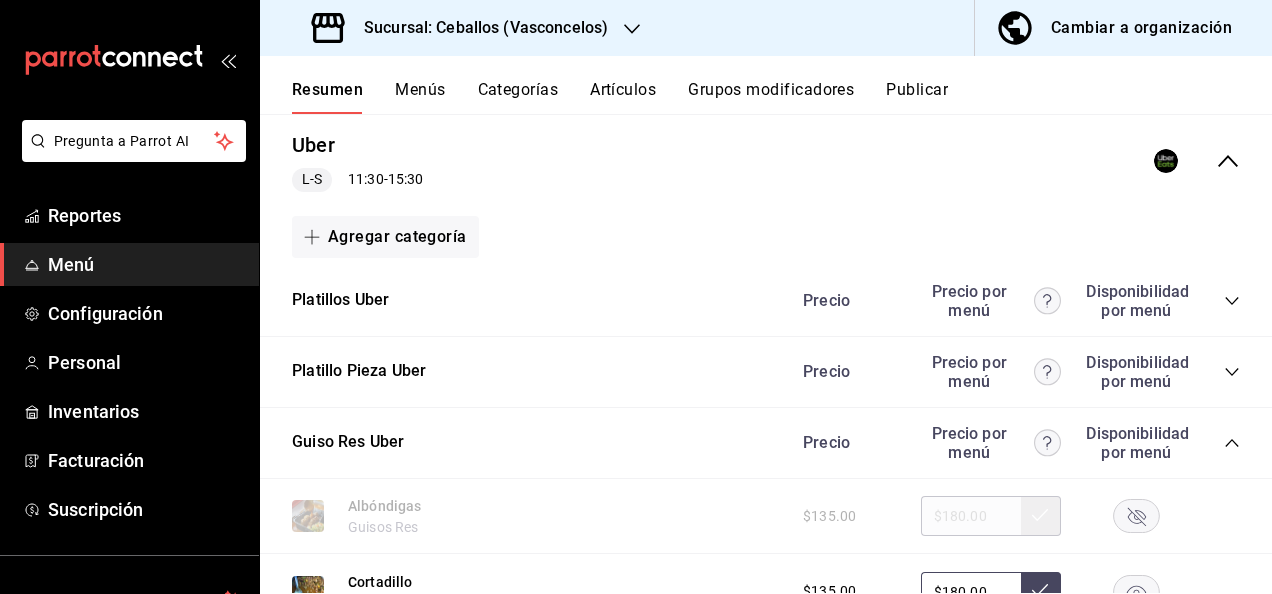 click 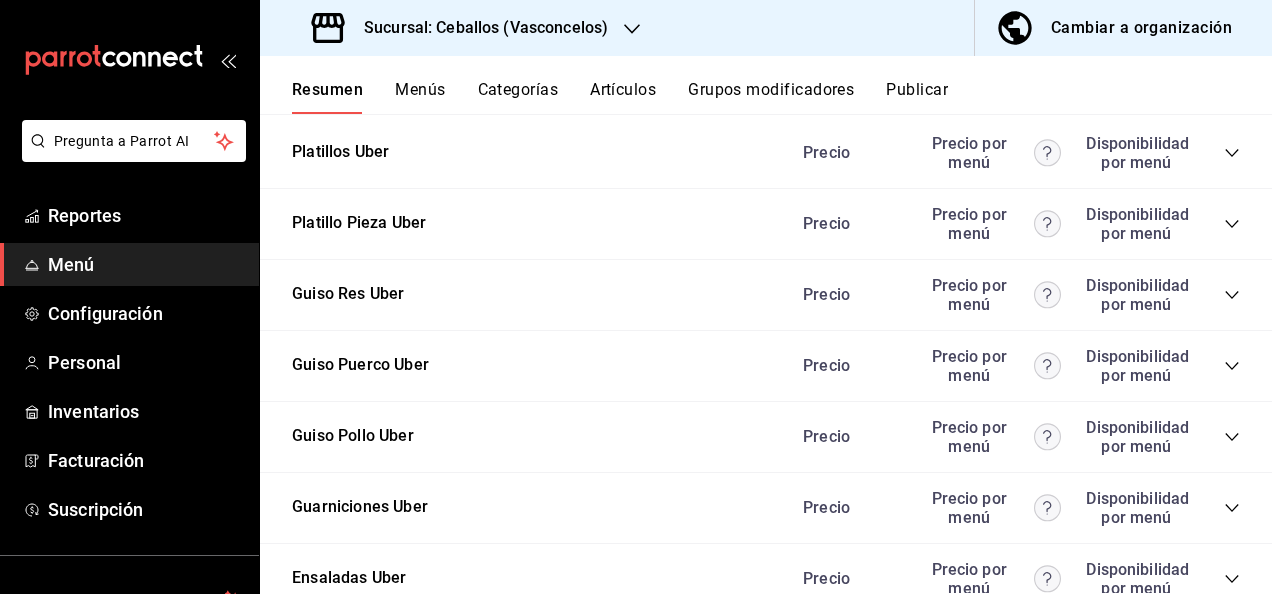 scroll, scrollTop: 599, scrollLeft: 0, axis: vertical 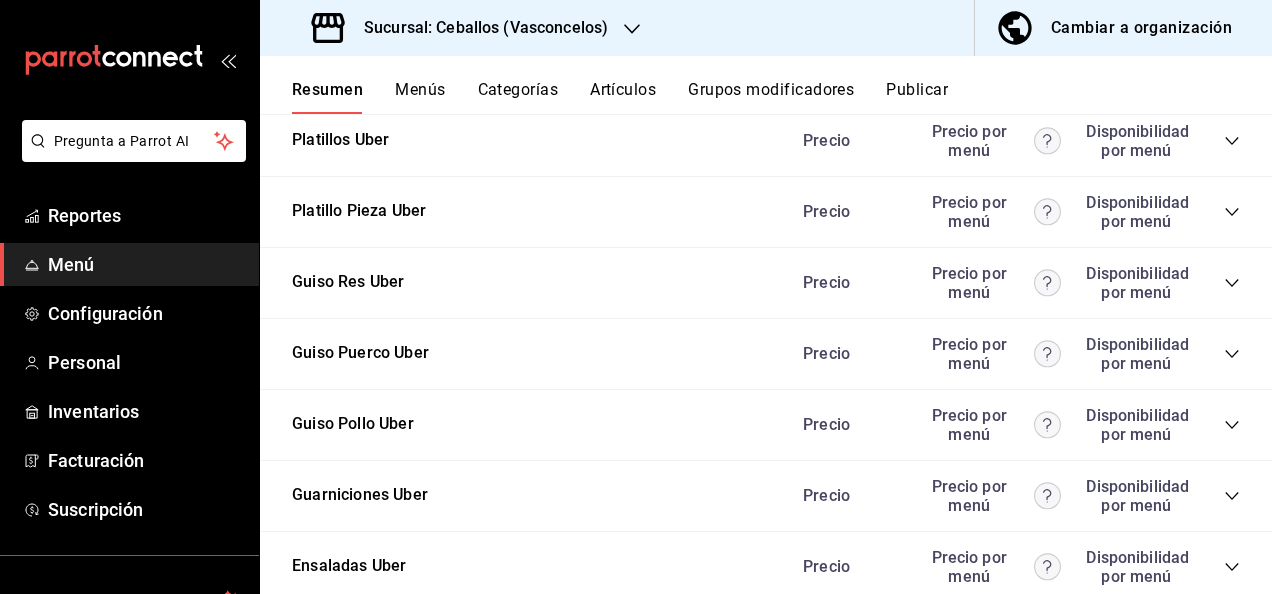 click 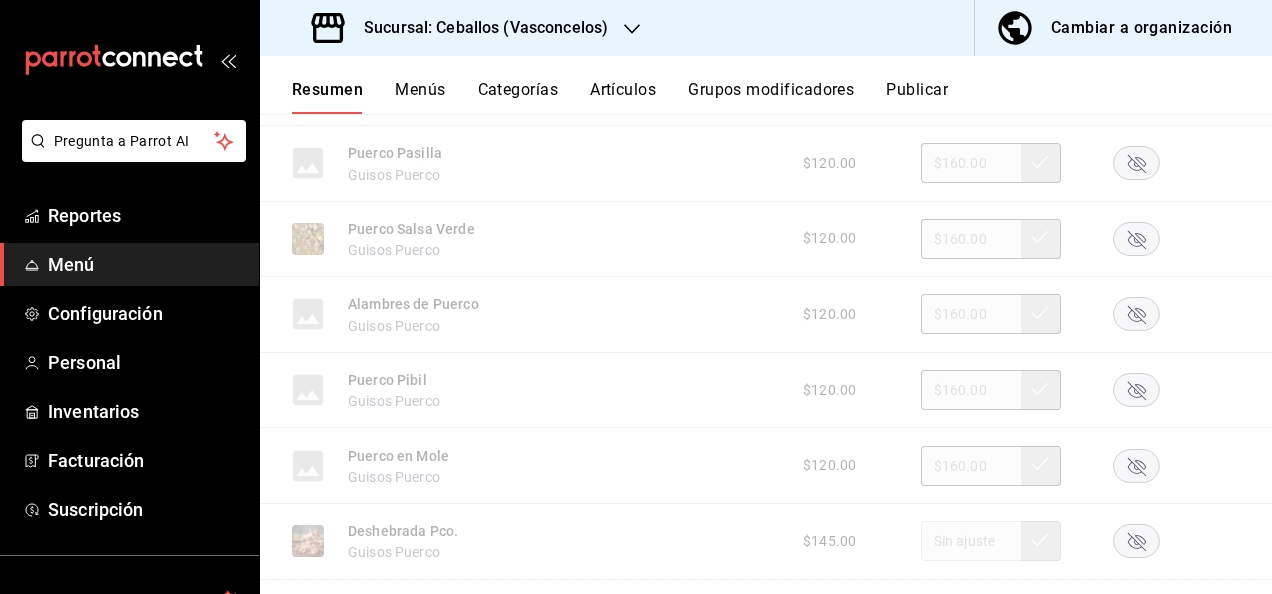 scroll, scrollTop: 1399, scrollLeft: 0, axis: vertical 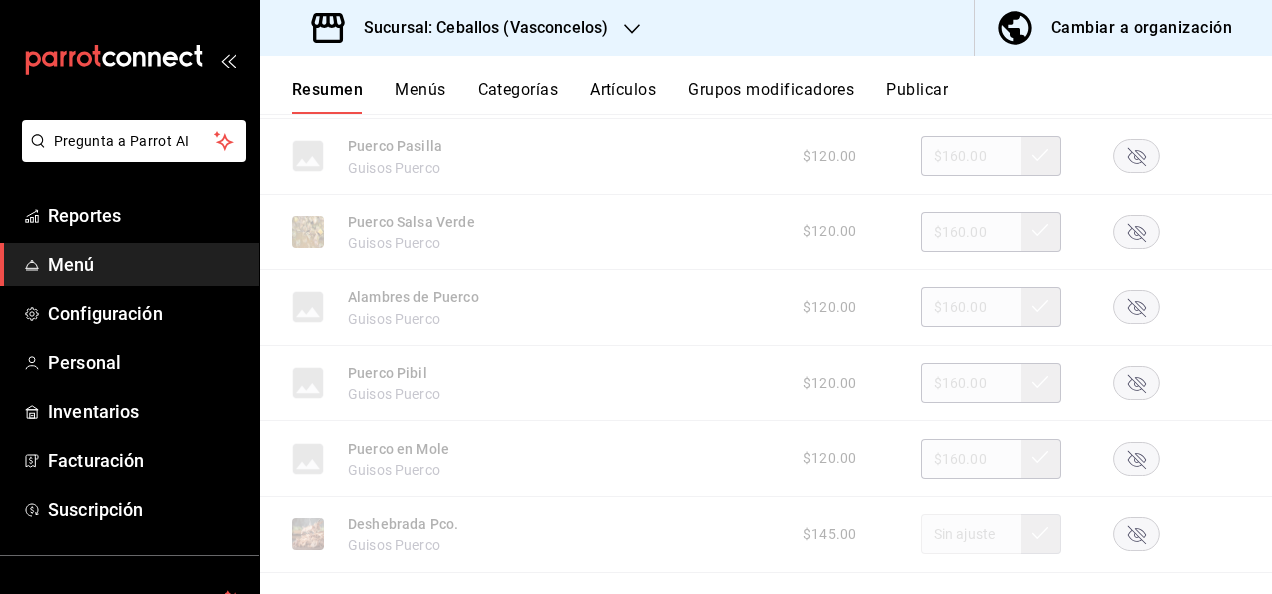 click 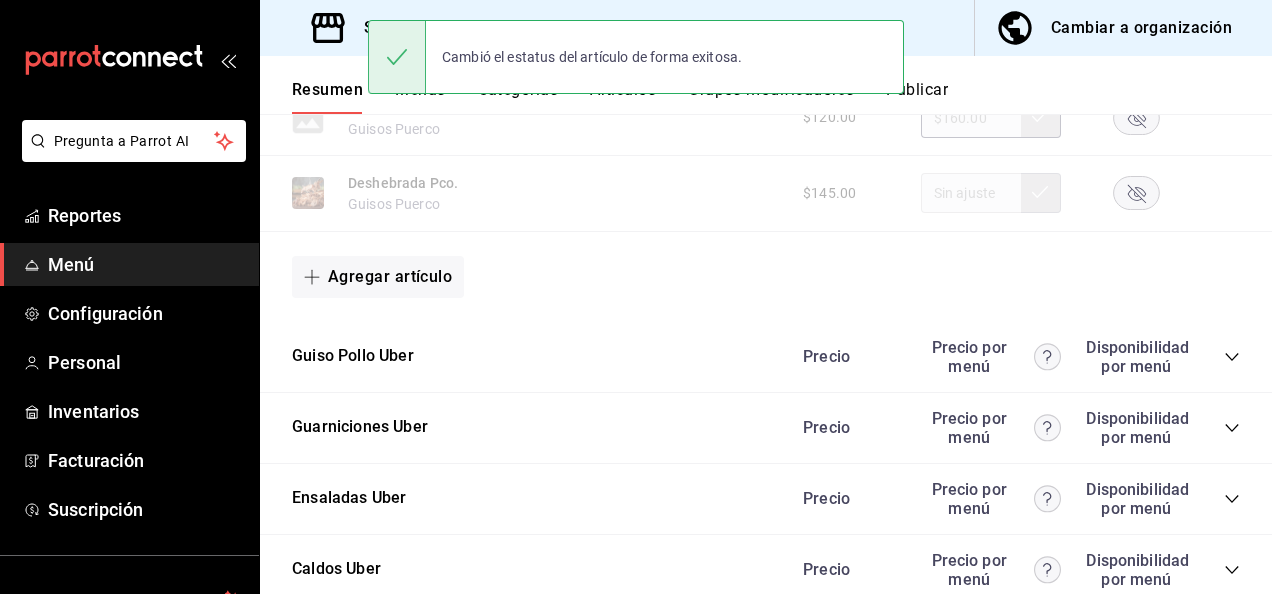 scroll, scrollTop: 1759, scrollLeft: 0, axis: vertical 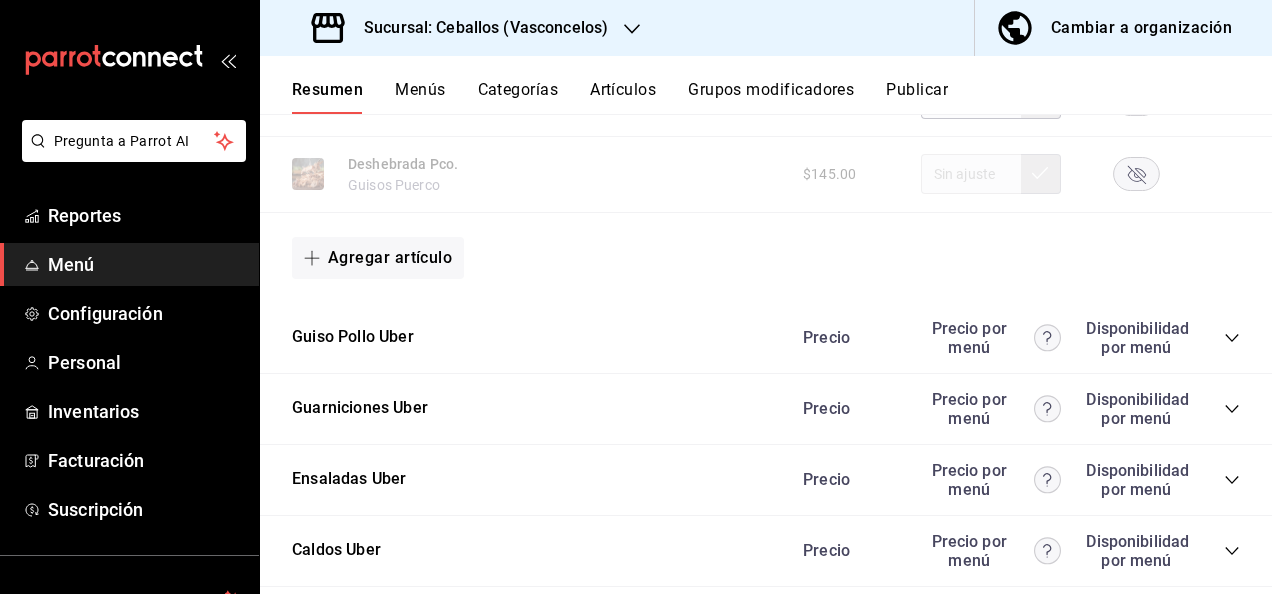 click 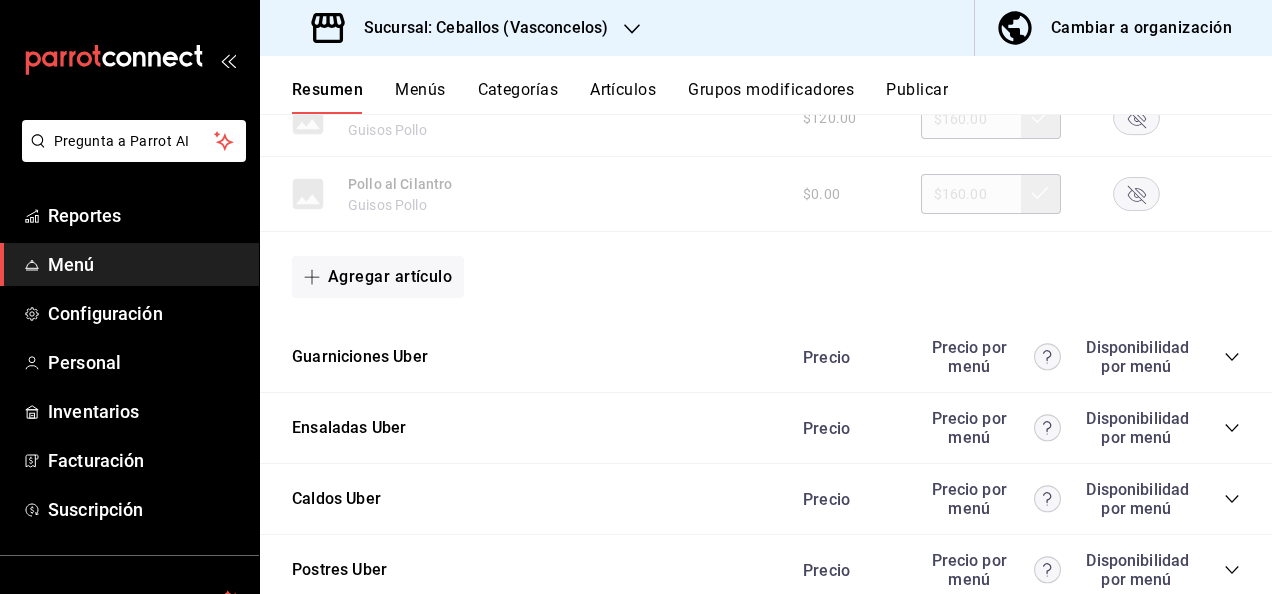 scroll, scrollTop: 3039, scrollLeft: 0, axis: vertical 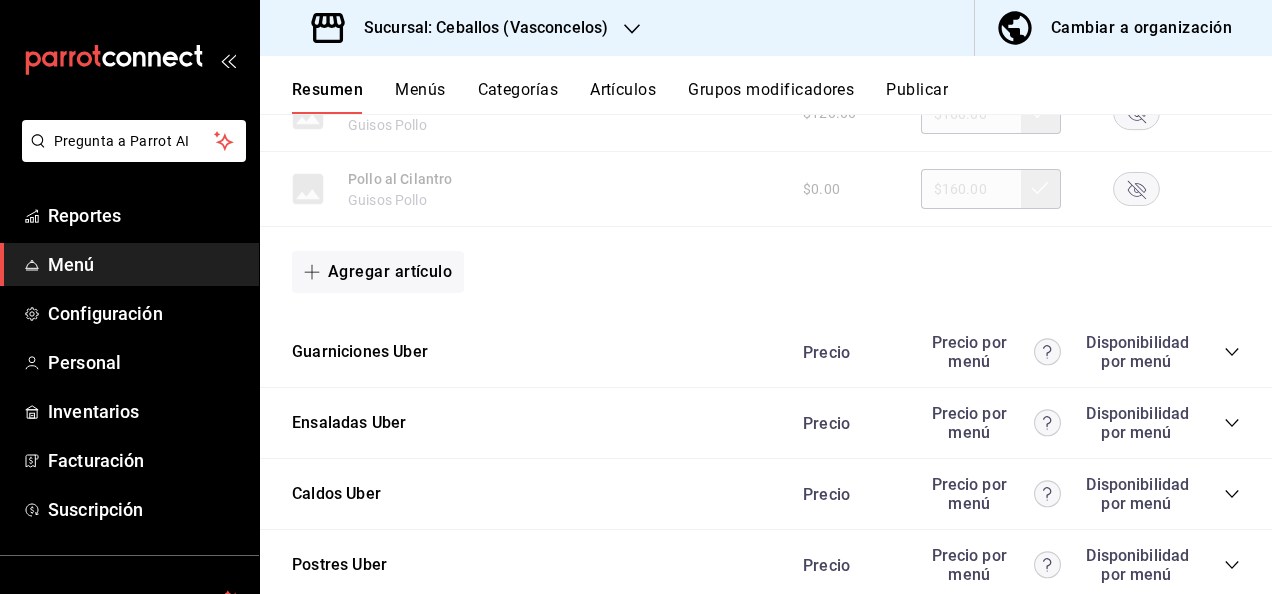 click 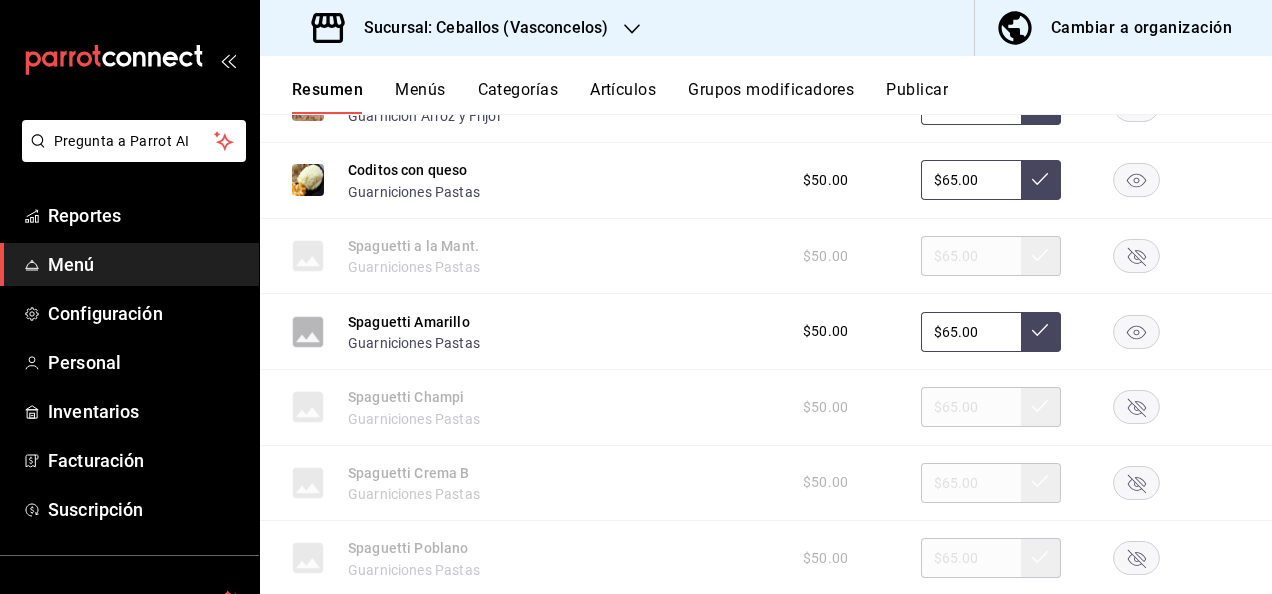 scroll, scrollTop: 3519, scrollLeft: 0, axis: vertical 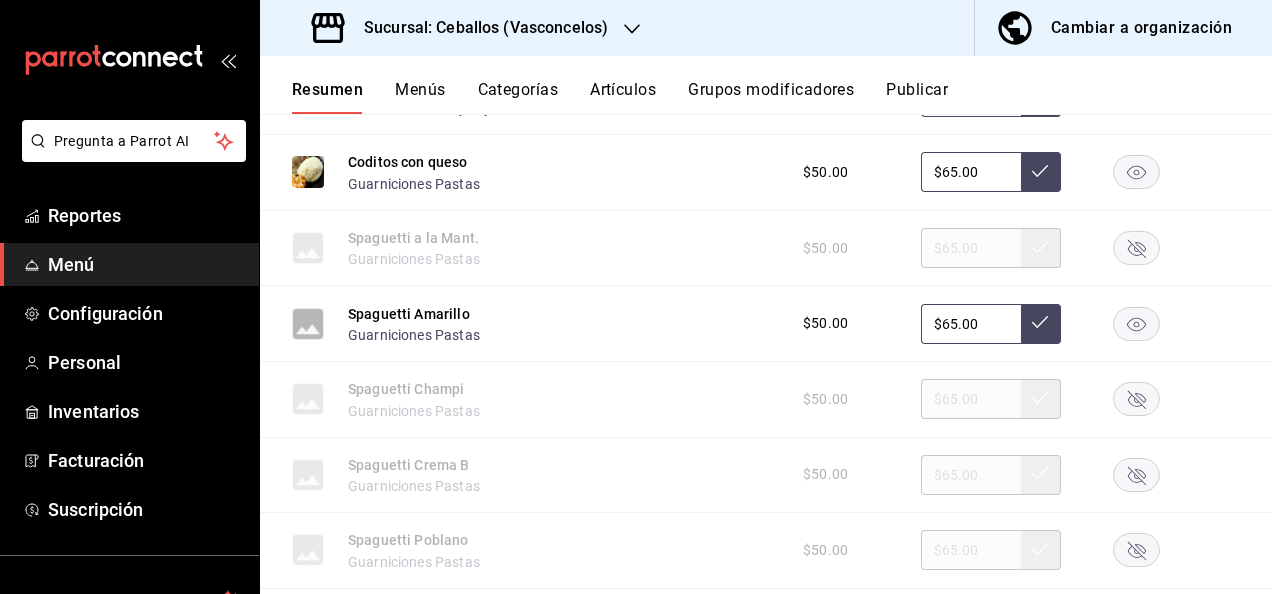 click 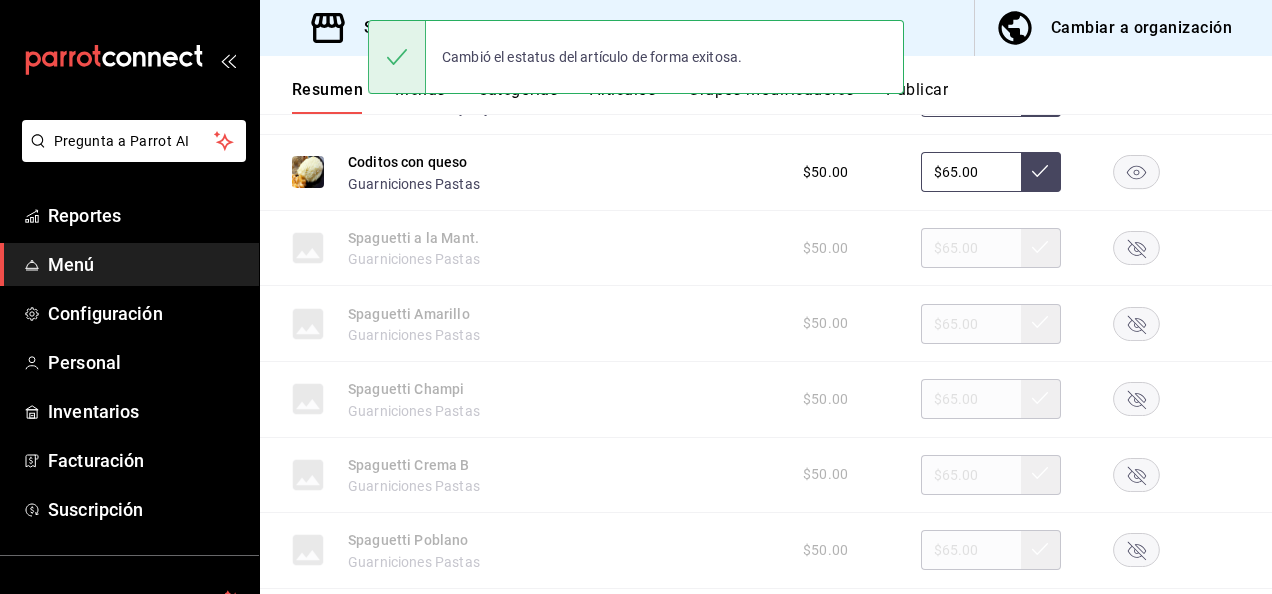 click on "$50.00 $65.00" at bounding box center [1011, 475] 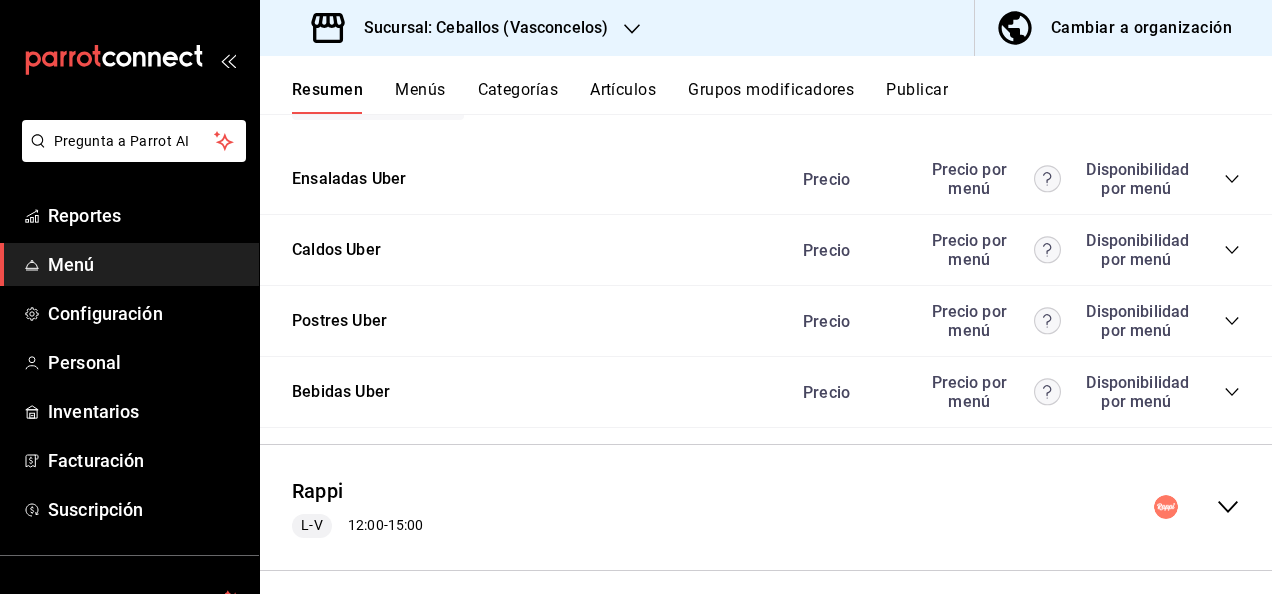 scroll, scrollTop: 4746, scrollLeft: 0, axis: vertical 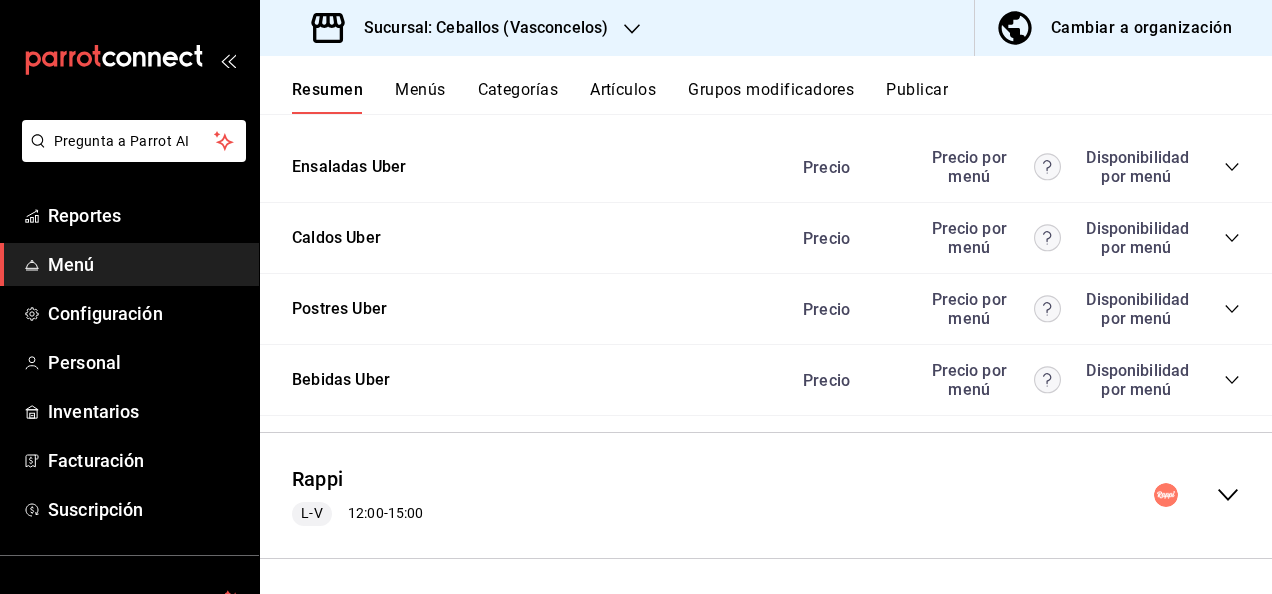 click on "Publicar" at bounding box center (917, 97) 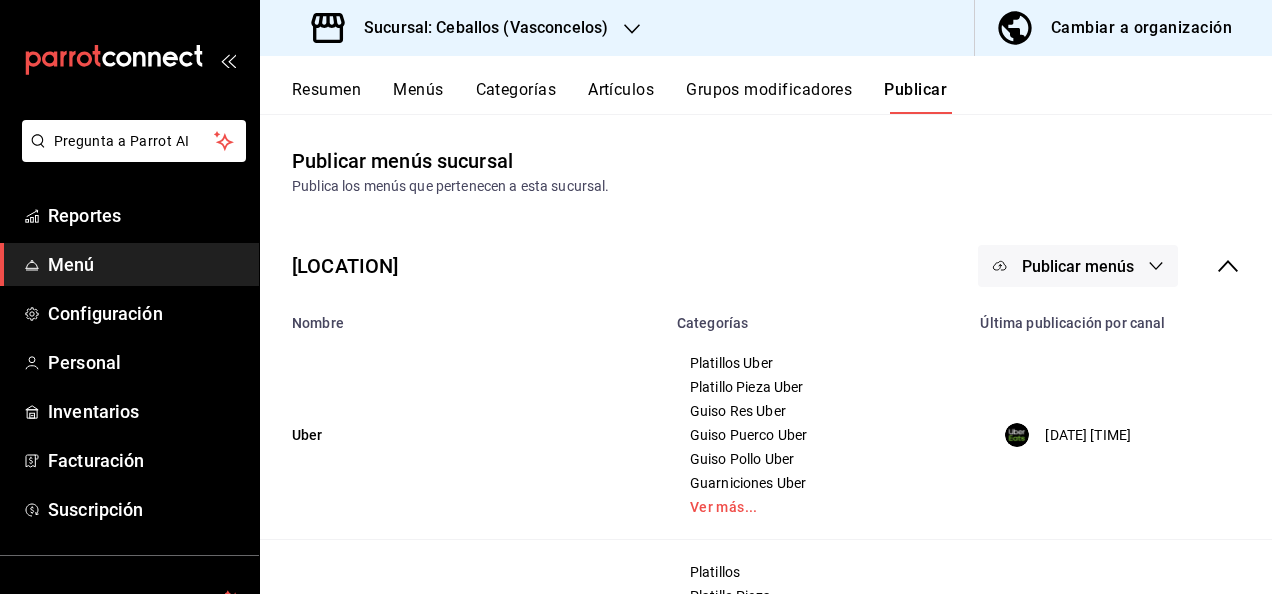 click on "Publicar menús" at bounding box center [1078, 266] 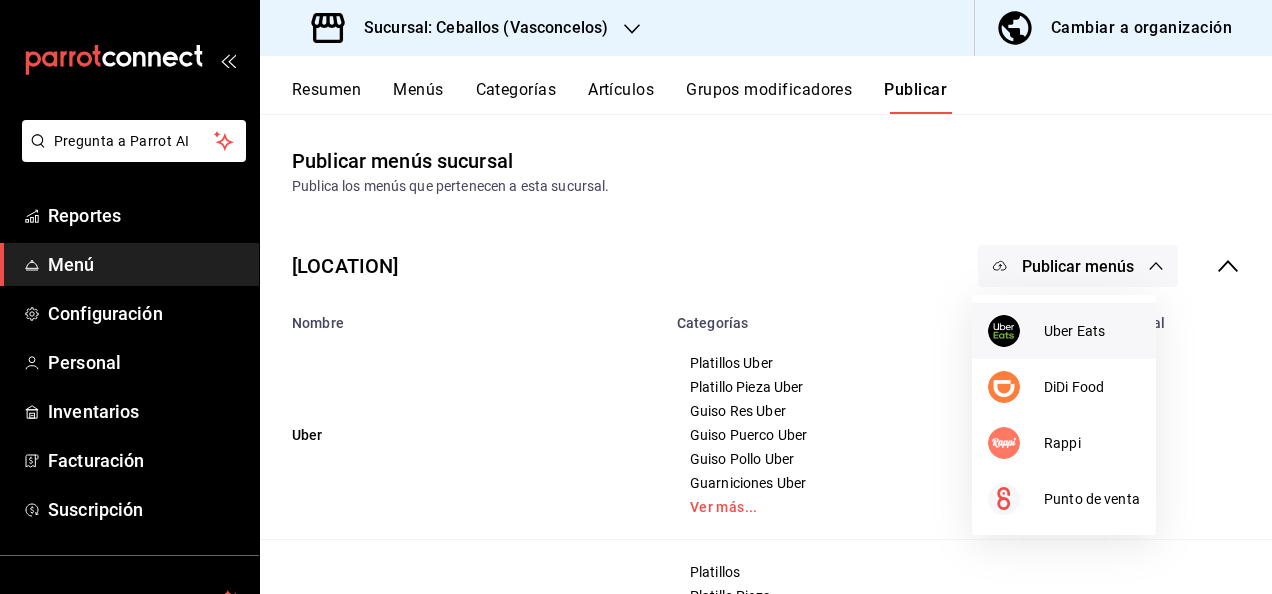 click on "Uber Eats" at bounding box center [1092, 331] 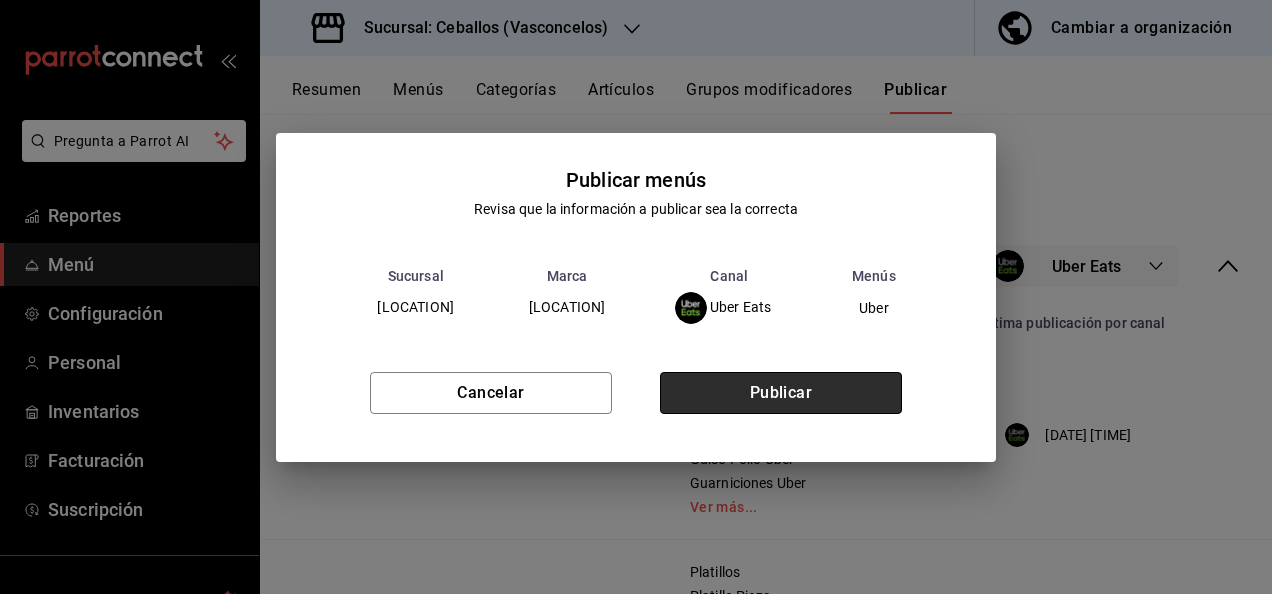 click on "Publicar" at bounding box center [781, 393] 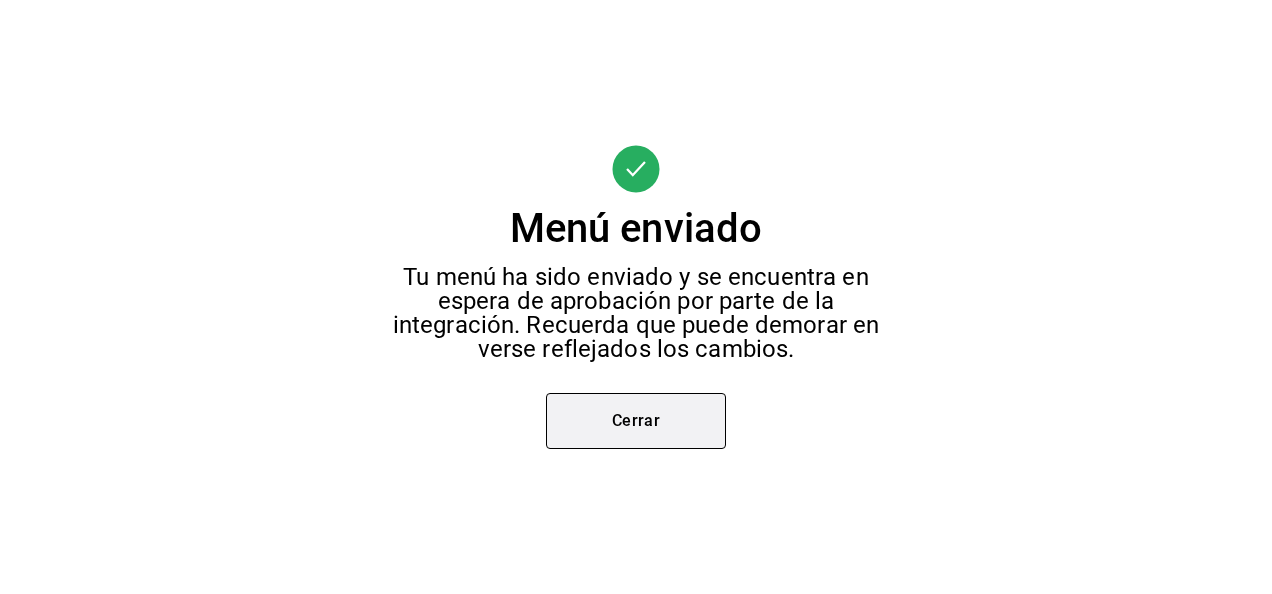 click on "Cerrar" at bounding box center (636, 421) 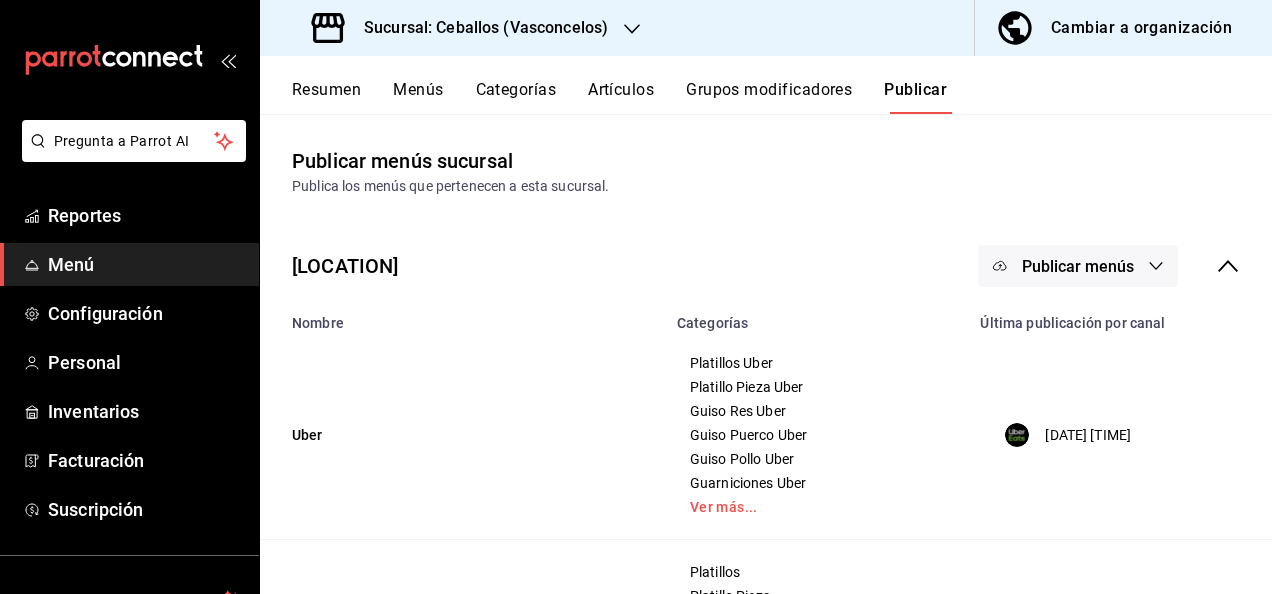 click on "Resumen" at bounding box center [326, 97] 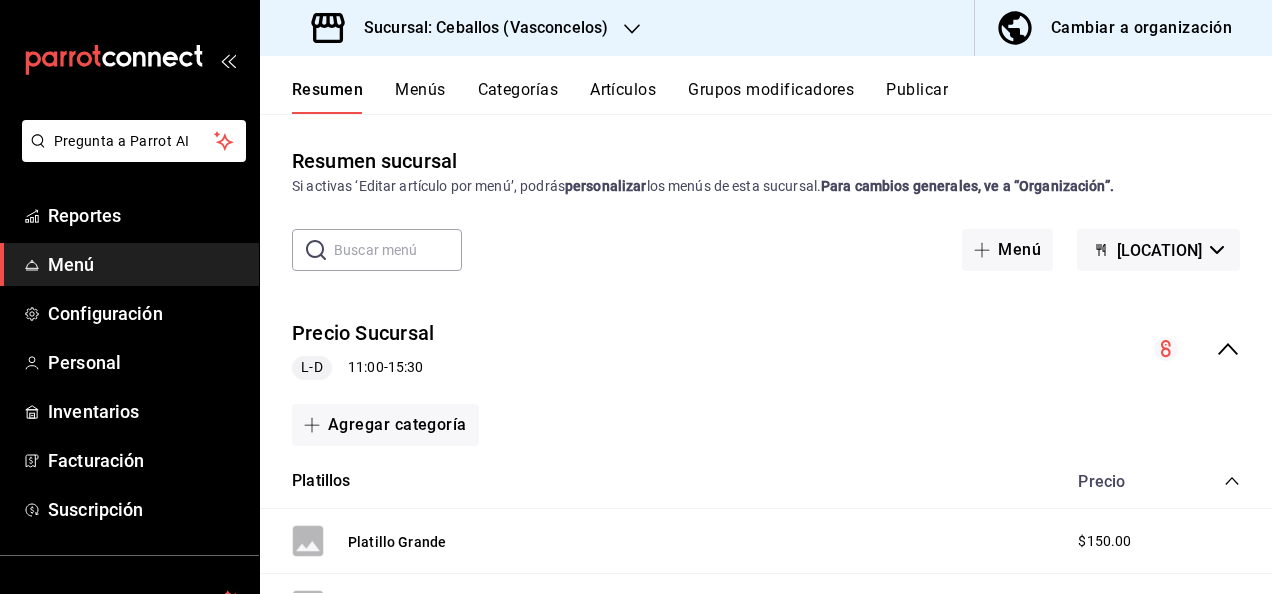 click 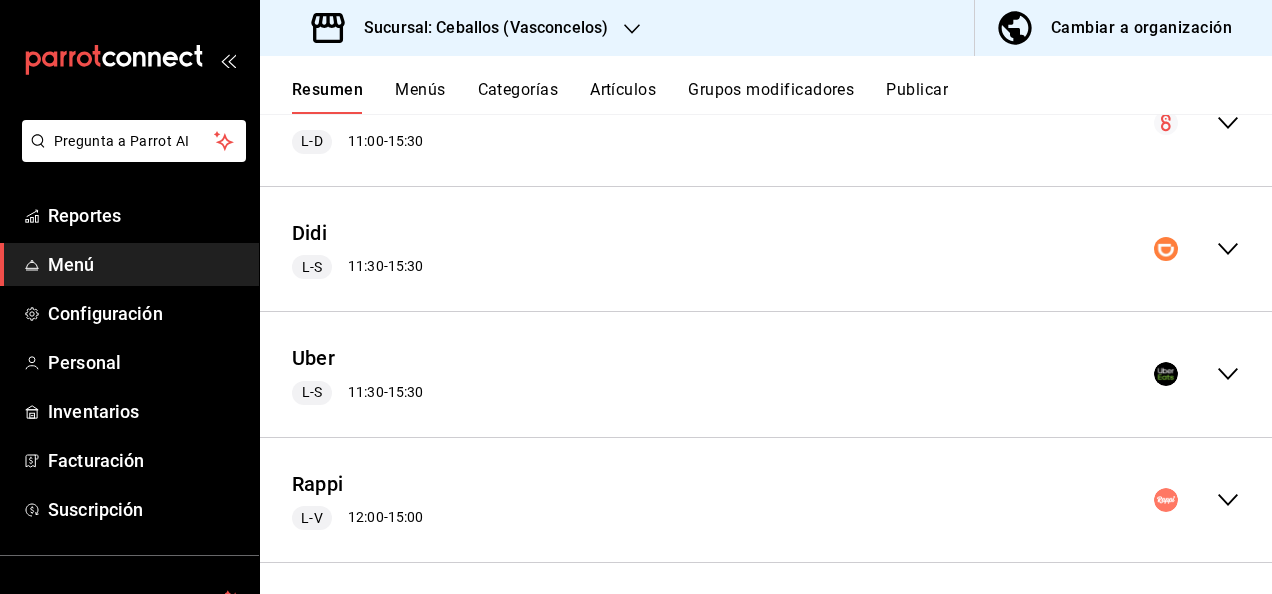 scroll, scrollTop: 234, scrollLeft: 0, axis: vertical 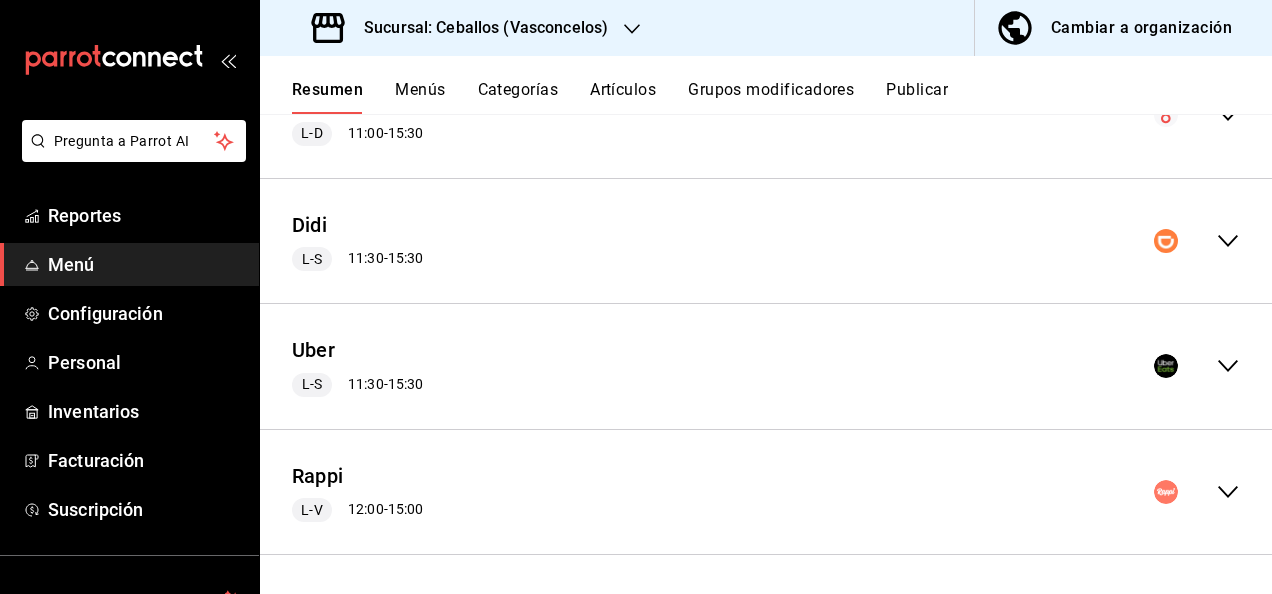 click 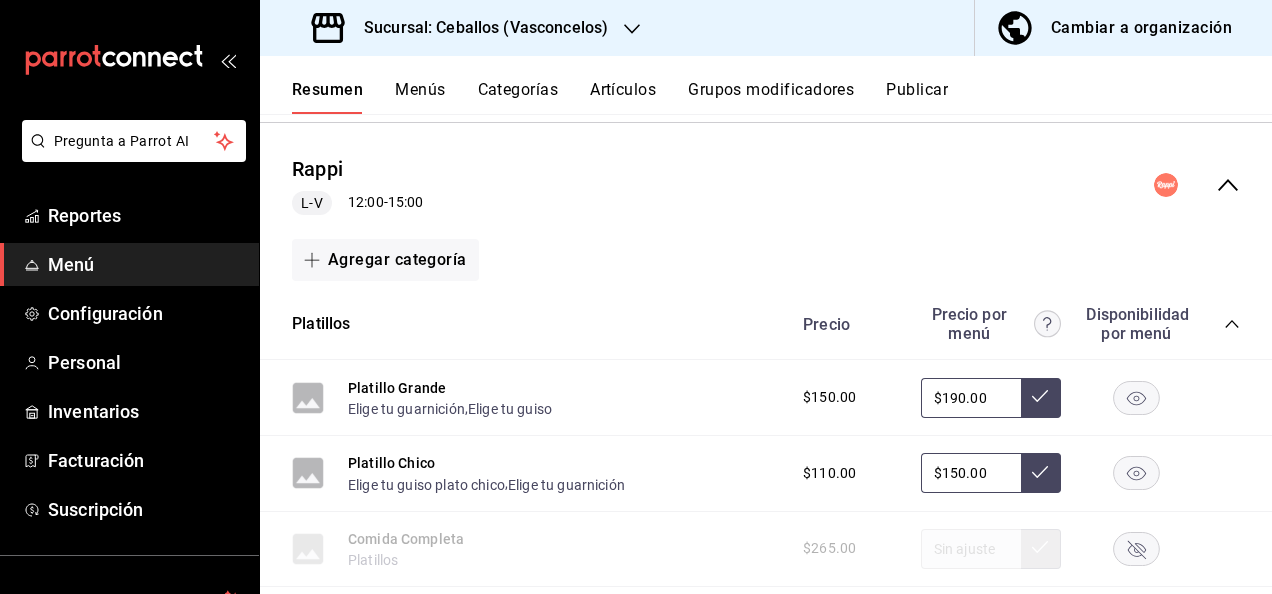 scroll, scrollTop: 621, scrollLeft: 0, axis: vertical 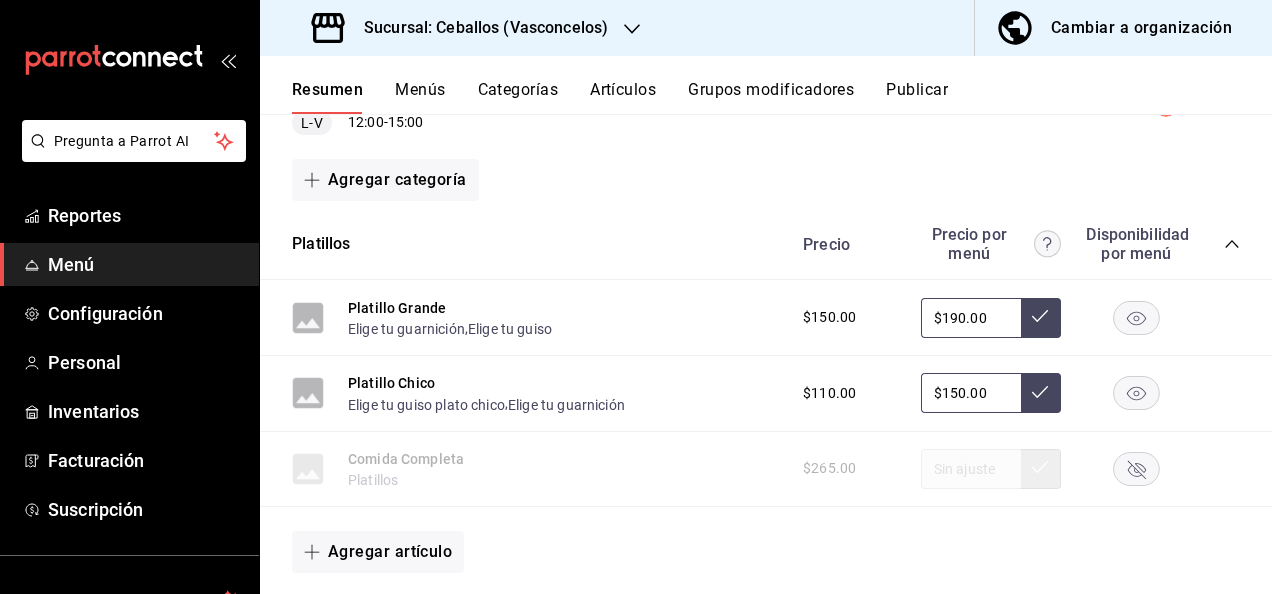 click 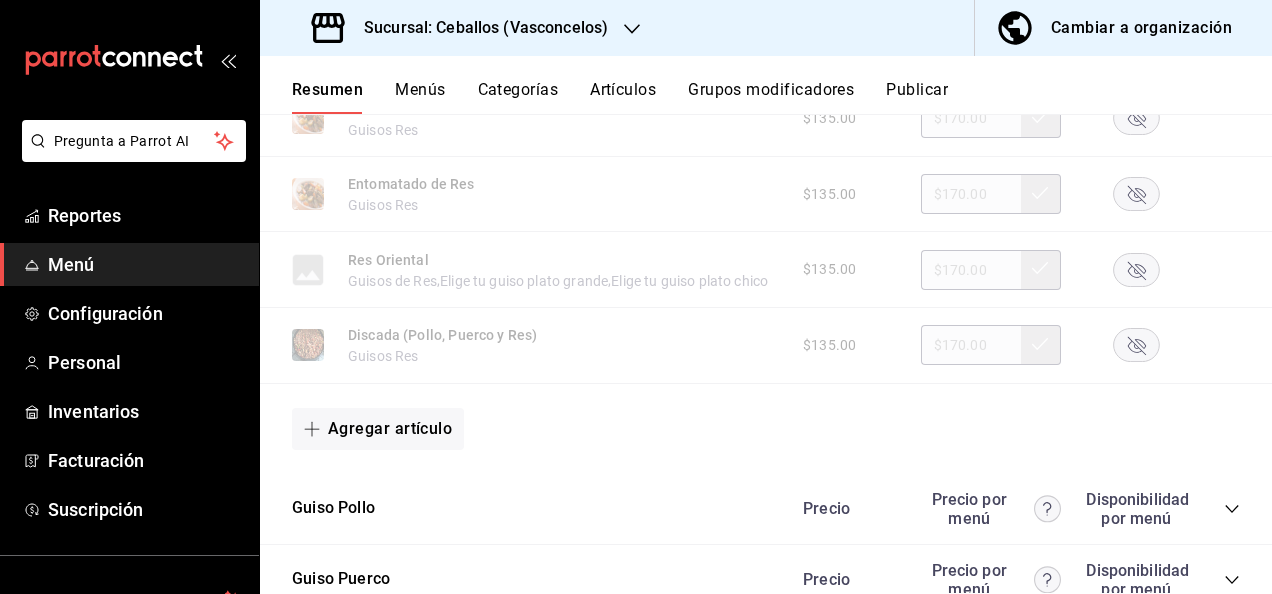 scroll, scrollTop: 1501, scrollLeft: 0, axis: vertical 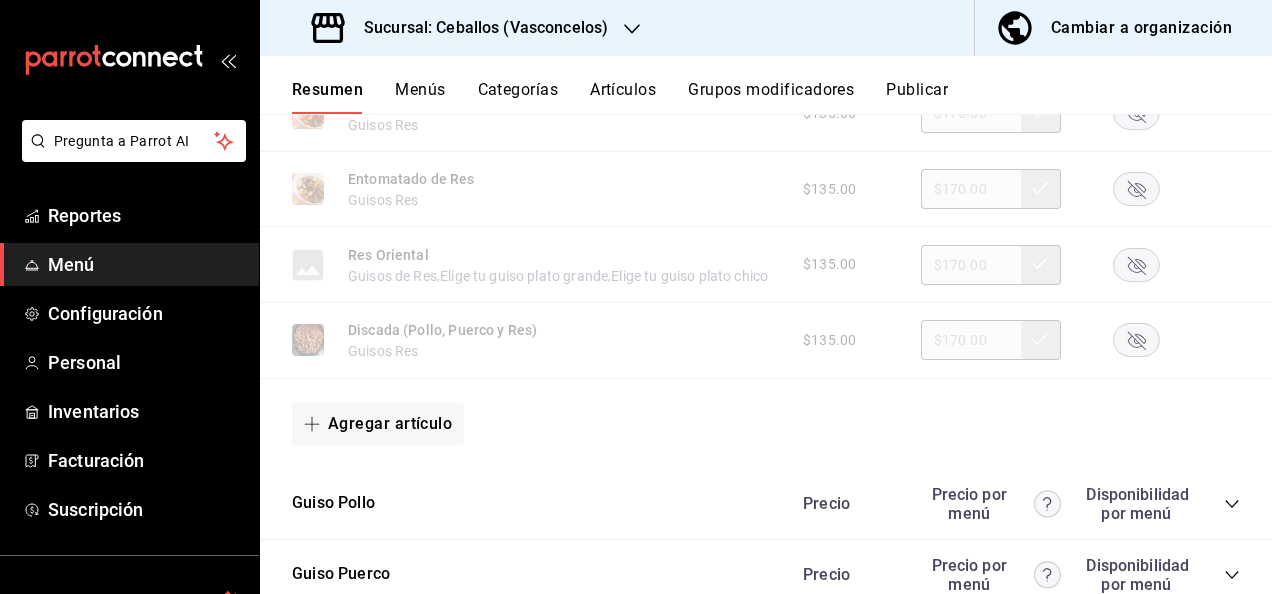 click 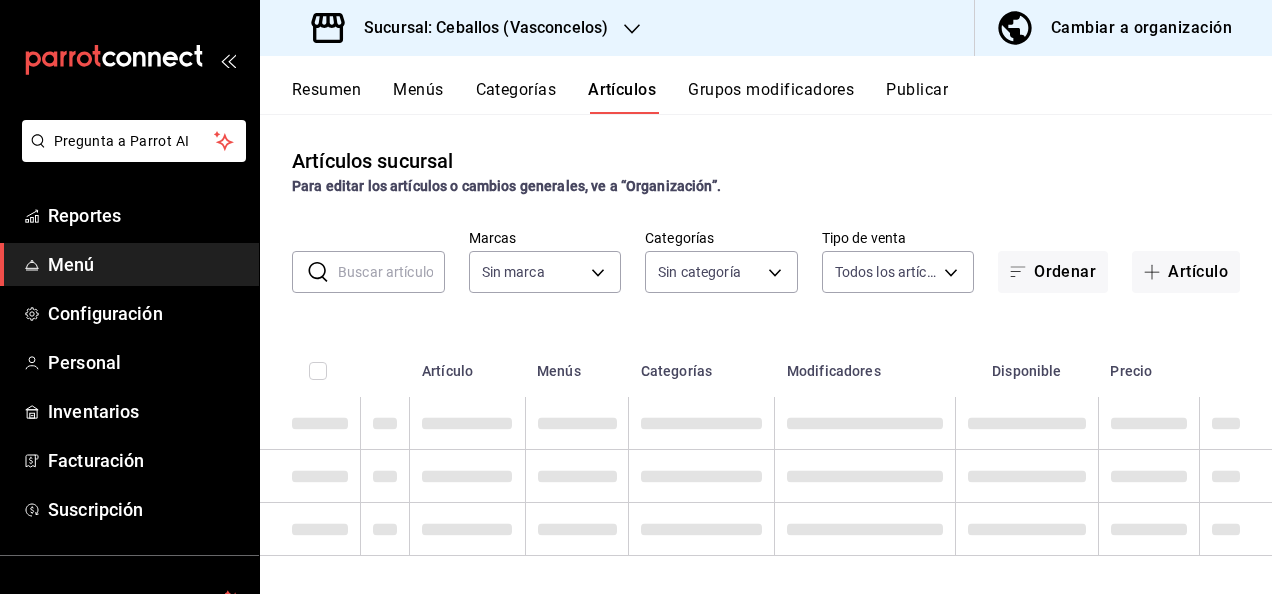 type on "62448029-1e5c-4b97-baa2-381ac051e320" 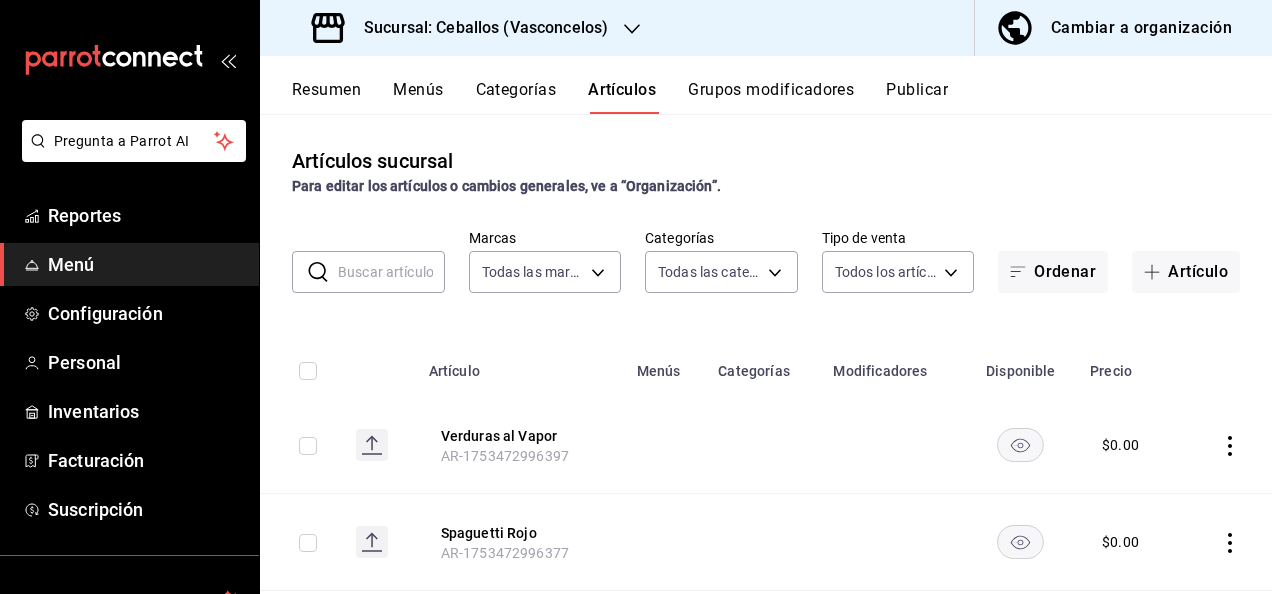 type on "[UUID_LIST]" 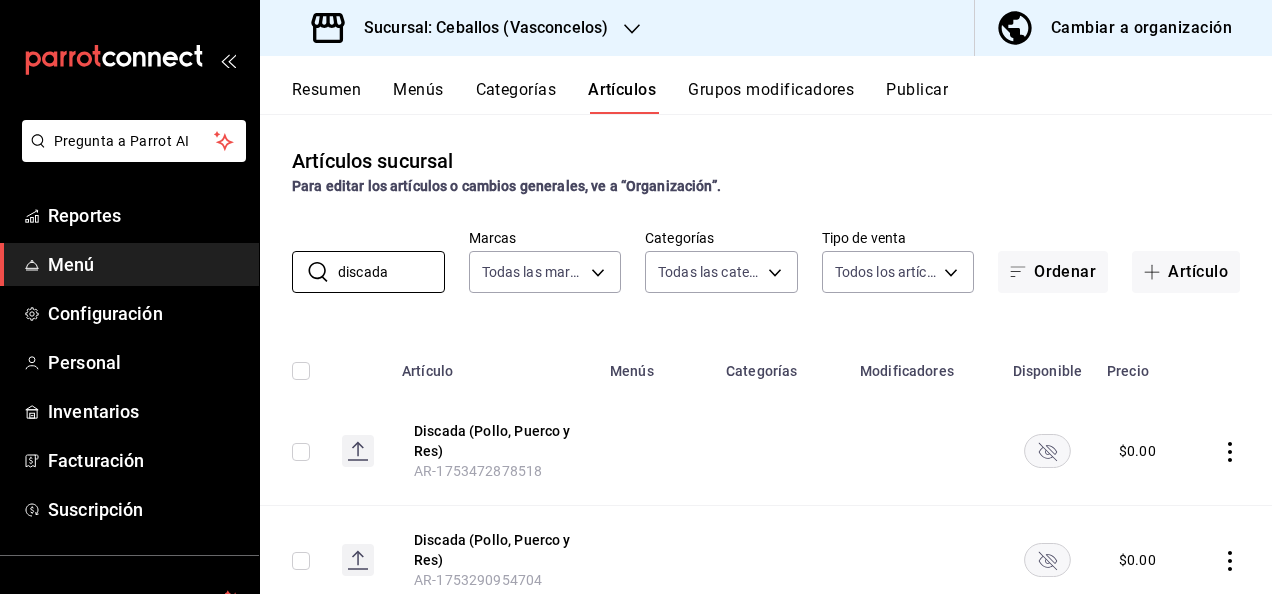 type on "discada" 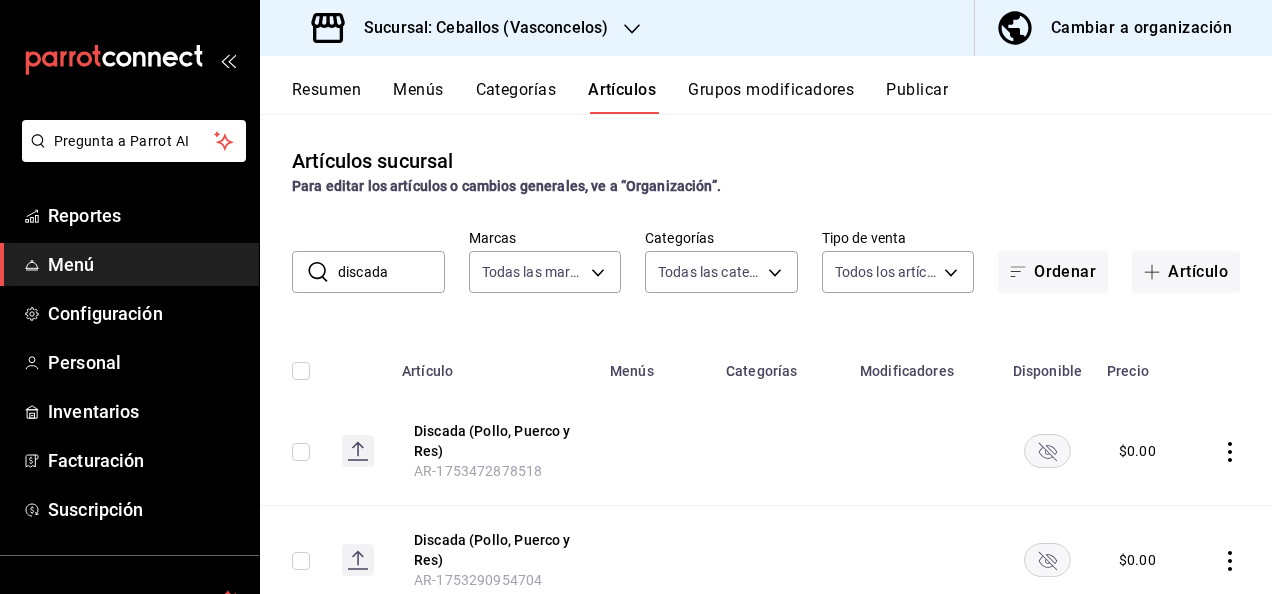 click 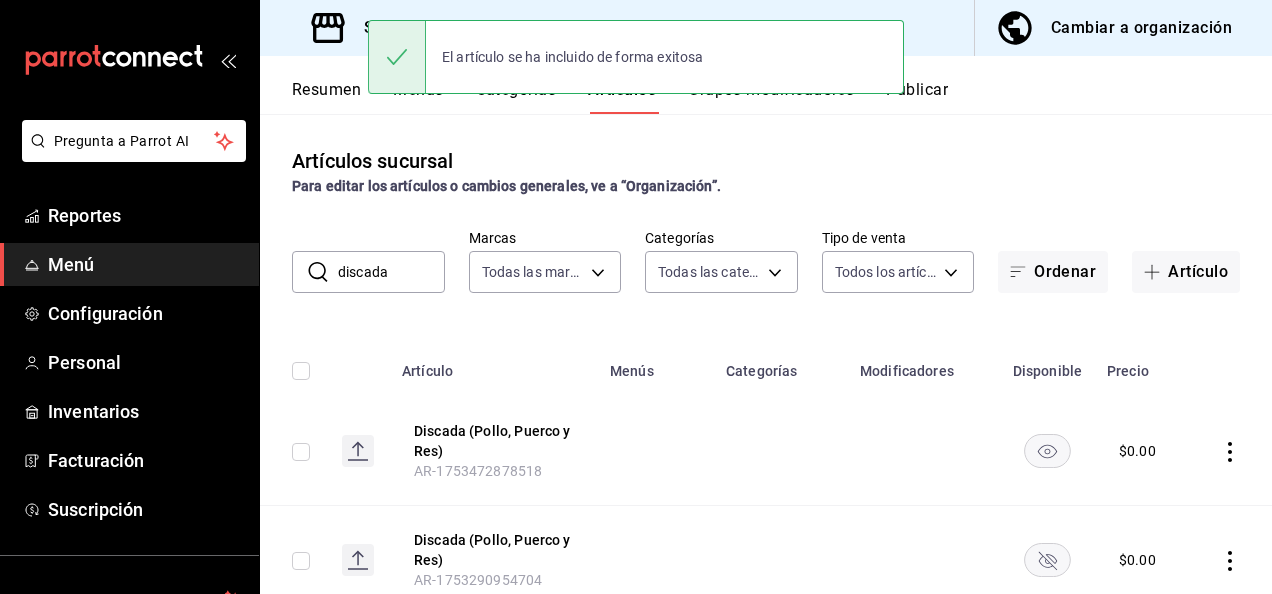 click 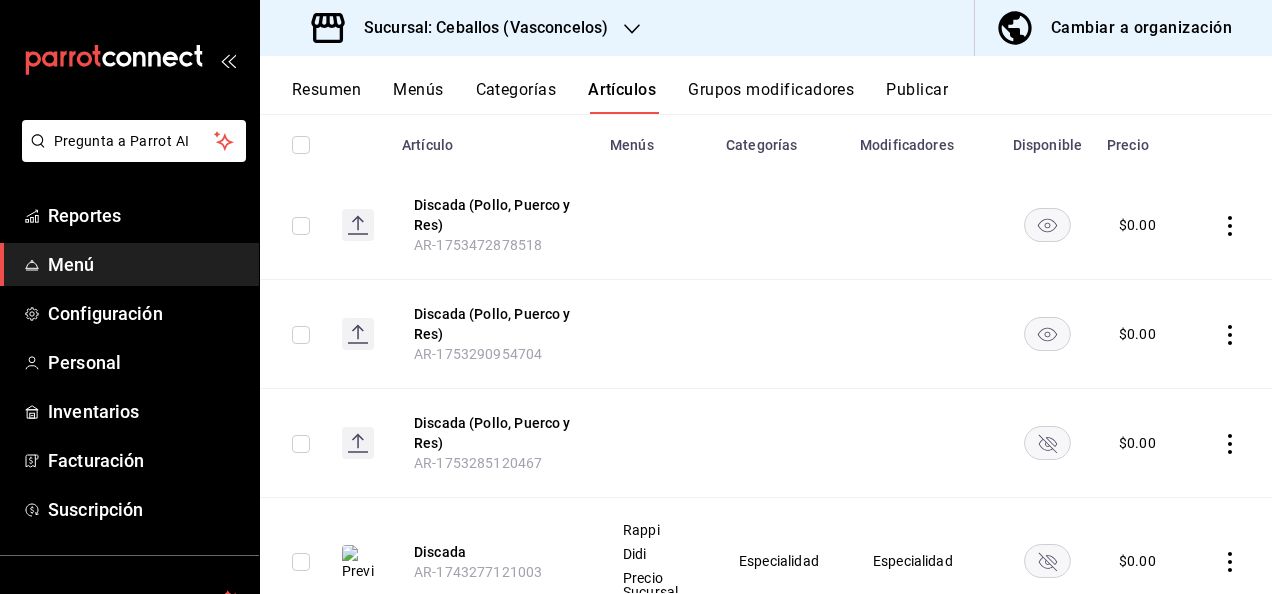 scroll, scrollTop: 306, scrollLeft: 0, axis: vertical 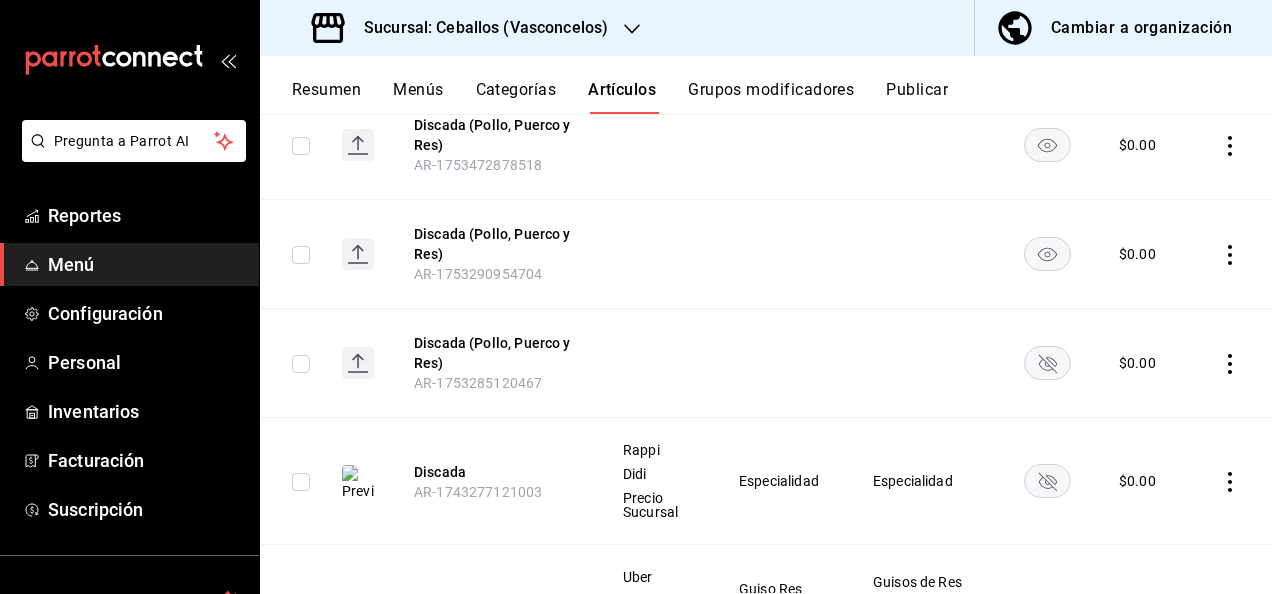 click 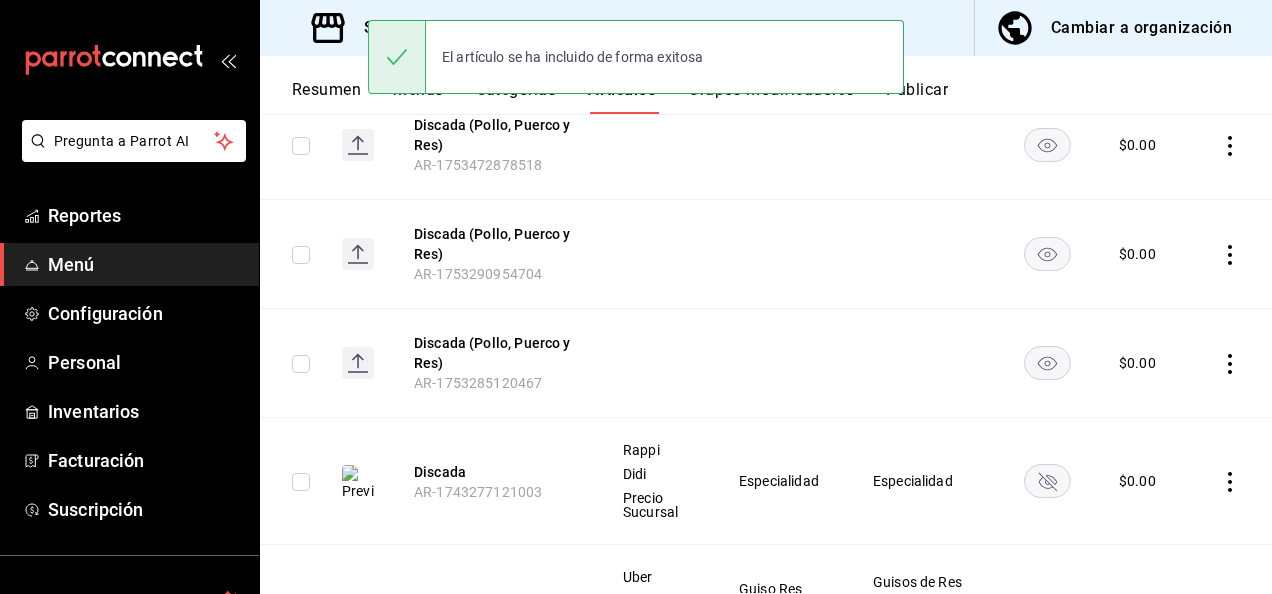 click 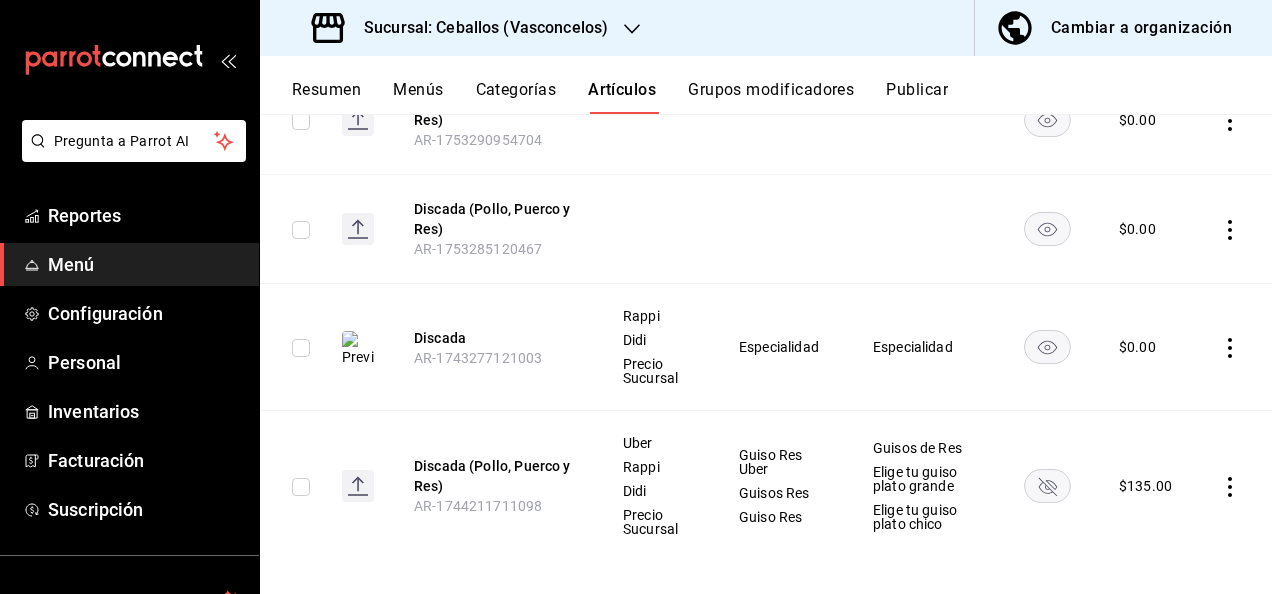 scroll, scrollTop: 454, scrollLeft: 0, axis: vertical 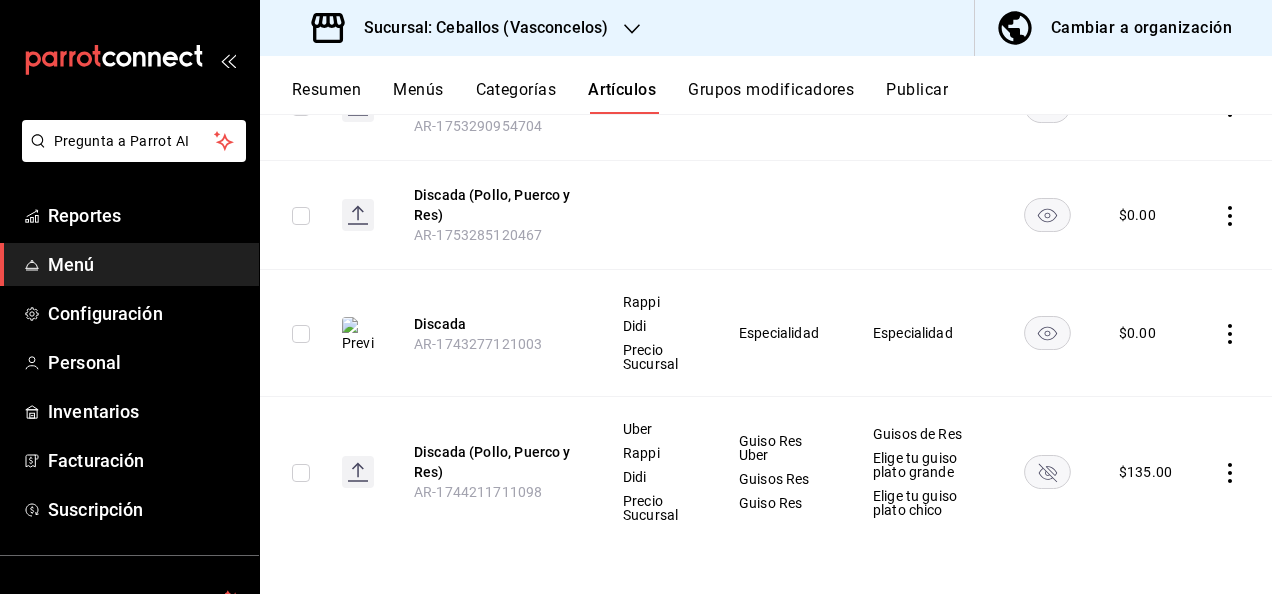 click 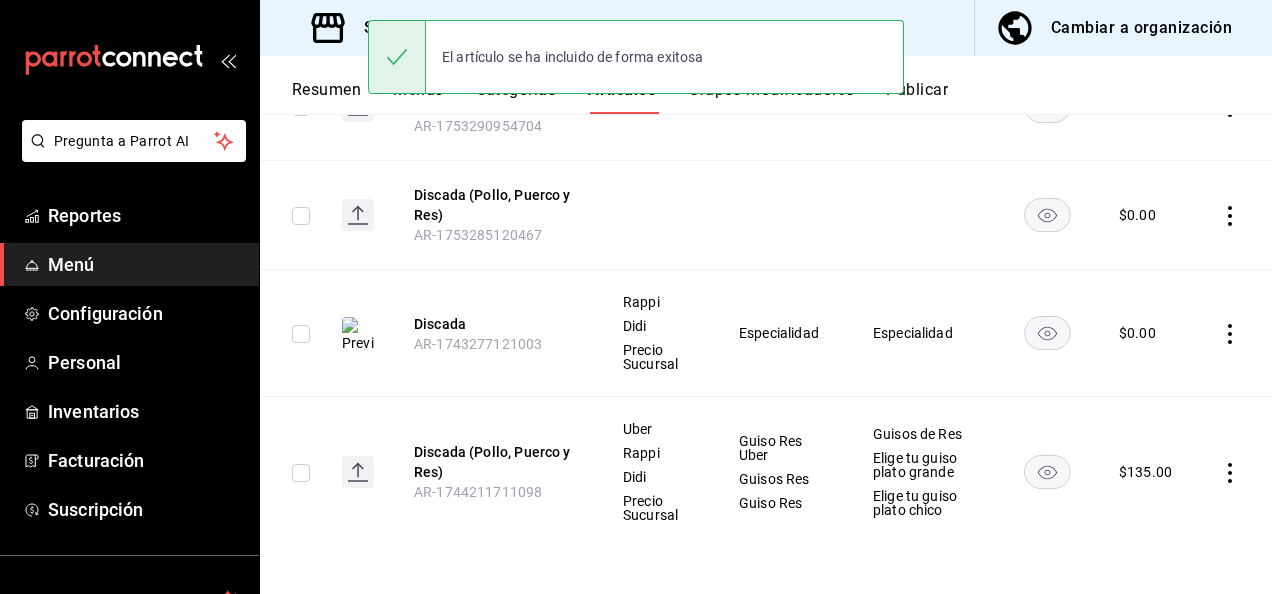 scroll, scrollTop: 35, scrollLeft: 0, axis: vertical 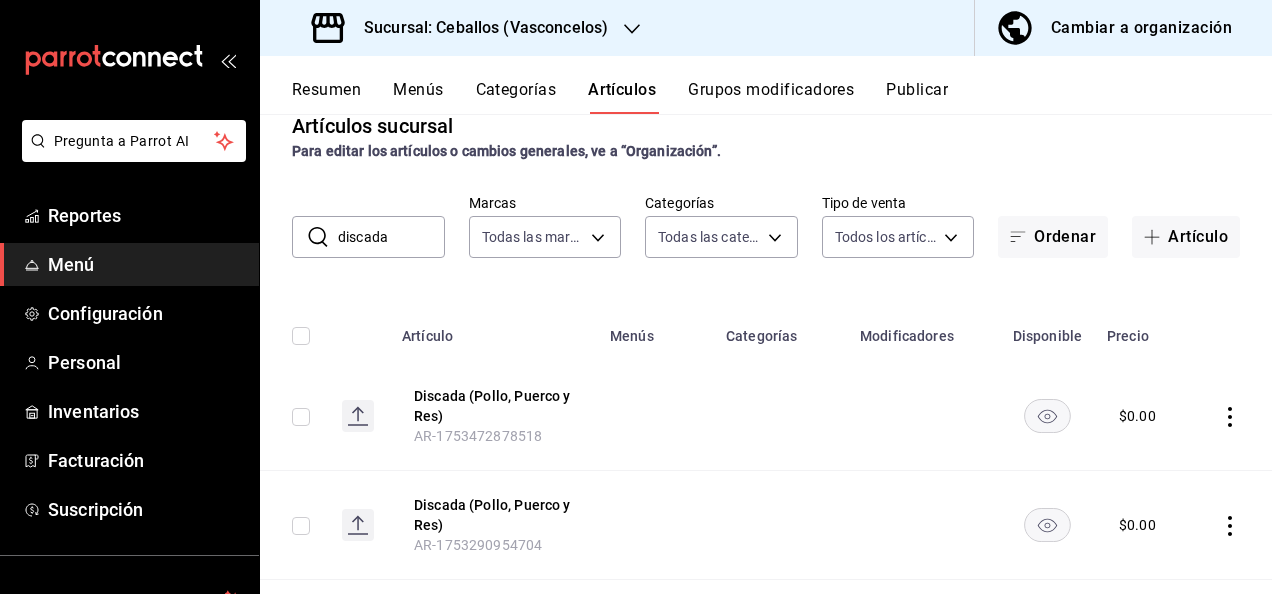 click on "Resumen" at bounding box center (326, 97) 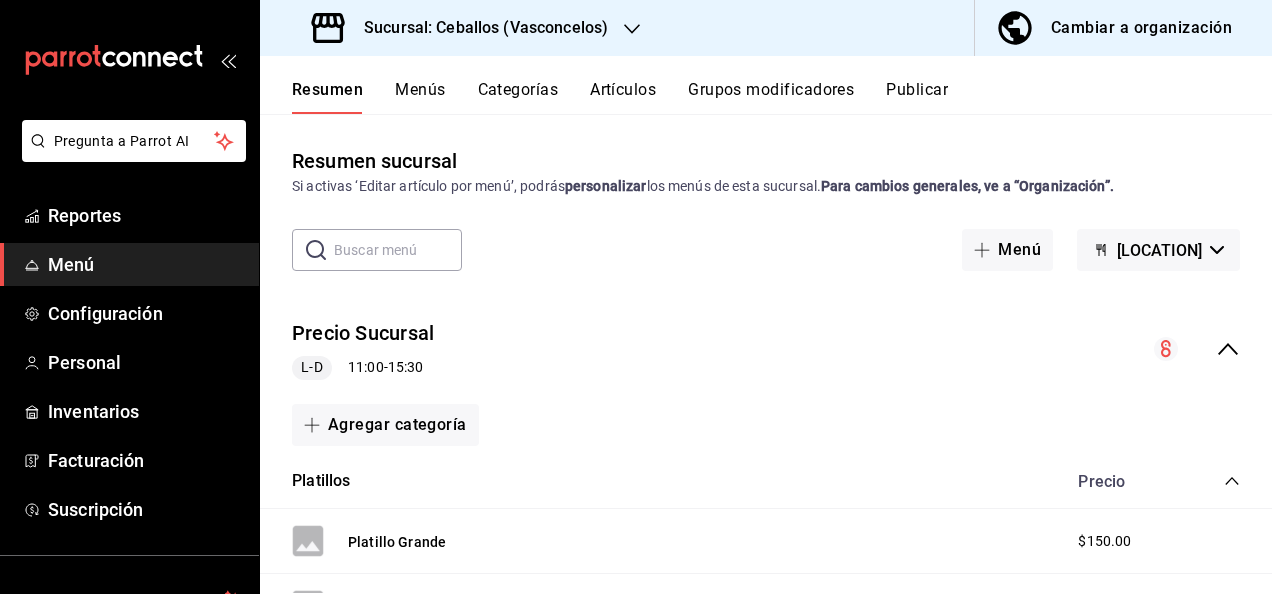 click 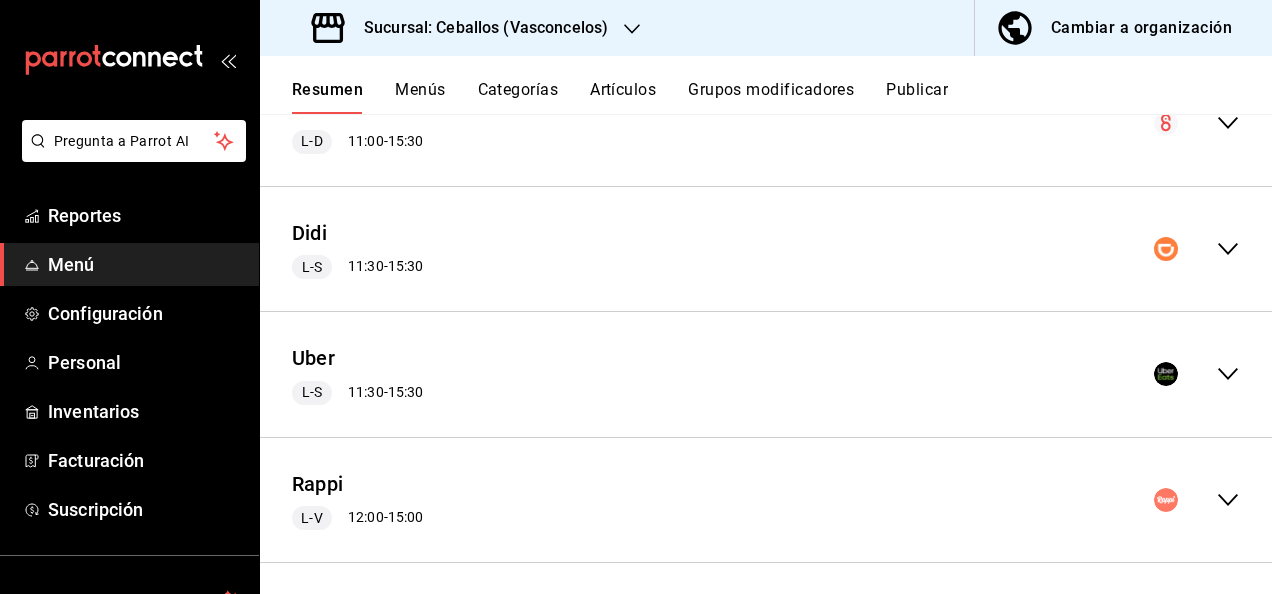 scroll, scrollTop: 234, scrollLeft: 0, axis: vertical 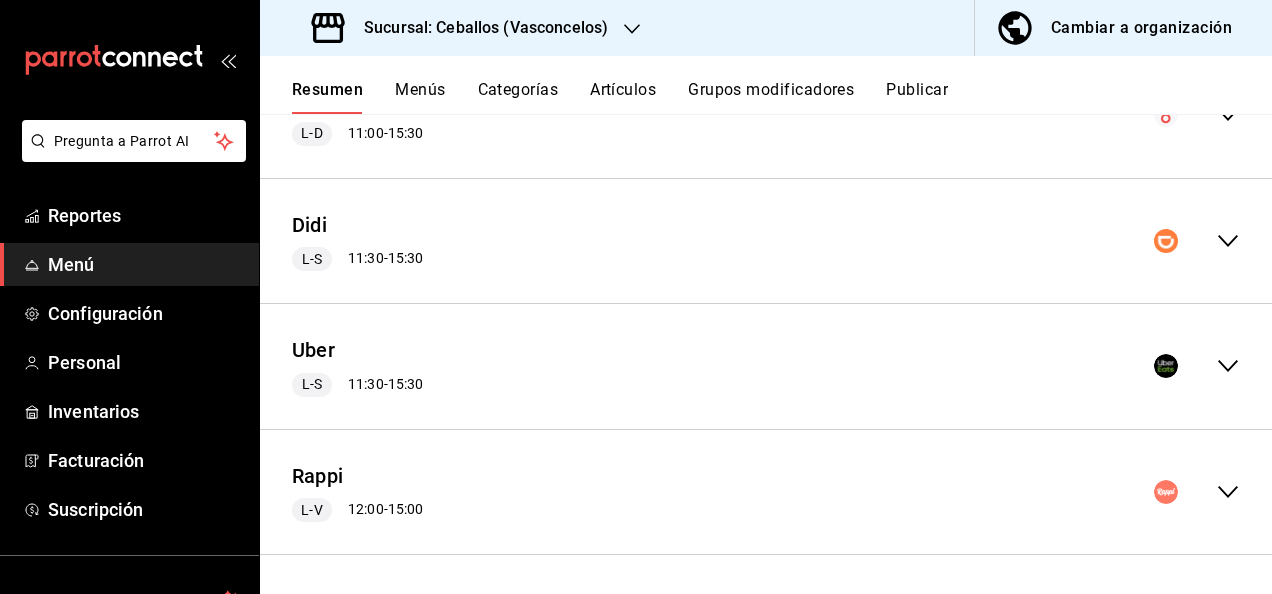 click 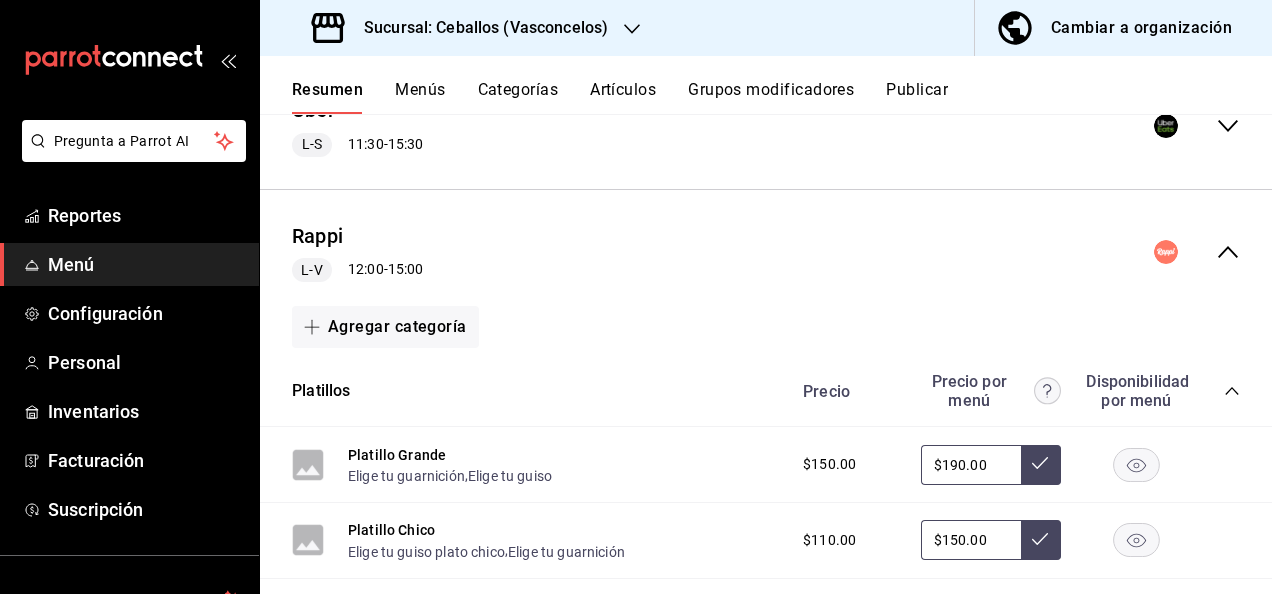 scroll, scrollTop: 541, scrollLeft: 0, axis: vertical 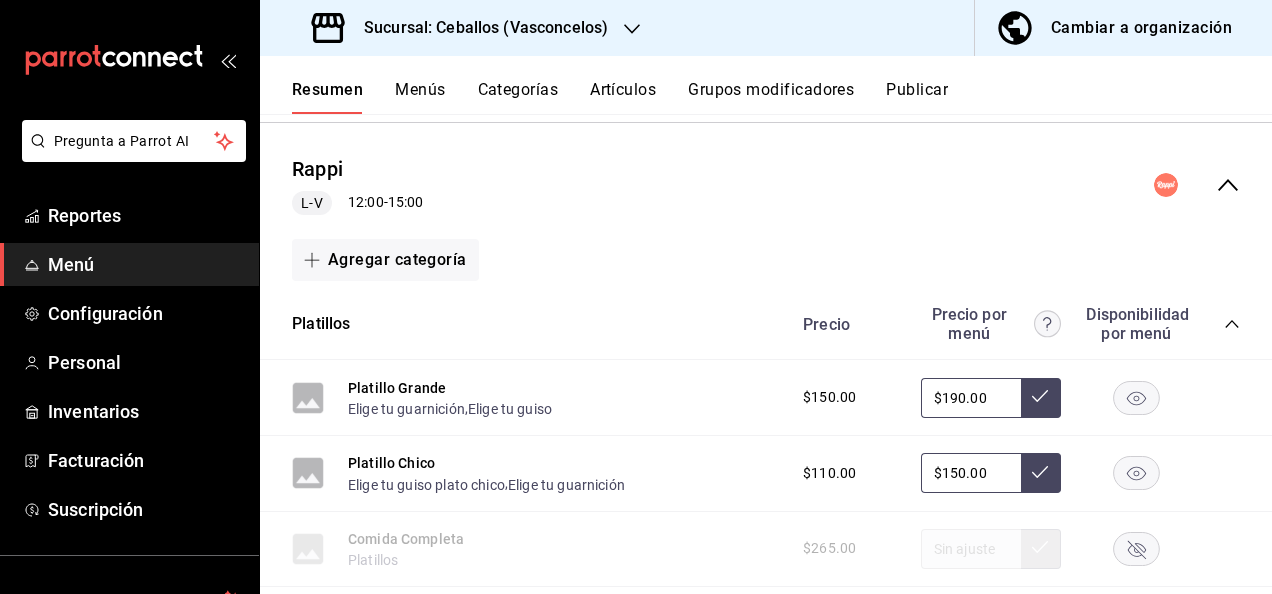 click 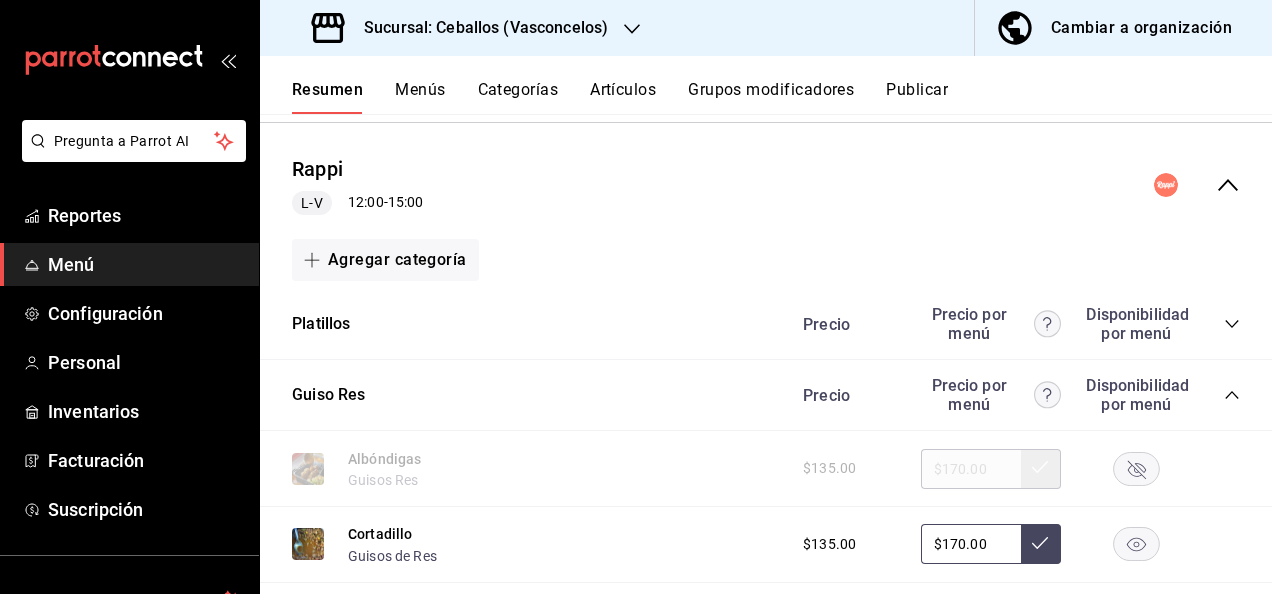 click 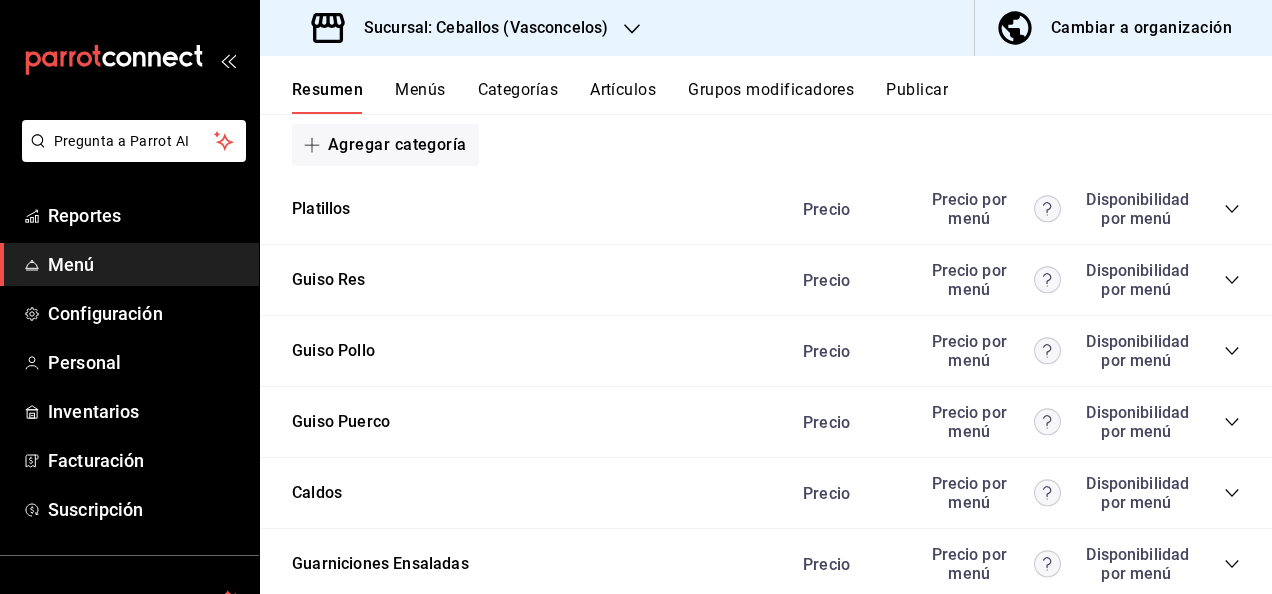 scroll, scrollTop: 674, scrollLeft: 0, axis: vertical 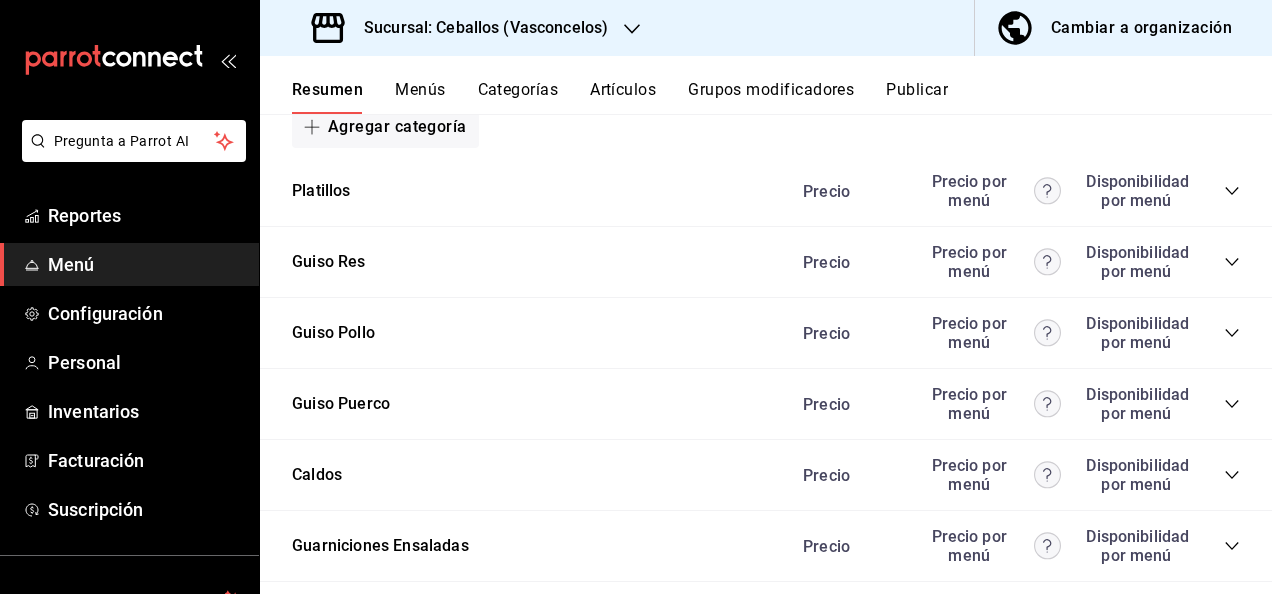click 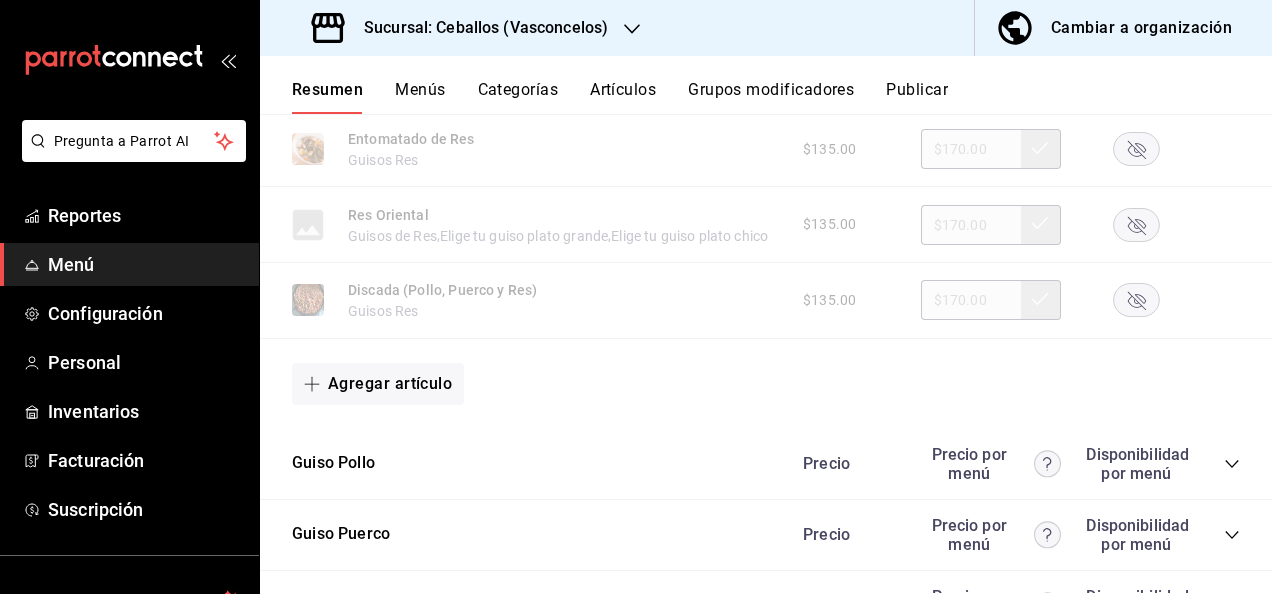 scroll, scrollTop: 1608, scrollLeft: 0, axis: vertical 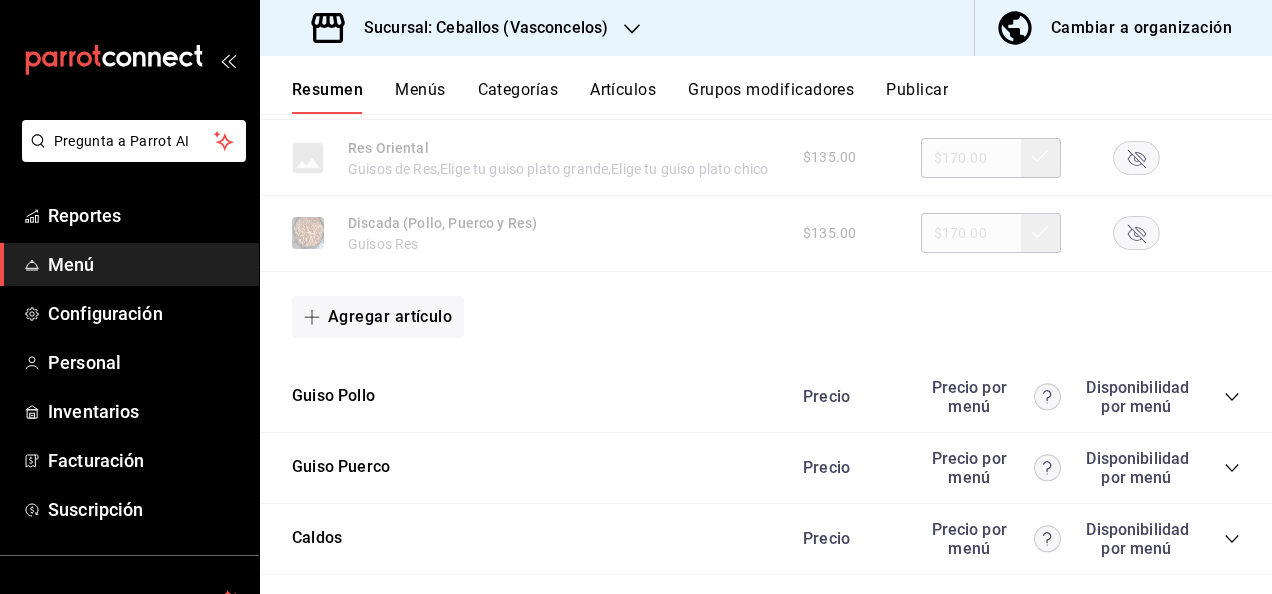click 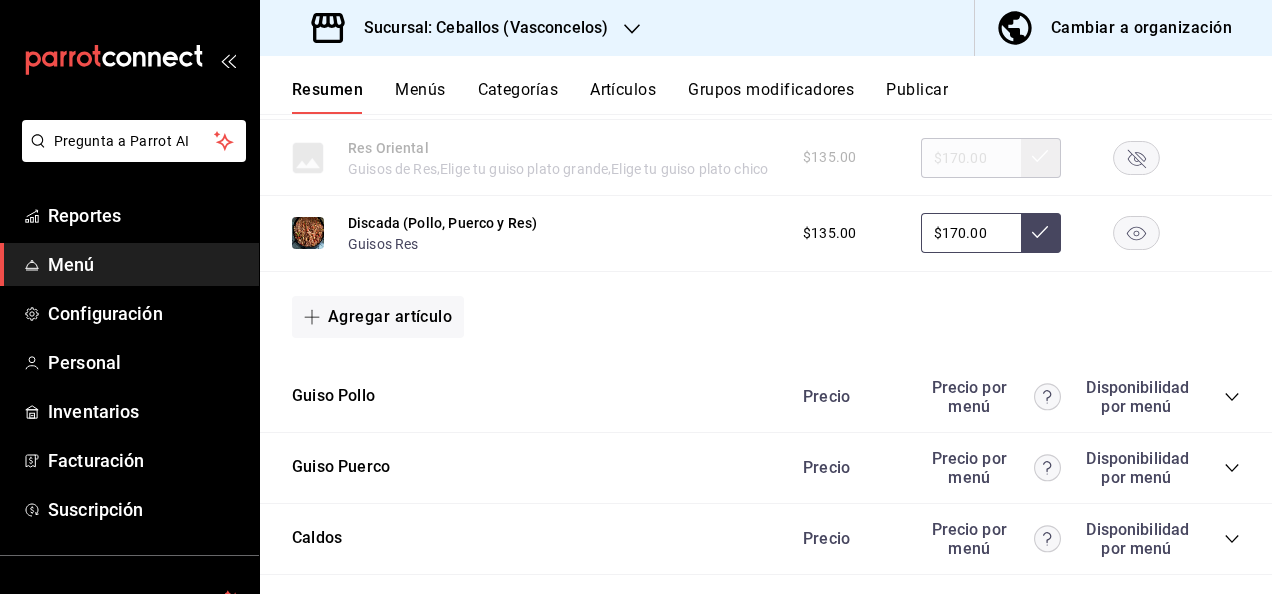 click 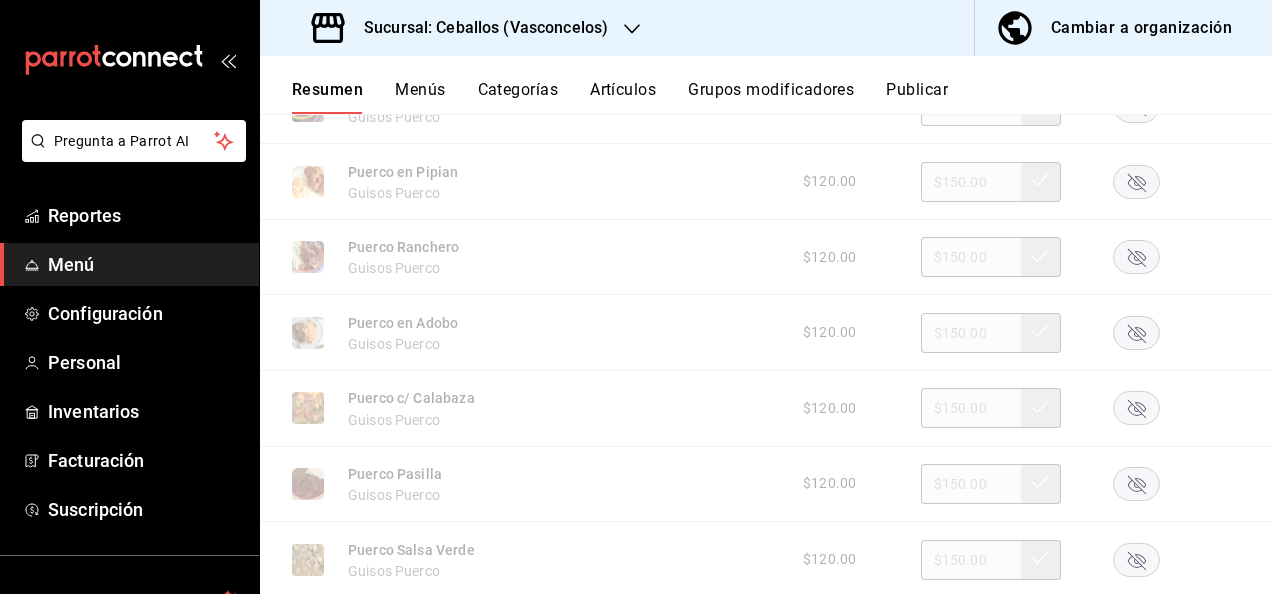 scroll, scrollTop: 2274, scrollLeft: 0, axis: vertical 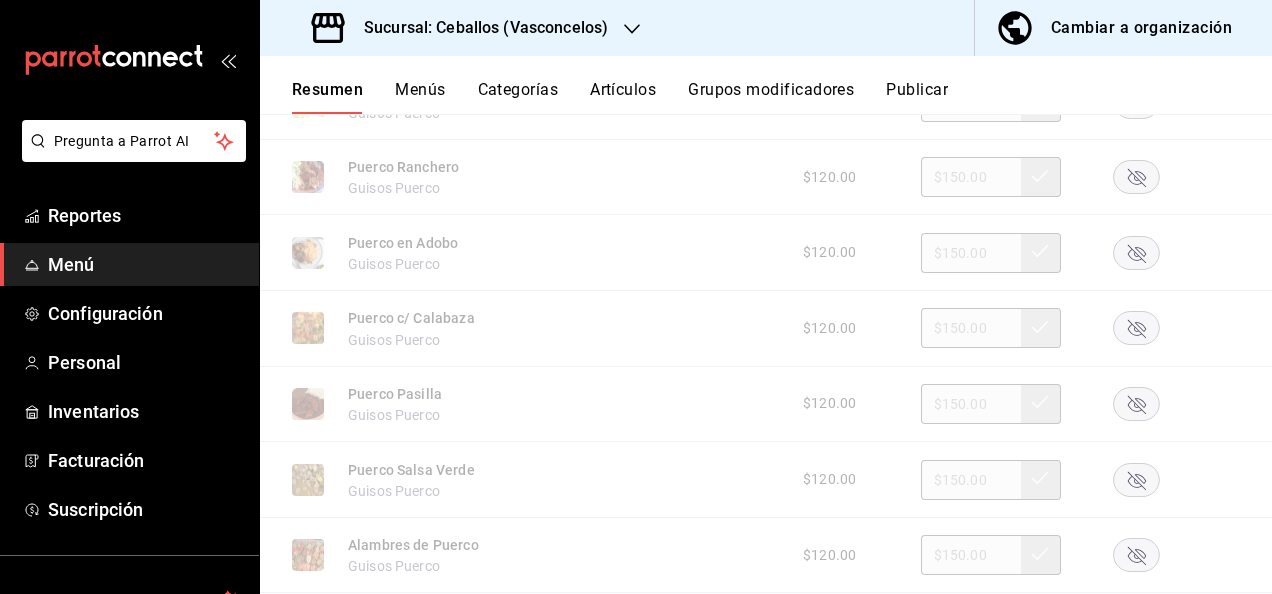 click 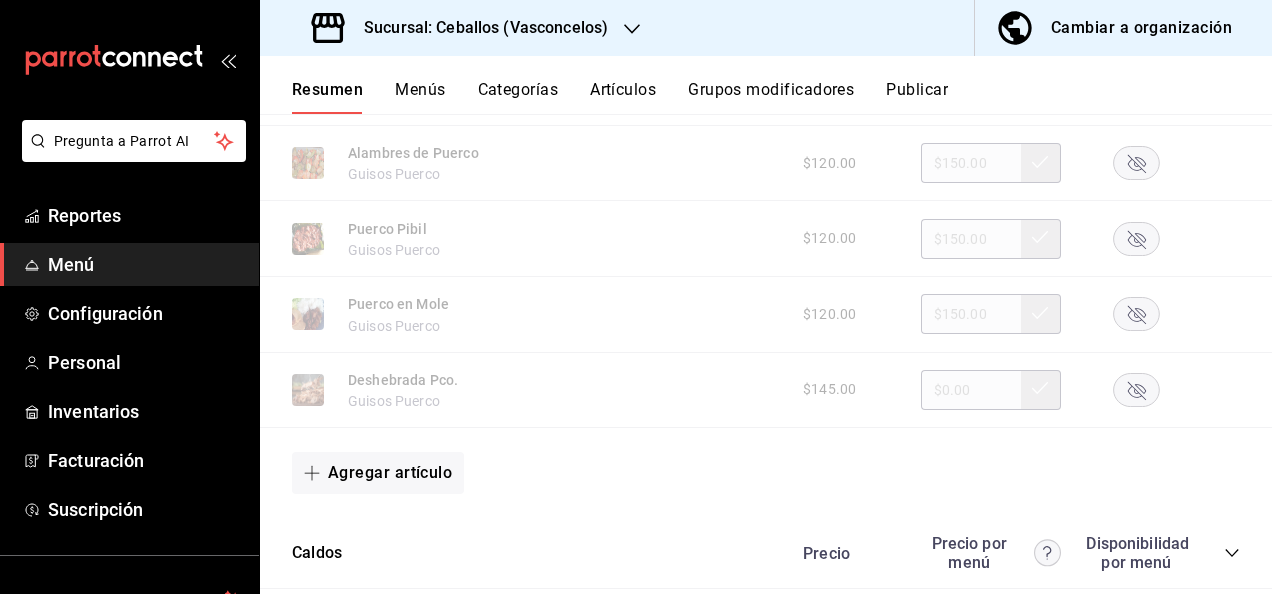 scroll, scrollTop: 2674, scrollLeft: 0, axis: vertical 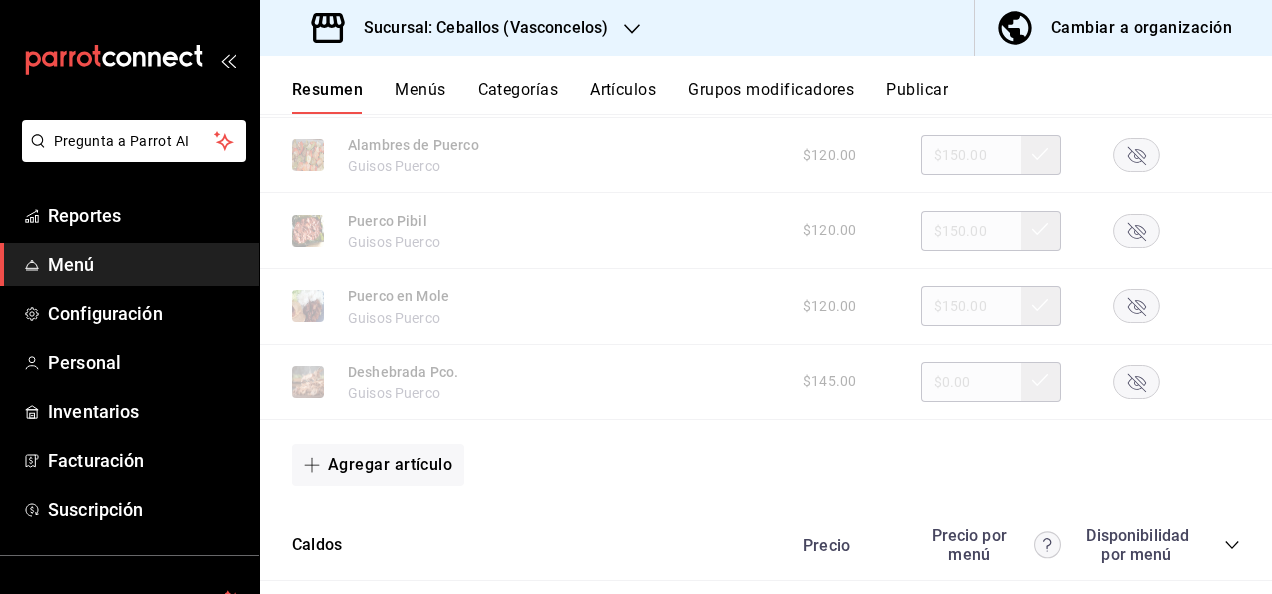 click 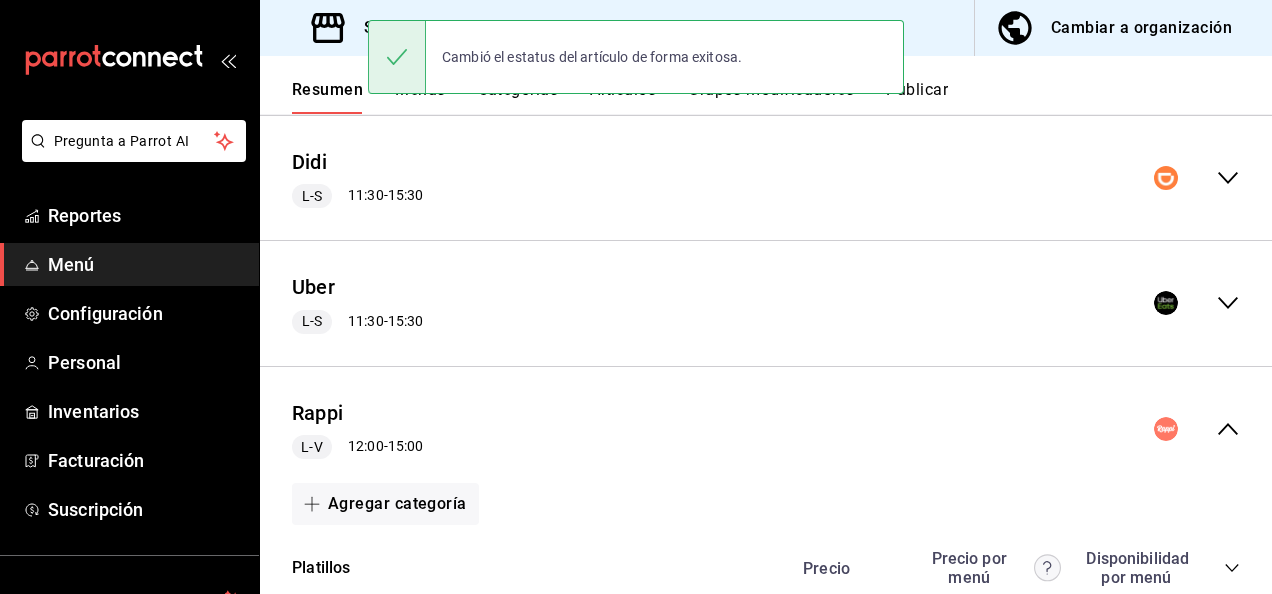 scroll, scrollTop: 17, scrollLeft: 0, axis: vertical 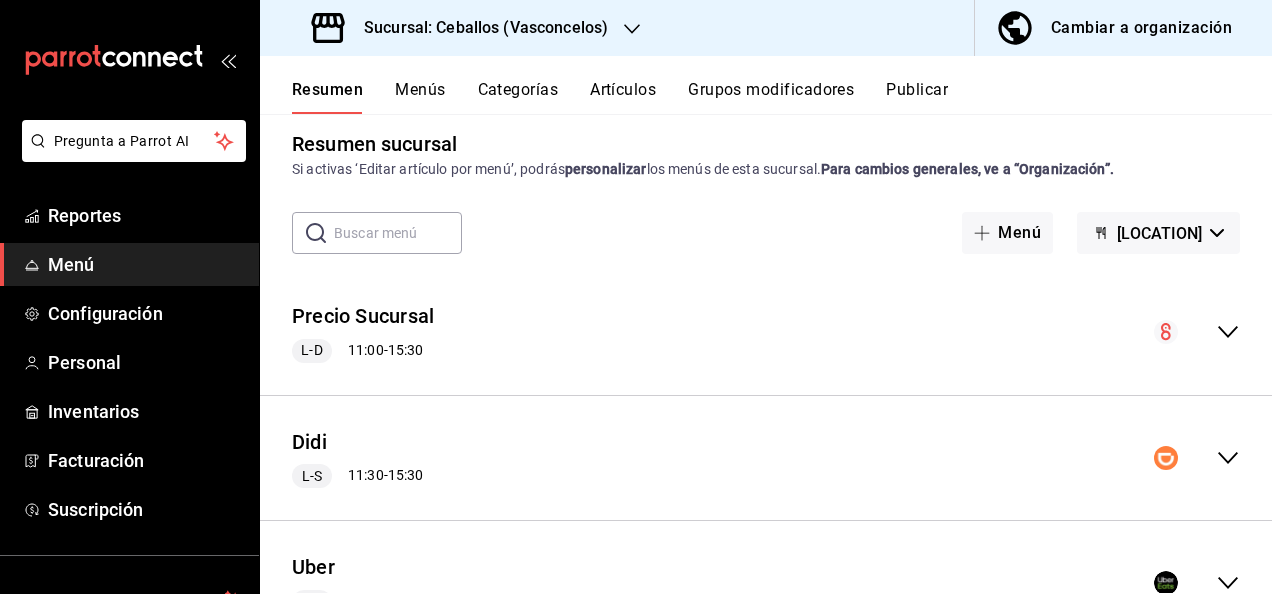 click on "Artículos" at bounding box center (623, 97) 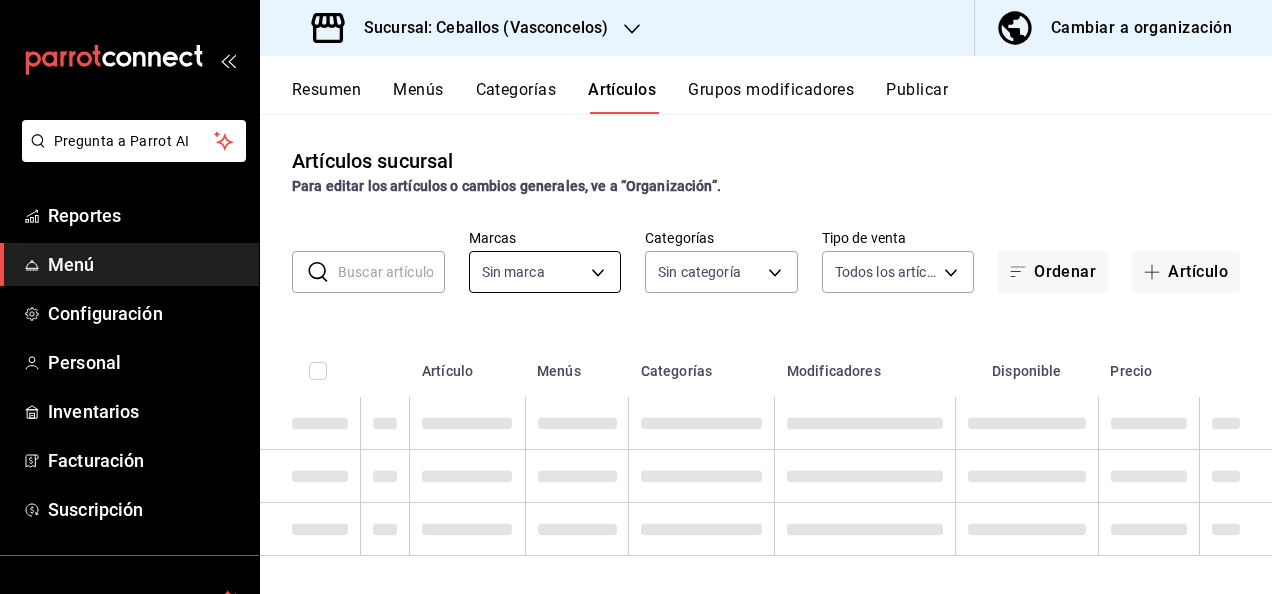 type on "62448029-1e5c-4b97-baa2-381ac051e320" 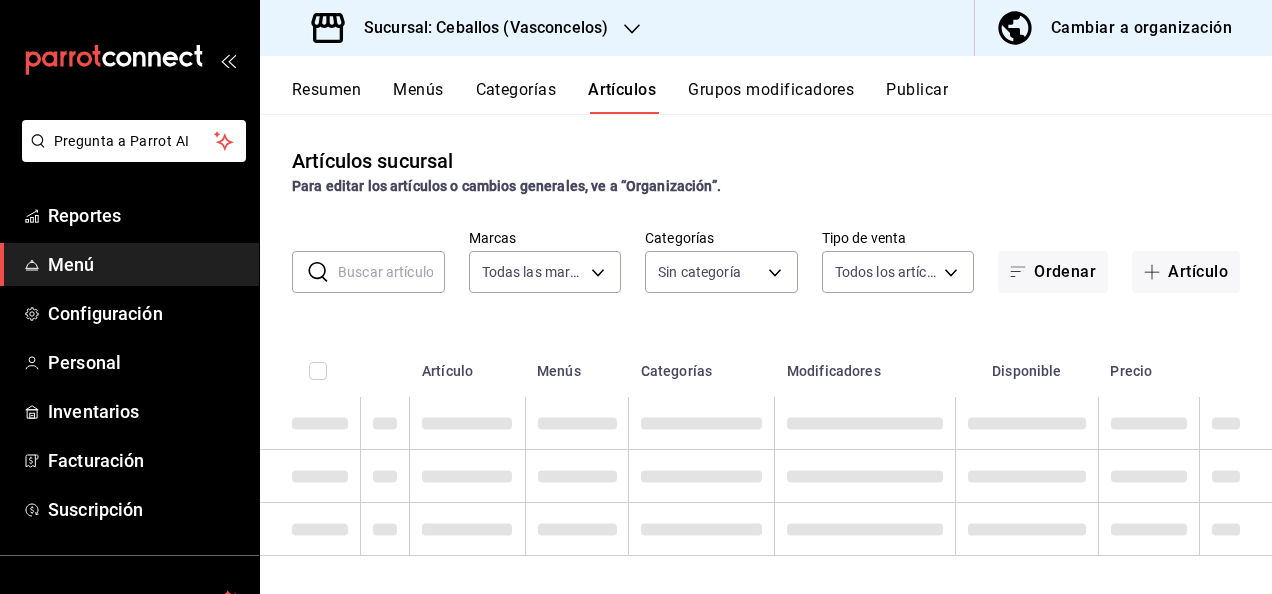 type on "[UUID_LIST]" 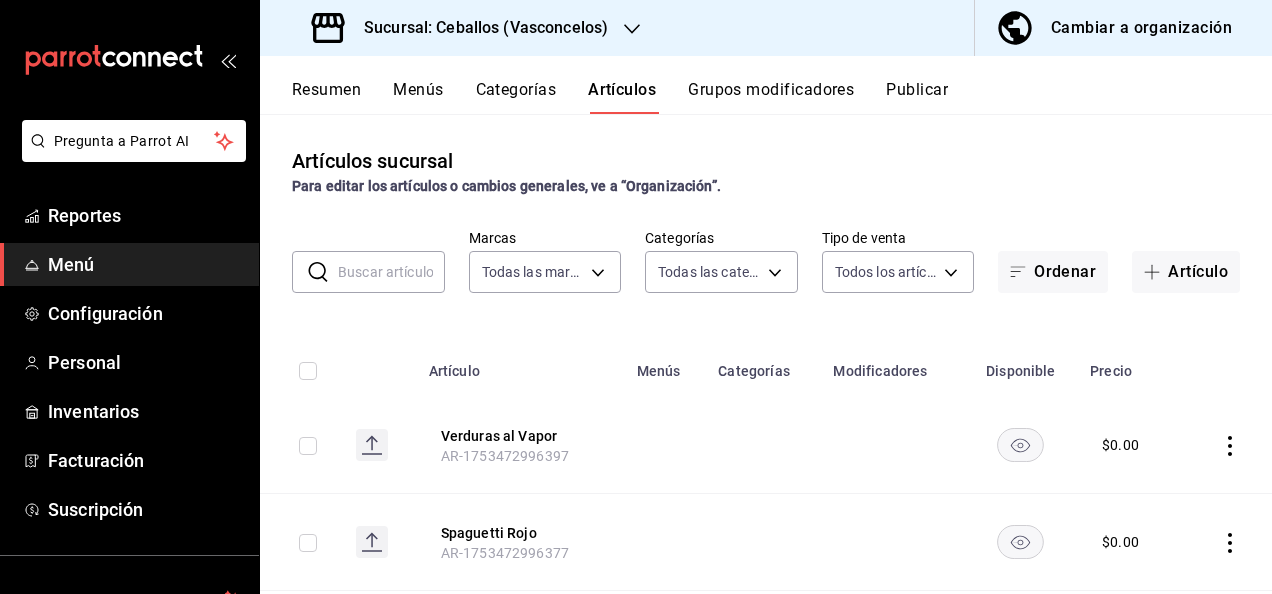 click at bounding box center [391, 272] 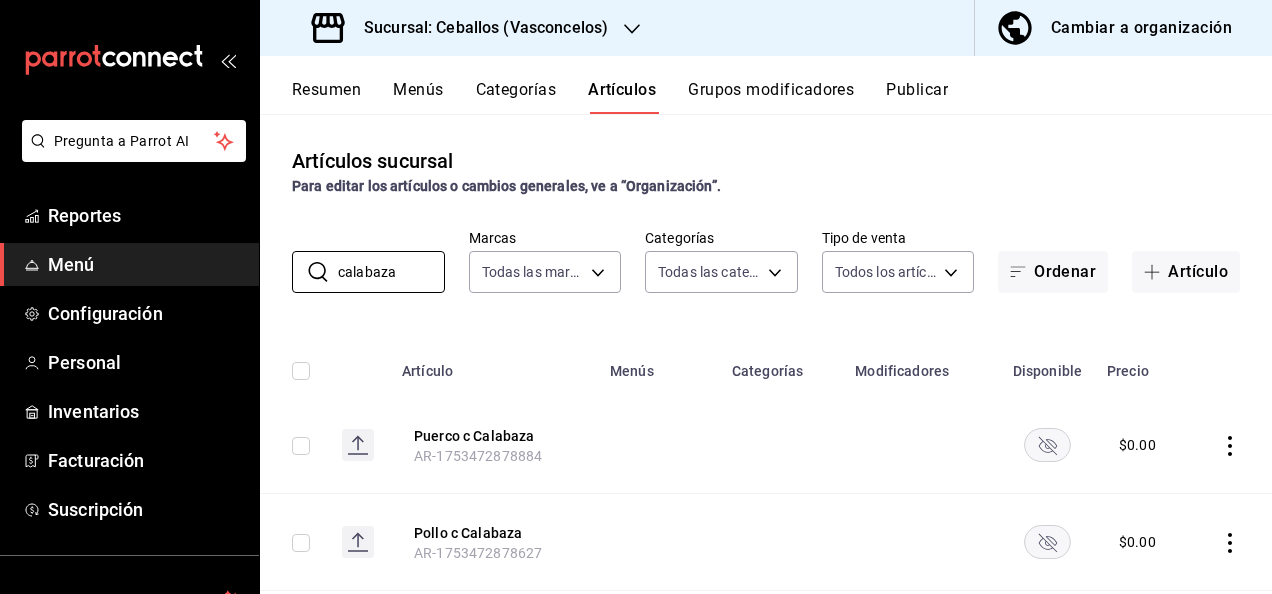 type on "calabaza" 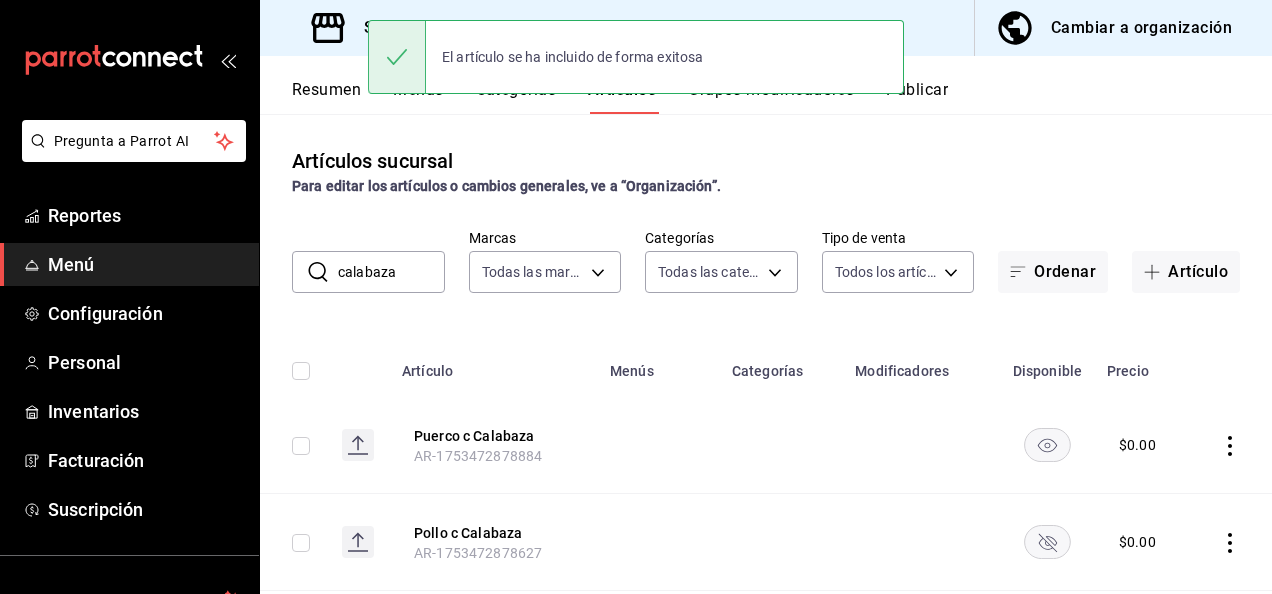 click 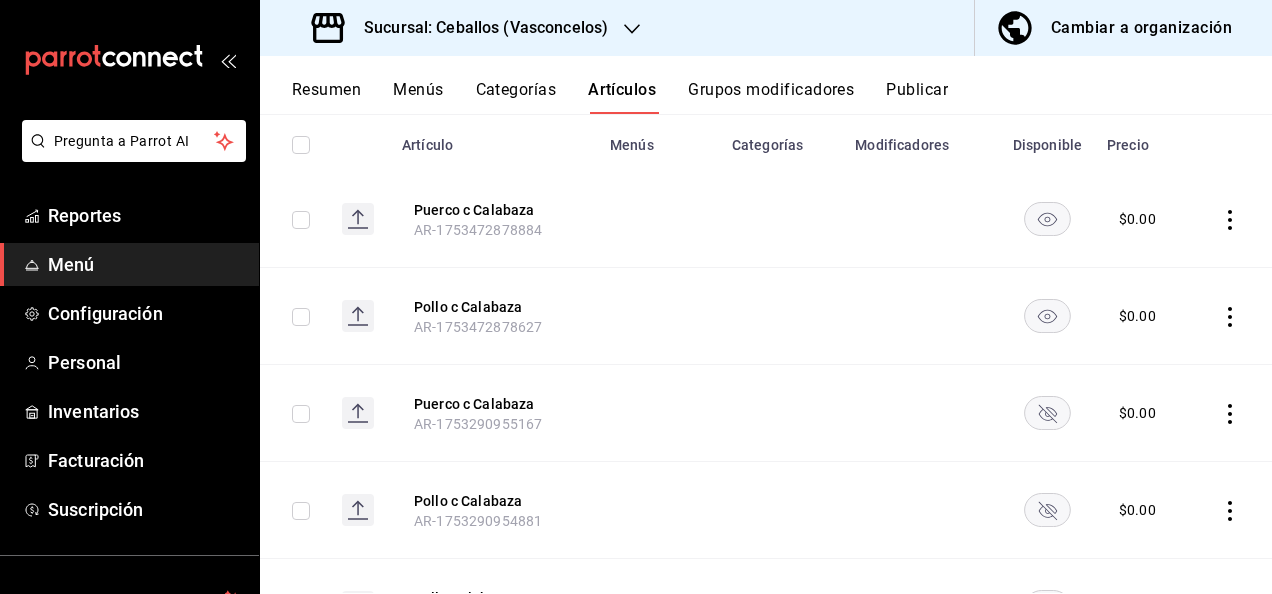 scroll, scrollTop: 306, scrollLeft: 0, axis: vertical 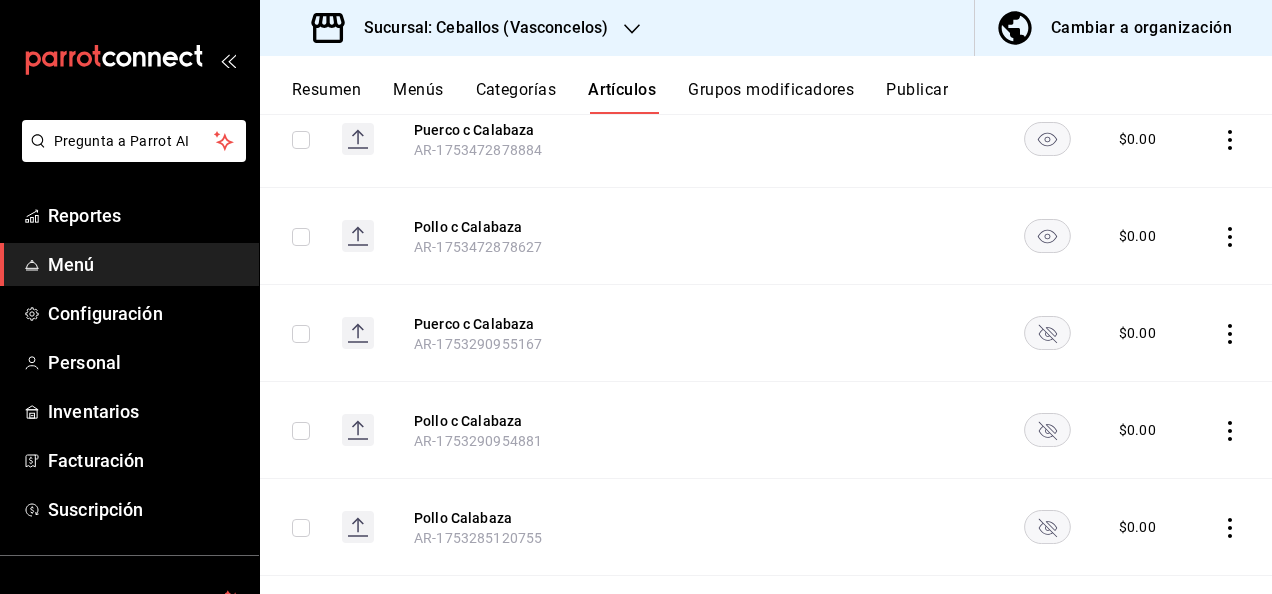 click 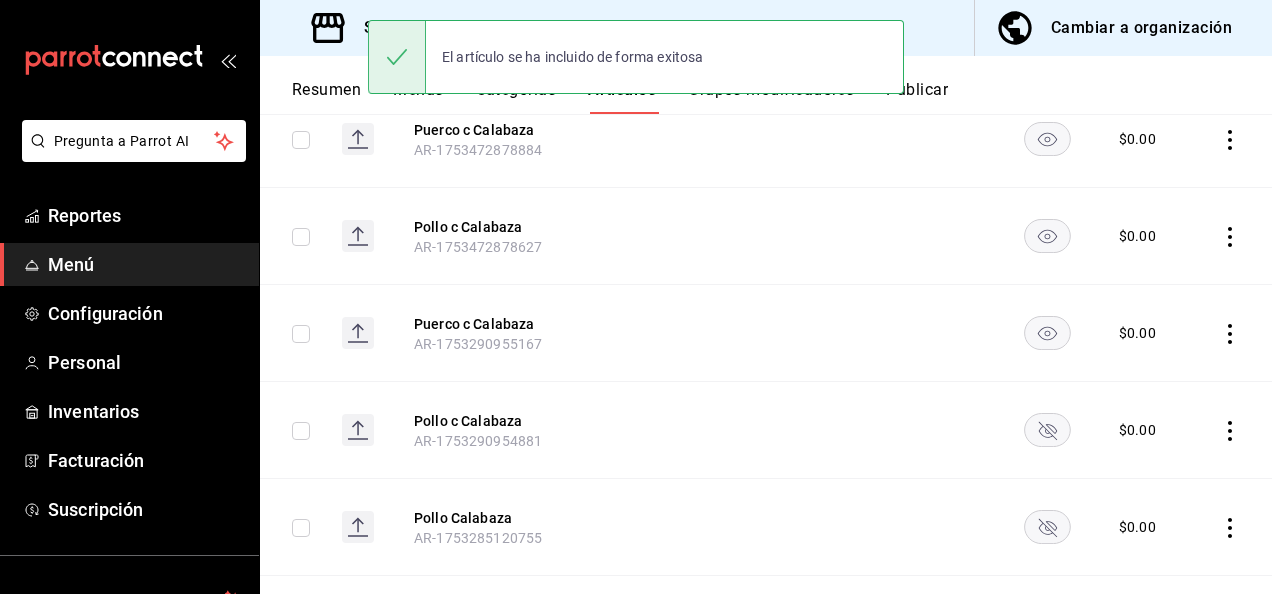 click 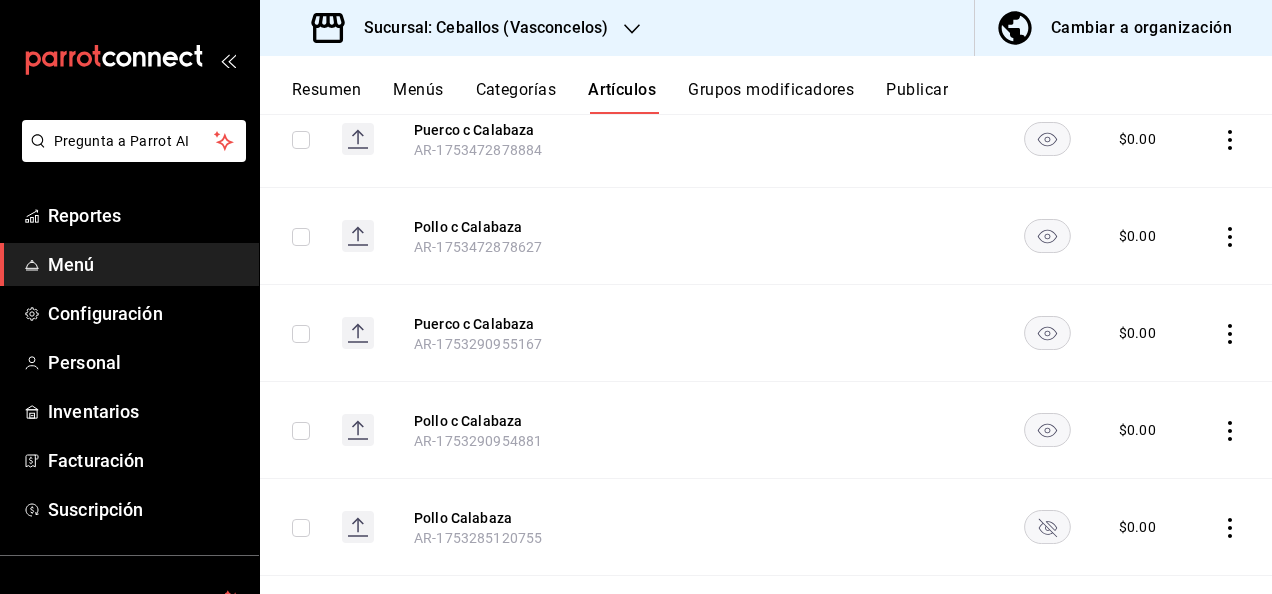 click 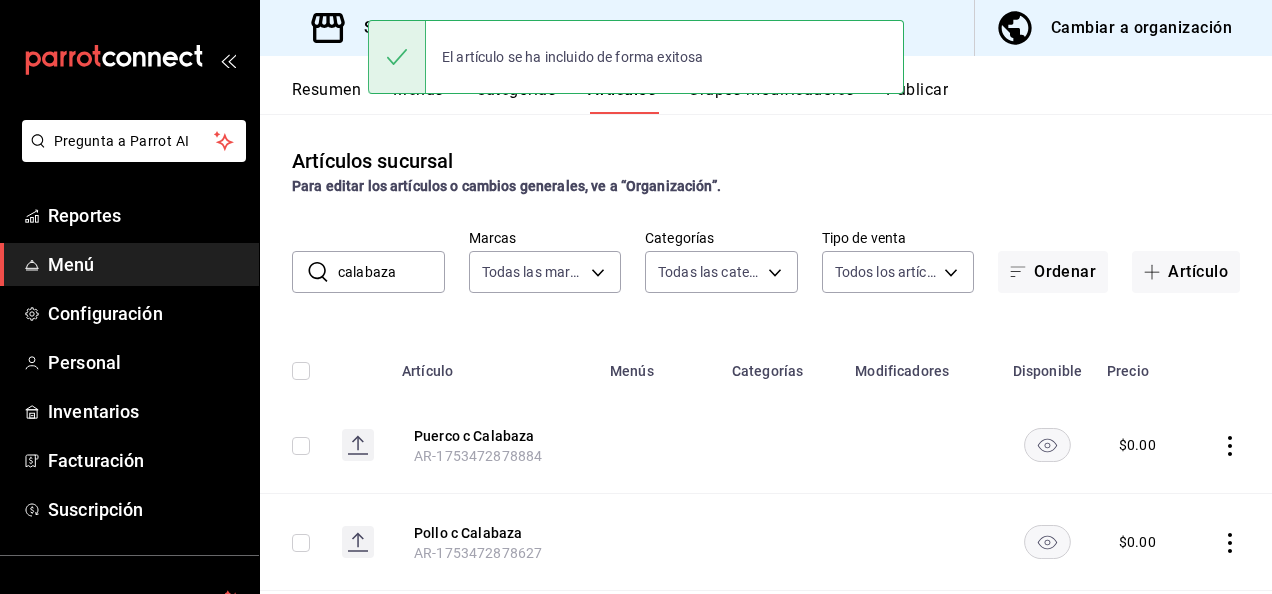 scroll, scrollTop: 0, scrollLeft: 0, axis: both 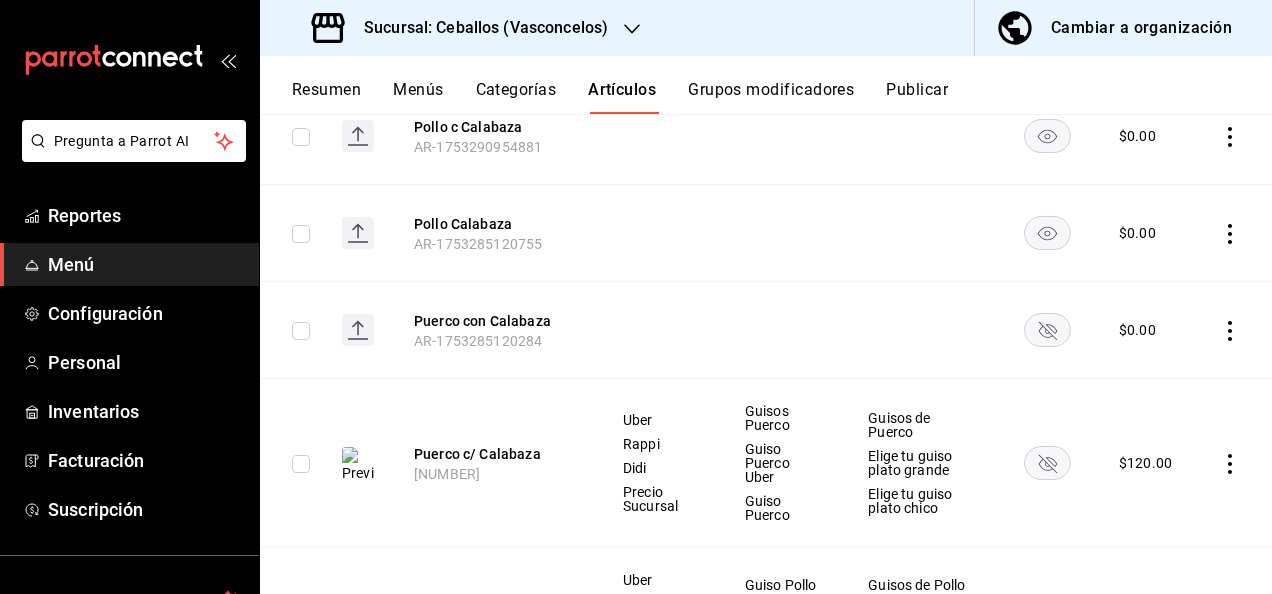 click 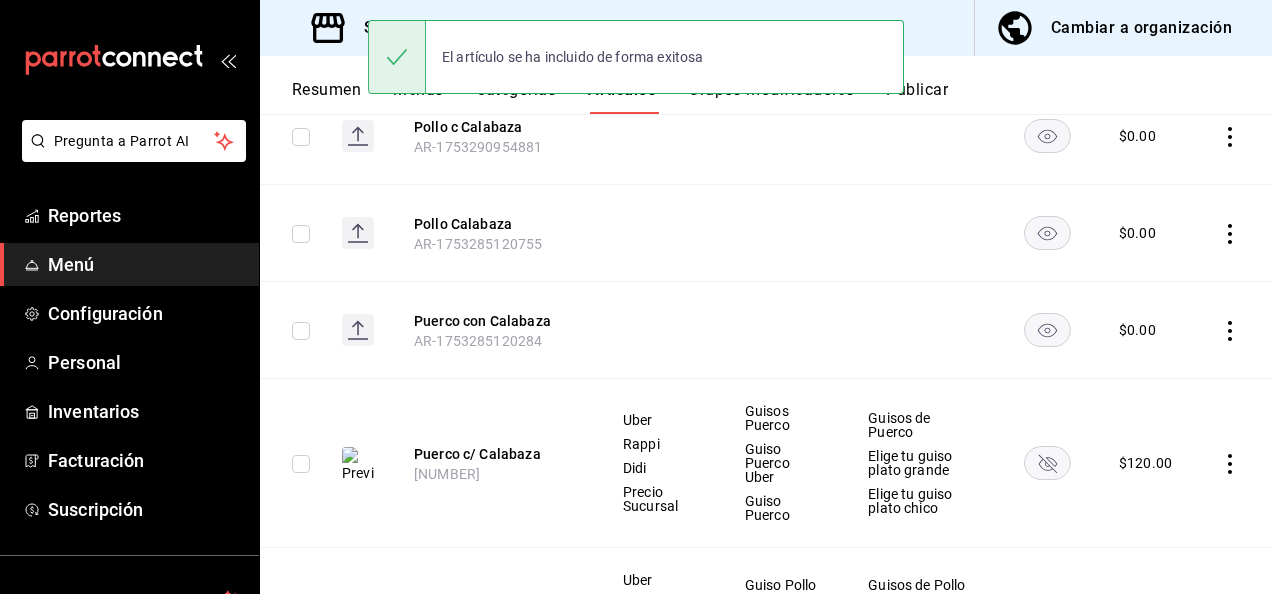 click 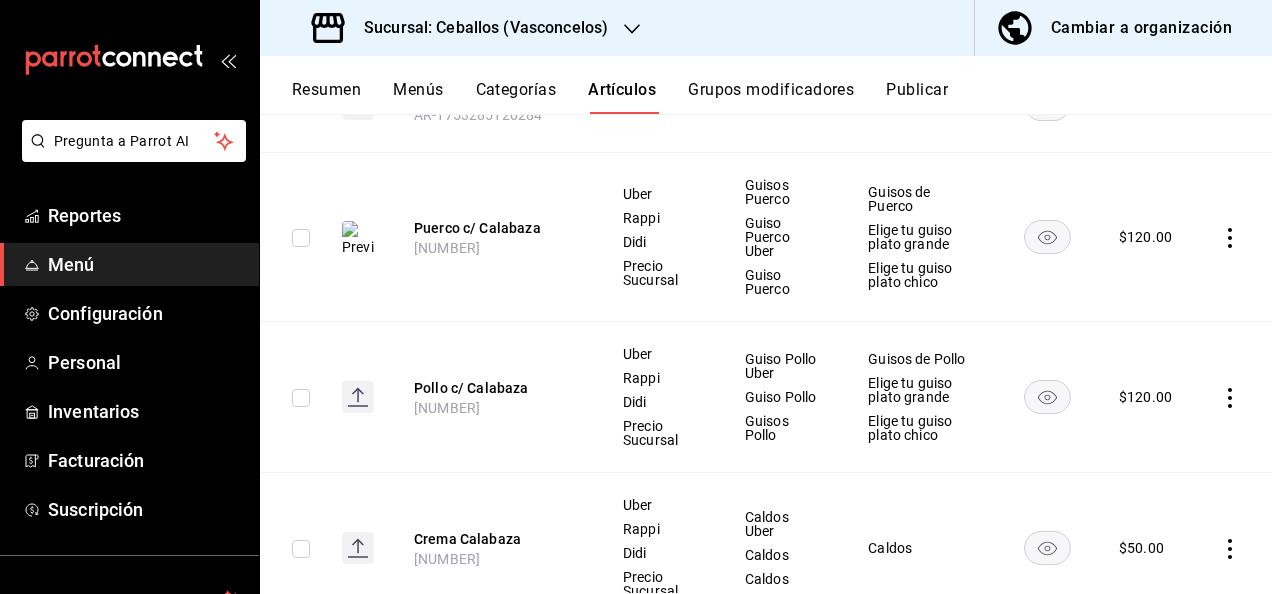 scroll, scrollTop: 853, scrollLeft: 0, axis: vertical 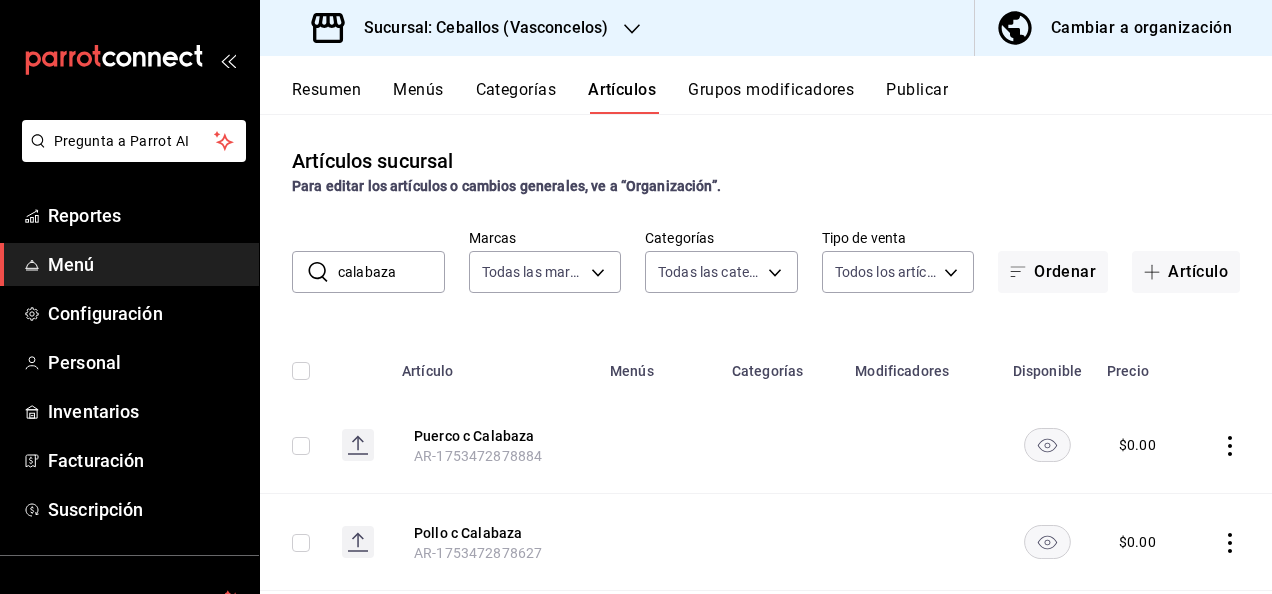 click on "Resumen" at bounding box center (326, 97) 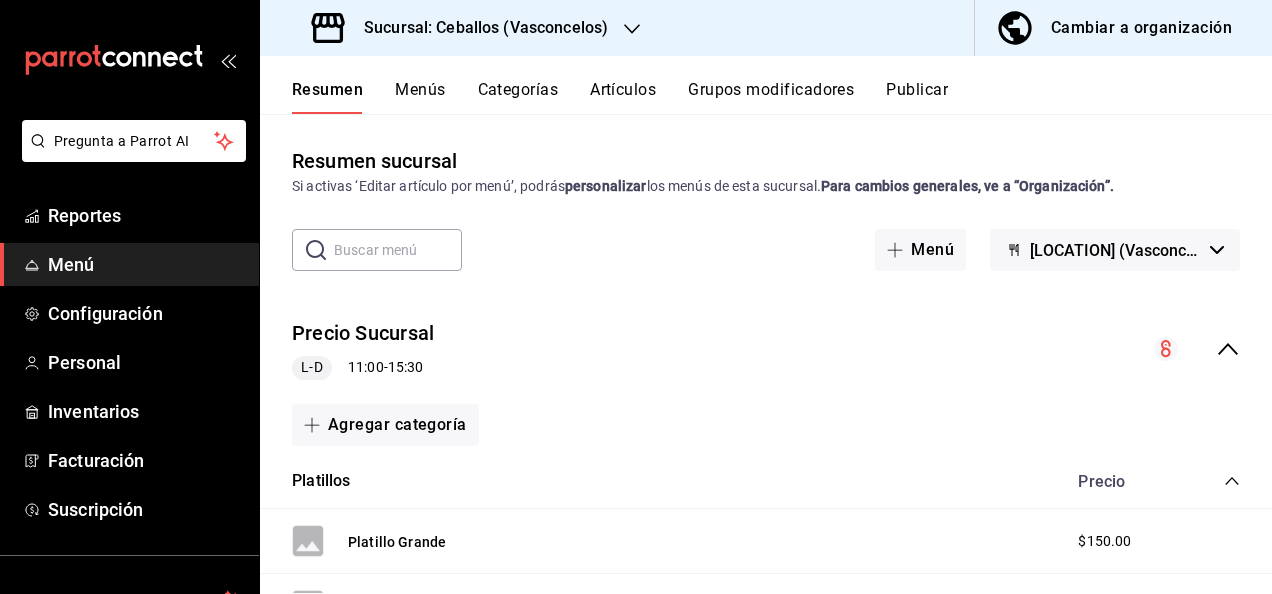 click 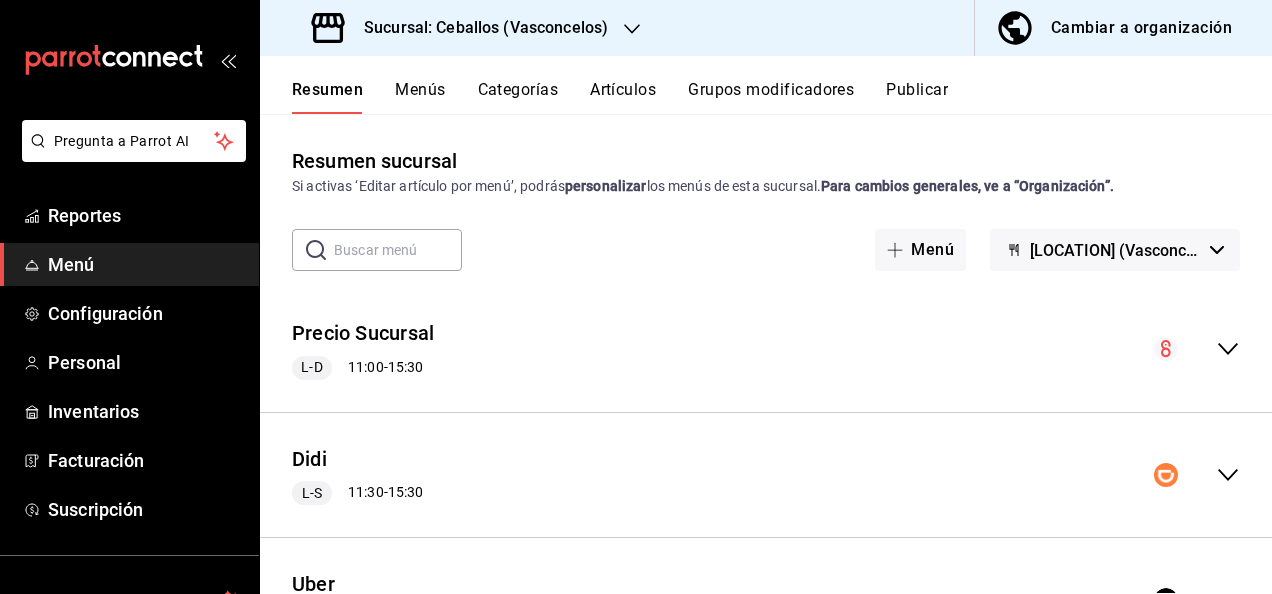 scroll, scrollTop: 234, scrollLeft: 0, axis: vertical 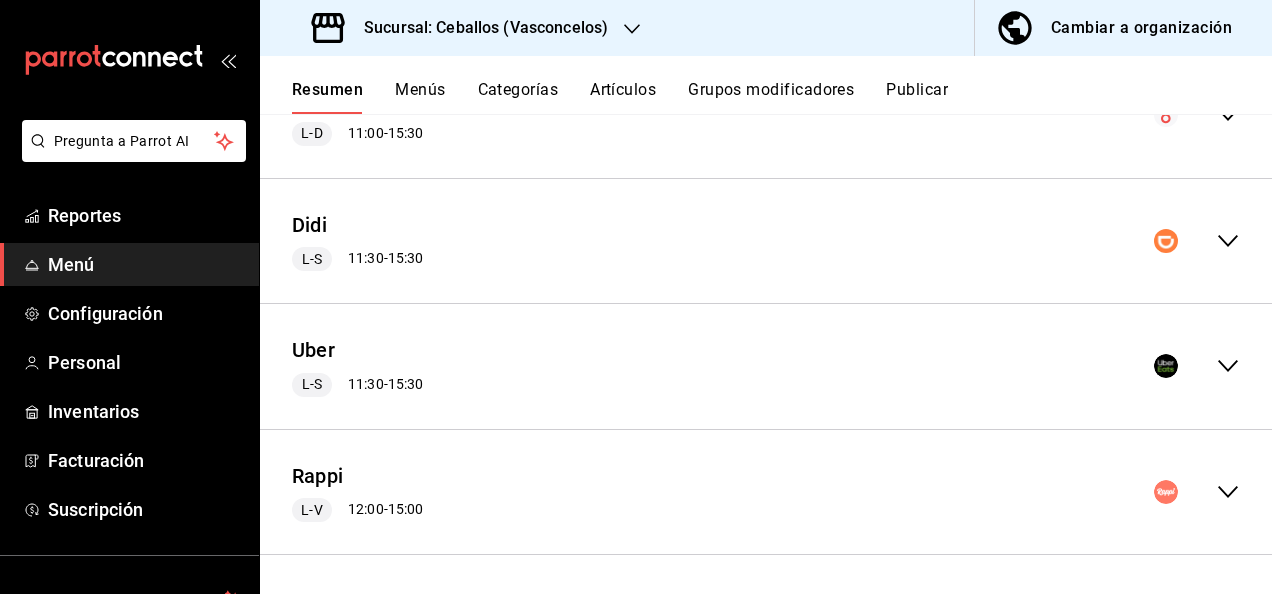 click on "Rappi L-V 12:00  -  15:00" at bounding box center (766, 492) 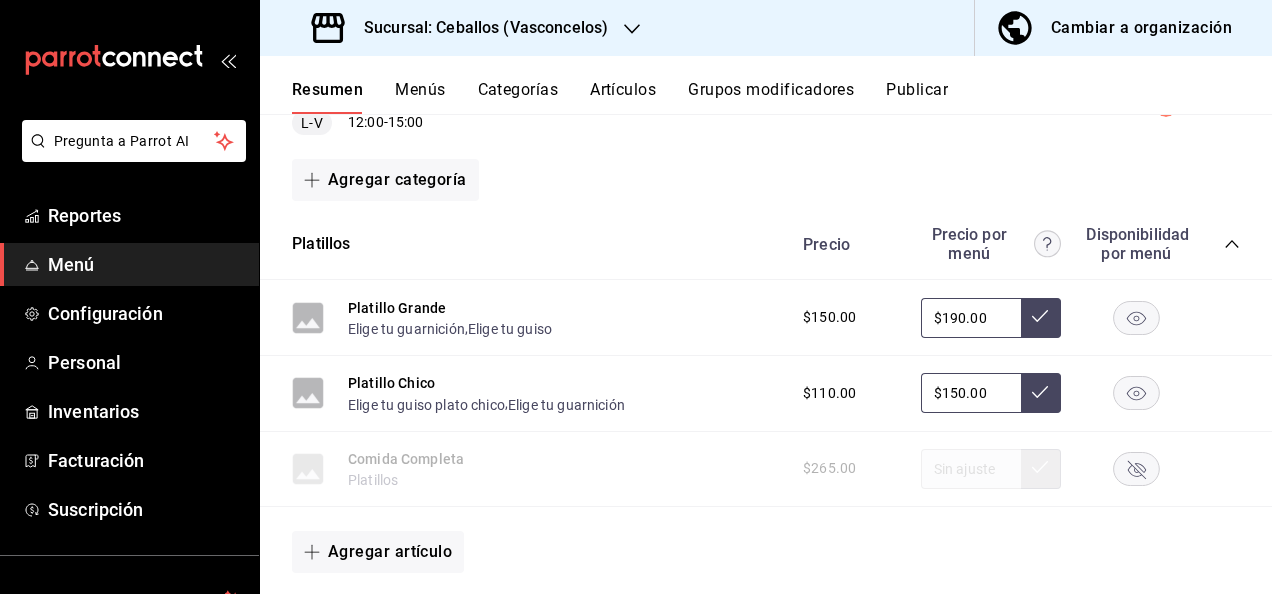scroll, scrollTop: 661, scrollLeft: 0, axis: vertical 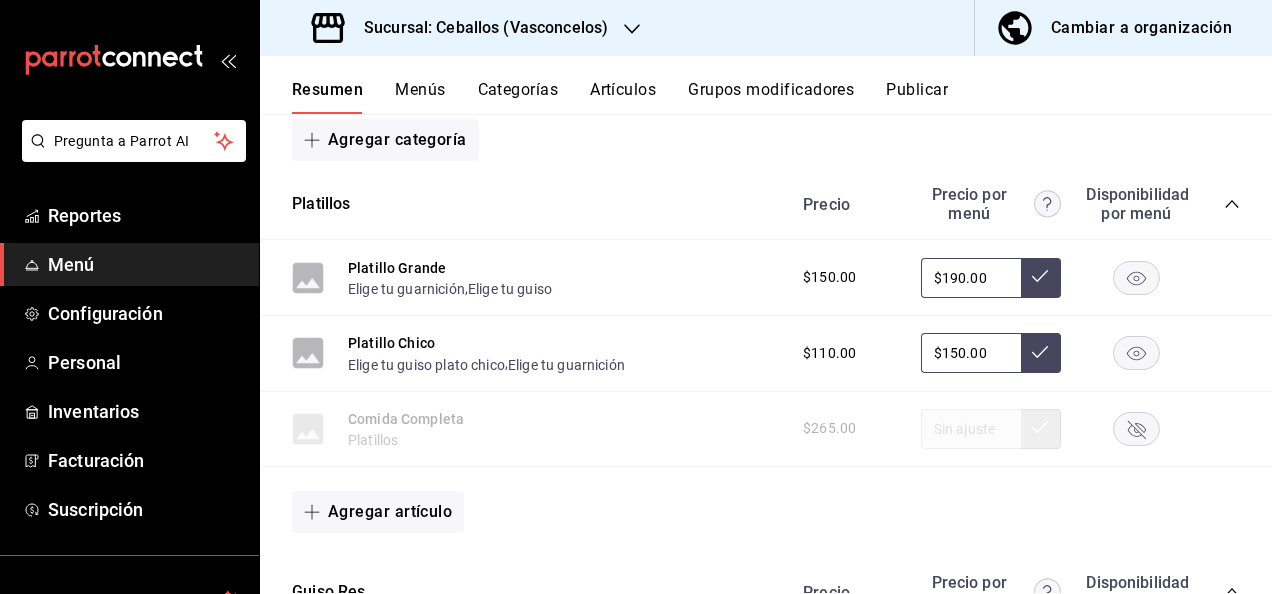 click 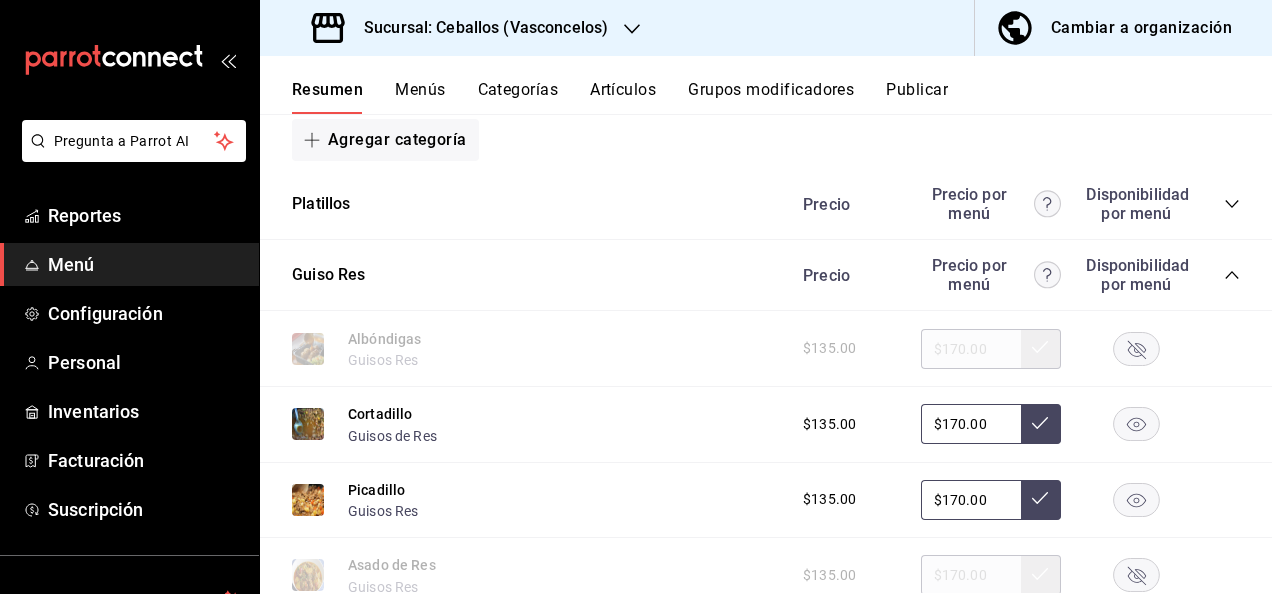 click 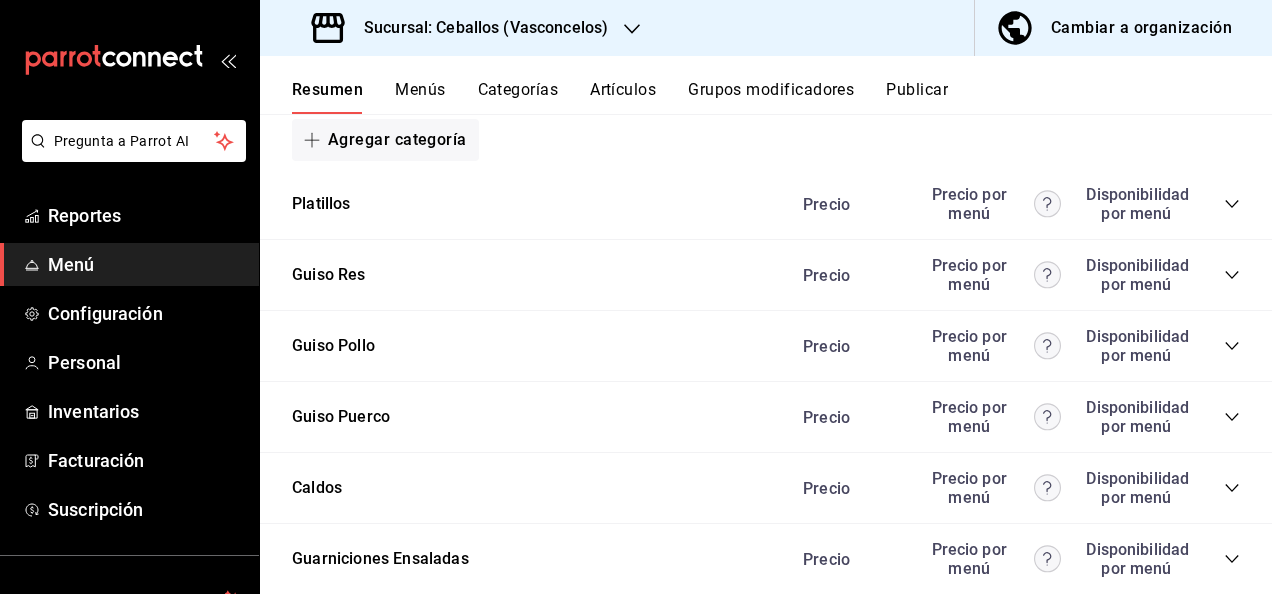 click 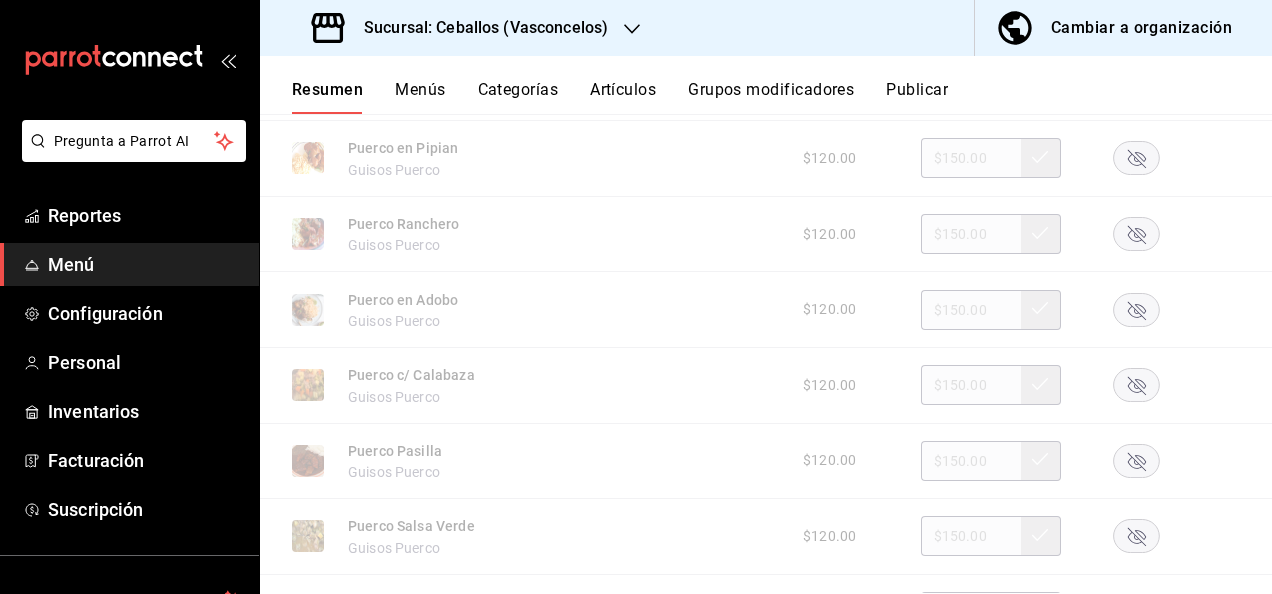 scroll, scrollTop: 1248, scrollLeft: 0, axis: vertical 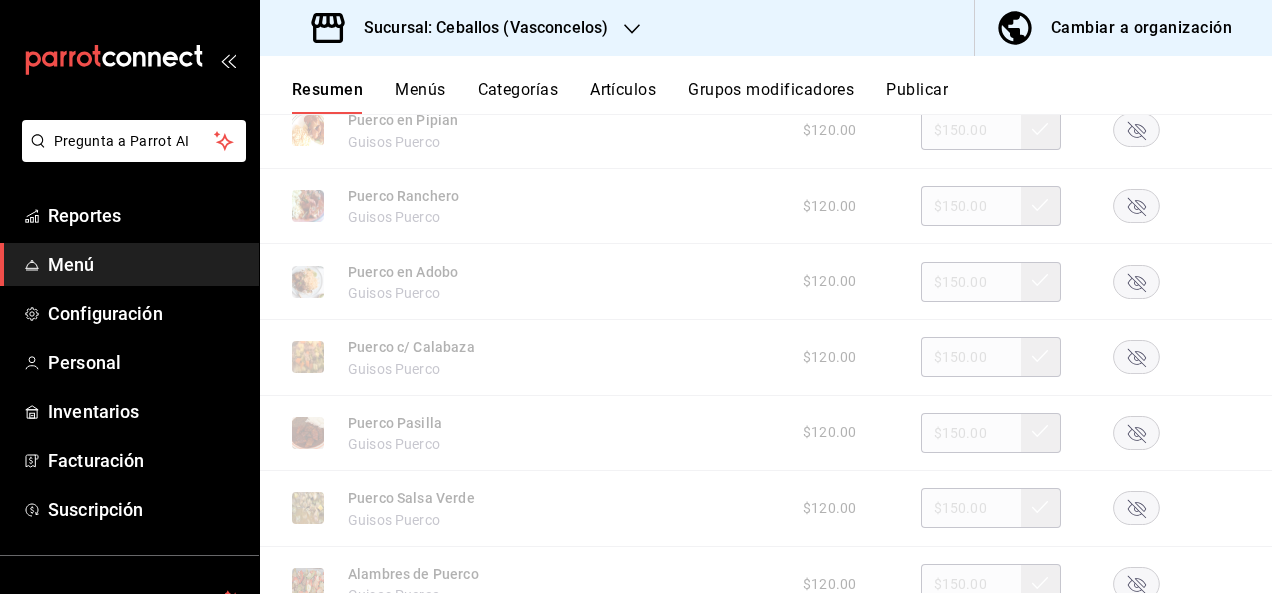 click 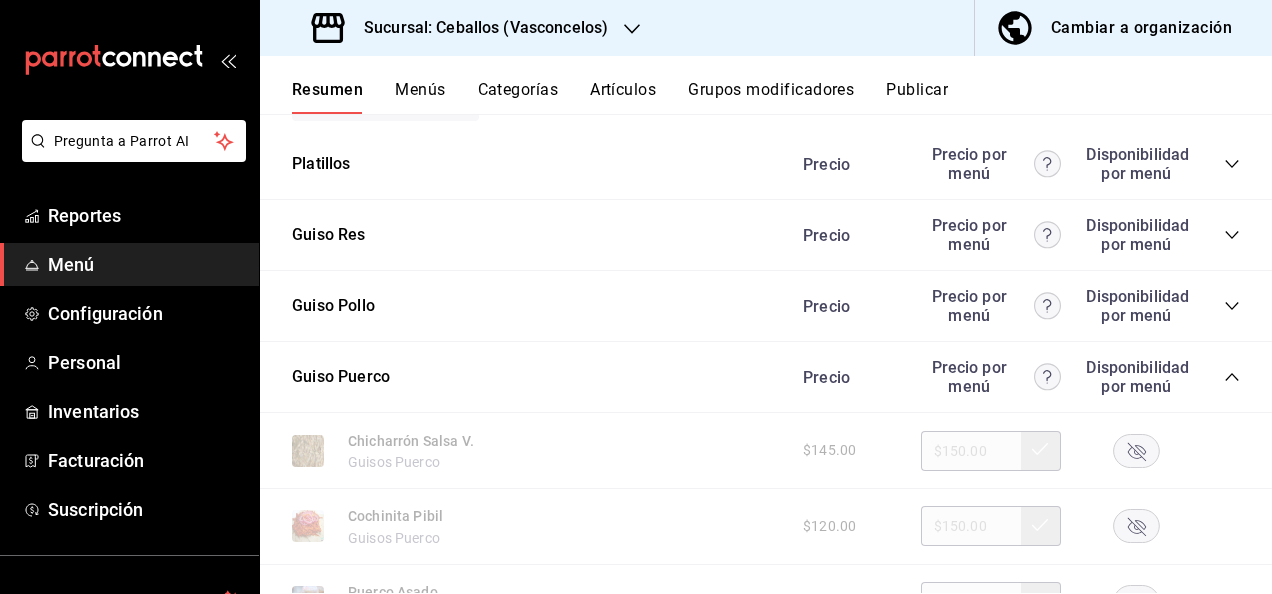 scroll, scrollTop: 688, scrollLeft: 0, axis: vertical 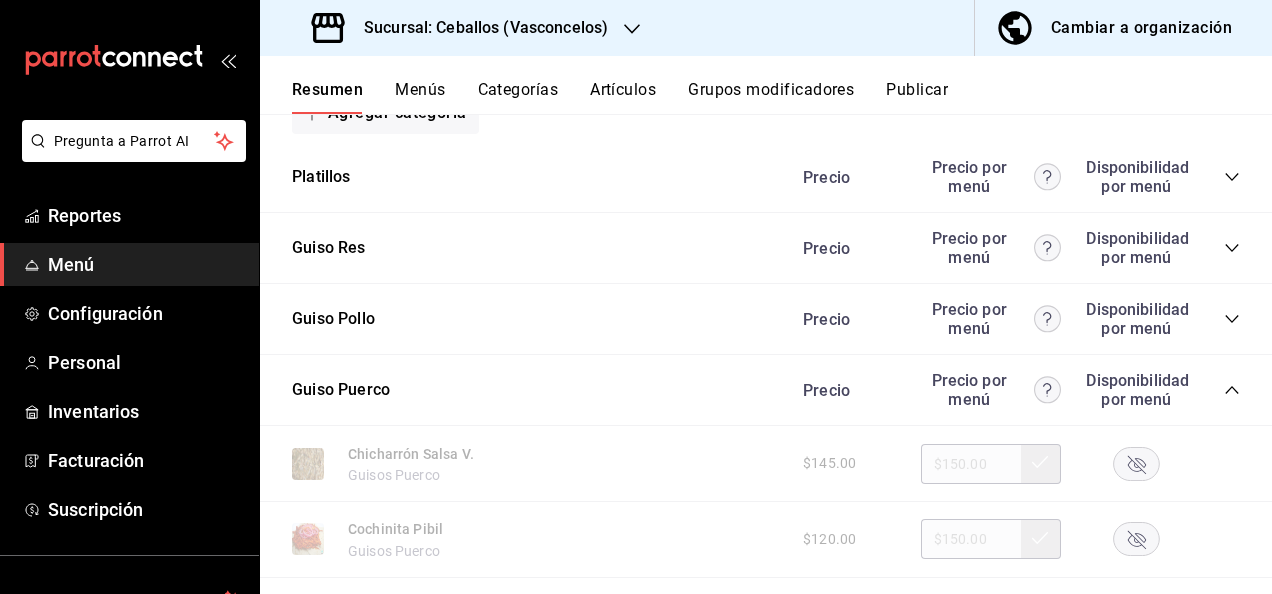 click 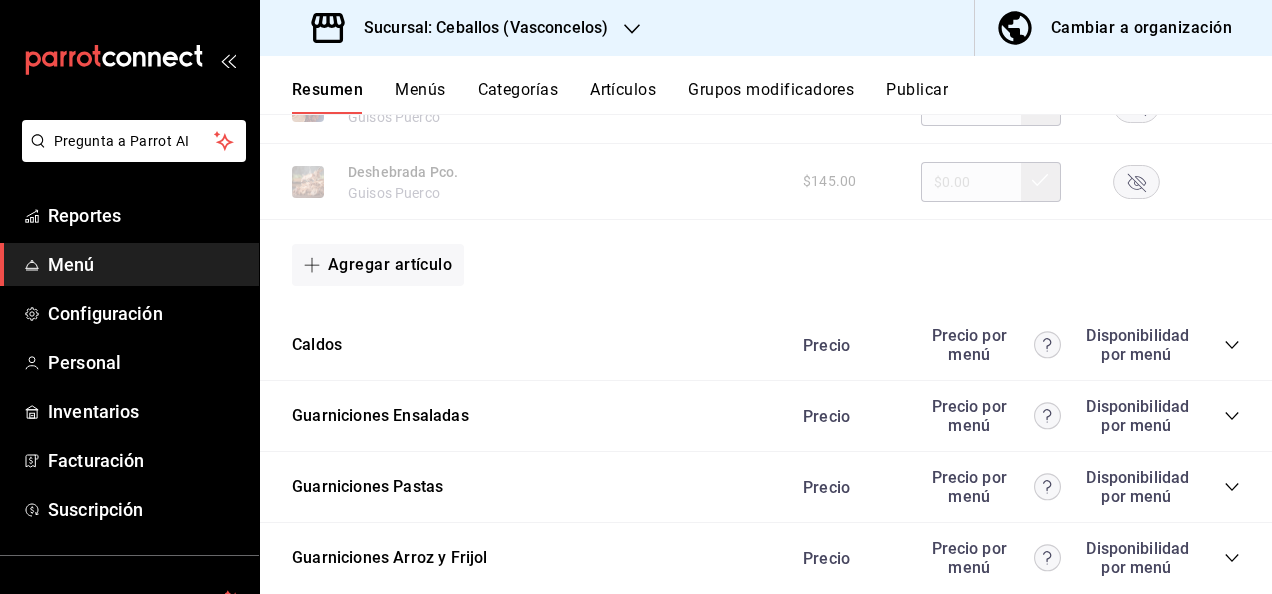 scroll, scrollTop: 3142, scrollLeft: 0, axis: vertical 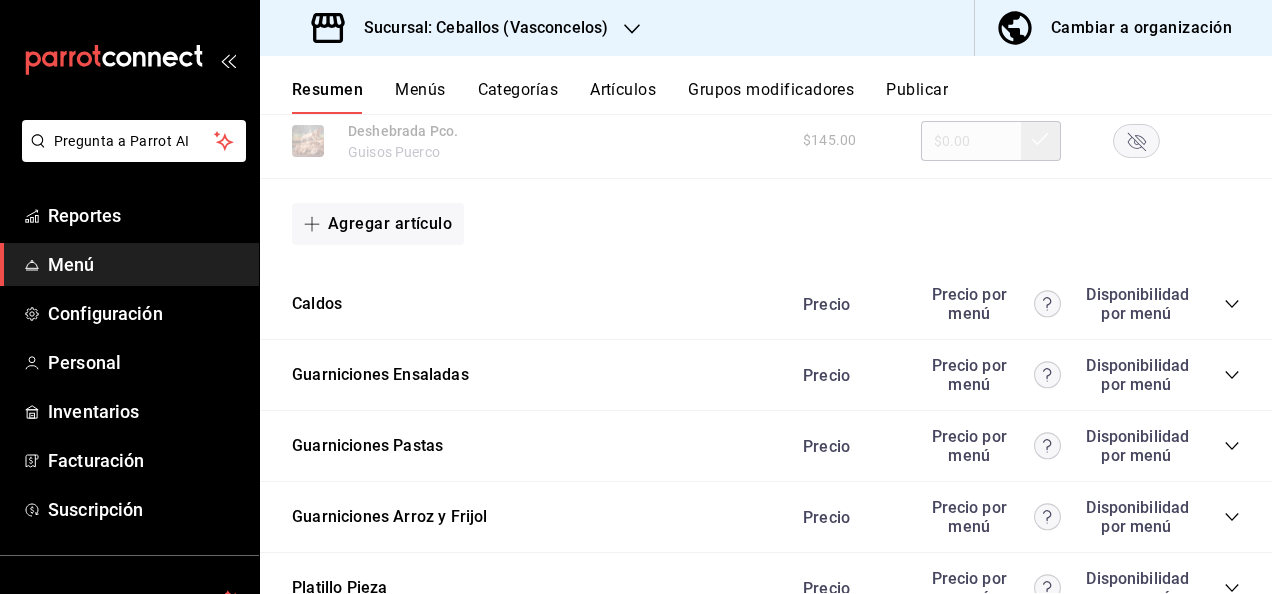 click 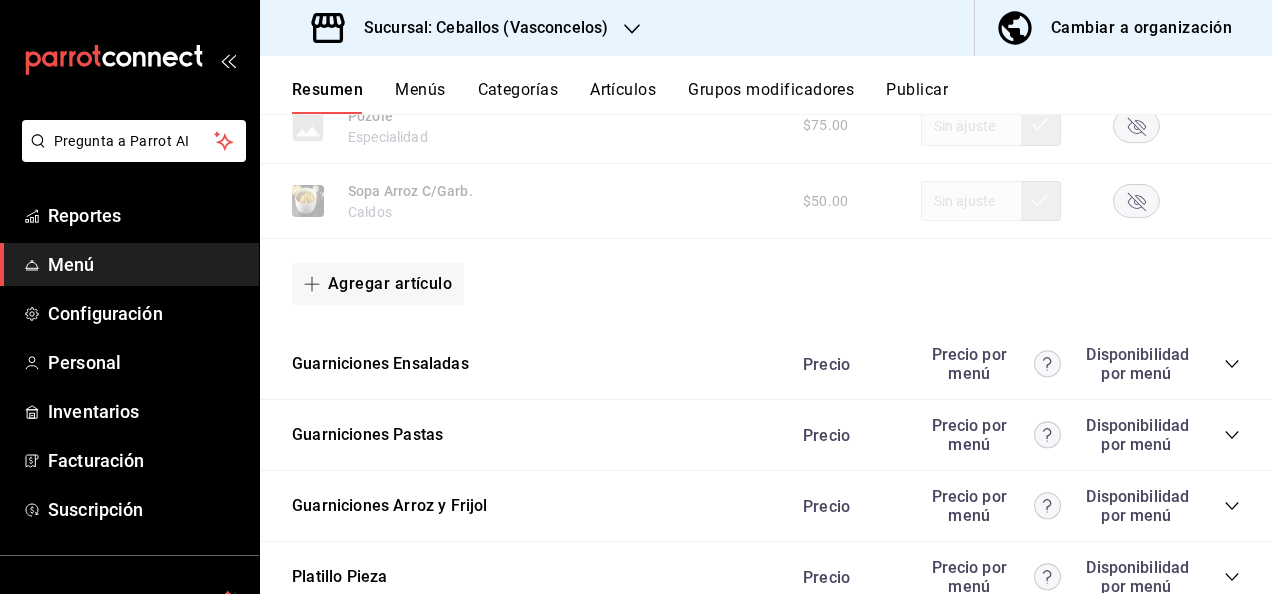 scroll, scrollTop: 5288, scrollLeft: 0, axis: vertical 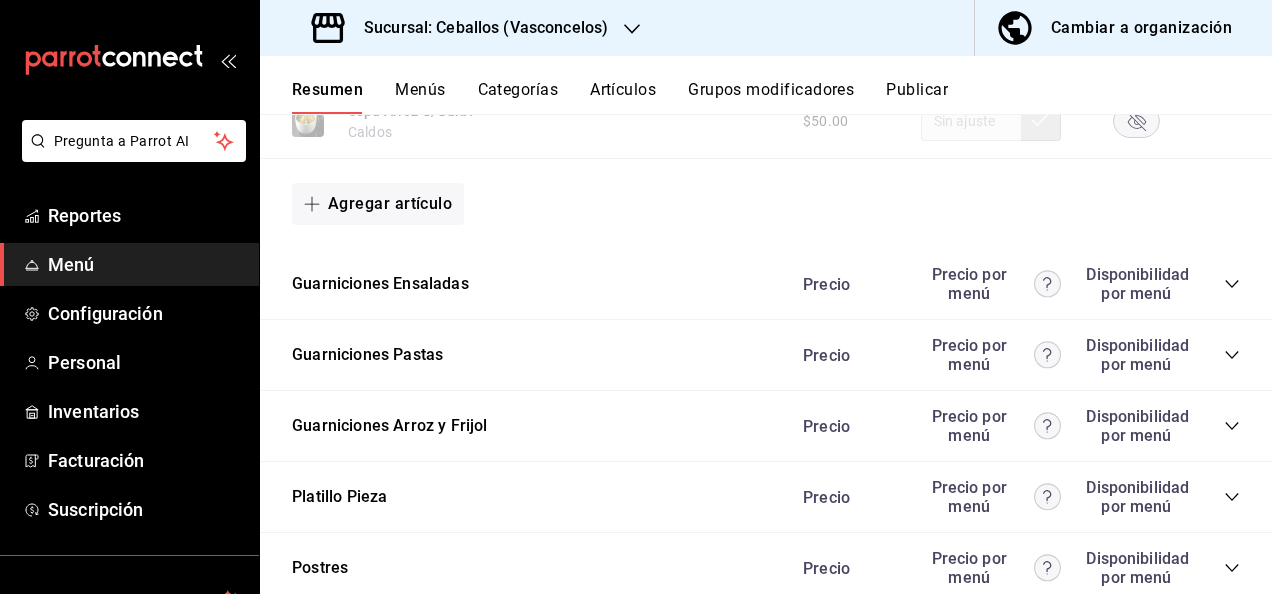 click 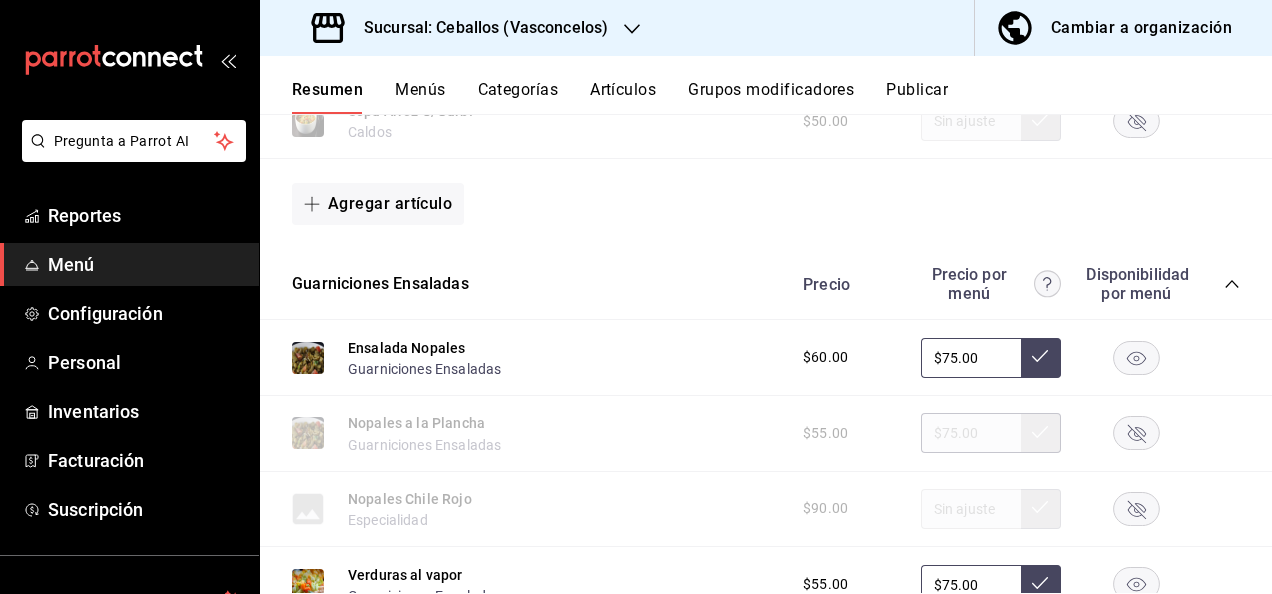 click 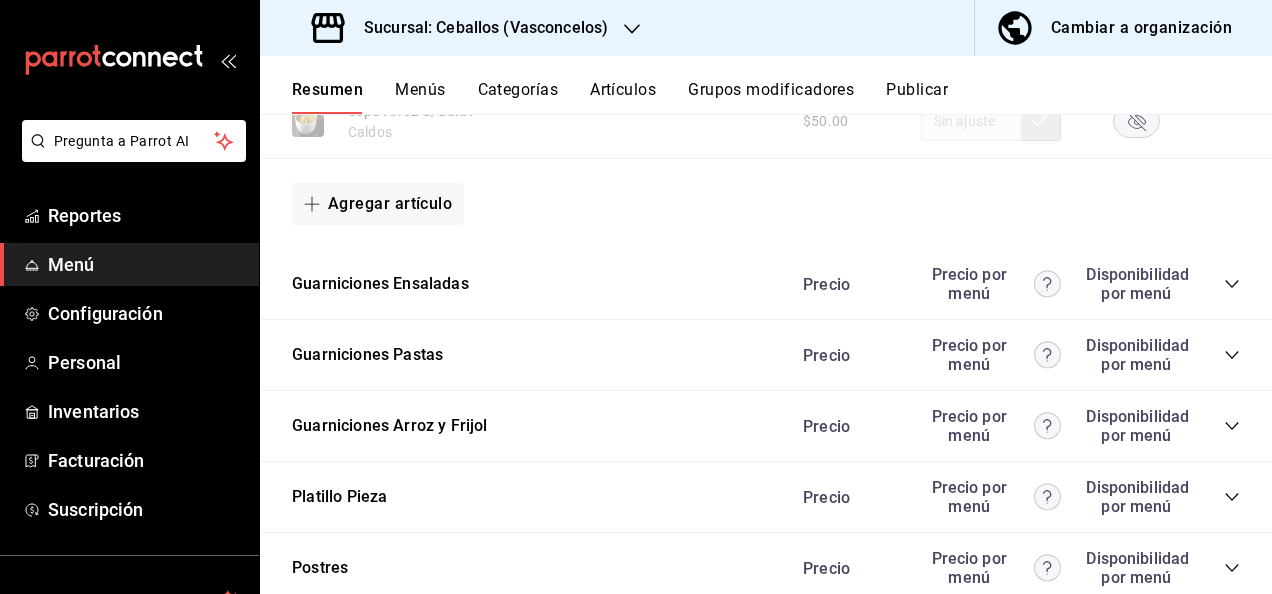 click 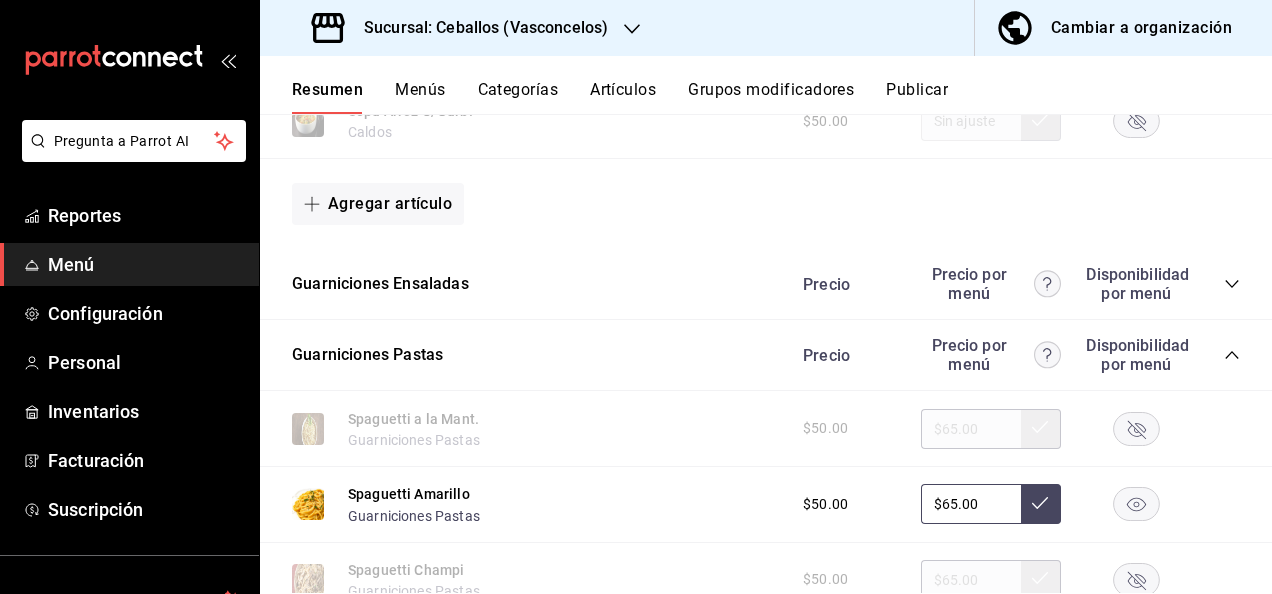 click 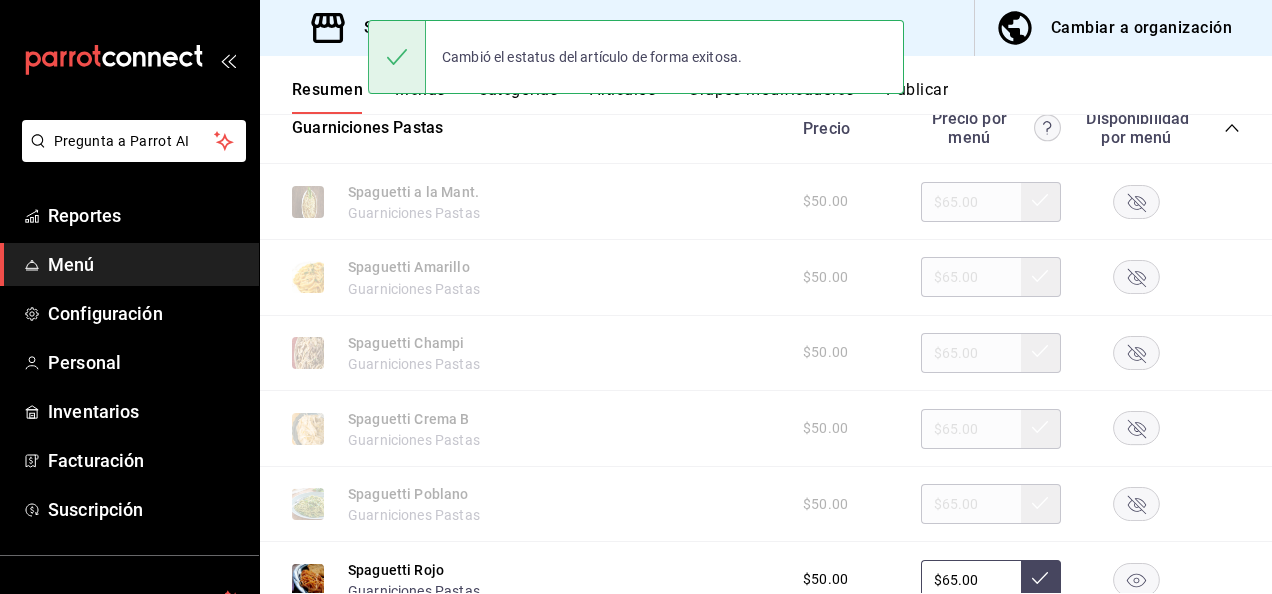 scroll, scrollTop: 5555, scrollLeft: 0, axis: vertical 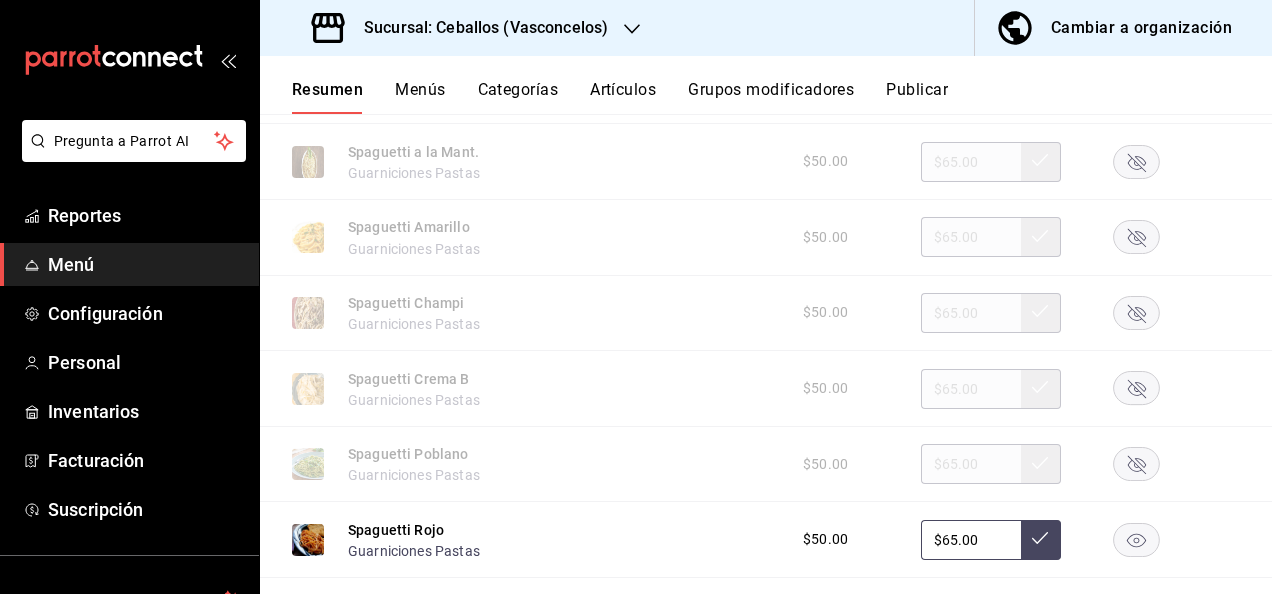click 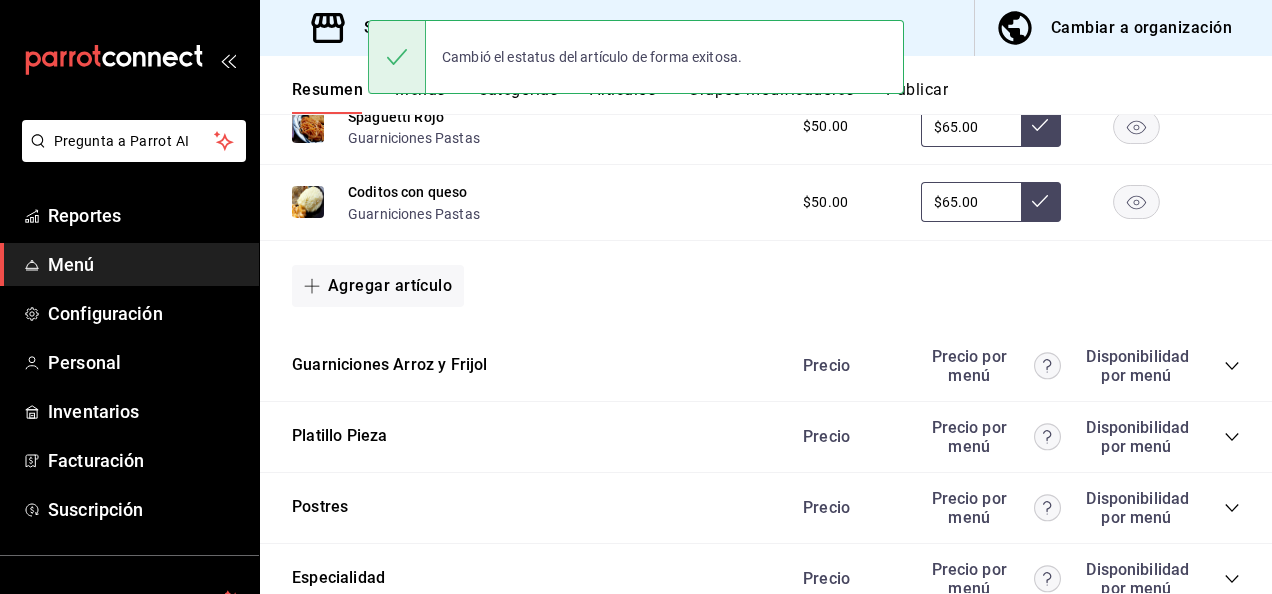 scroll, scrollTop: 6102, scrollLeft: 0, axis: vertical 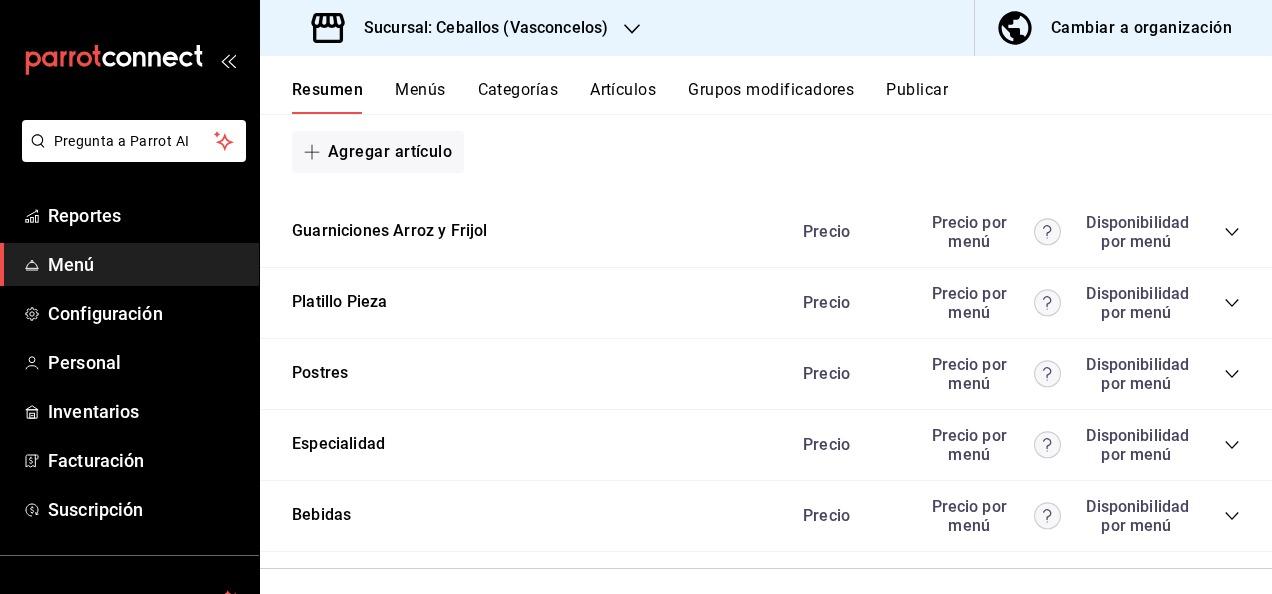 click 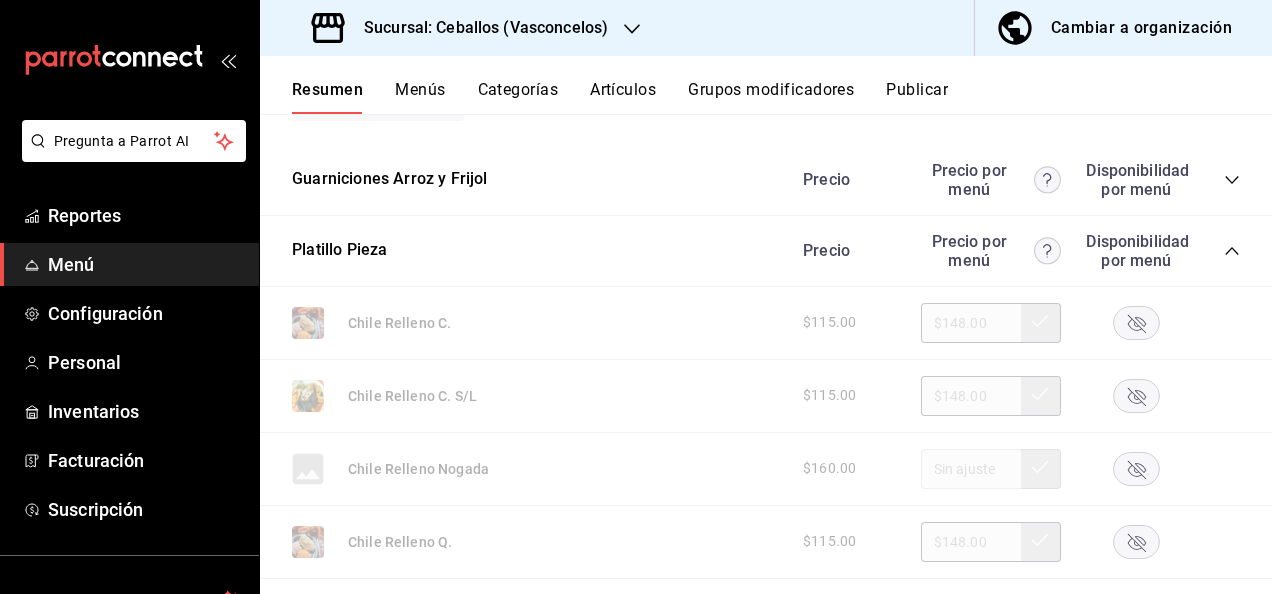 scroll, scrollTop: 6142, scrollLeft: 0, axis: vertical 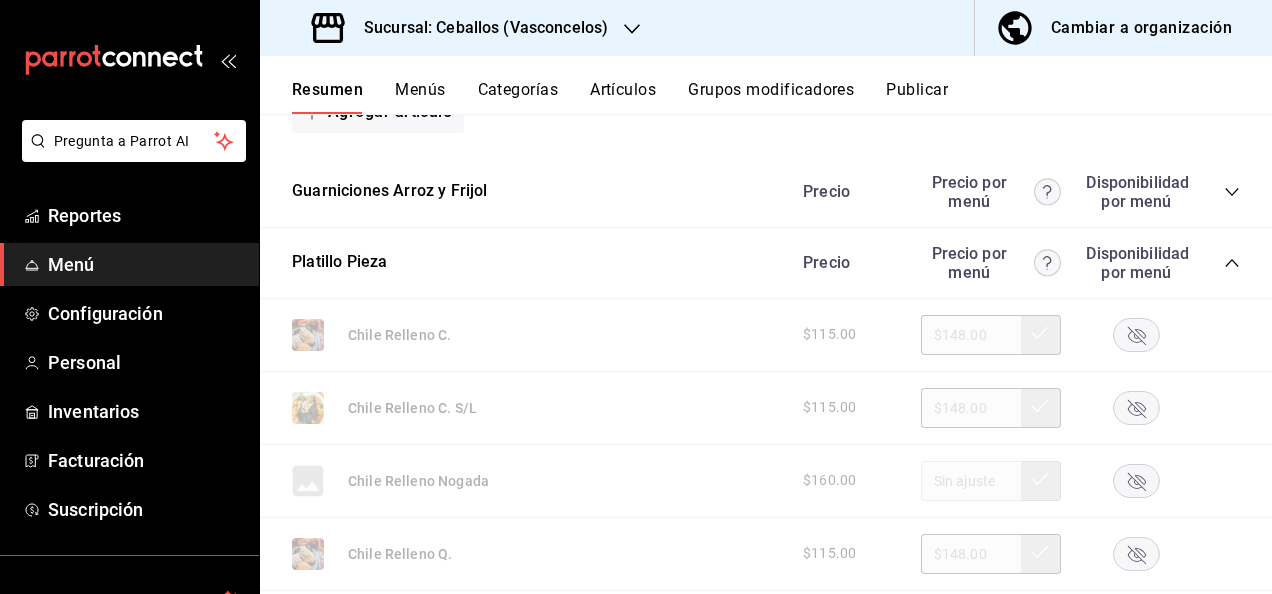 click 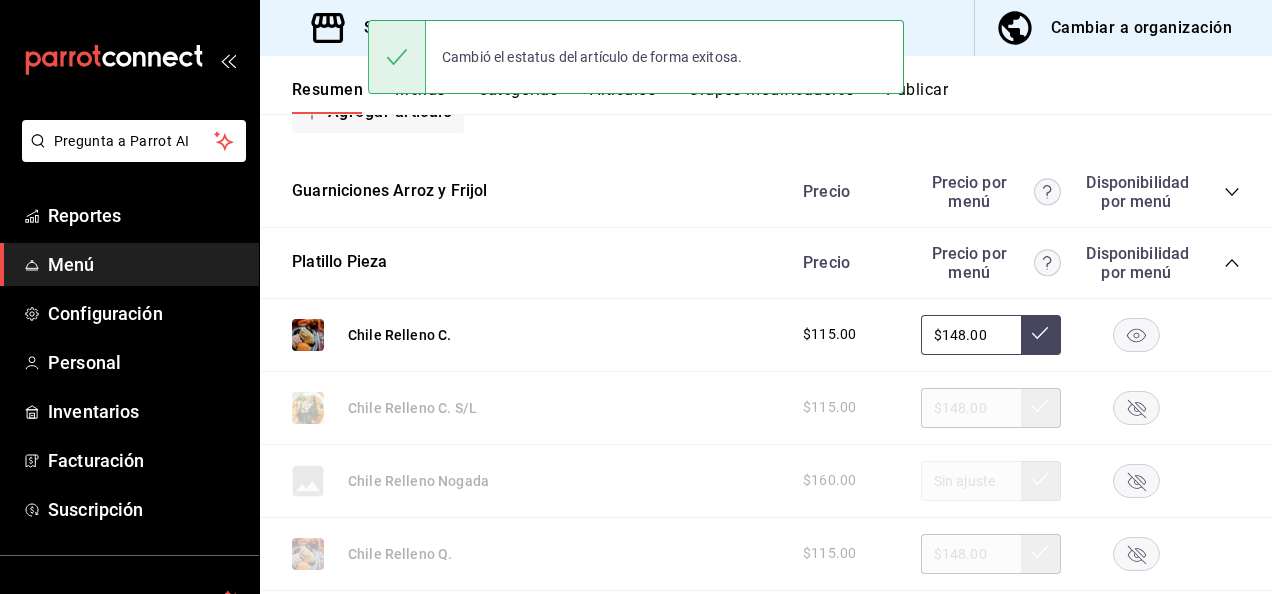click 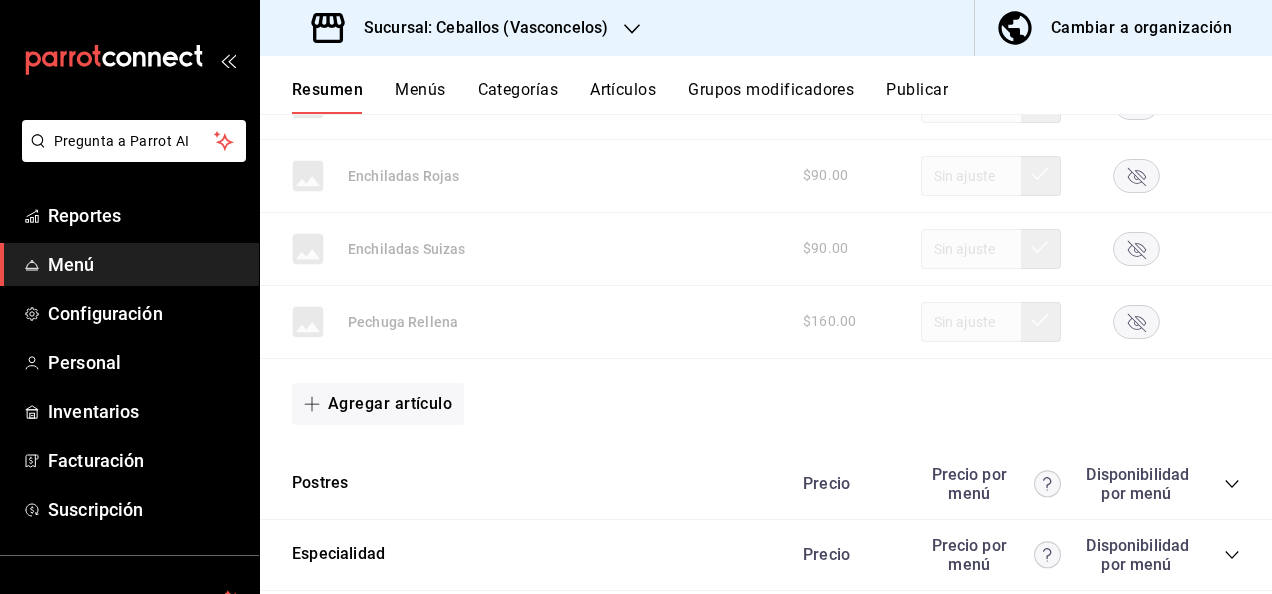 scroll, scrollTop: 7684, scrollLeft: 0, axis: vertical 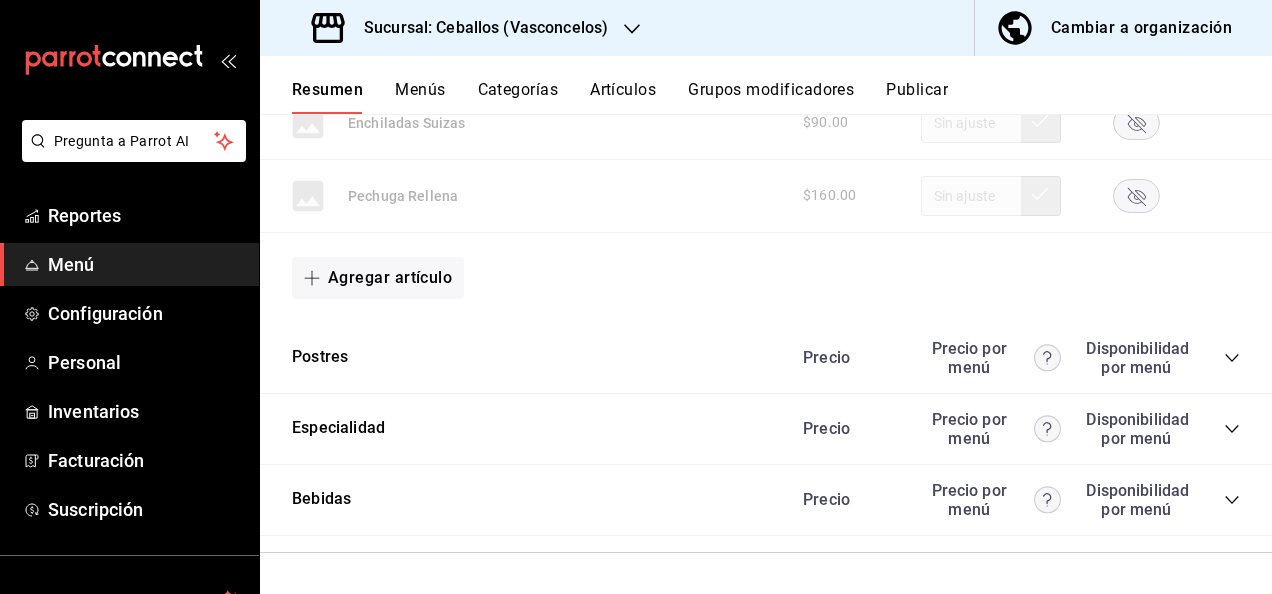 click on "Publicar" at bounding box center (917, 97) 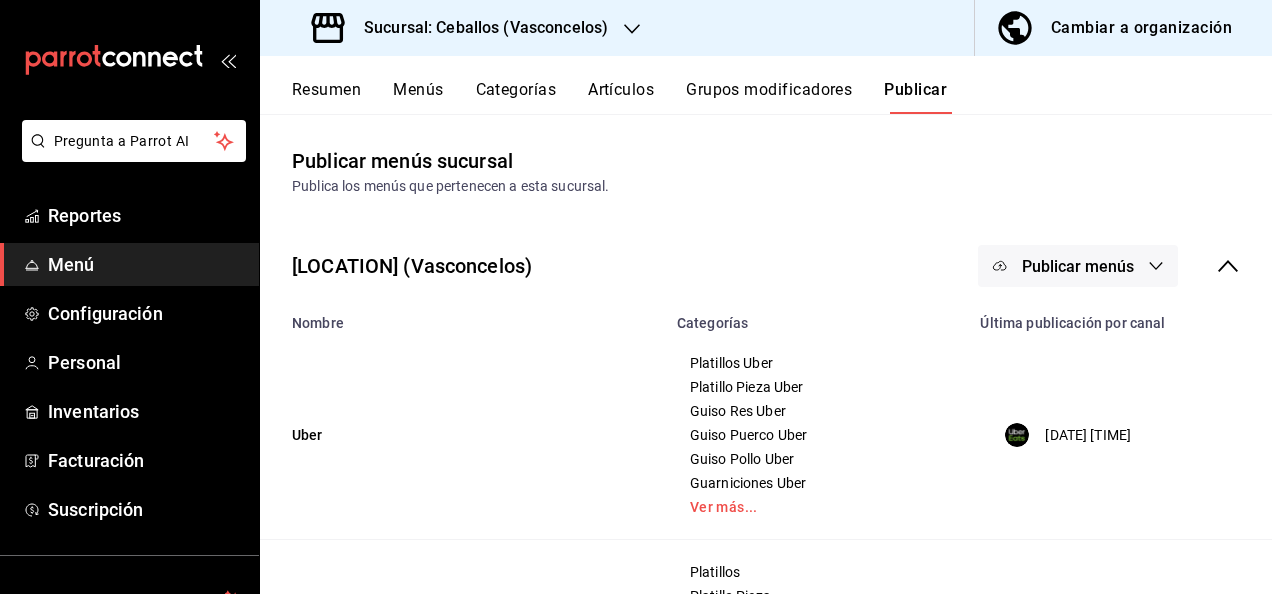 click on "Publicar menús" at bounding box center [1078, 266] 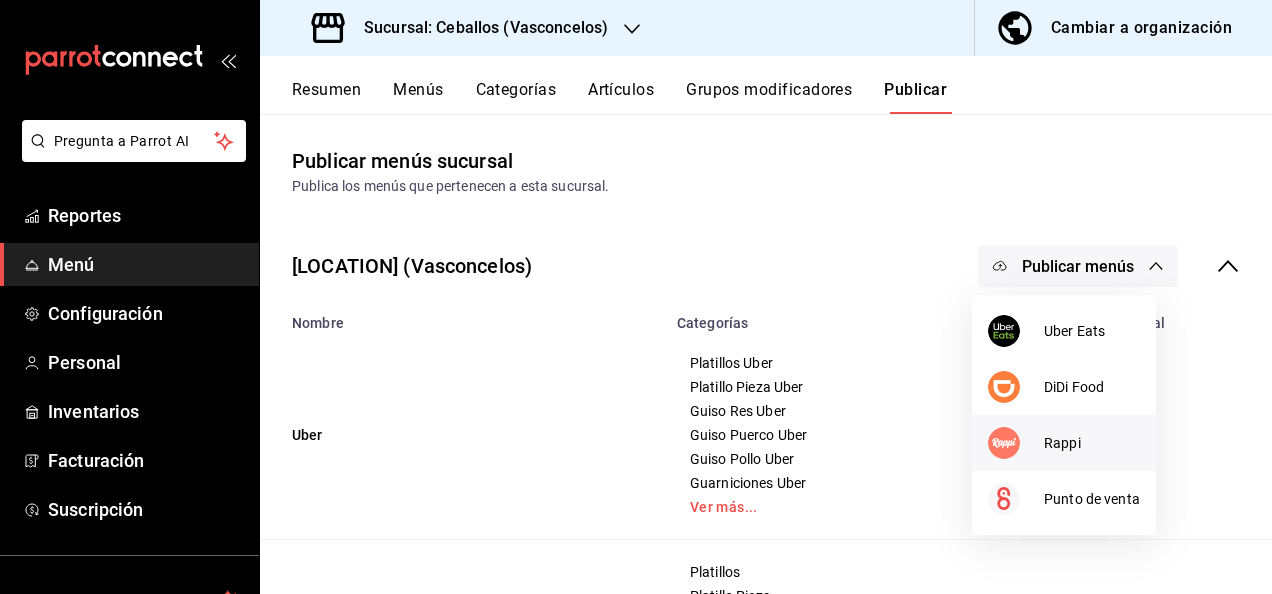 click on "Rappi" at bounding box center (1064, 443) 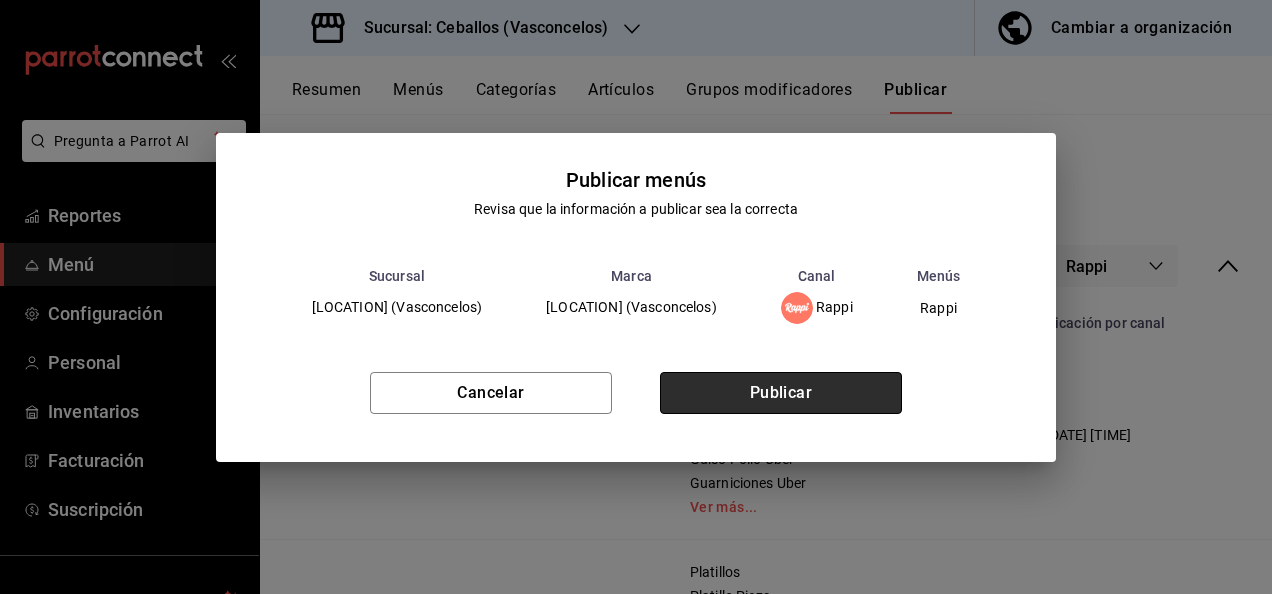 click on "Publicar" at bounding box center [781, 393] 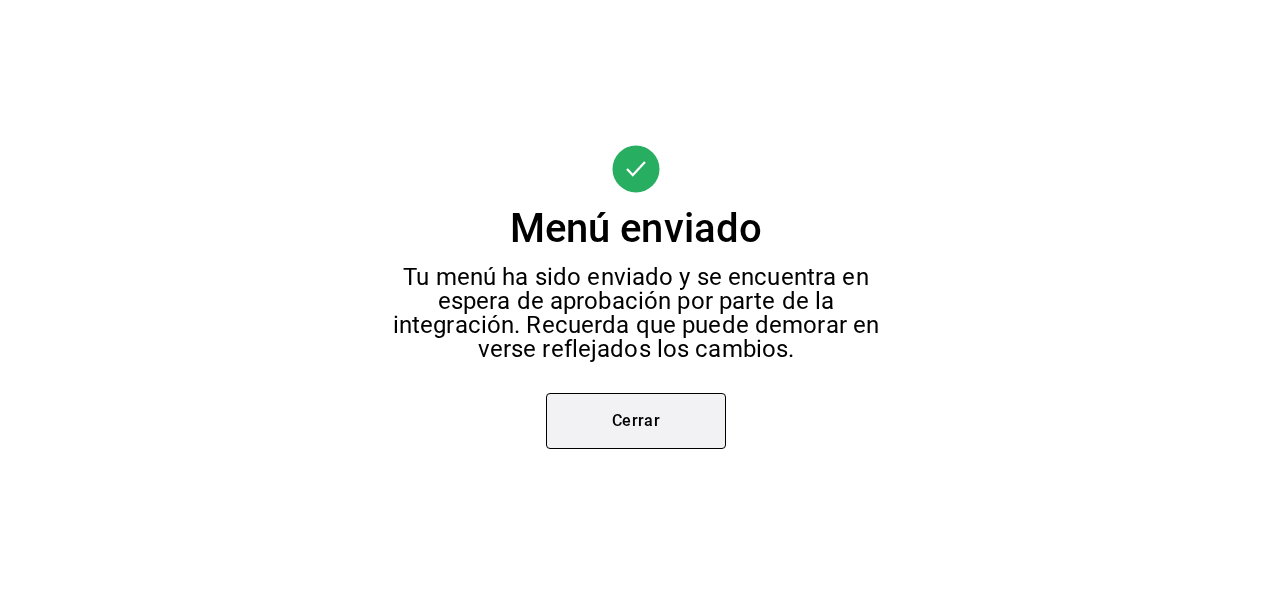 click on "Cerrar" at bounding box center [636, 421] 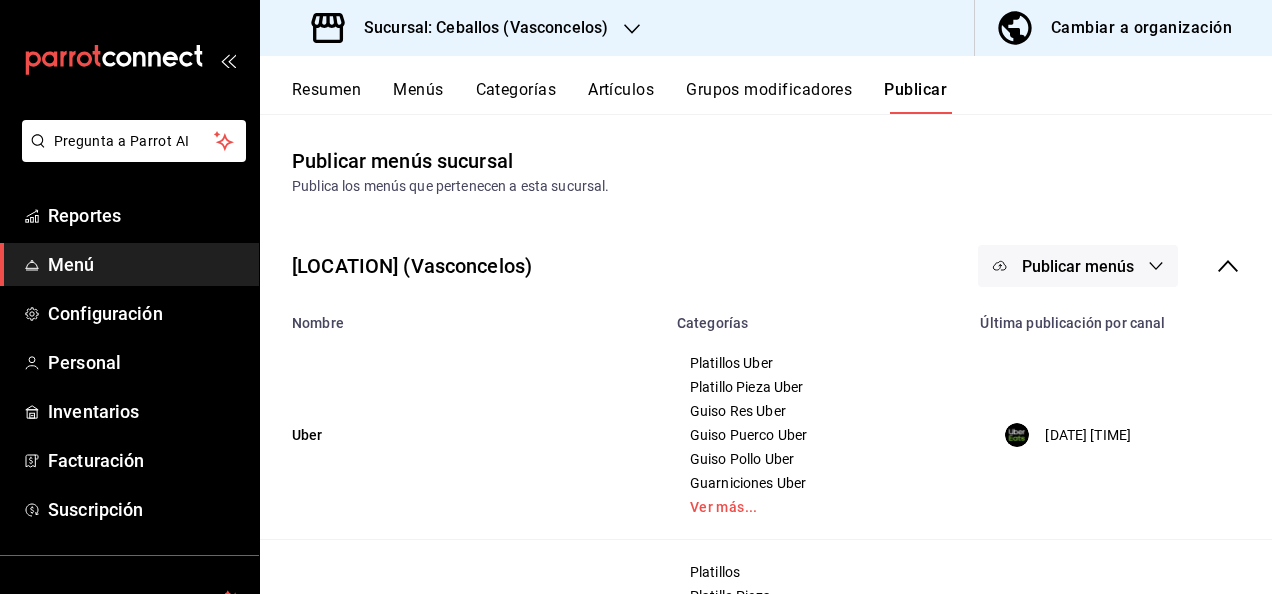 click on "Sucursal: Ceballos (Vasconcelos)" at bounding box center [478, 28] 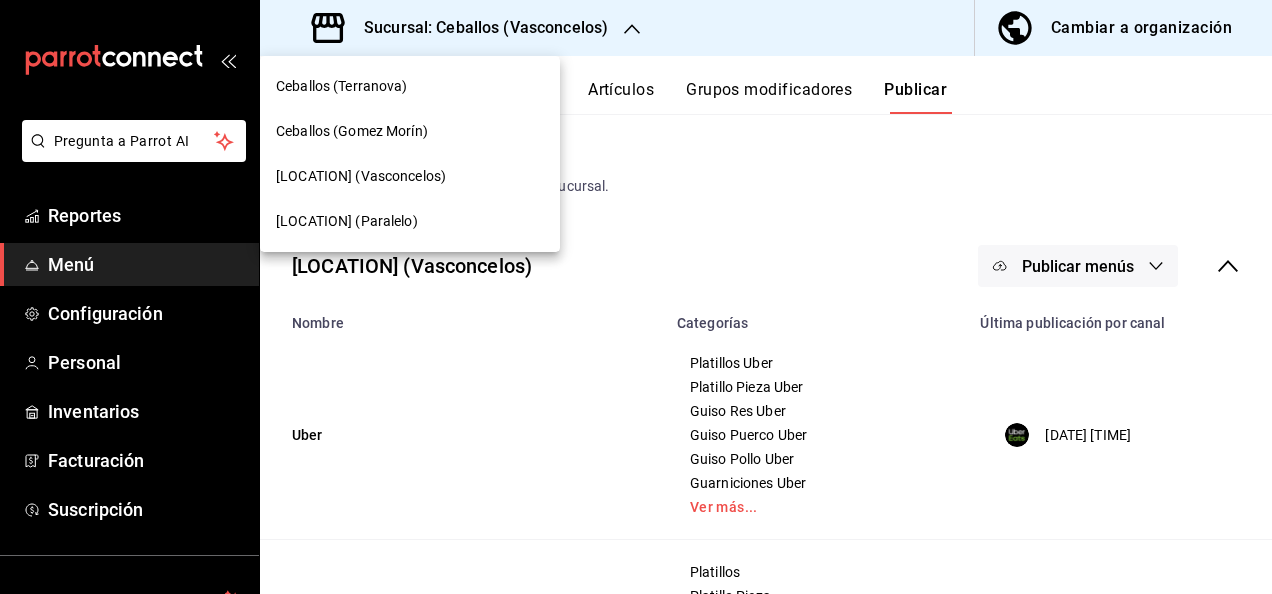 click on "Ceballos (Terranova)" at bounding box center [342, 86] 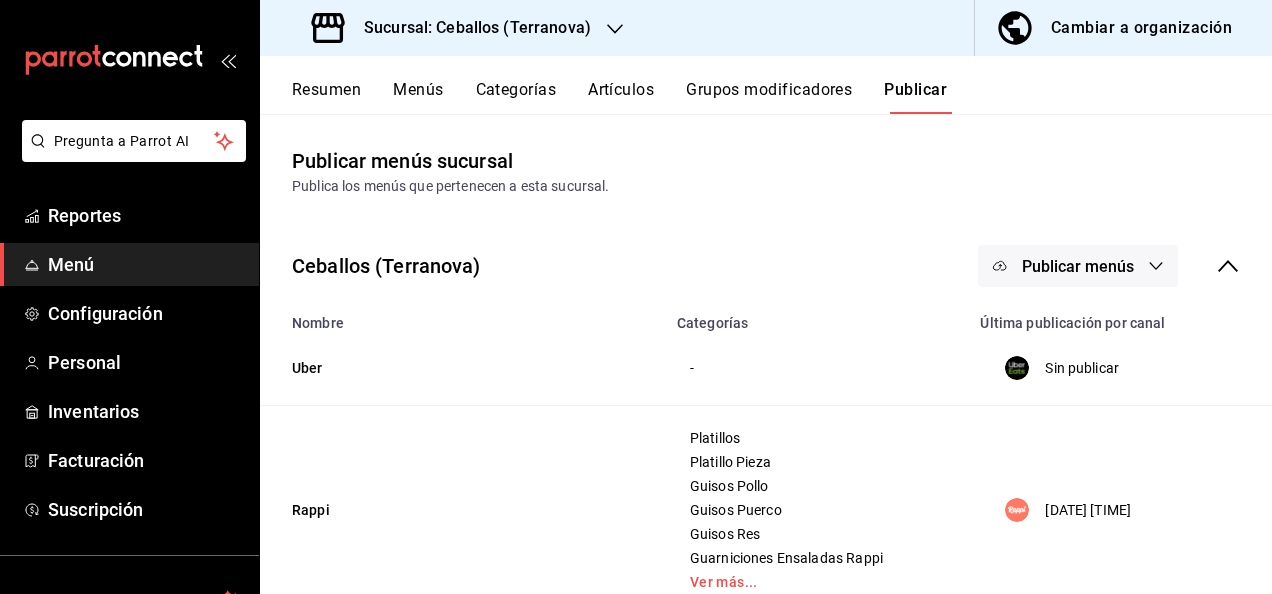 click on "Menú" at bounding box center [145, 264] 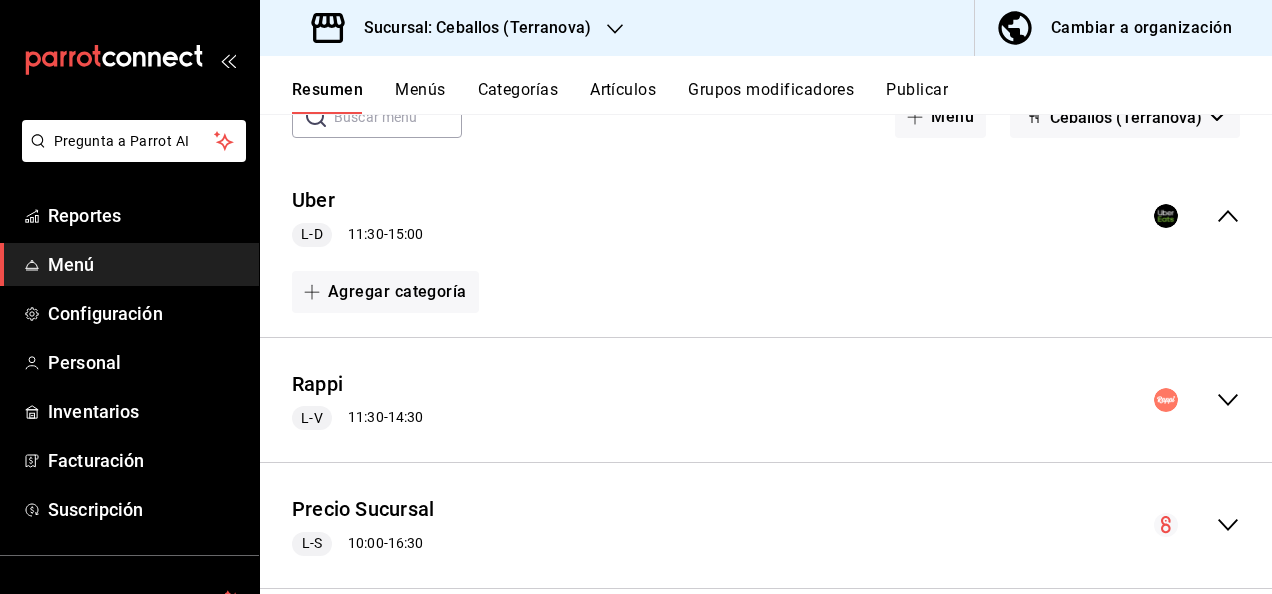 scroll, scrollTop: 160, scrollLeft: 0, axis: vertical 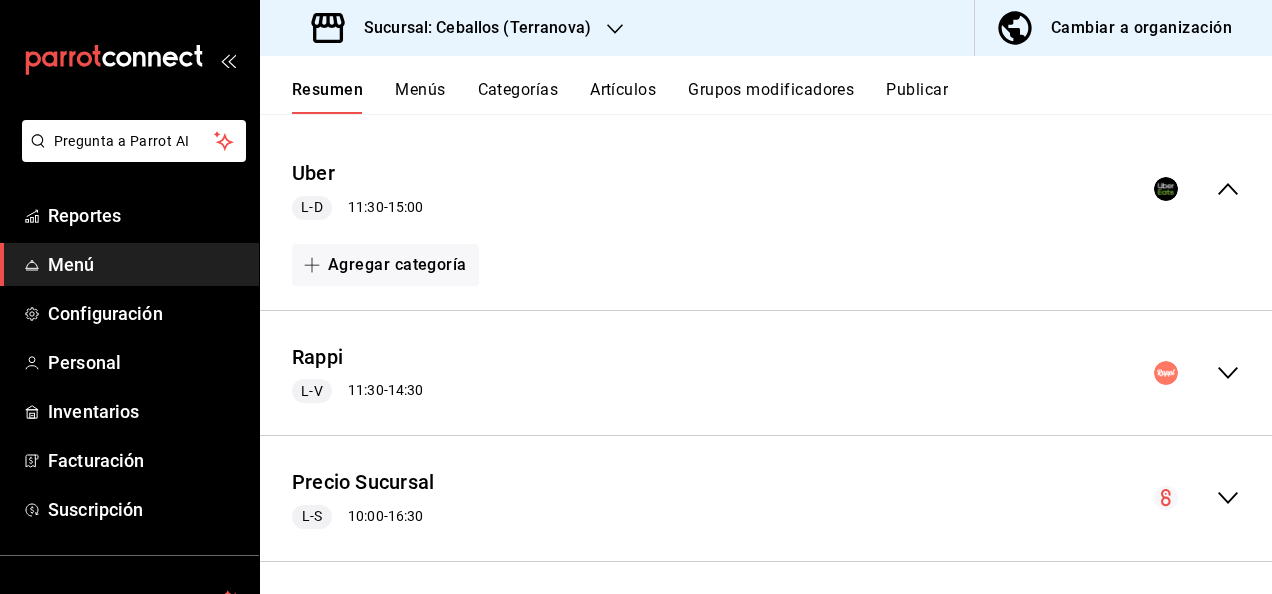 click 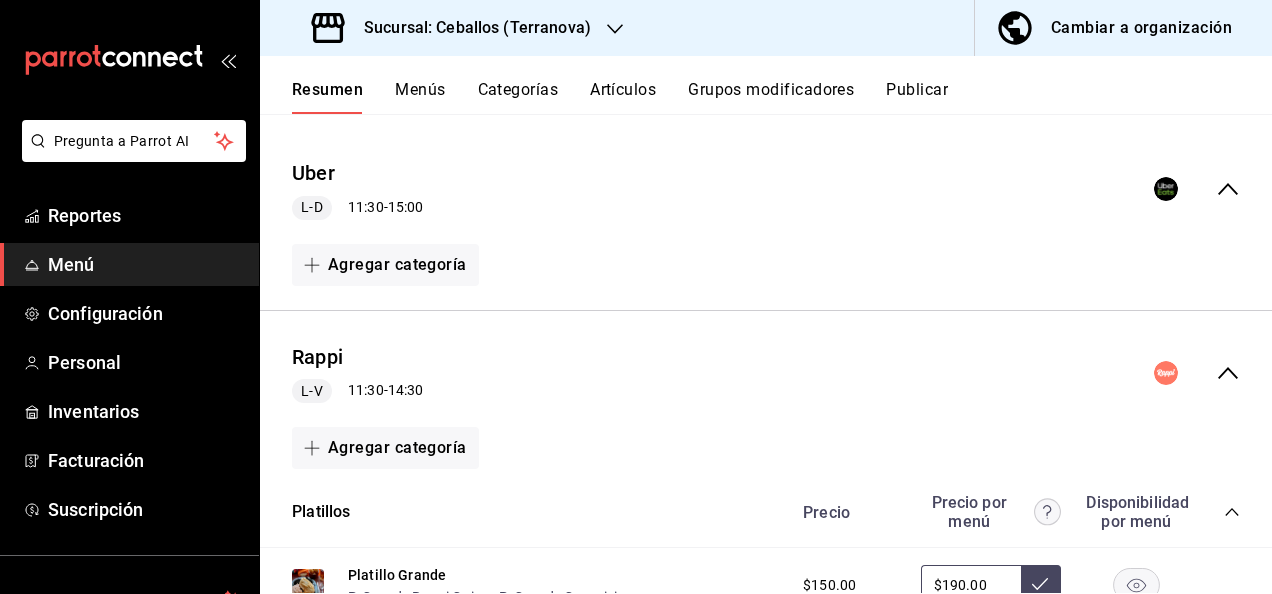 click on "Precio Precio por menú   Disponibilidad por menú" at bounding box center [1011, 512] 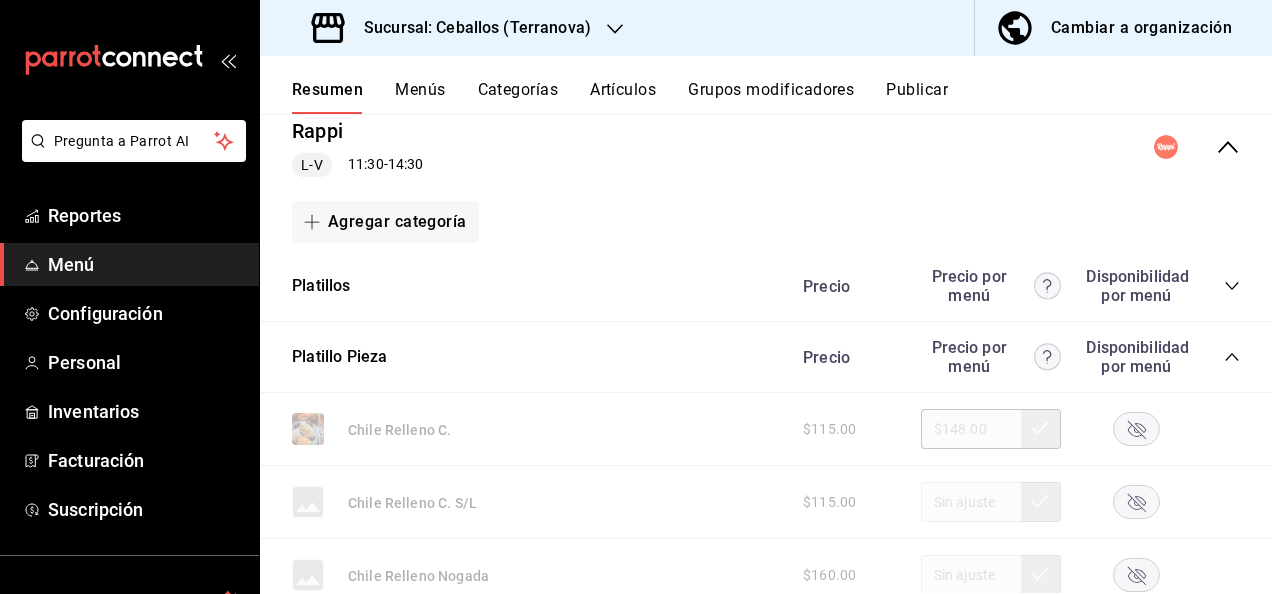 scroll, scrollTop: 426, scrollLeft: 0, axis: vertical 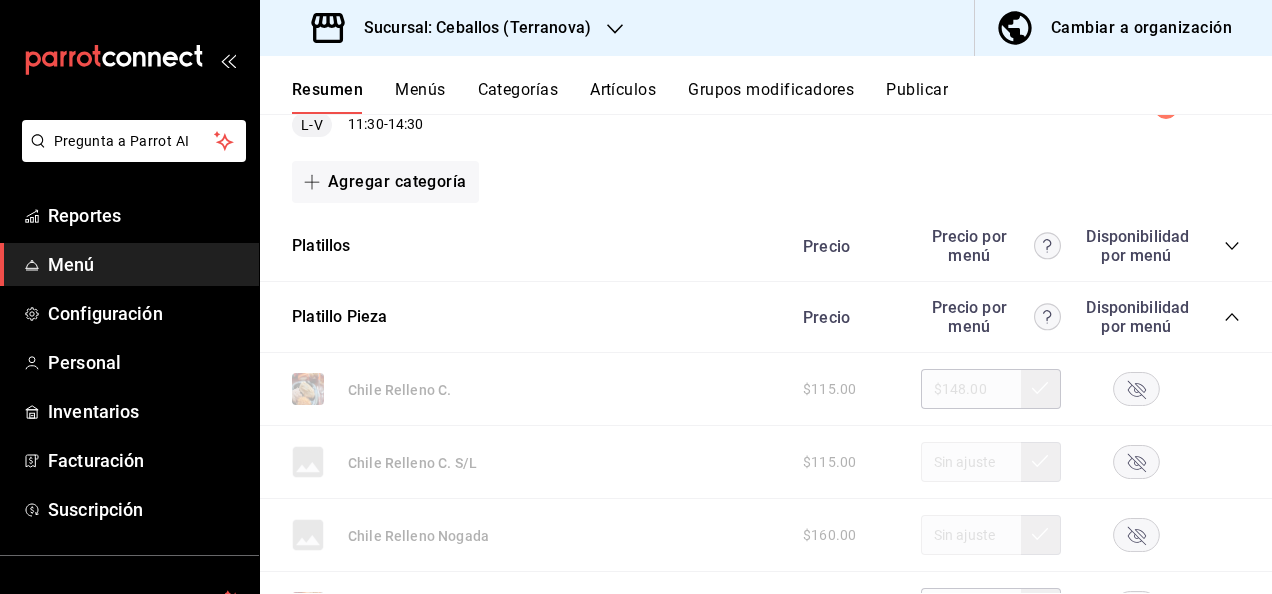 click 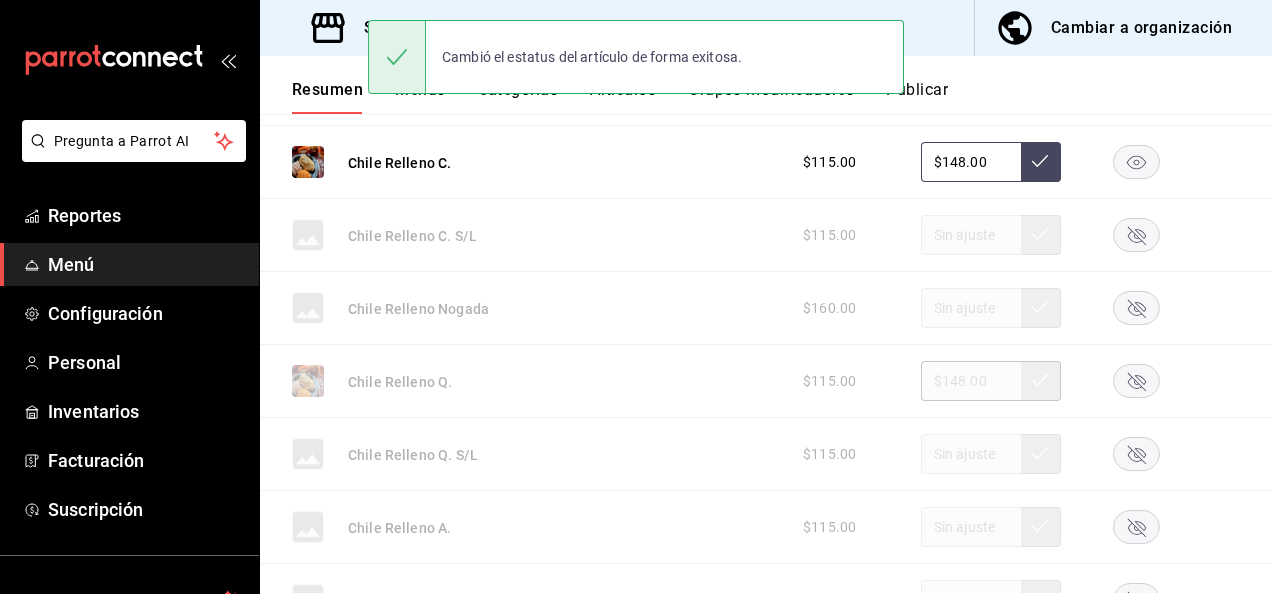 scroll, scrollTop: 693, scrollLeft: 0, axis: vertical 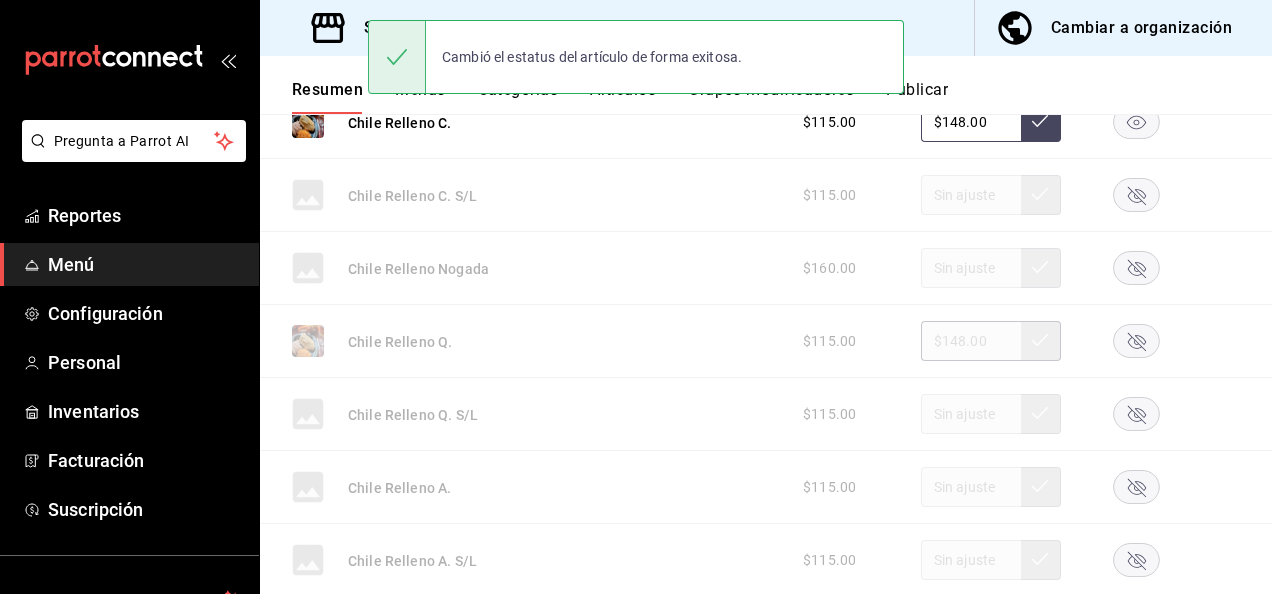 click 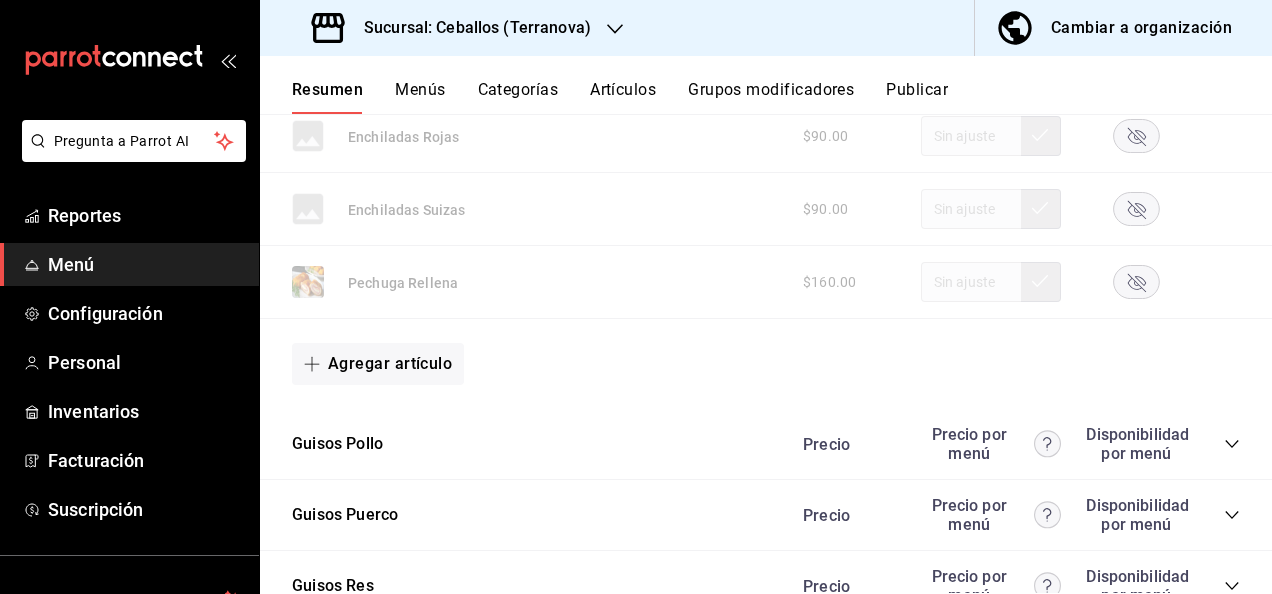 scroll, scrollTop: 2000, scrollLeft: 0, axis: vertical 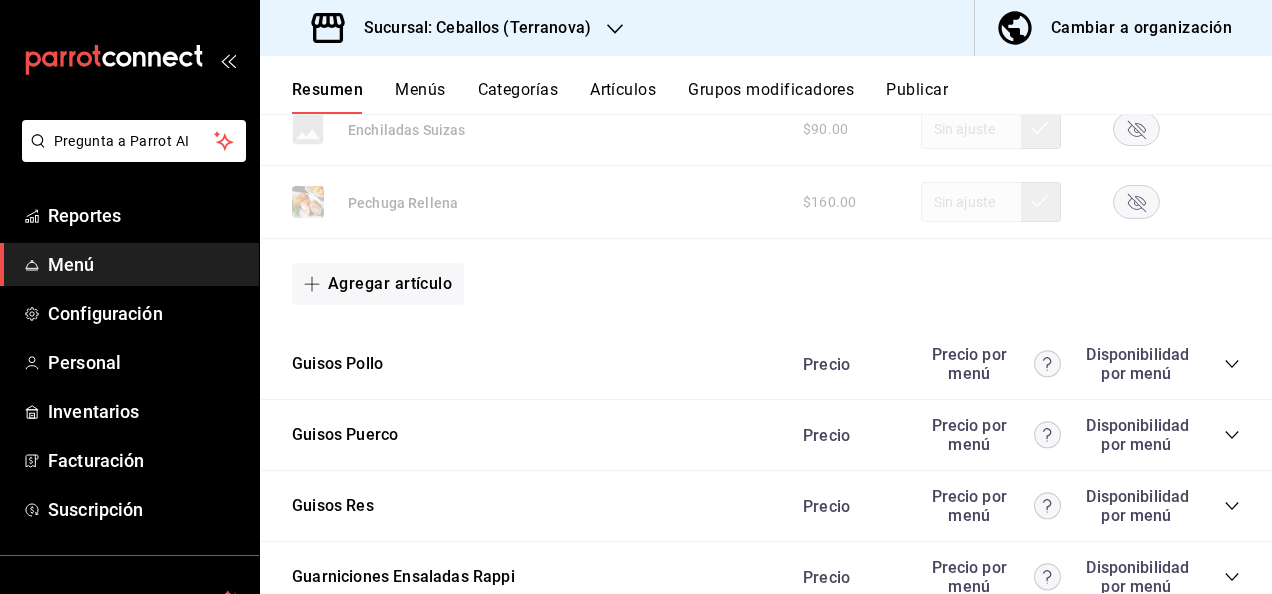 click 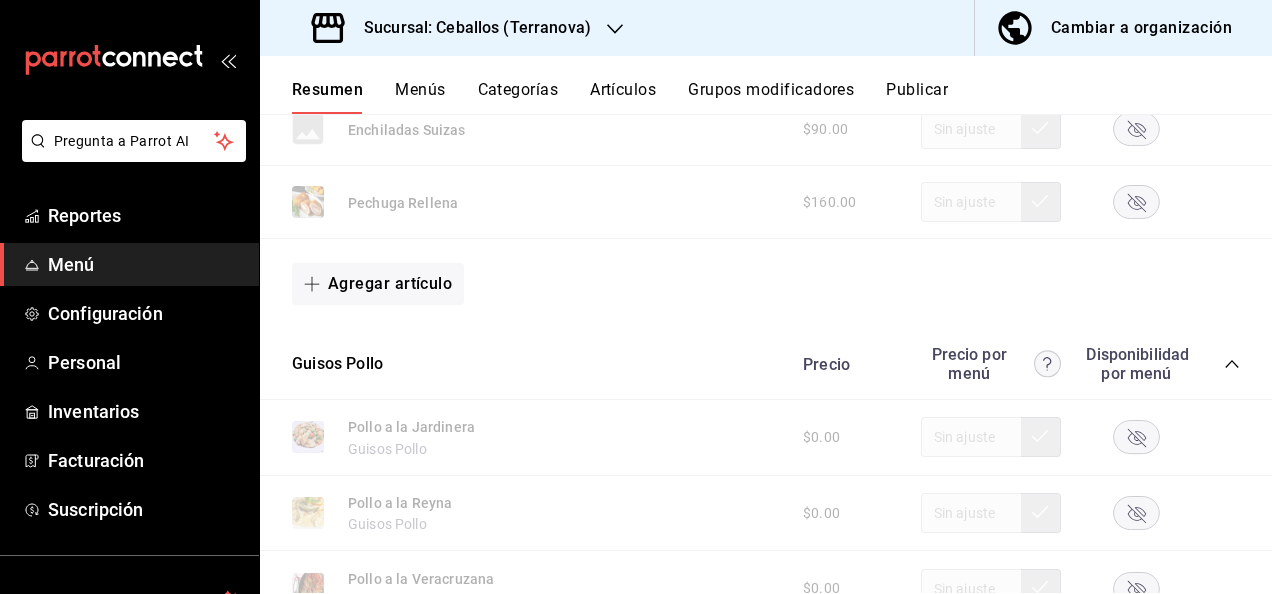 click on "Precio Precio por menú   Disponibilidad por menú" at bounding box center (1011, 364) 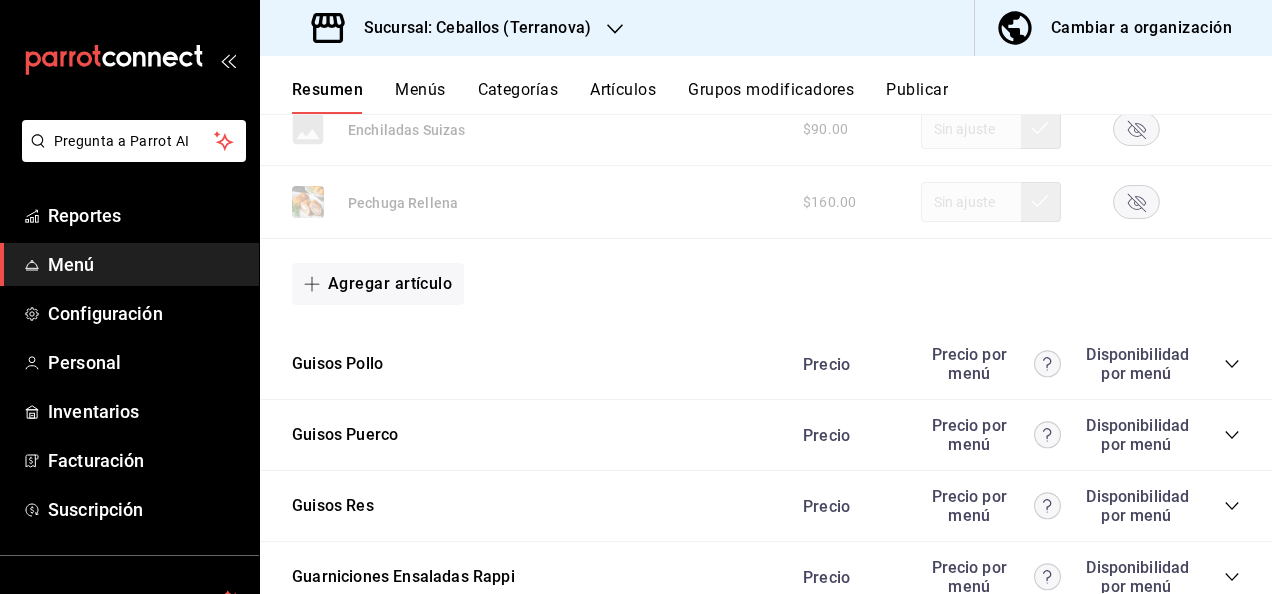 click 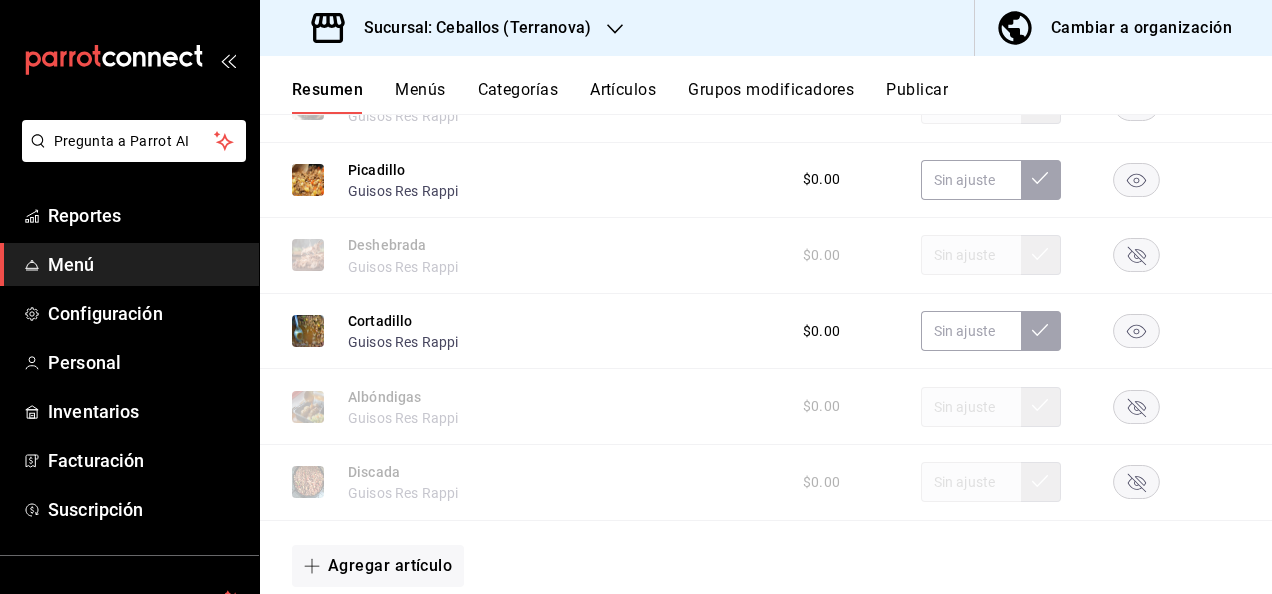 scroll, scrollTop: 3240, scrollLeft: 0, axis: vertical 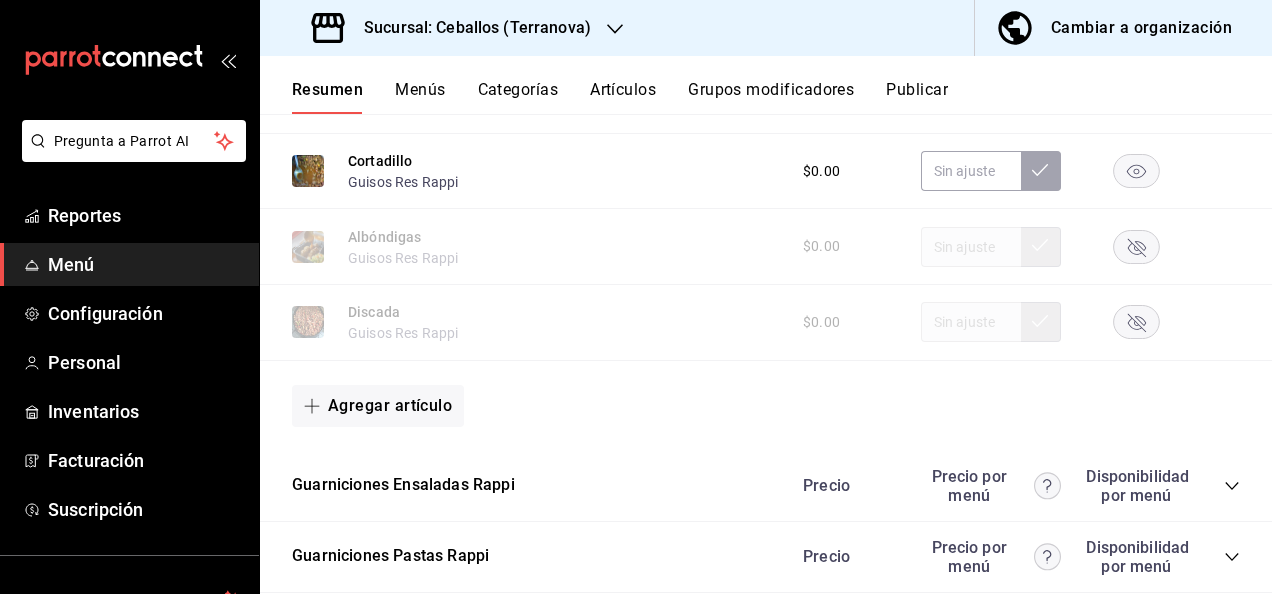 click 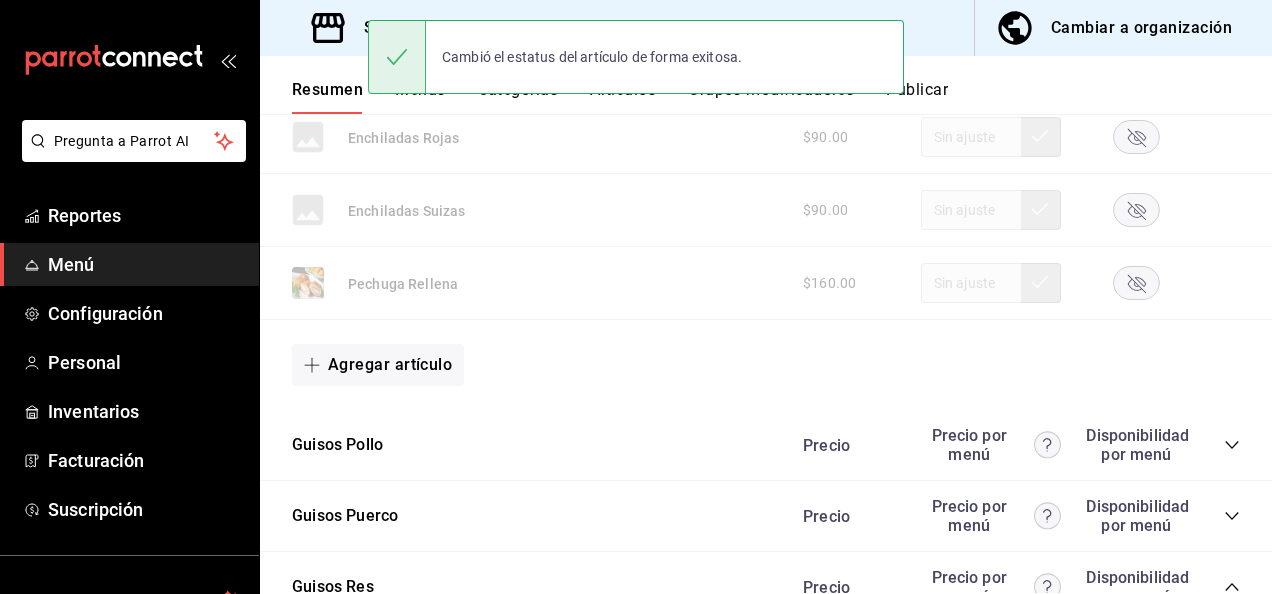 scroll, scrollTop: 1906, scrollLeft: 0, axis: vertical 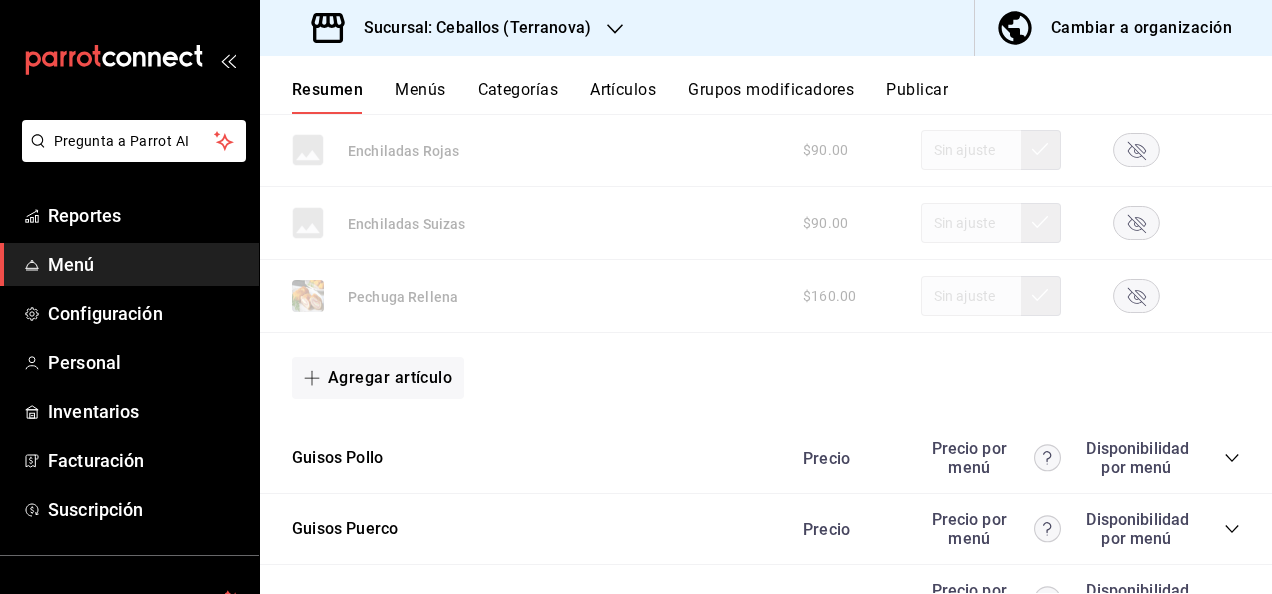 click 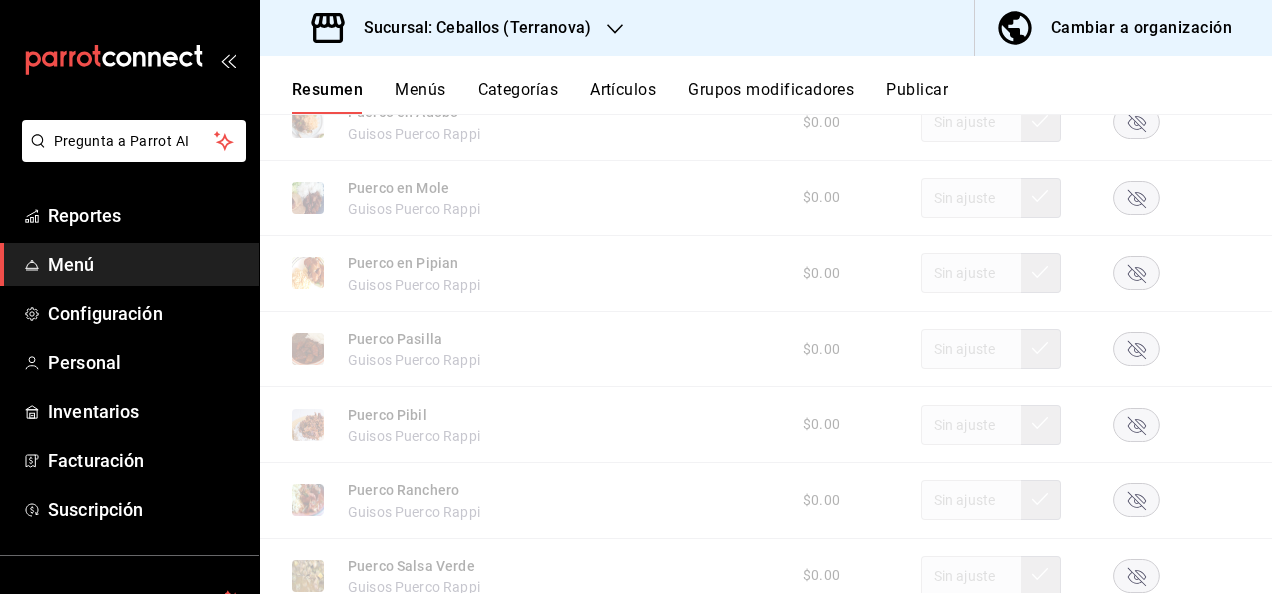 scroll, scrollTop: 2746, scrollLeft: 0, axis: vertical 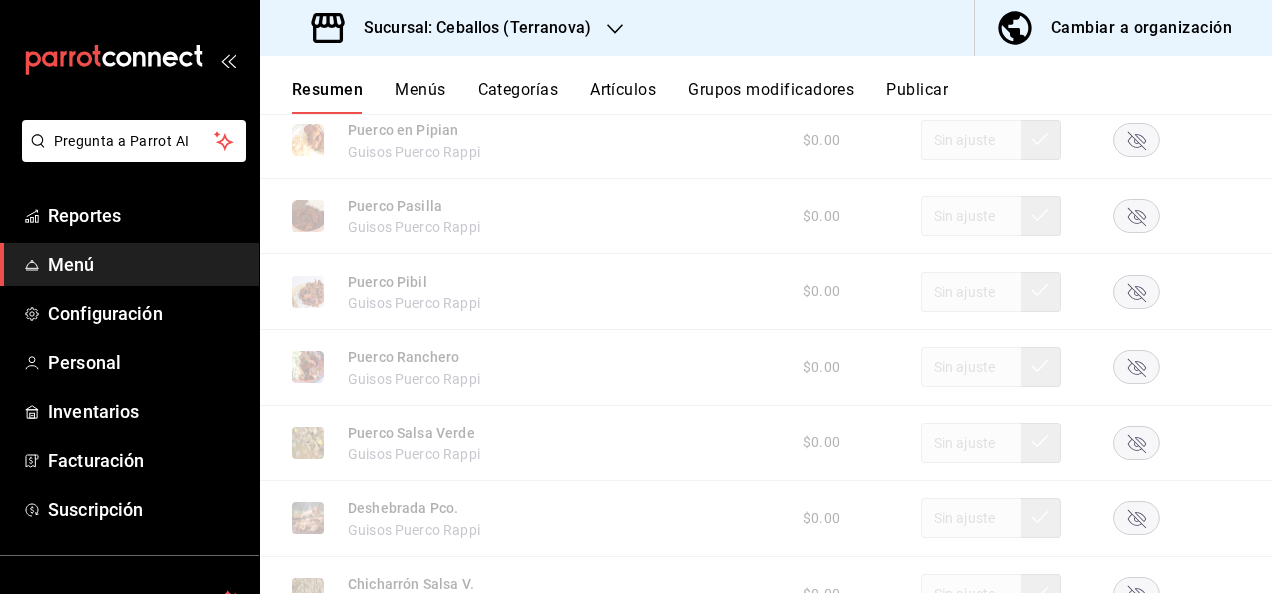 click 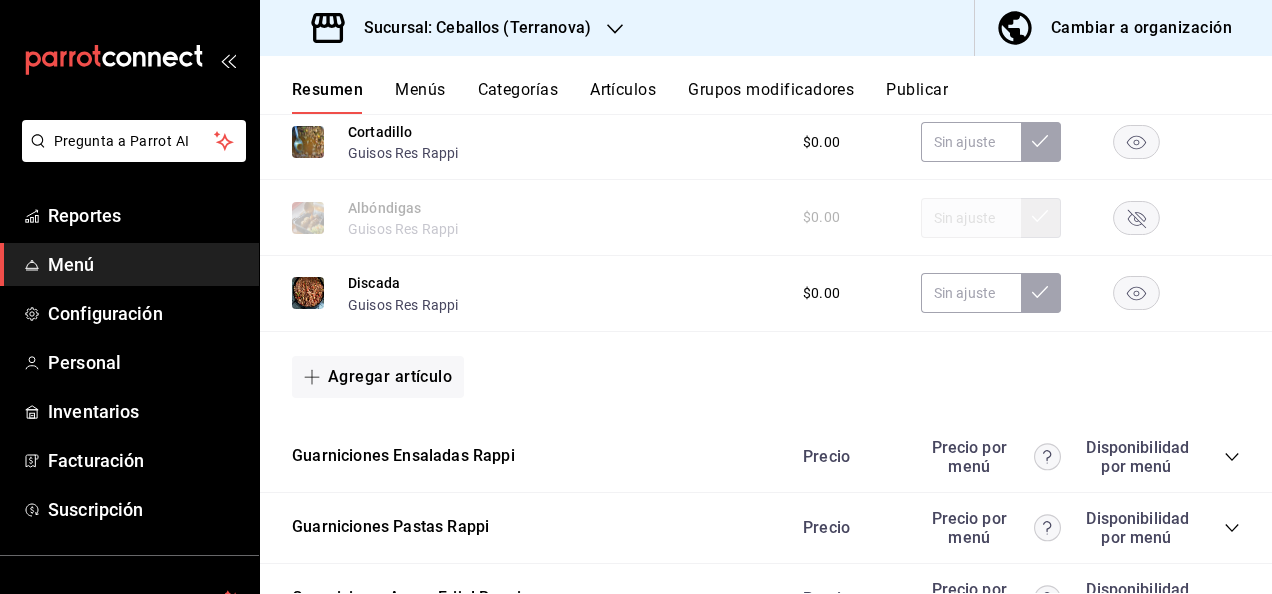 scroll, scrollTop: 4439, scrollLeft: 0, axis: vertical 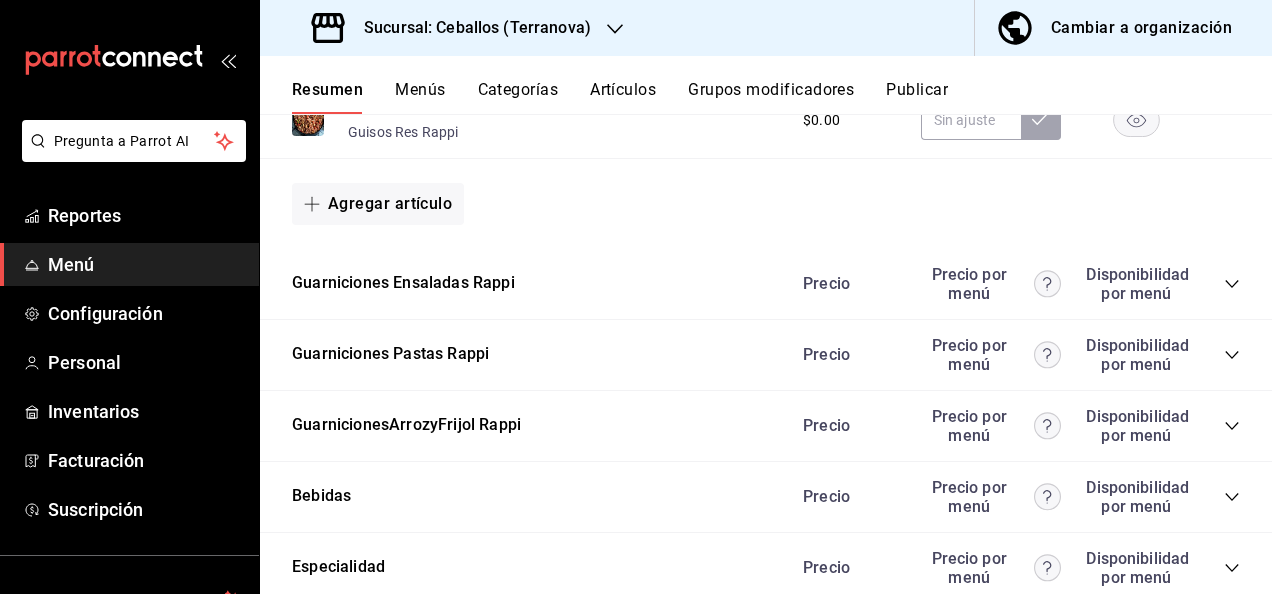 click on "Guarniciones Pastas Rappi Precio Precio por menú   Disponibilidad por menú" at bounding box center (766, 355) 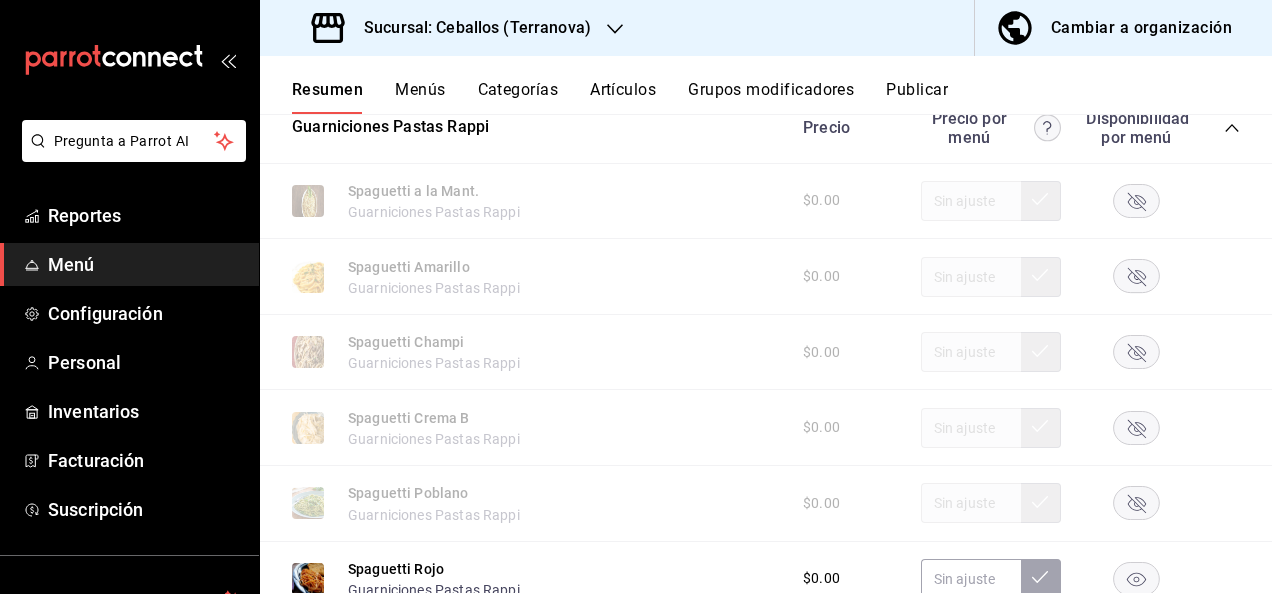 scroll, scrollTop: 4839, scrollLeft: 0, axis: vertical 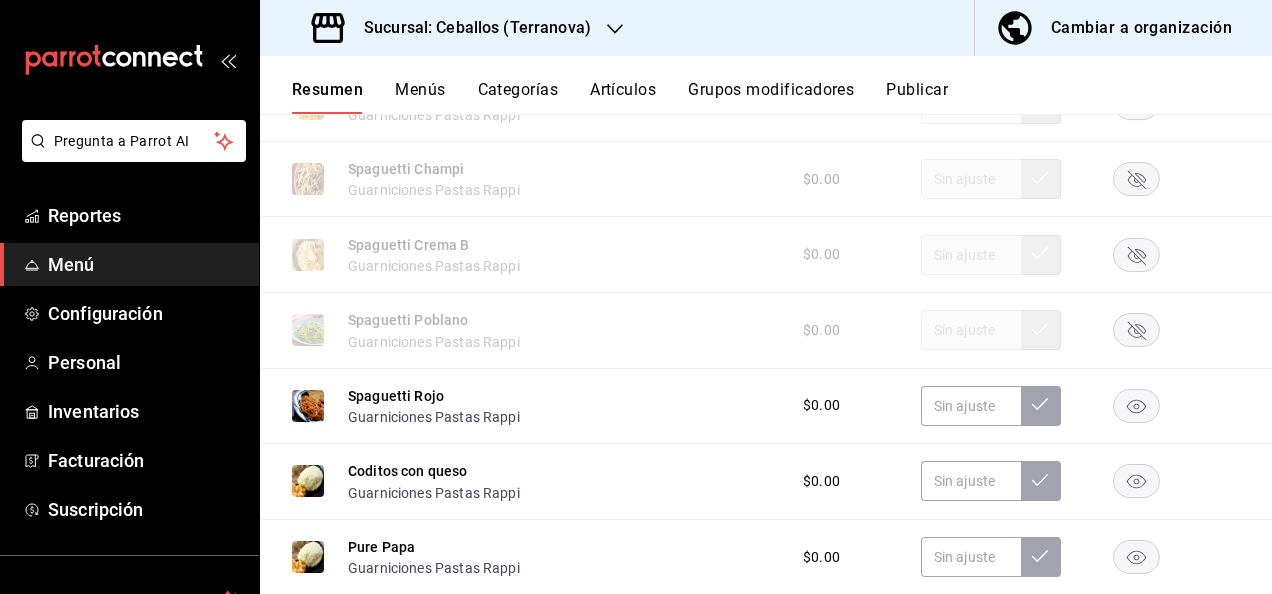 click 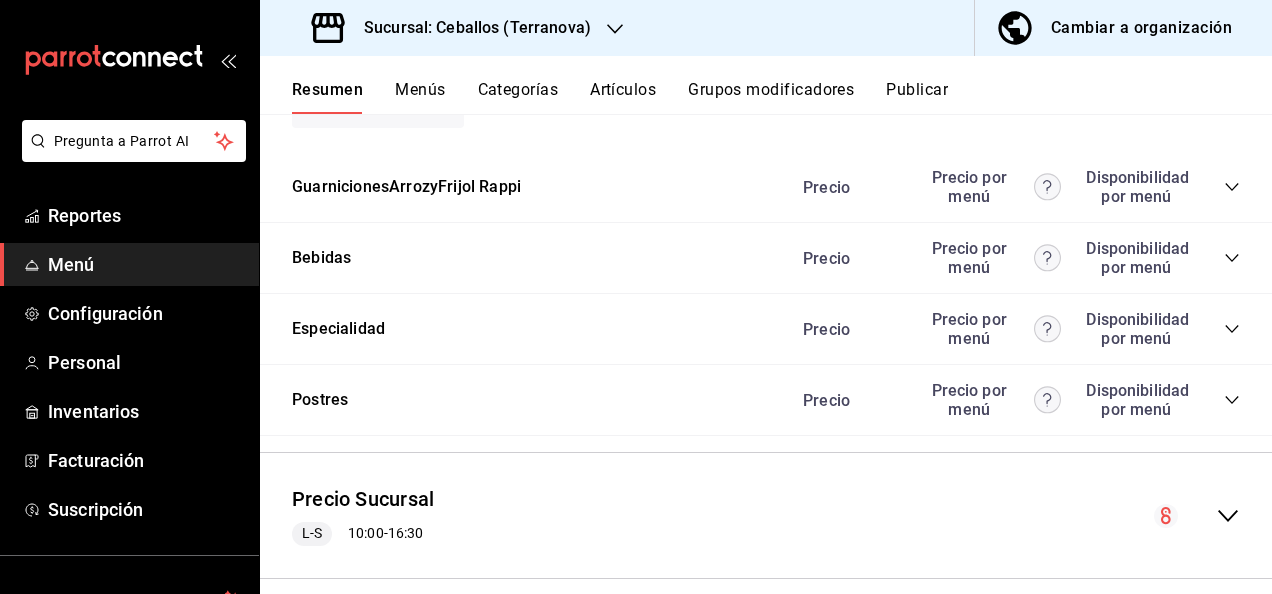 scroll, scrollTop: 5405, scrollLeft: 0, axis: vertical 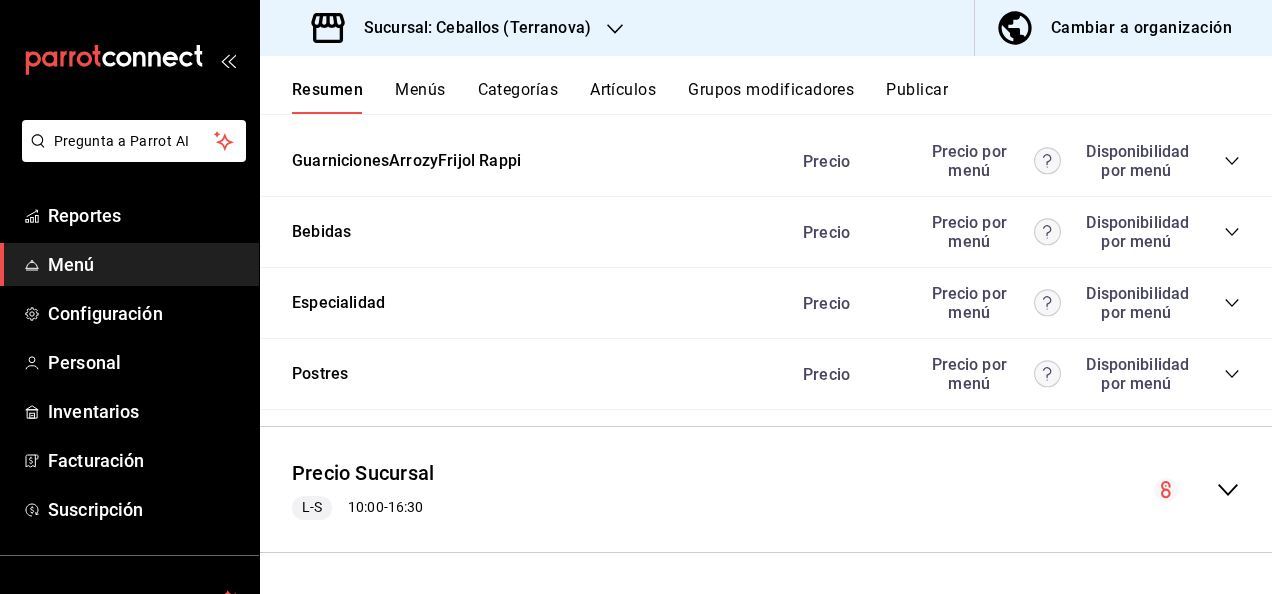 click on "Publicar" at bounding box center (917, 97) 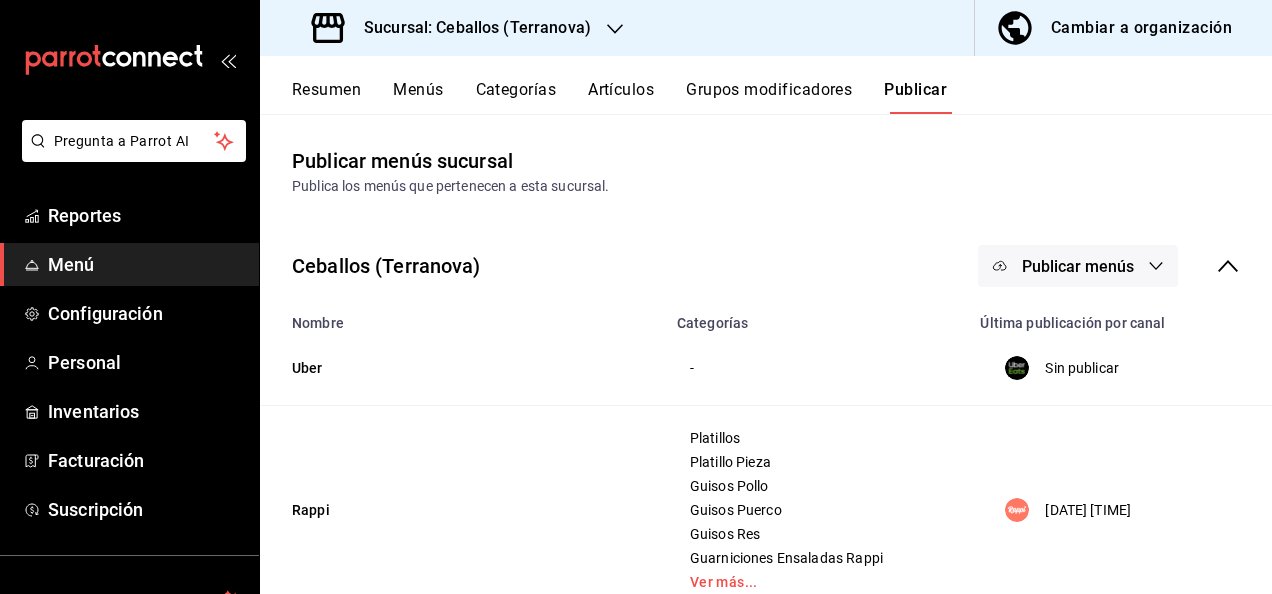 click on "Publicar menús" at bounding box center (1078, 266) 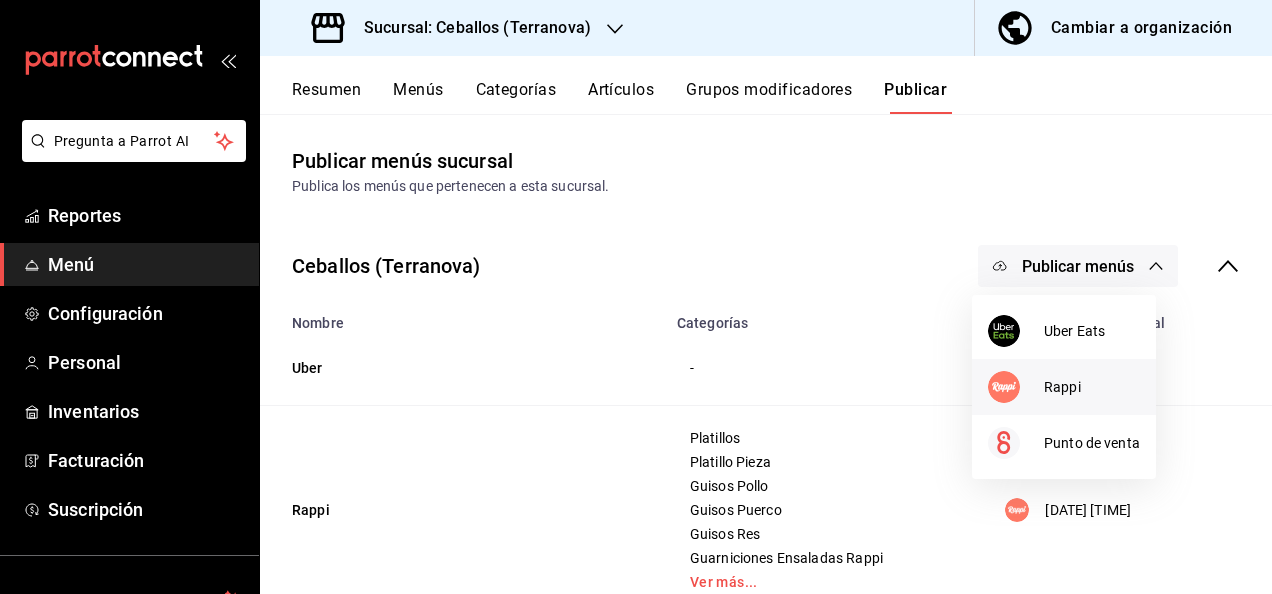 click on "Rappi" at bounding box center (1092, 387) 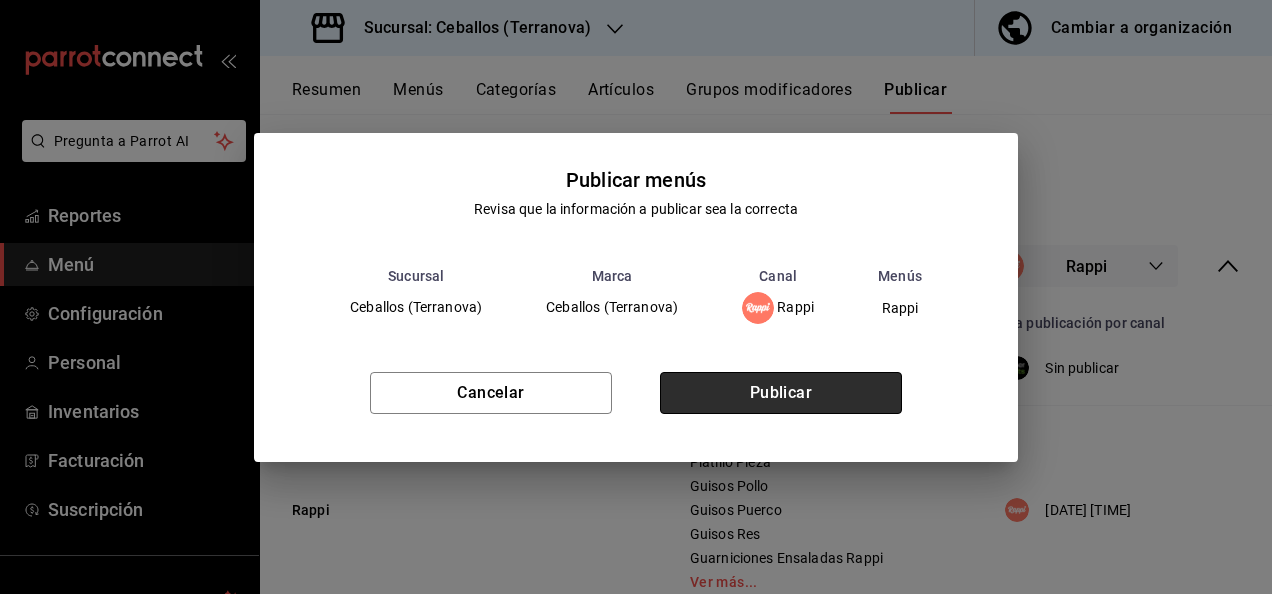 click on "Publicar" at bounding box center (781, 393) 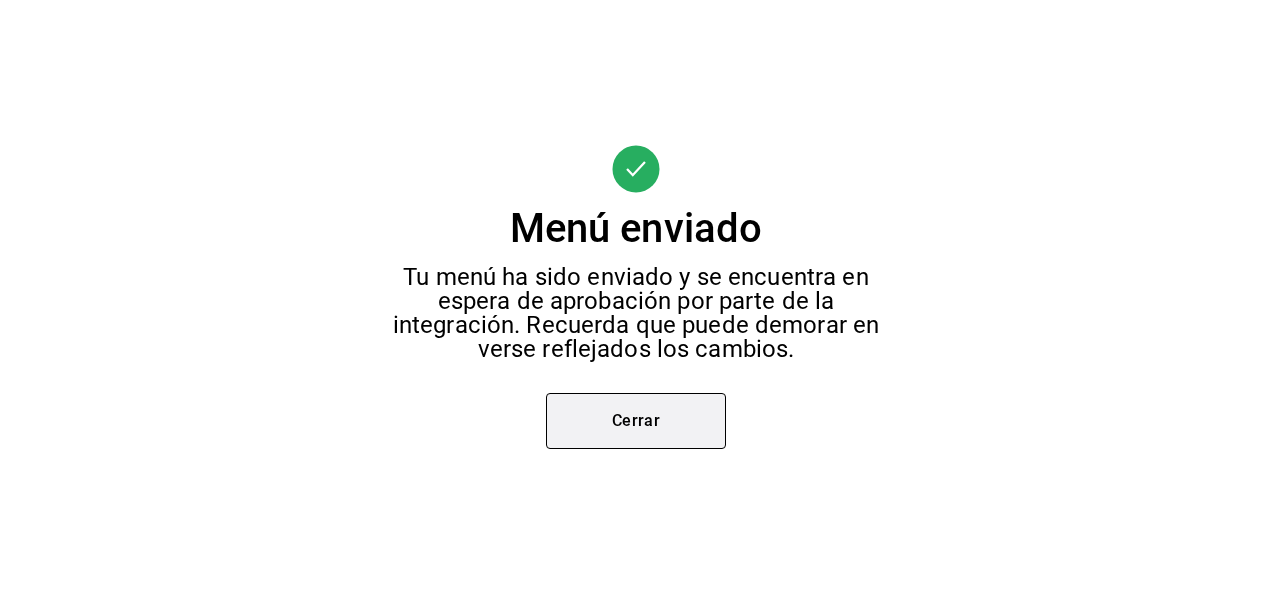 click on "Cerrar" at bounding box center [636, 421] 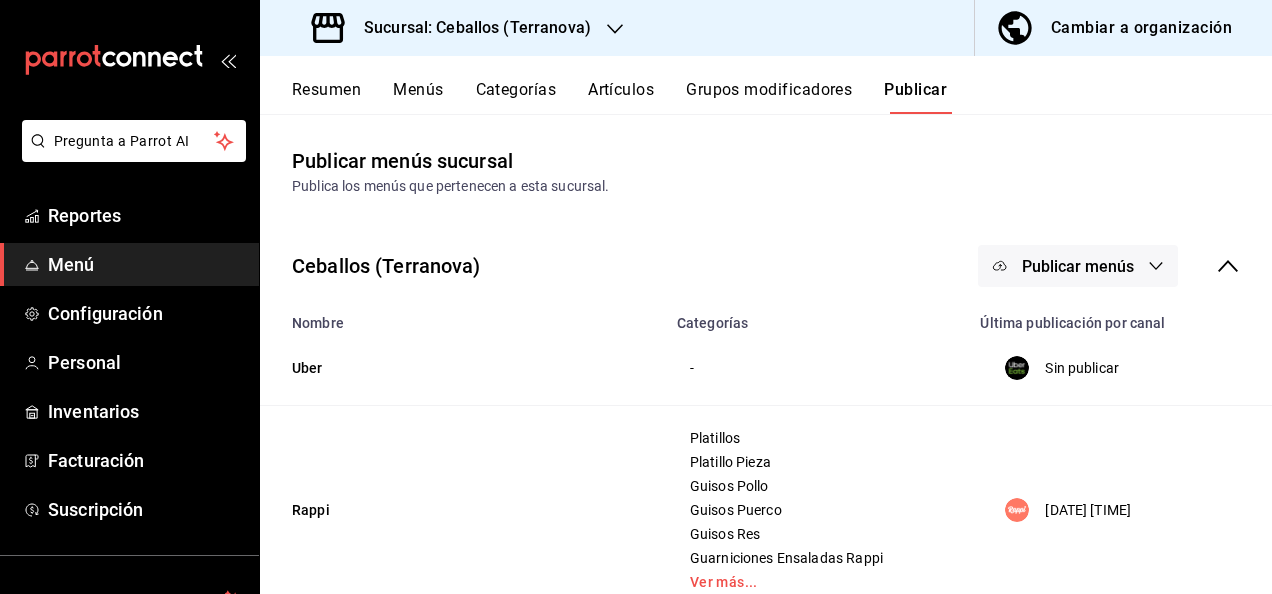 click on "Sucursal: Ceballos (Terranova)" at bounding box center (469, 28) 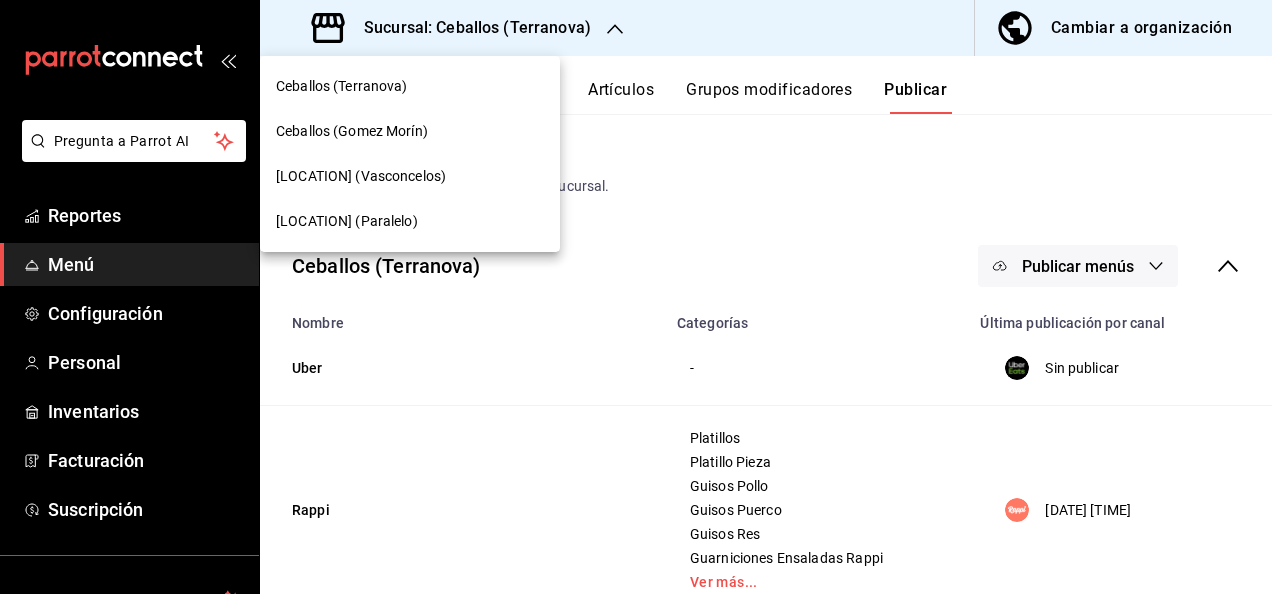 click on "[NAME] - [NAME]" at bounding box center (347, 221) 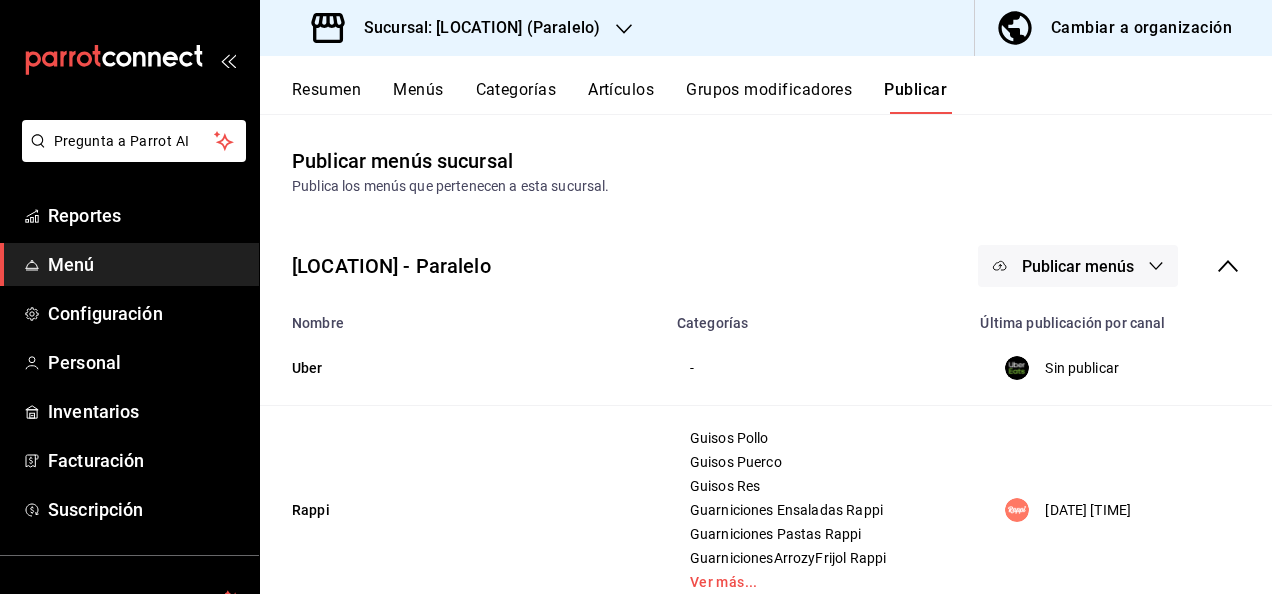 click on "Resumen" at bounding box center (326, 97) 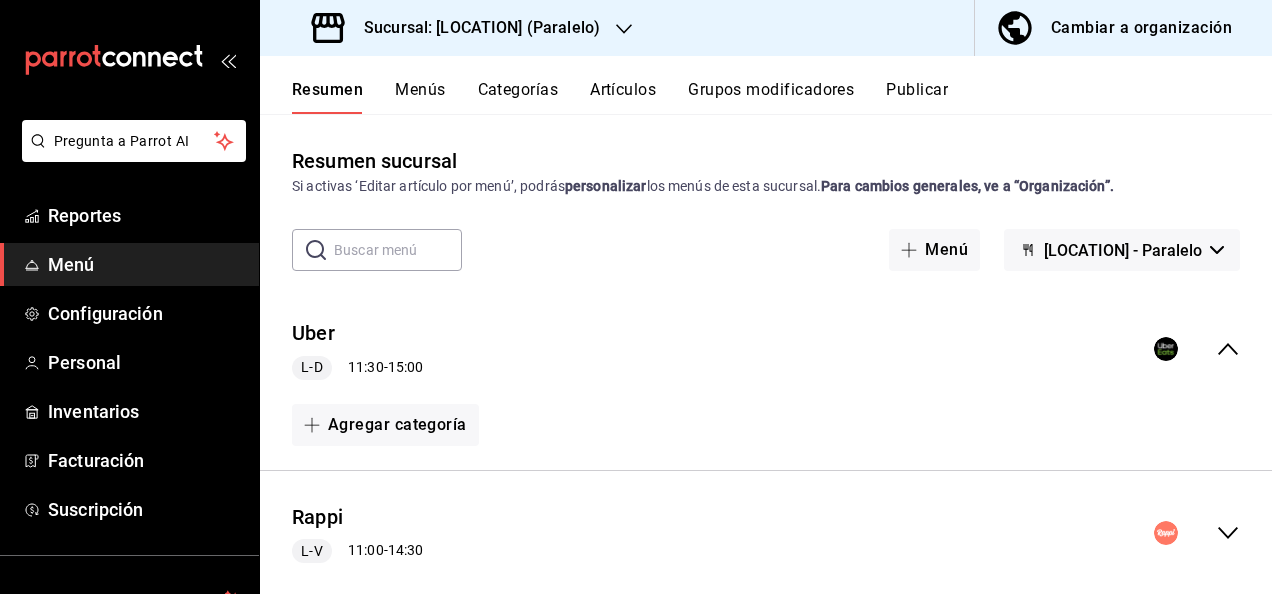 click 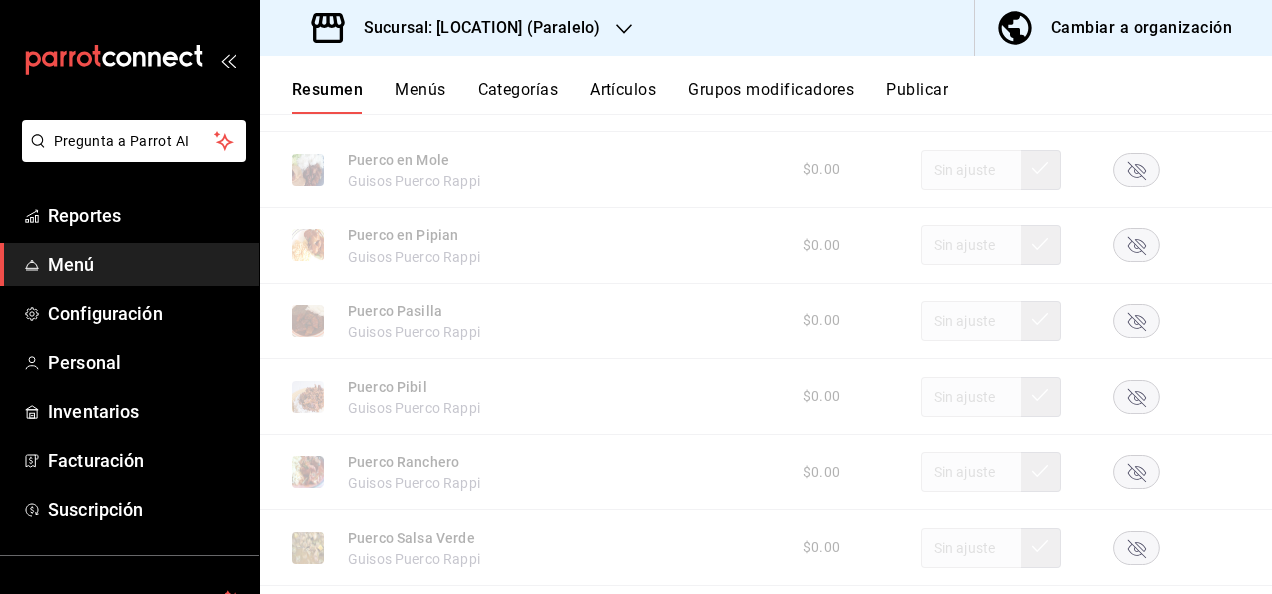 scroll, scrollTop: 2186, scrollLeft: 0, axis: vertical 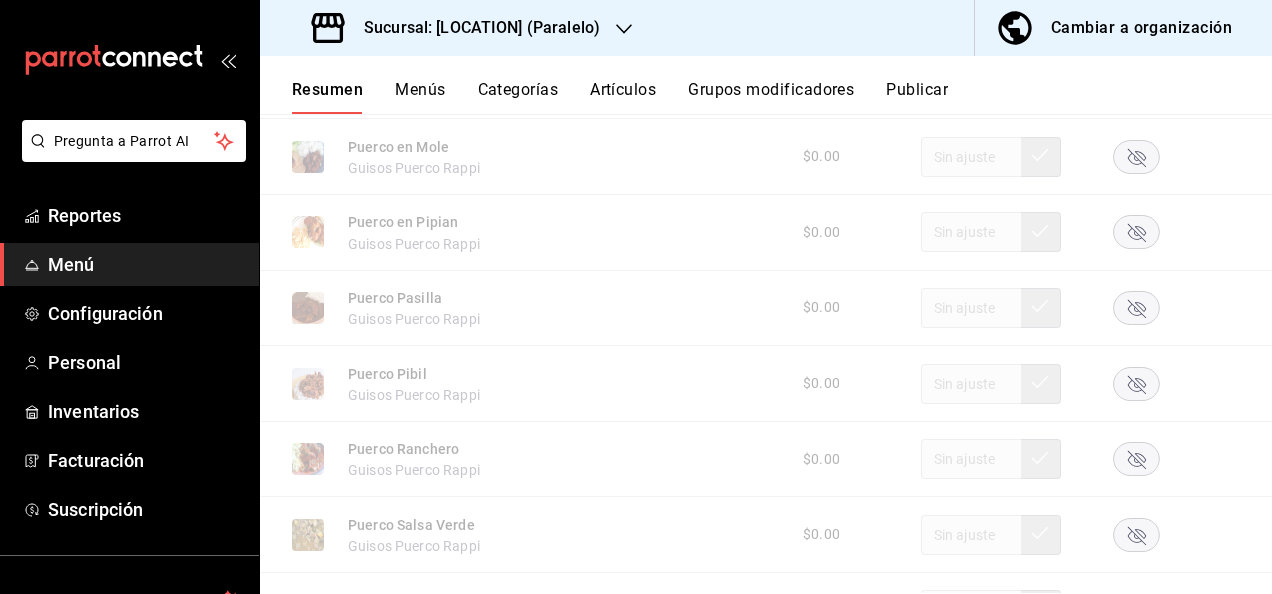 click 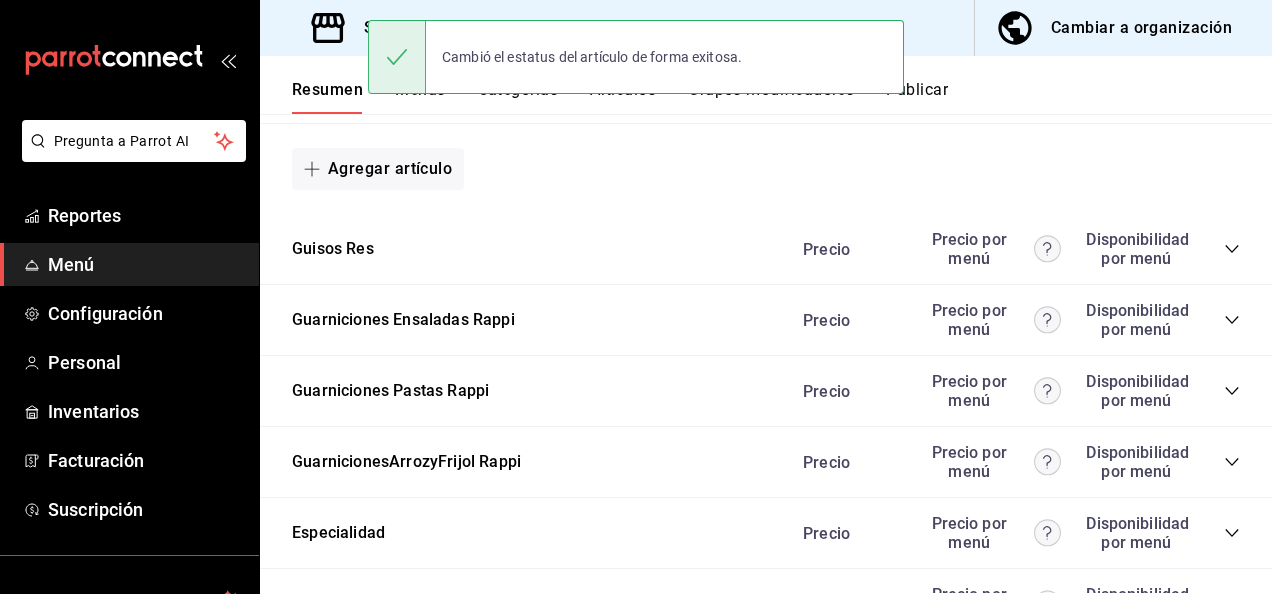 scroll, scrollTop: 2840, scrollLeft: 0, axis: vertical 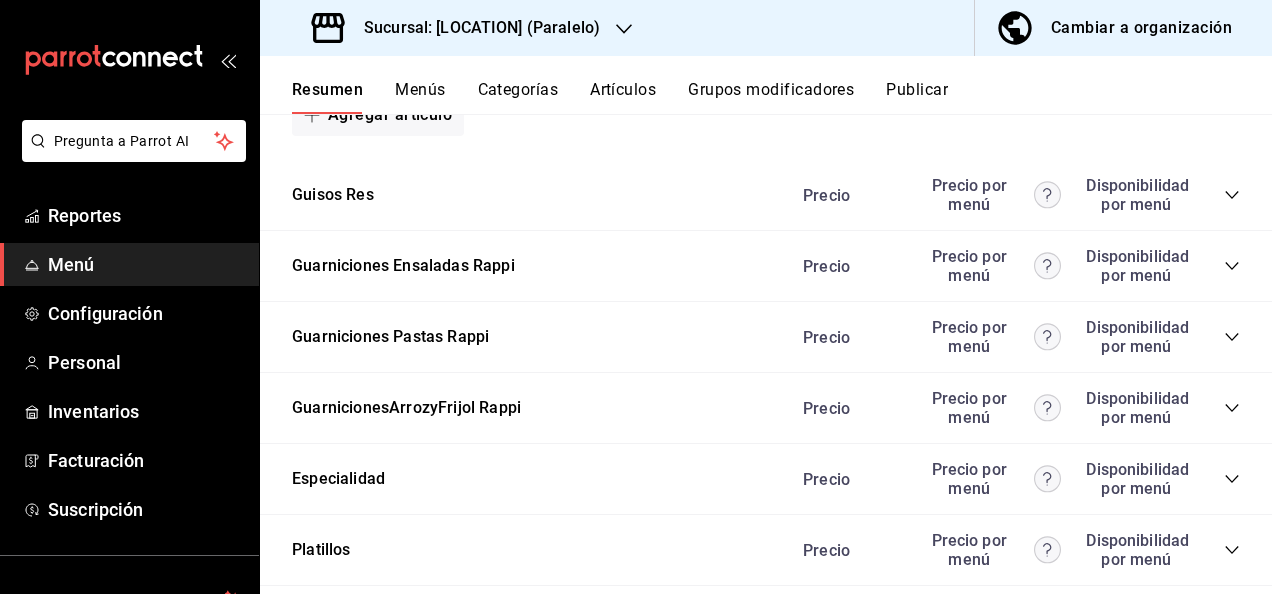 click 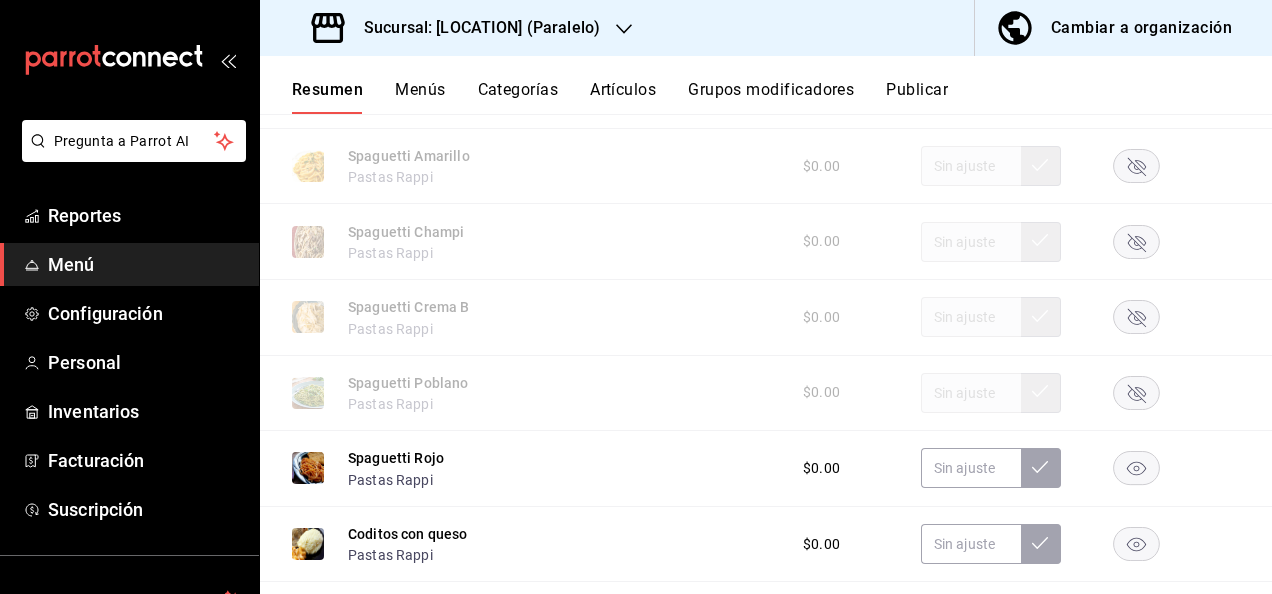 scroll, scrollTop: 3213, scrollLeft: 0, axis: vertical 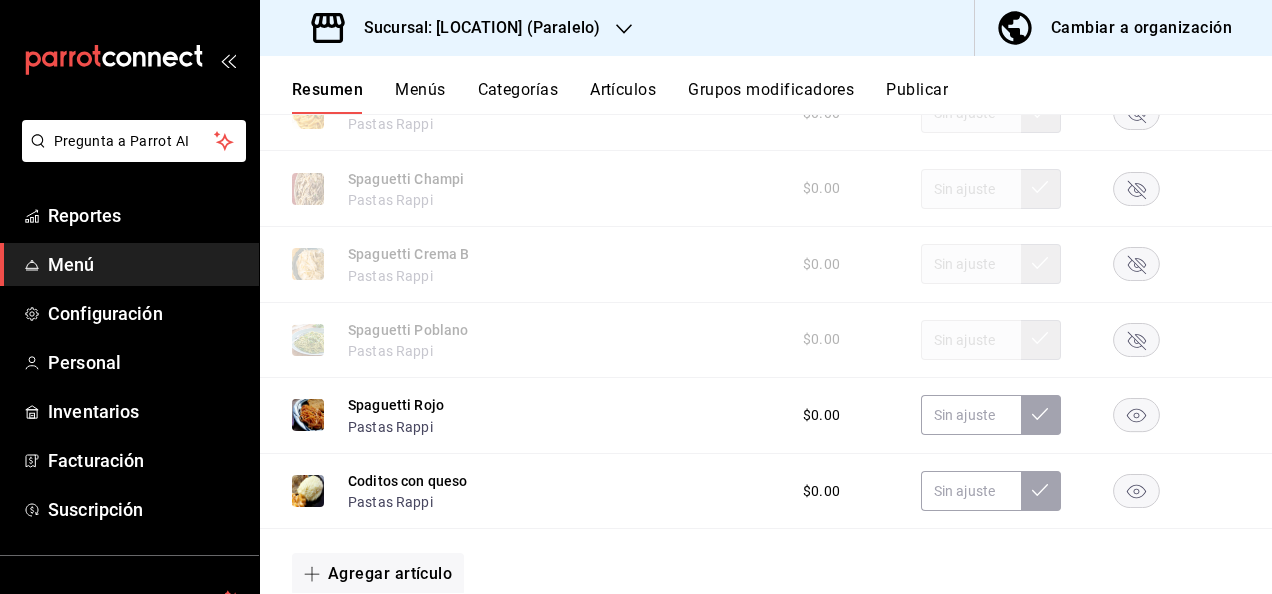 click 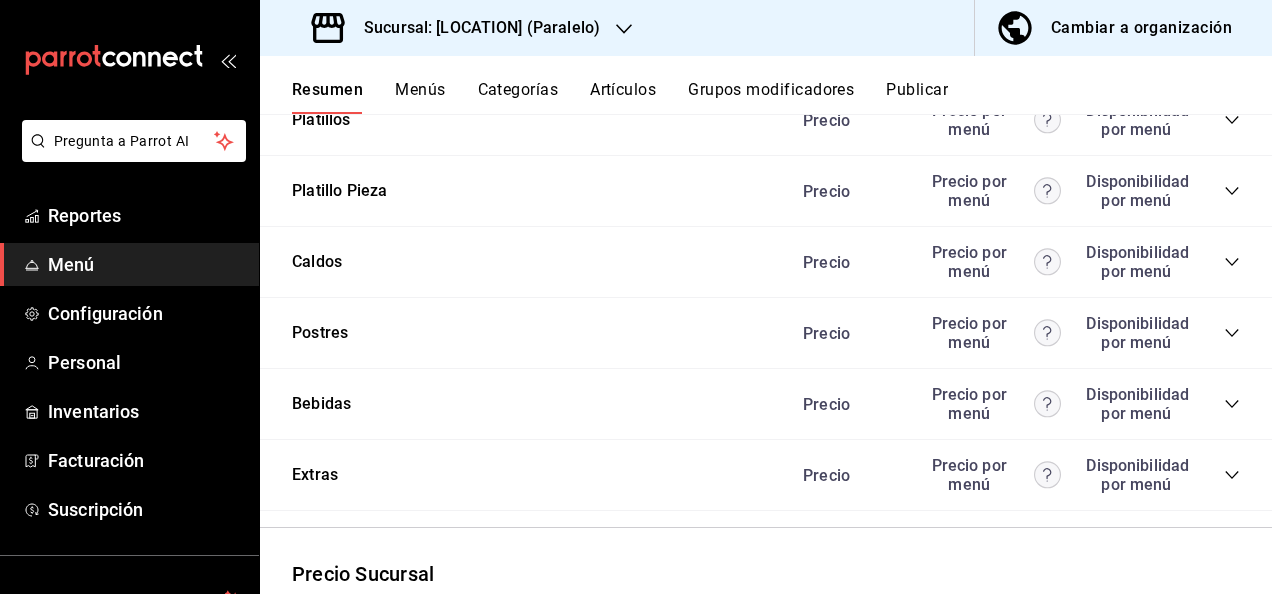 scroll, scrollTop: 3893, scrollLeft: 0, axis: vertical 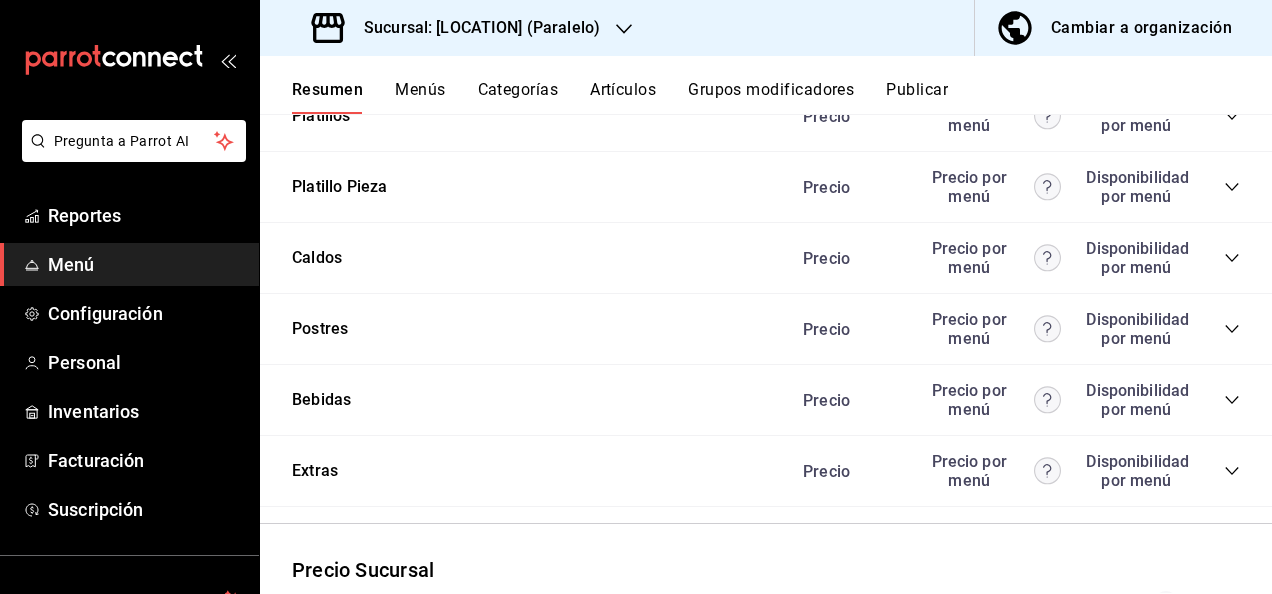 click 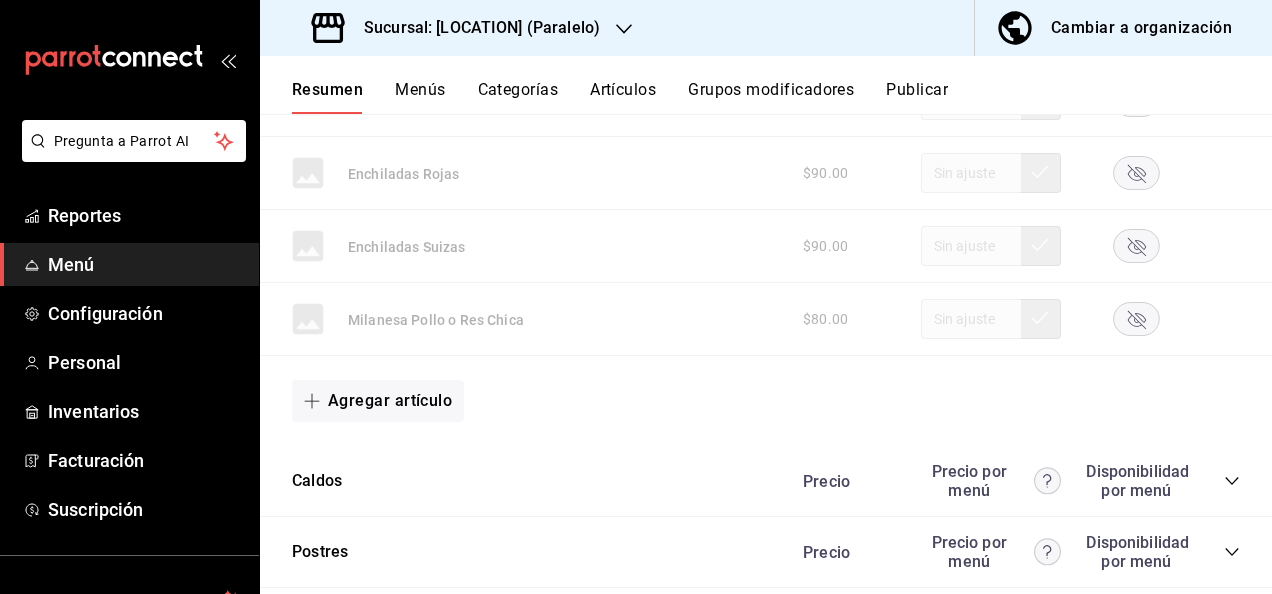scroll, scrollTop: 5360, scrollLeft: 0, axis: vertical 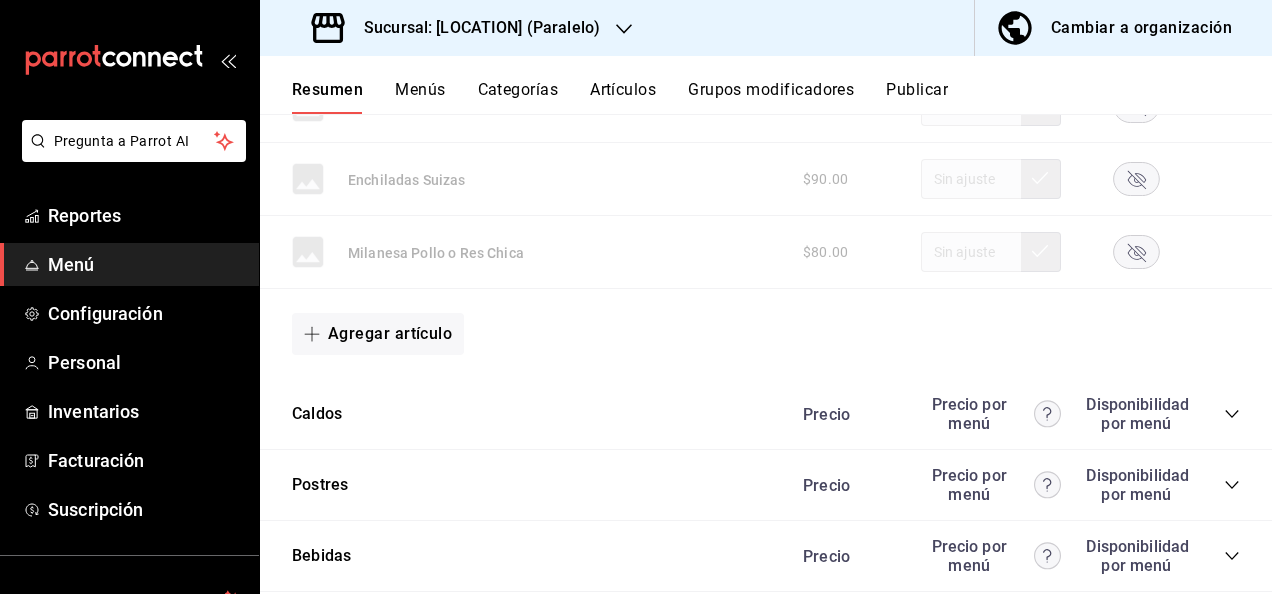 click on "Publicar" at bounding box center (917, 97) 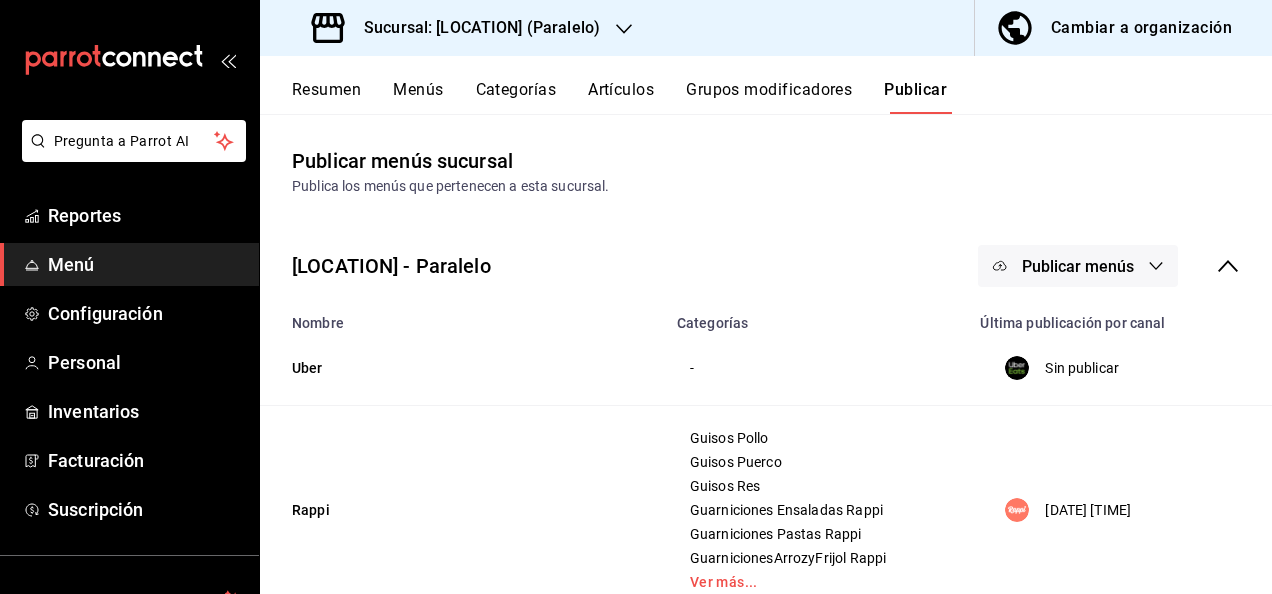 click on "Publicar menús" at bounding box center (1078, 266) 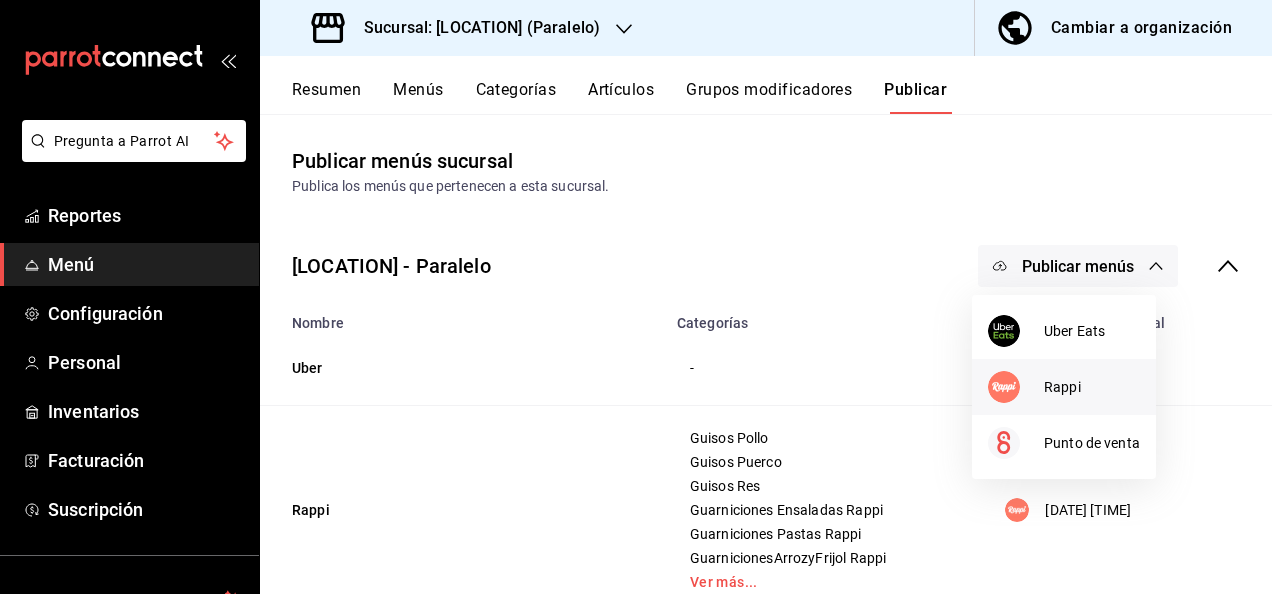 click at bounding box center [1016, 387] 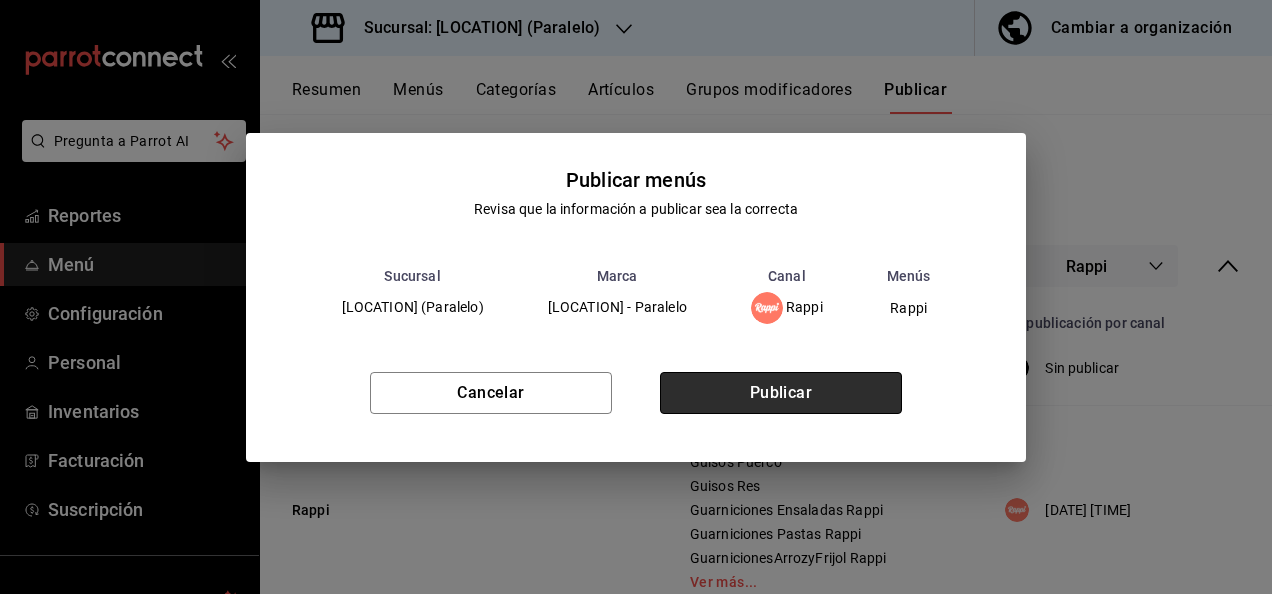 click on "Publicar" at bounding box center [781, 393] 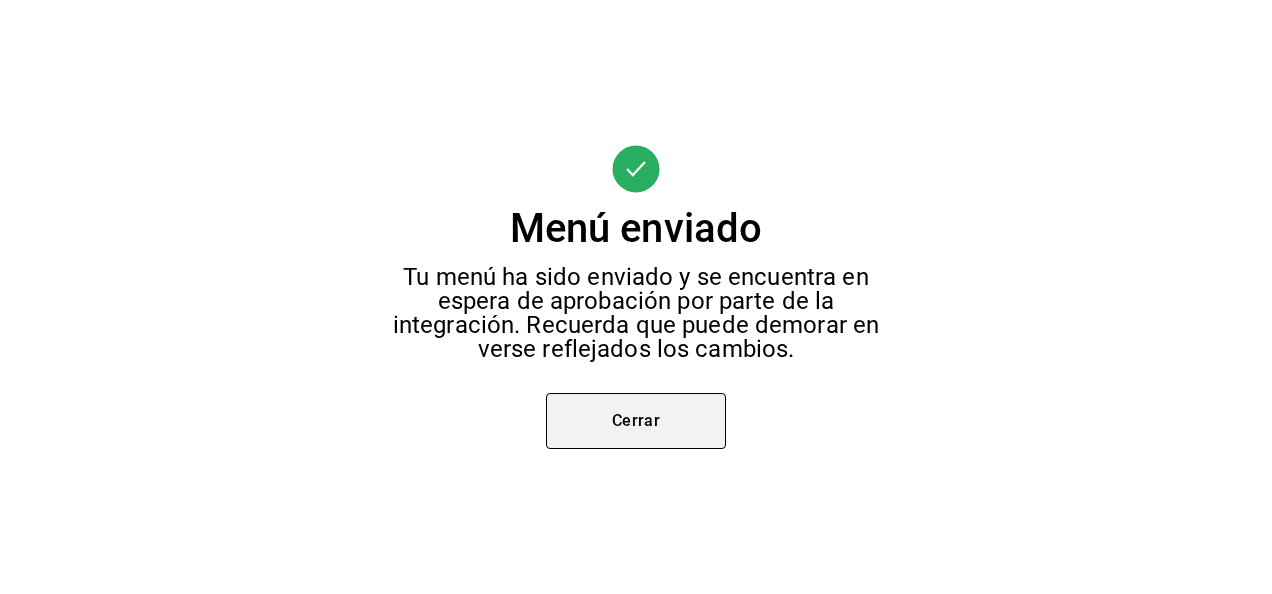 click on "Cerrar" at bounding box center [636, 421] 